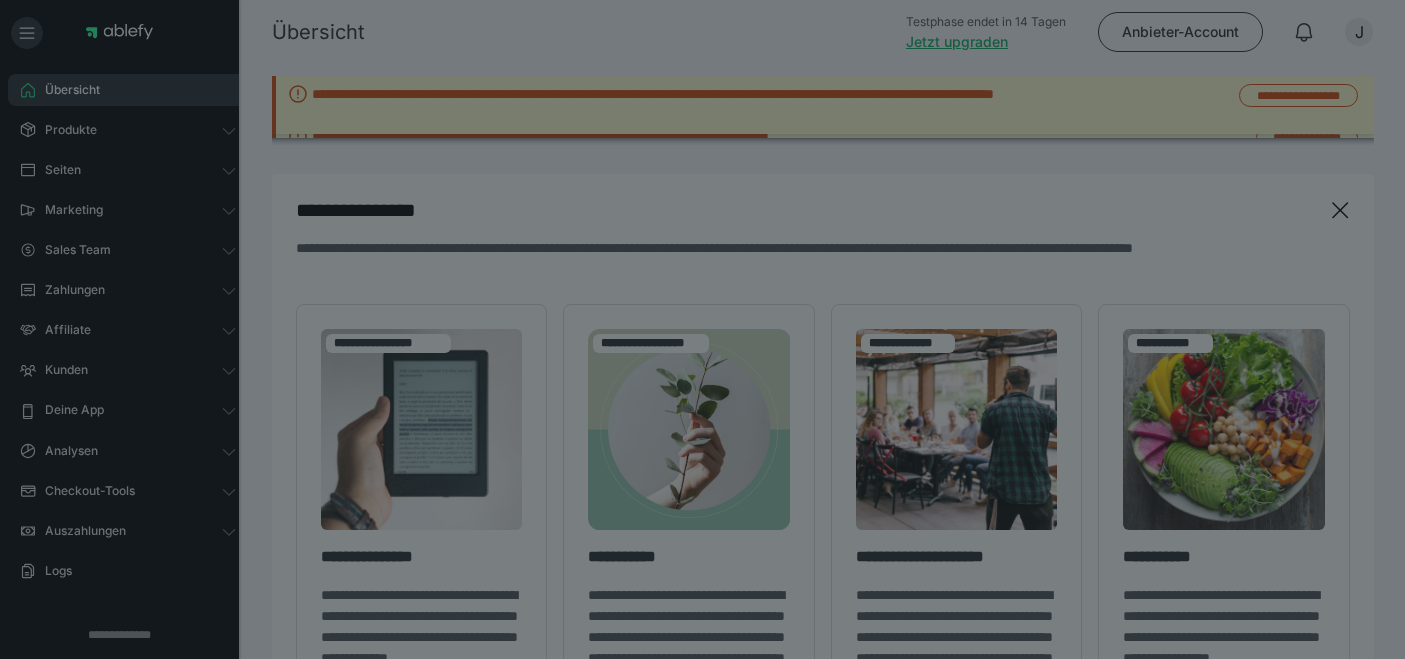 scroll, scrollTop: 0, scrollLeft: 0, axis: both 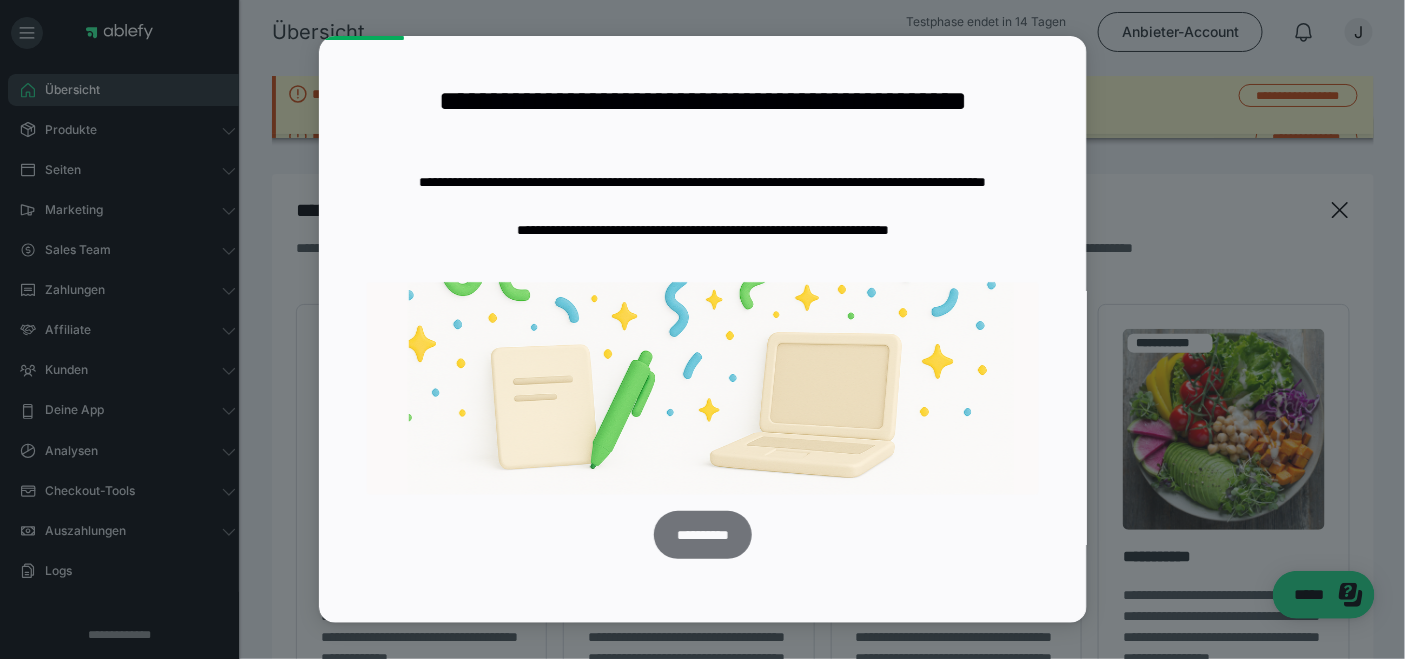 click on "**********" at bounding box center (701, 534) 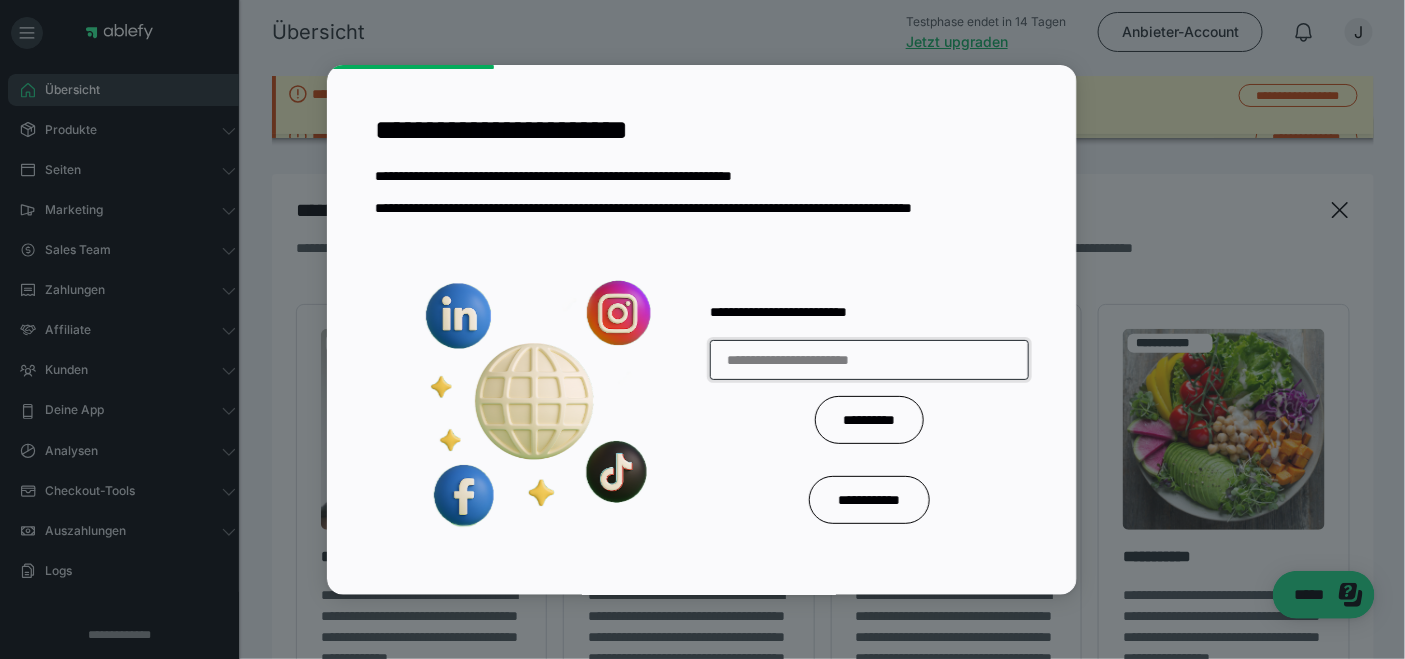 paste on "**********" 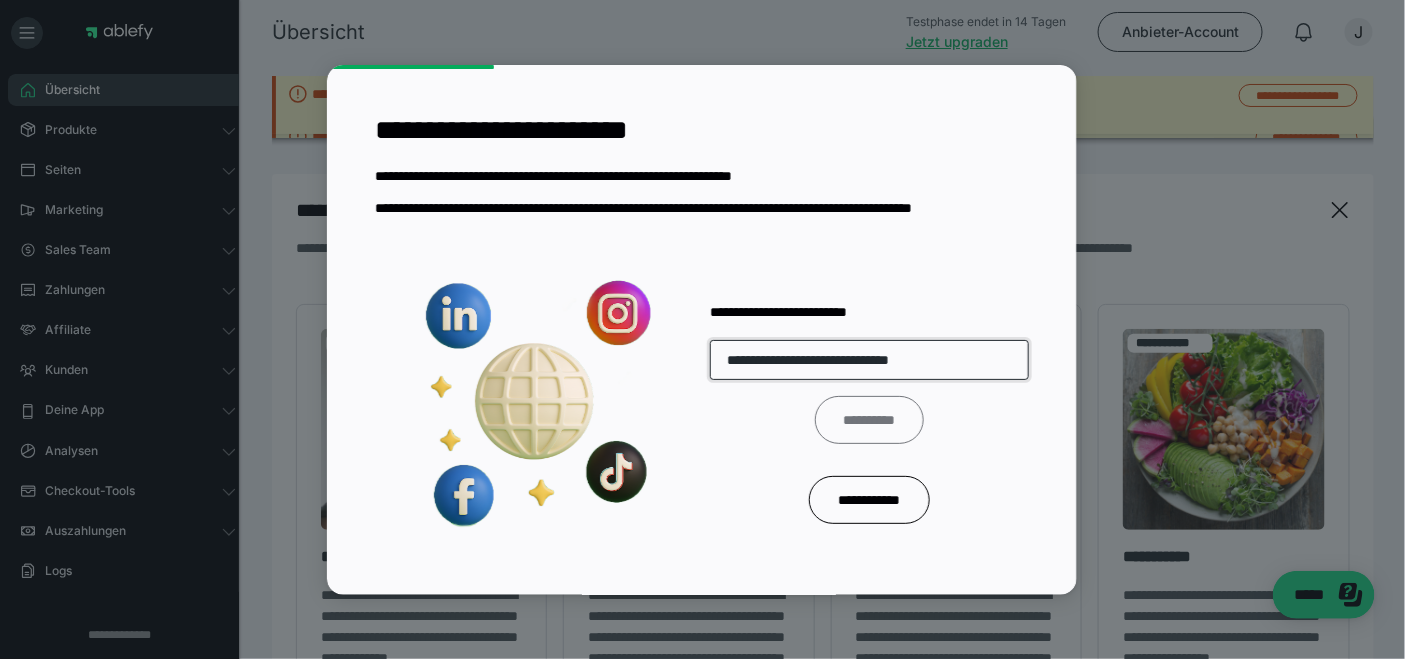 type on "**********" 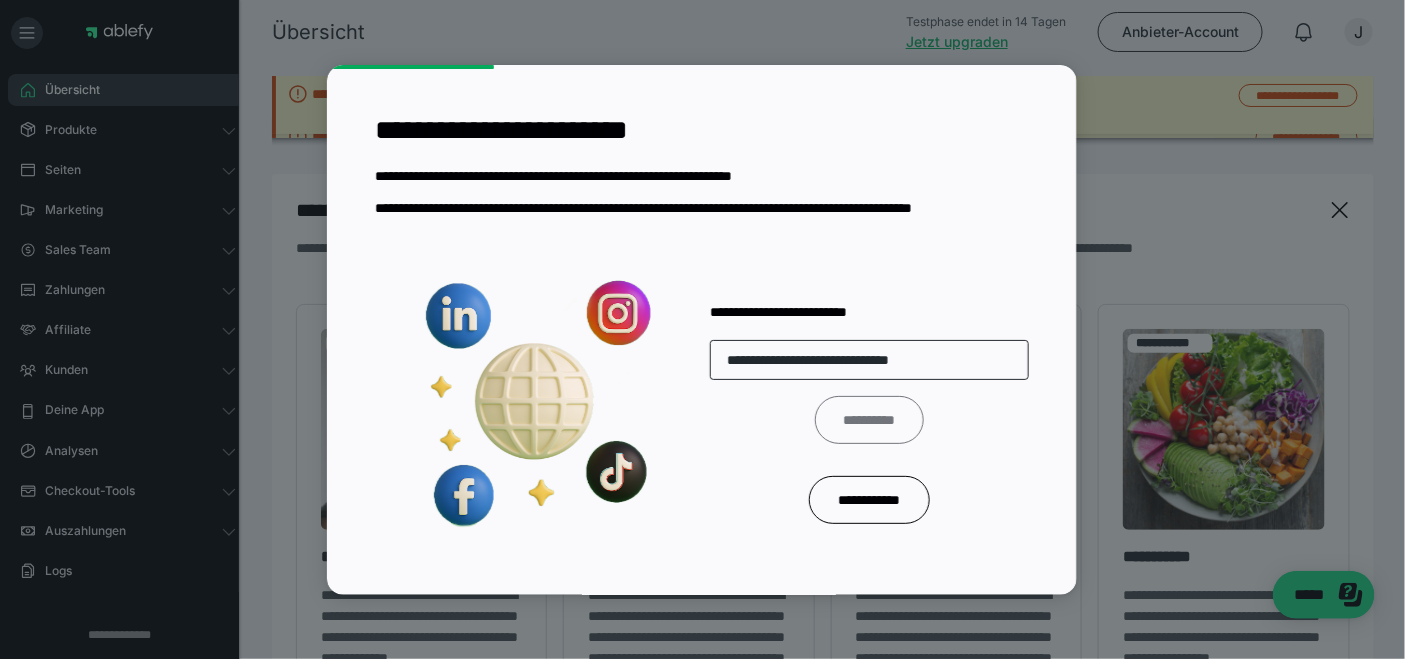 click on "**********" at bounding box center [868, 419] 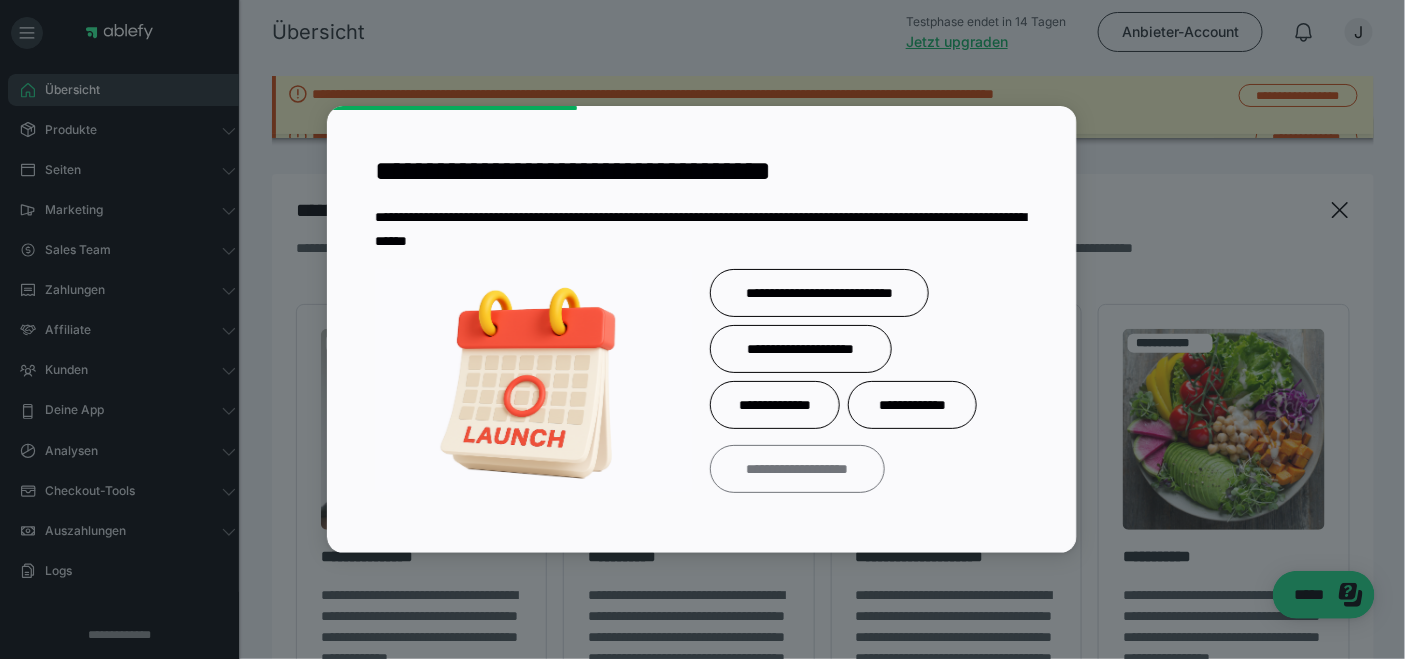 click on "**********" at bounding box center [796, 468] 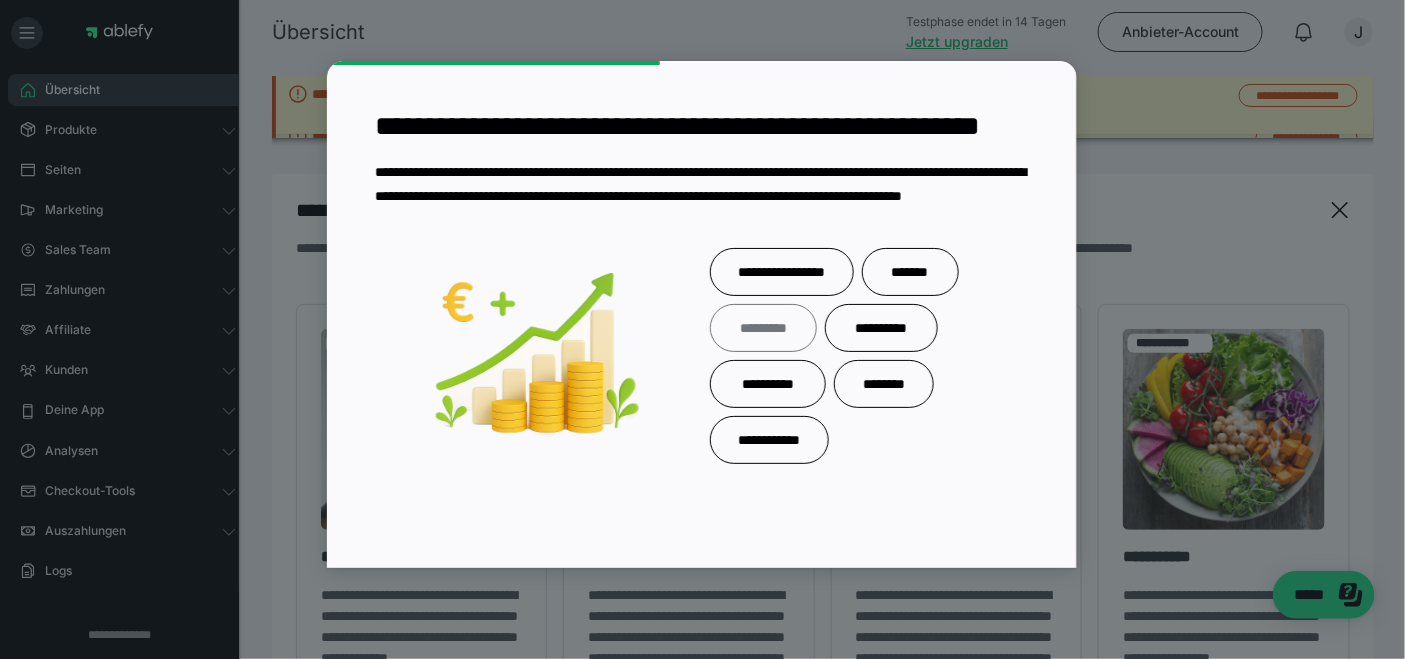 click on "*********" at bounding box center [762, 327] 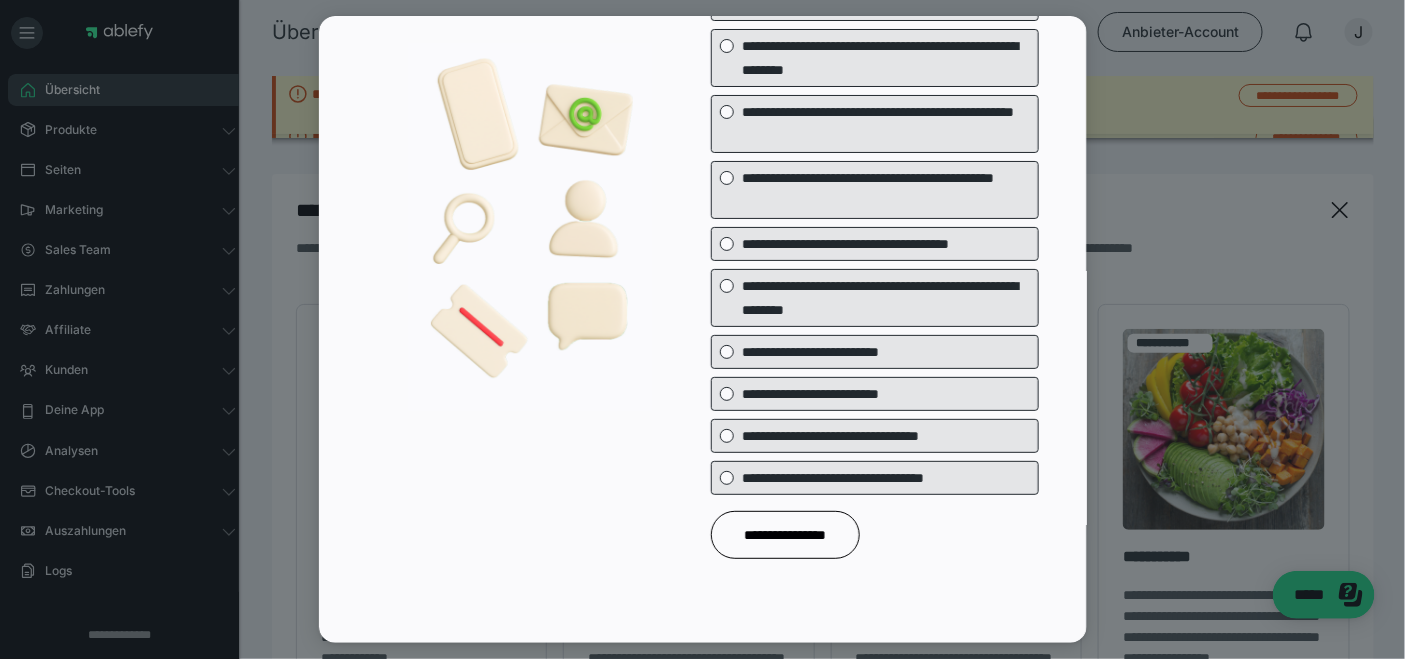 scroll, scrollTop: 201, scrollLeft: 0, axis: vertical 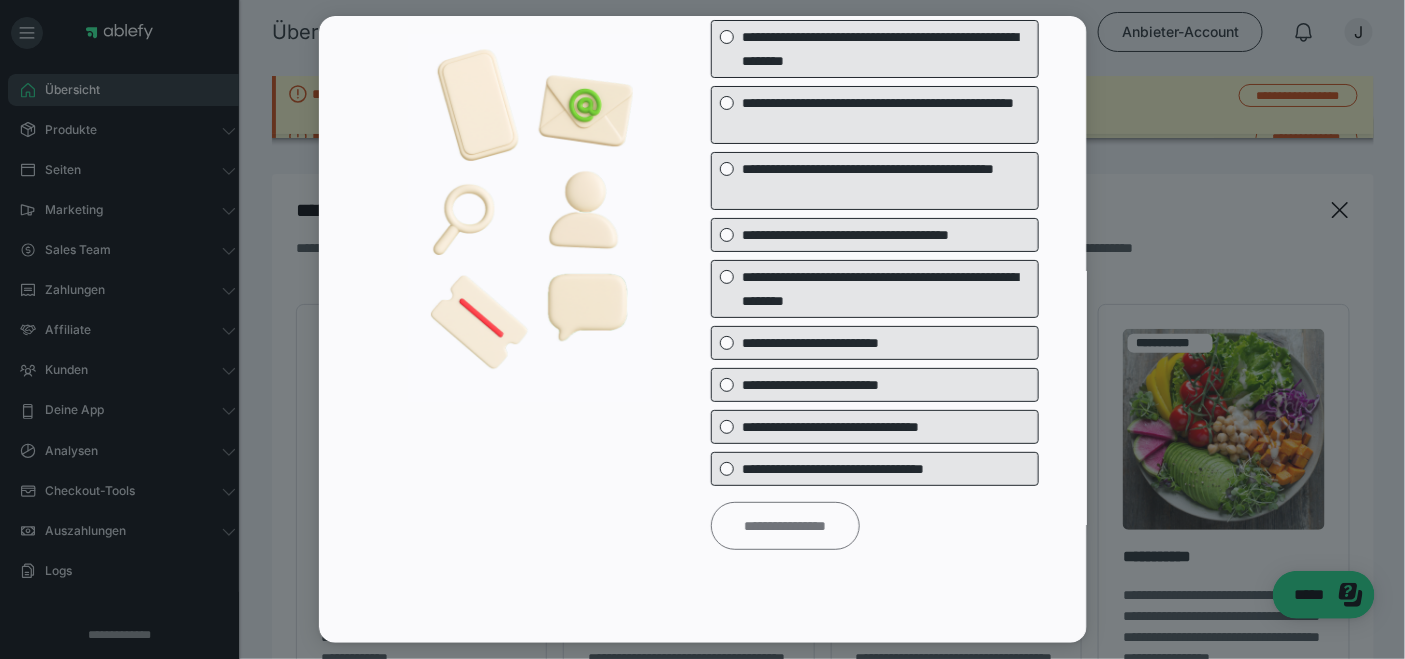 click on "**********" at bounding box center (784, 526) 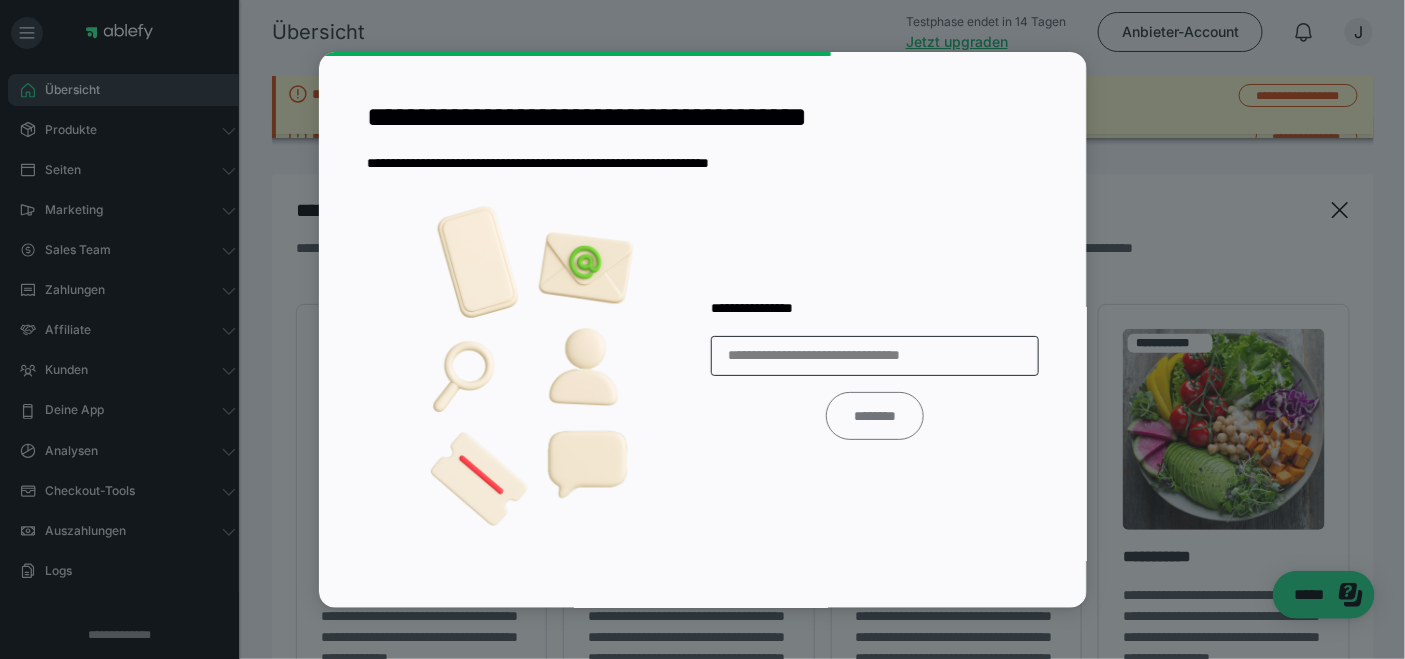 click on "********" at bounding box center (874, 415) 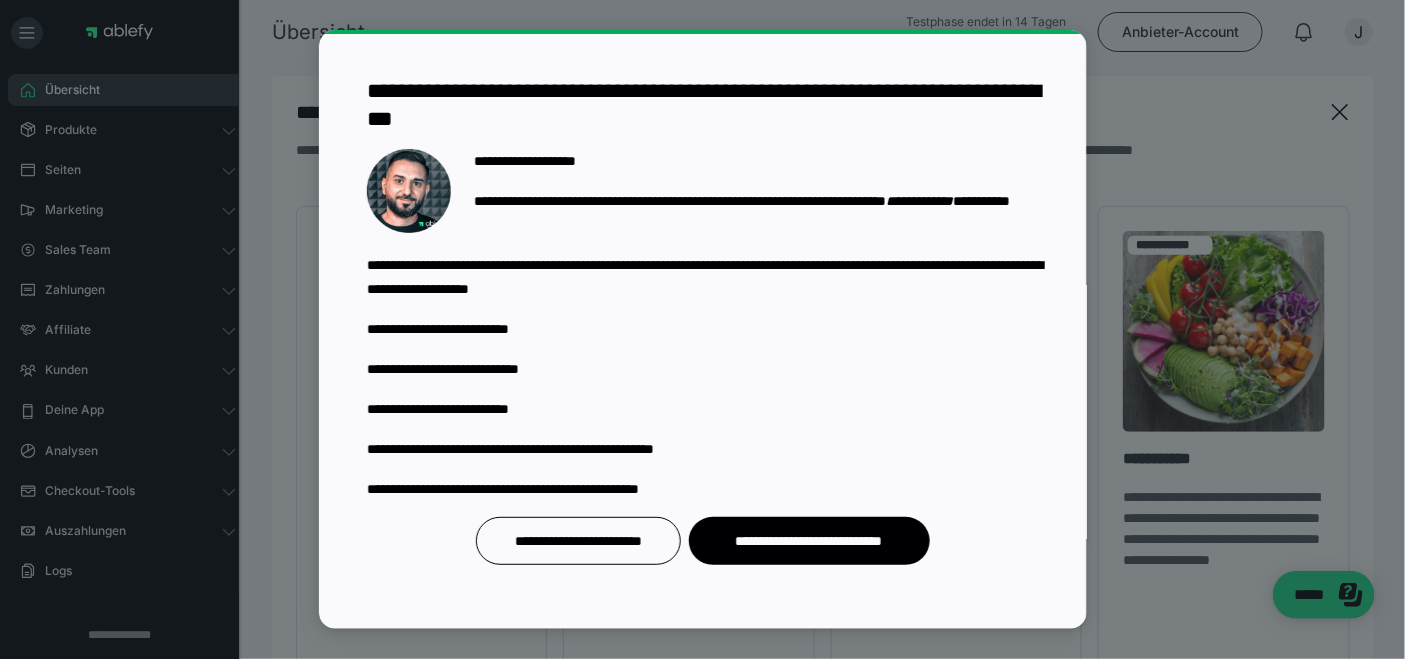 scroll, scrollTop: 222, scrollLeft: 0, axis: vertical 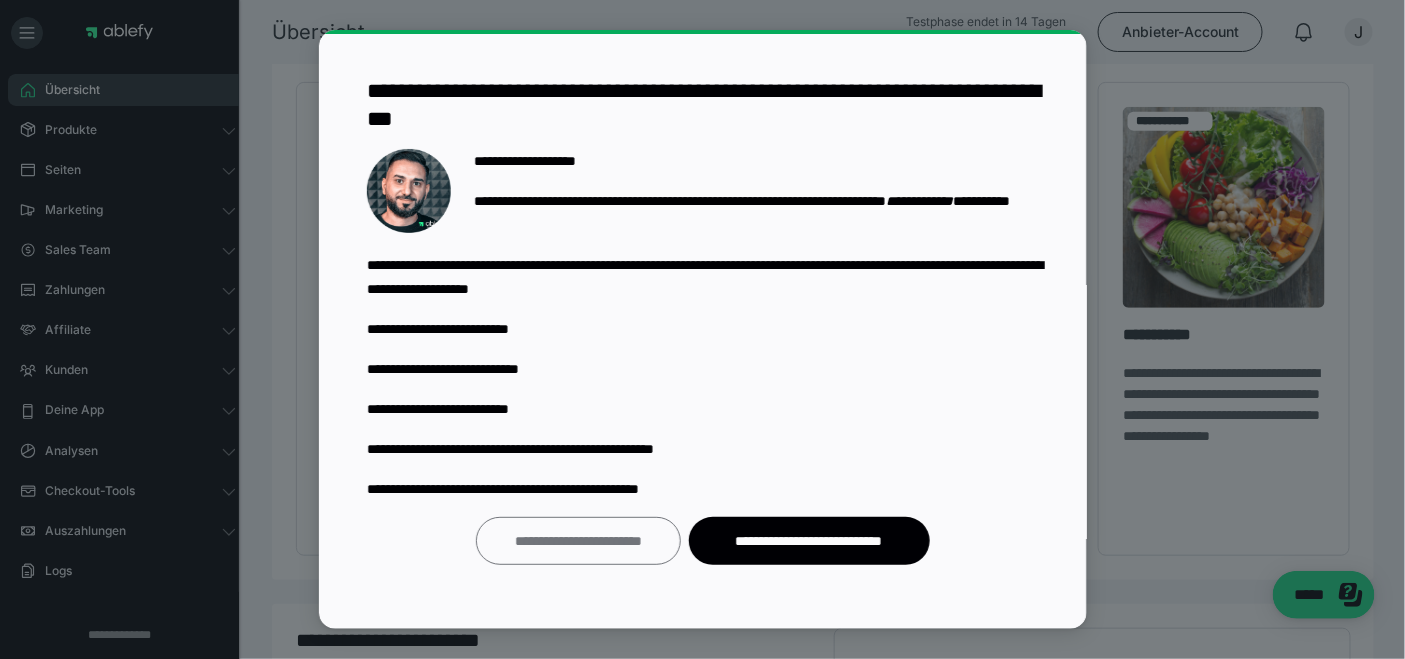 click on "**********" at bounding box center [577, 540] 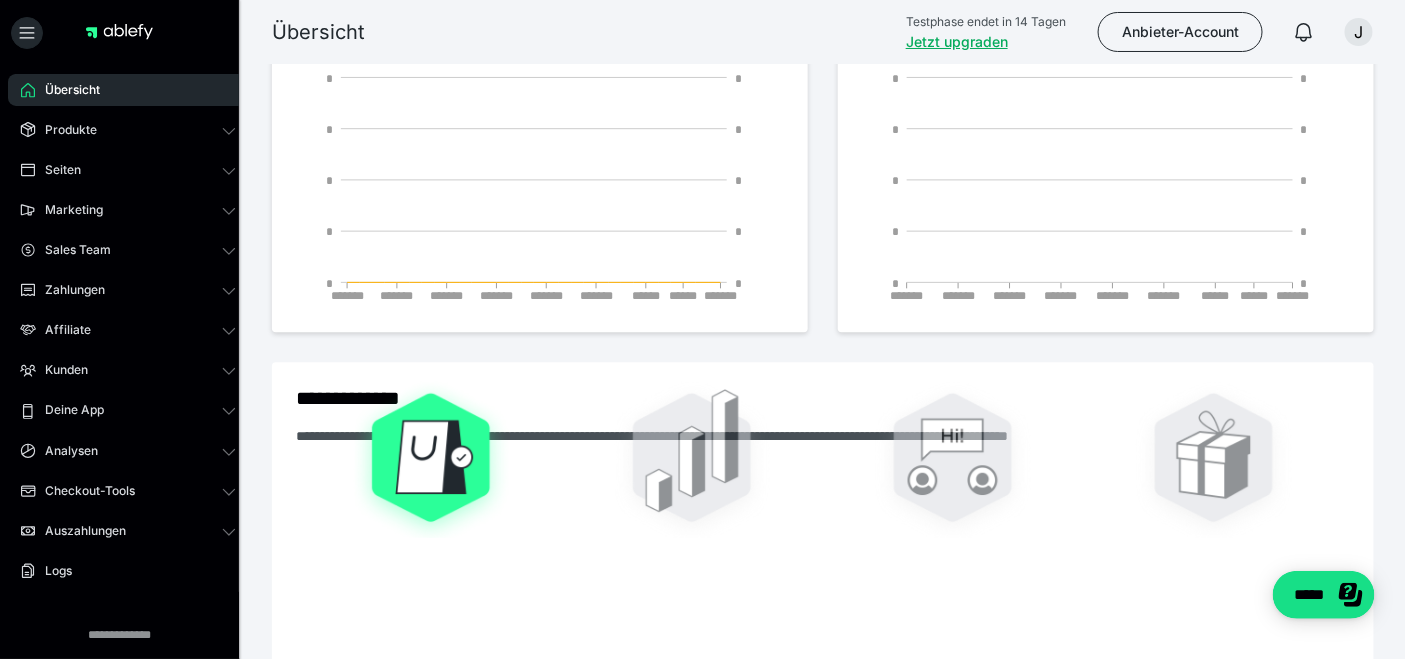 scroll, scrollTop: 1444, scrollLeft: 0, axis: vertical 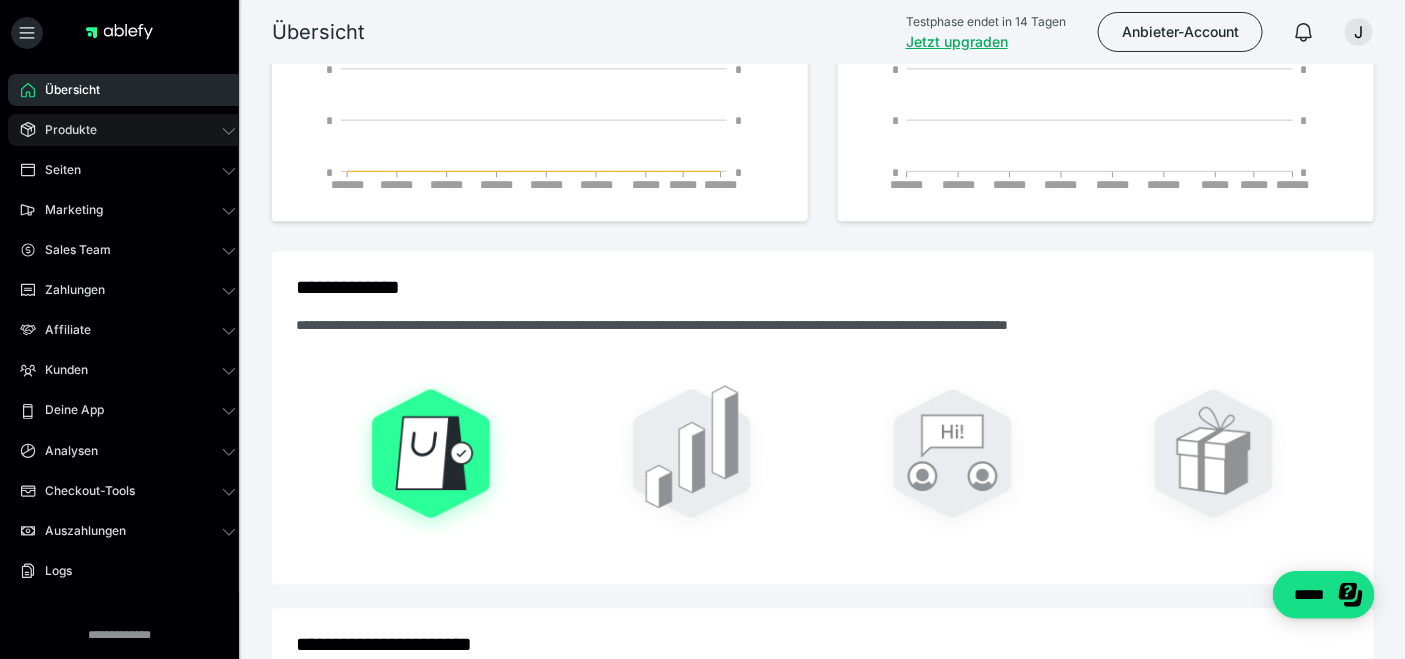 click on "Produkte" at bounding box center [64, 130] 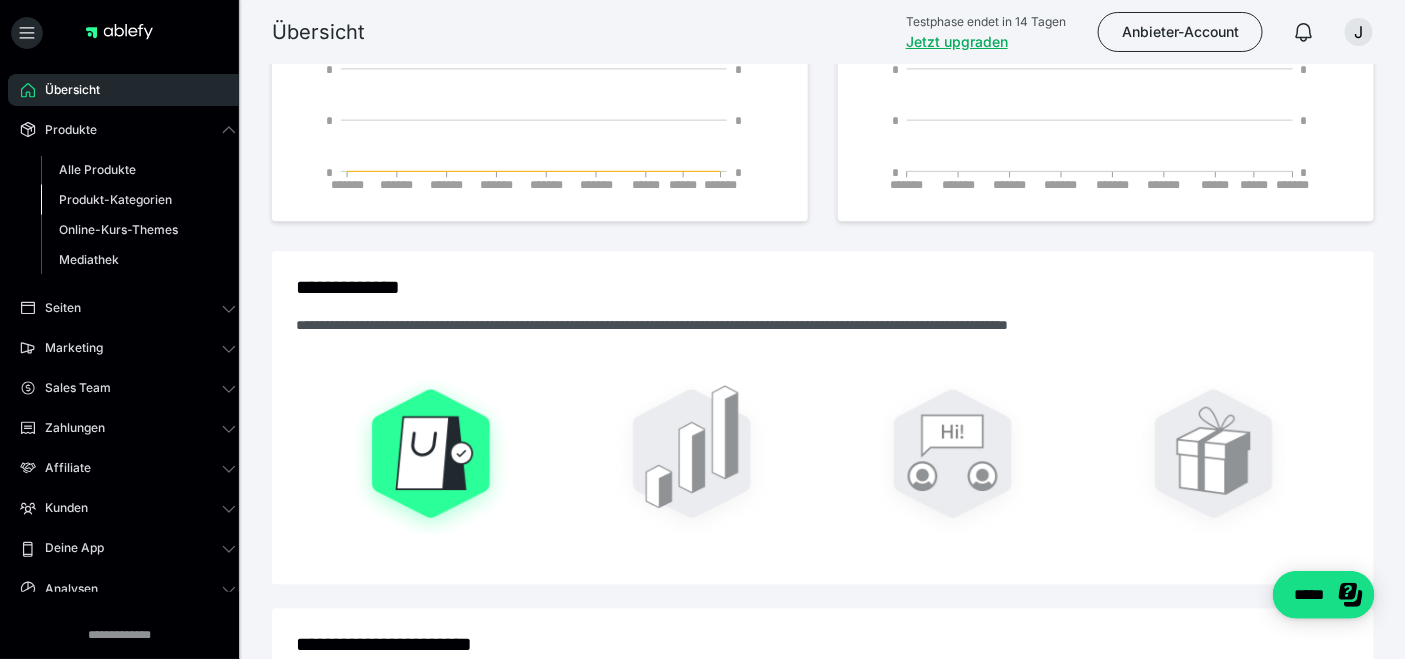 click on "Produkt-Kategorien" at bounding box center (115, 199) 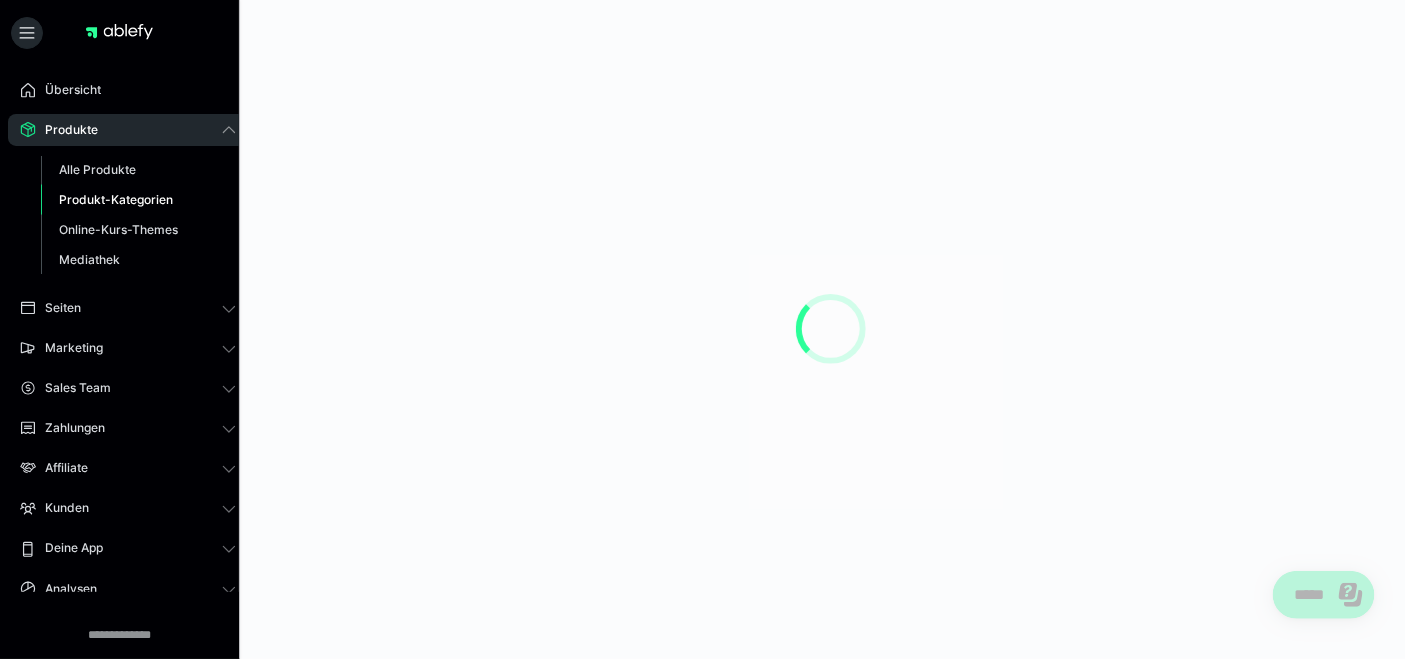 scroll, scrollTop: 0, scrollLeft: 0, axis: both 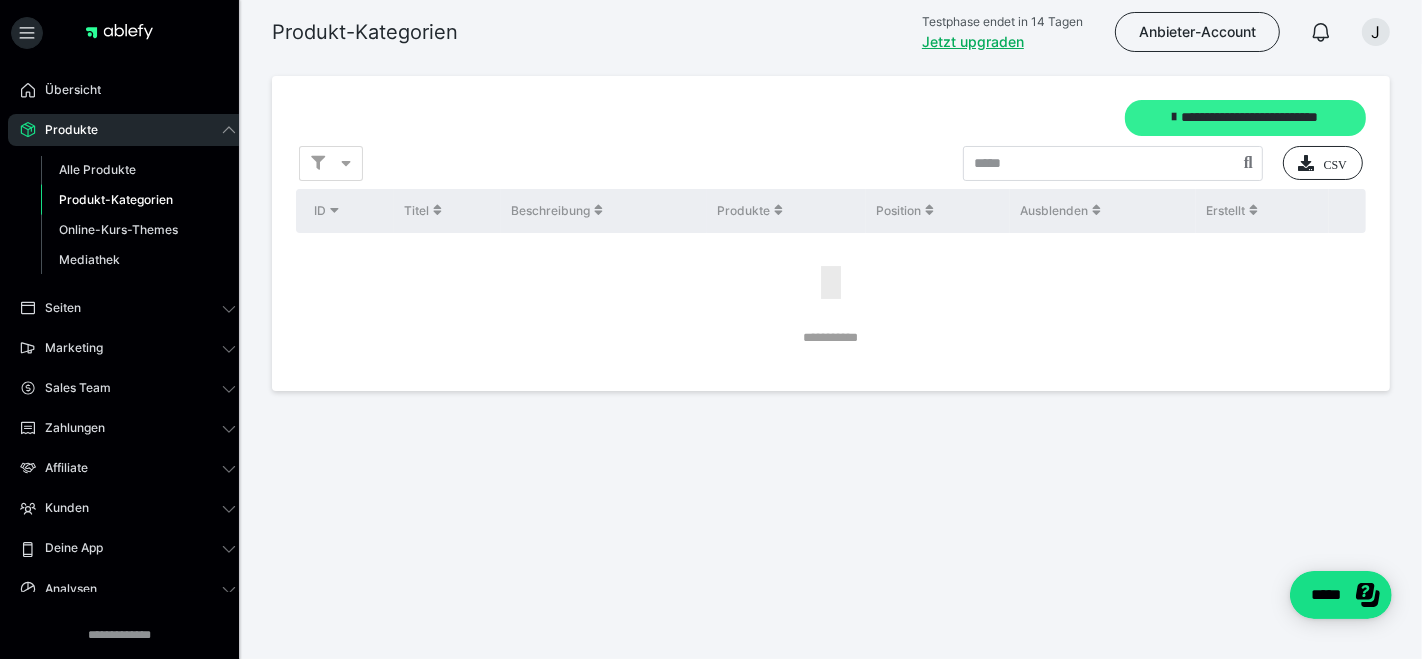 click on "**********" at bounding box center [1245, 118] 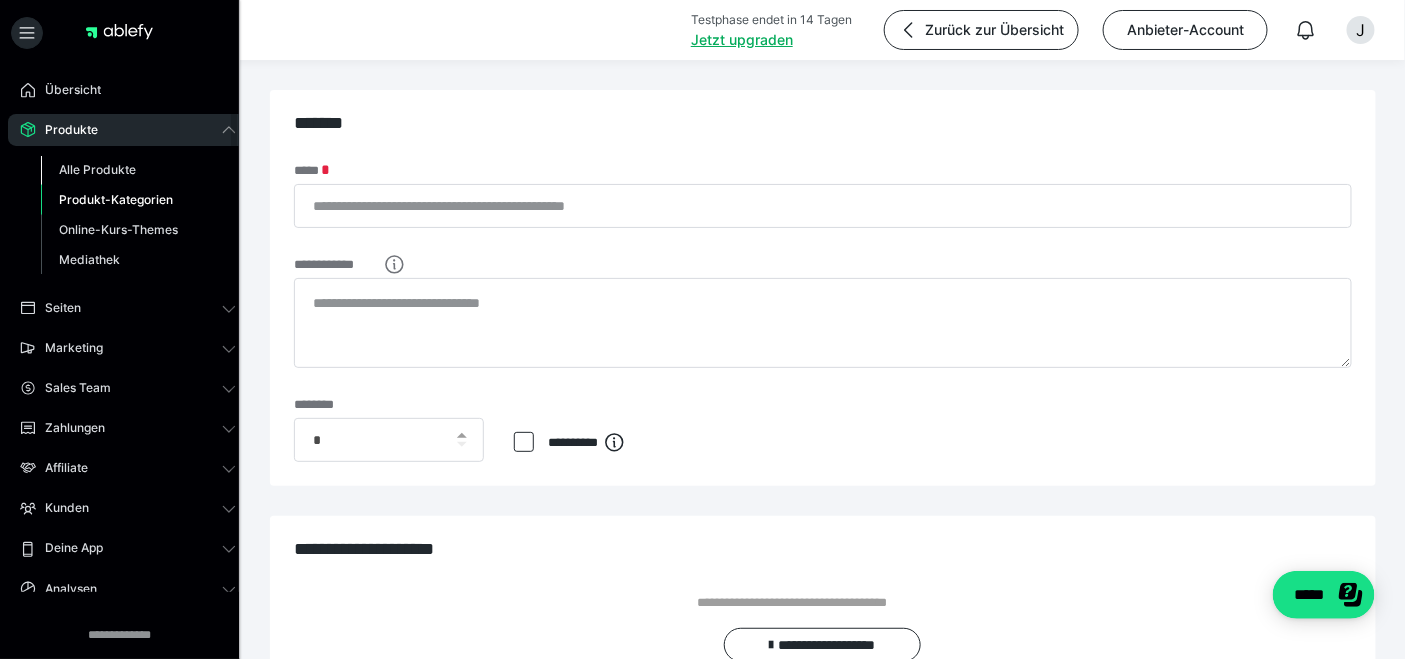 click on "Alle Produkte" at bounding box center [97, 169] 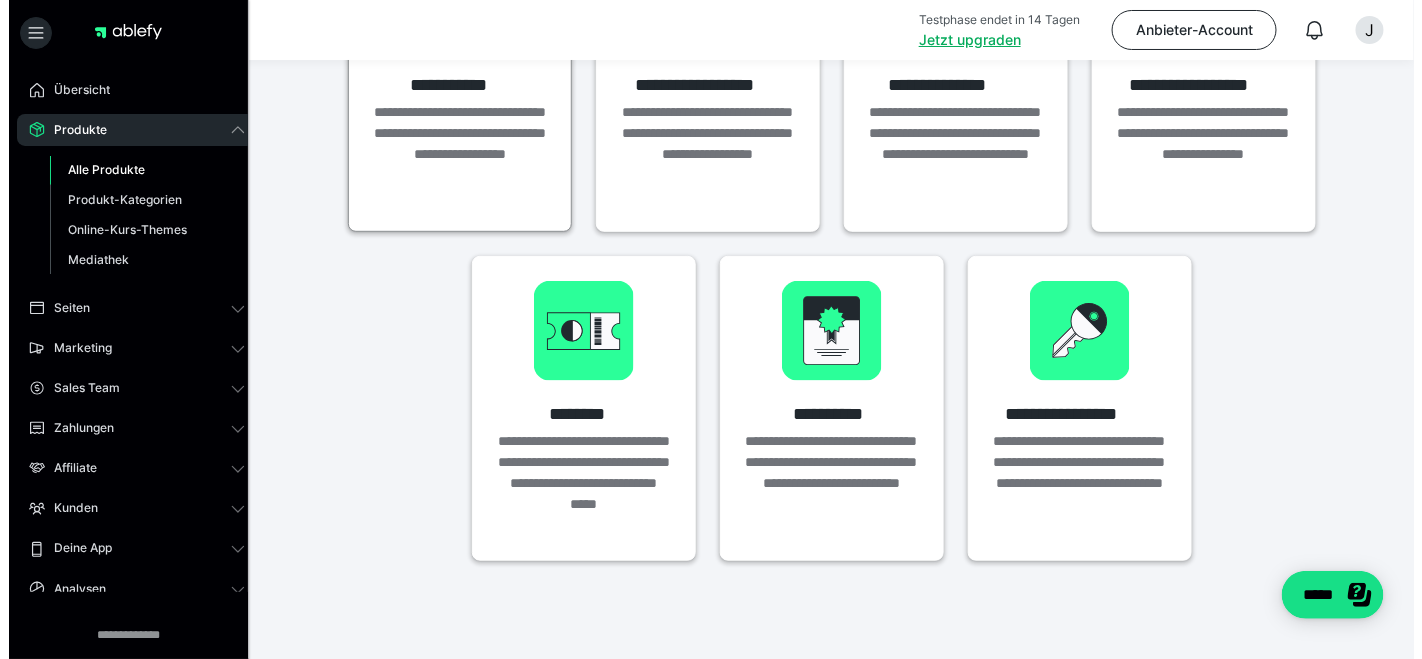 scroll, scrollTop: 30, scrollLeft: 0, axis: vertical 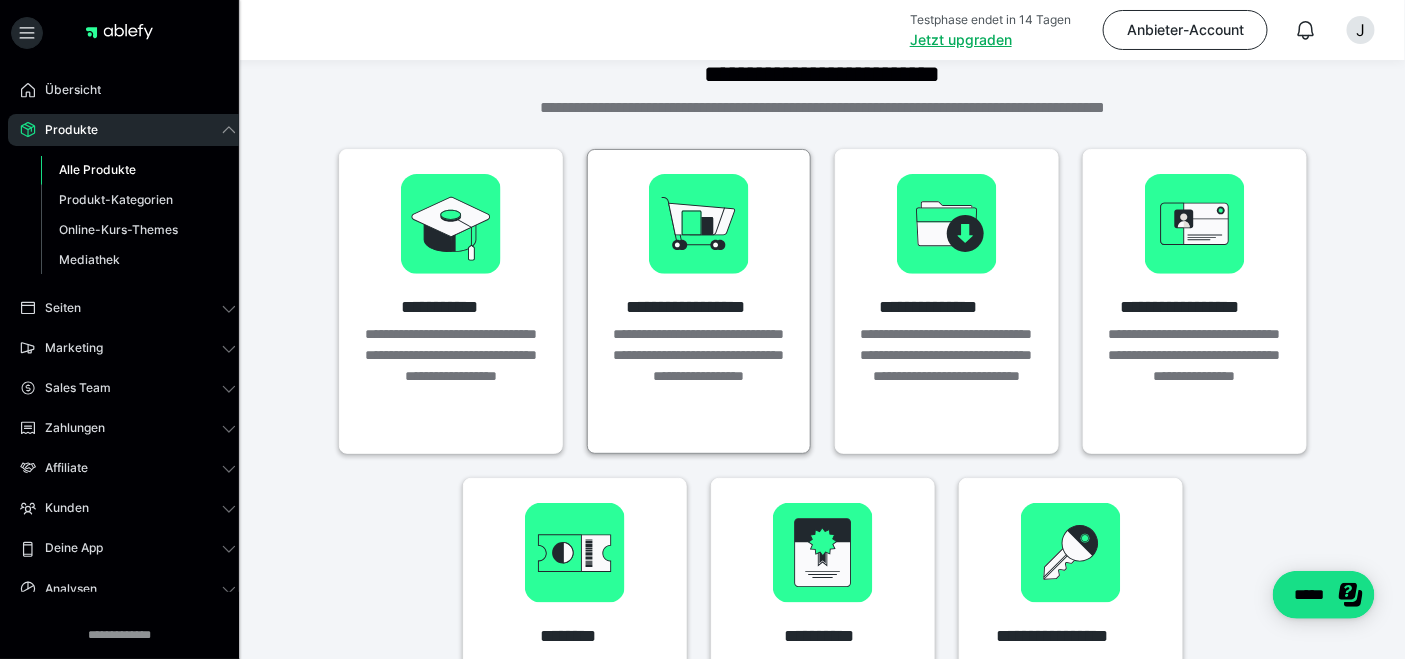 click at bounding box center [699, 224] 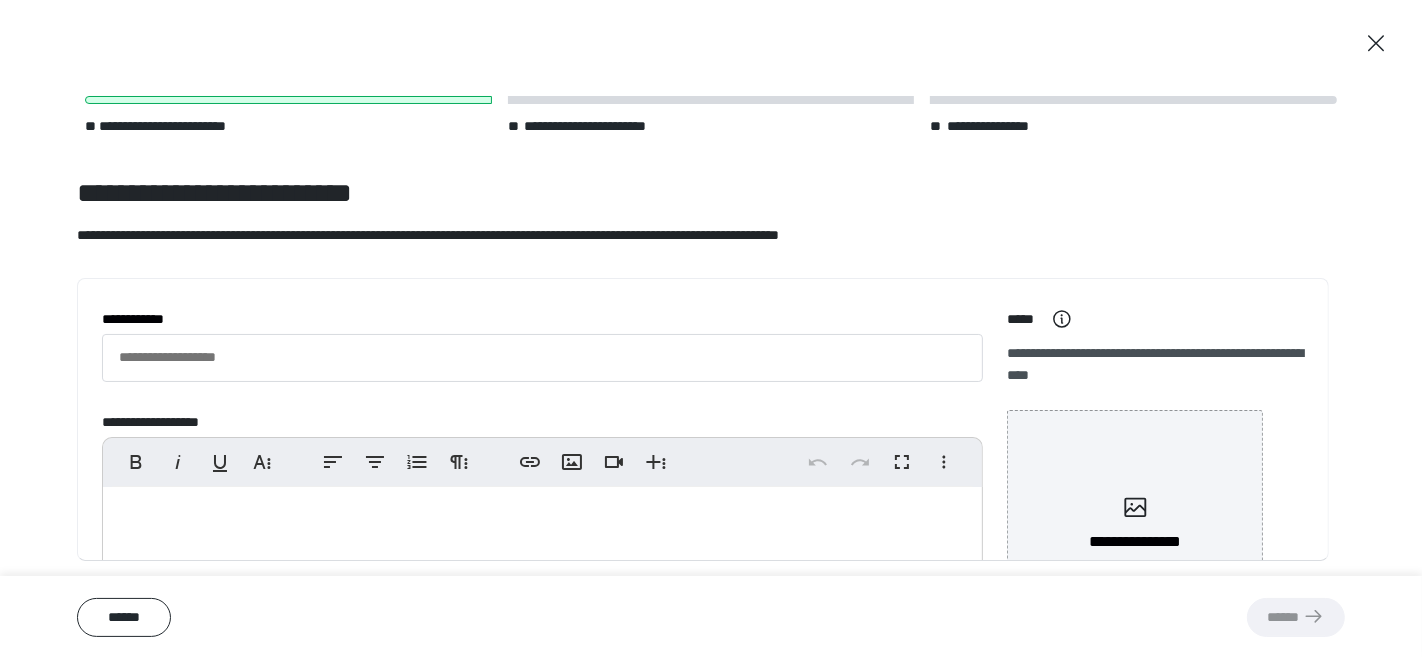 scroll, scrollTop: 0, scrollLeft: 0, axis: both 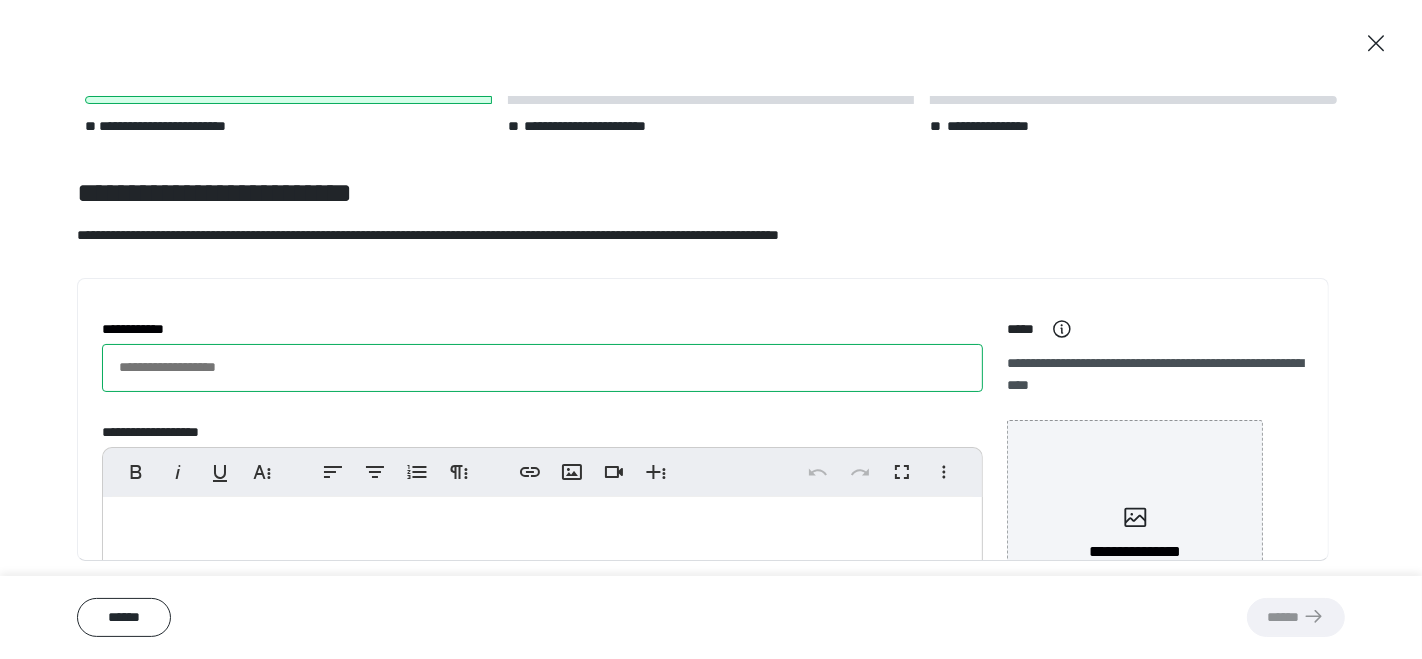 click on "**********" at bounding box center [542, 368] 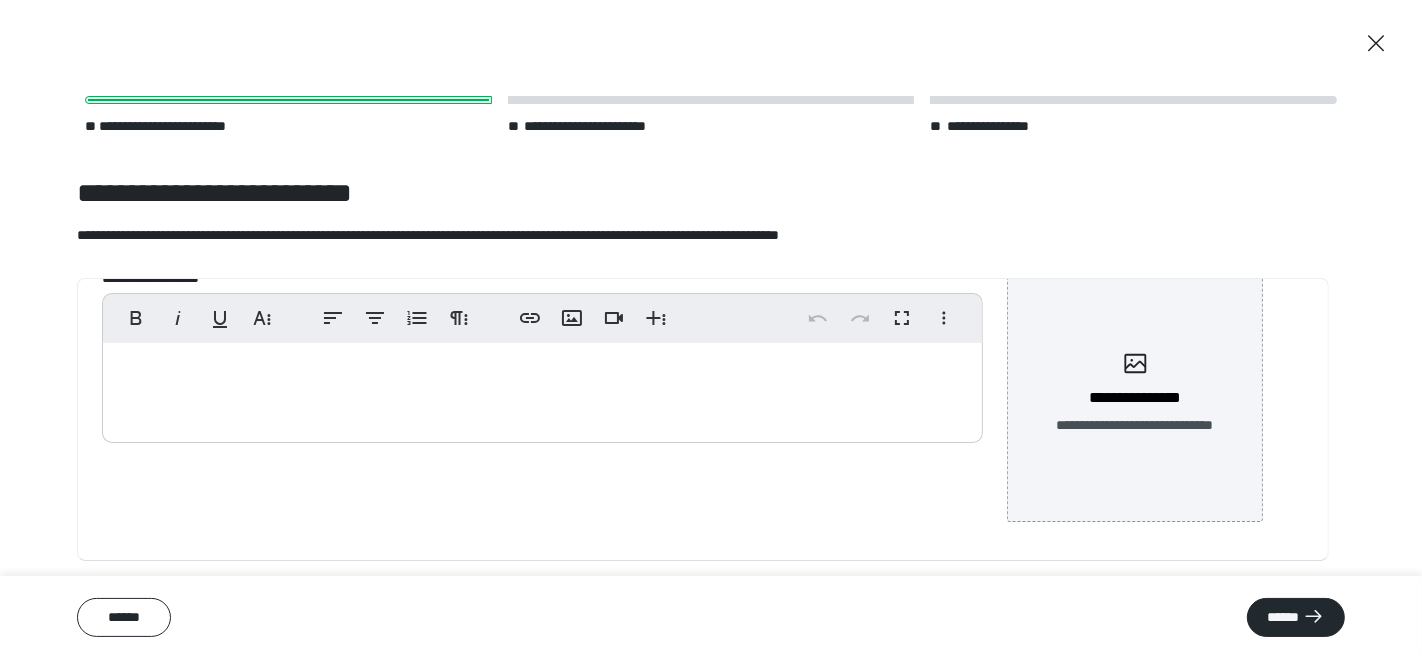 scroll, scrollTop: 155, scrollLeft: 0, axis: vertical 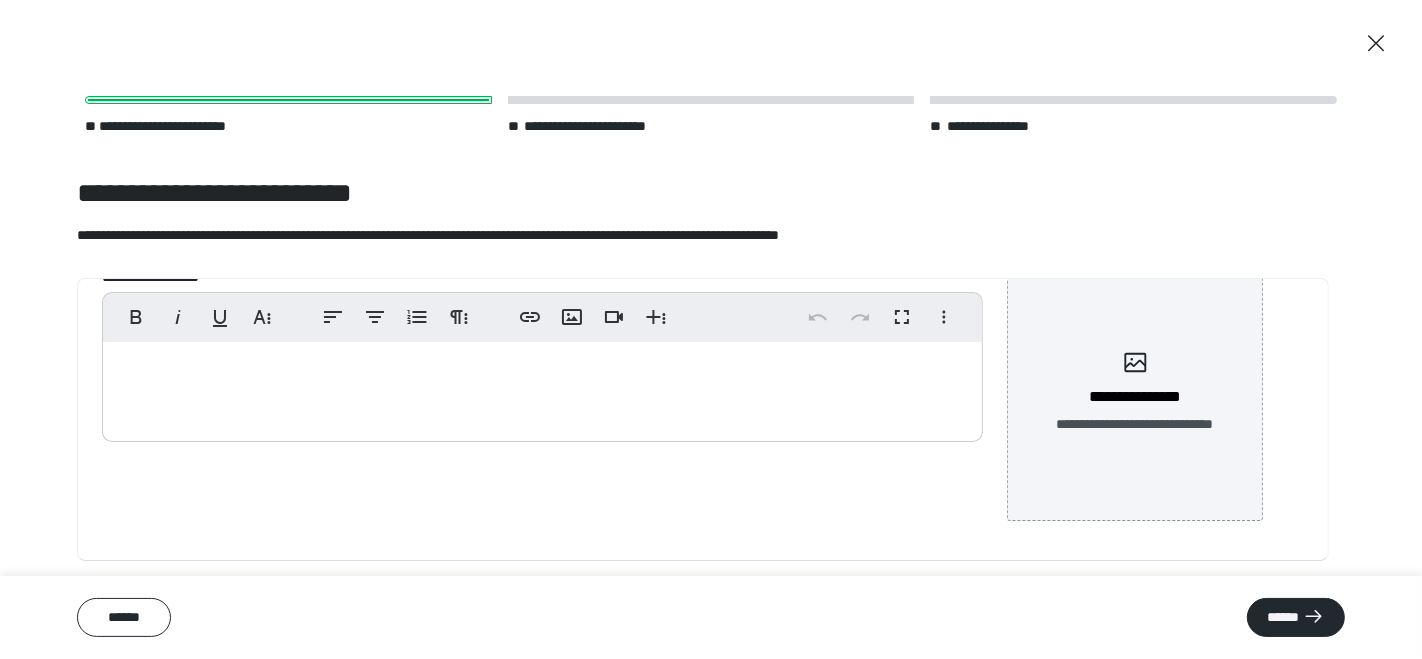 type on "**********" 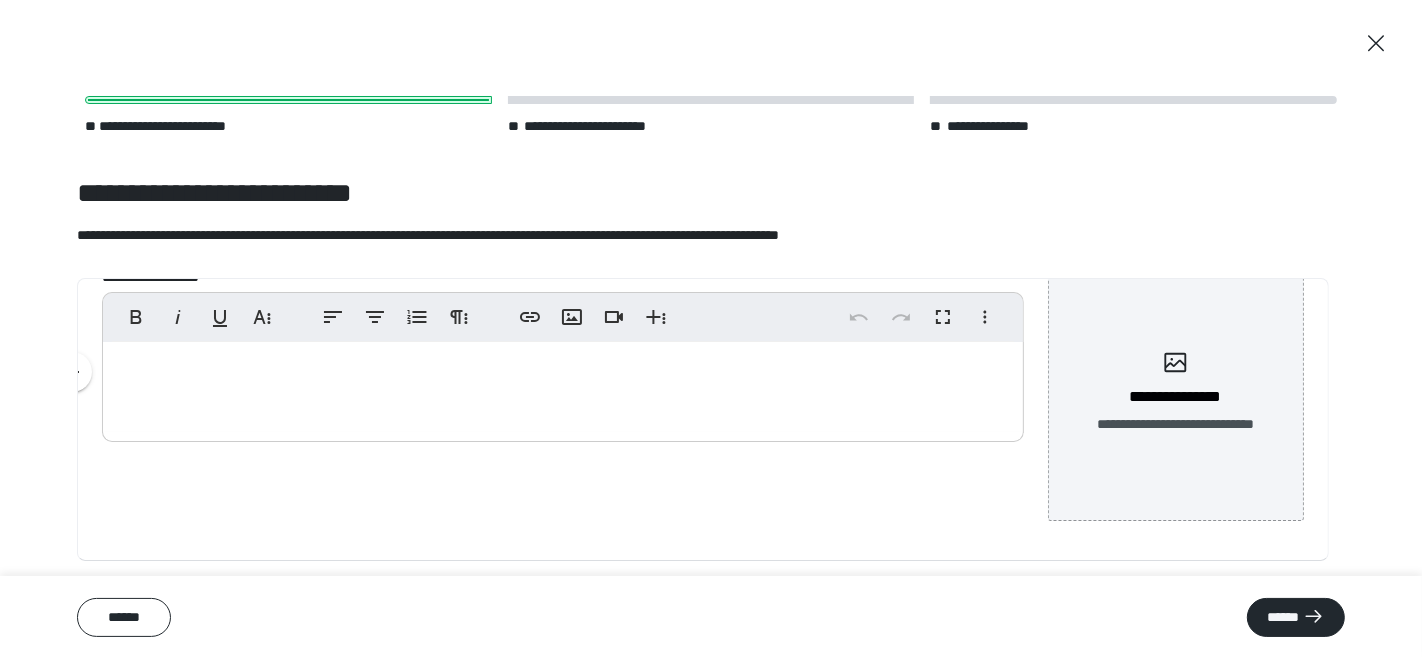 type 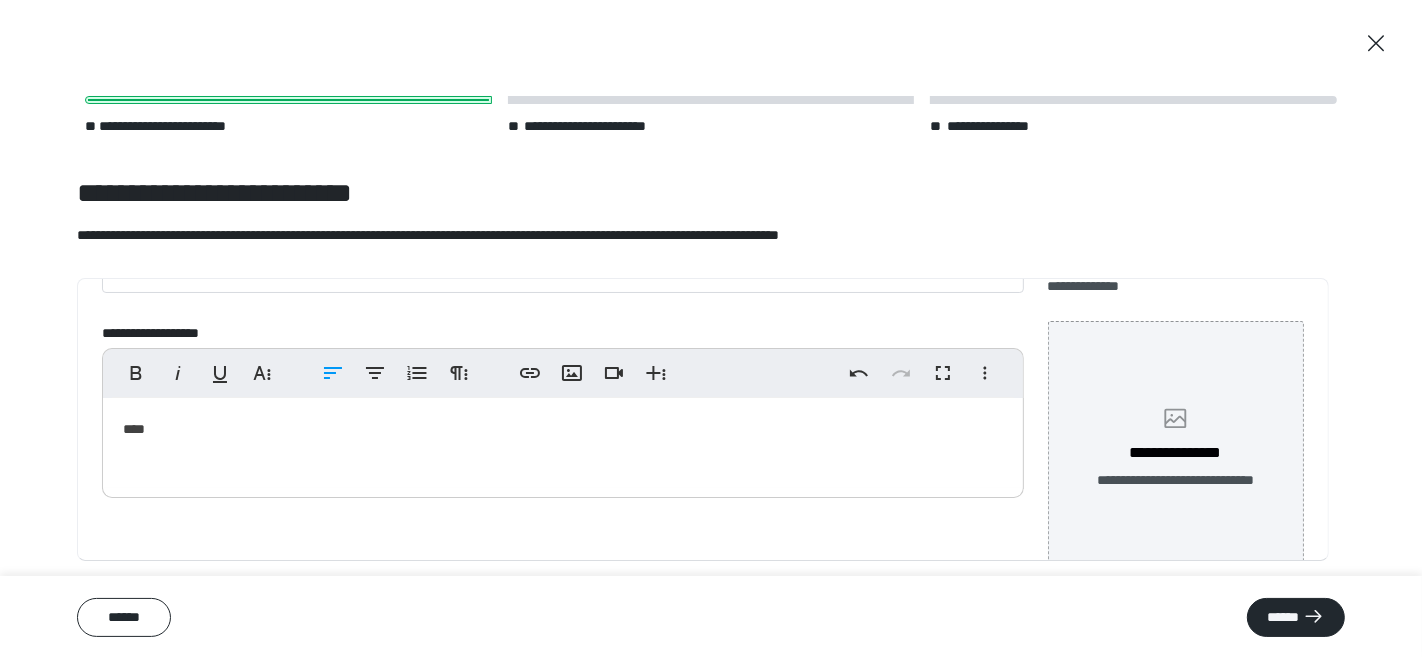 scroll, scrollTop: 111, scrollLeft: 0, axis: vertical 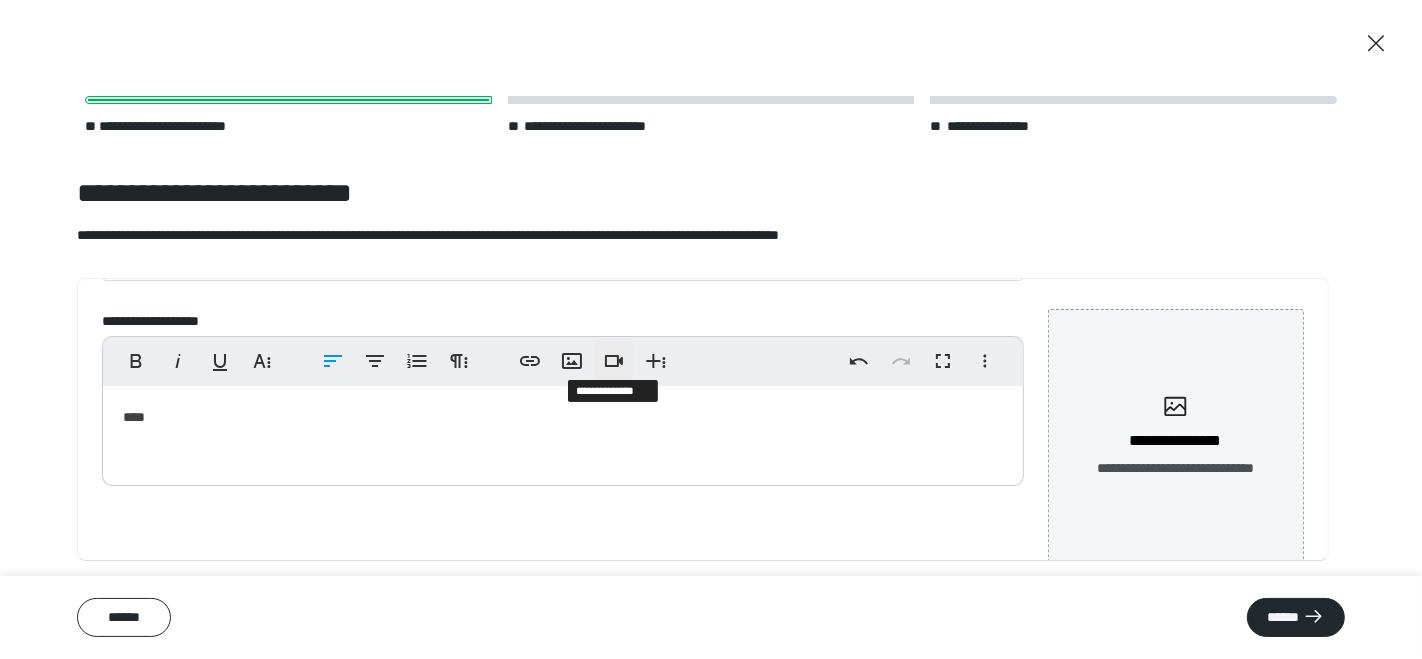 click 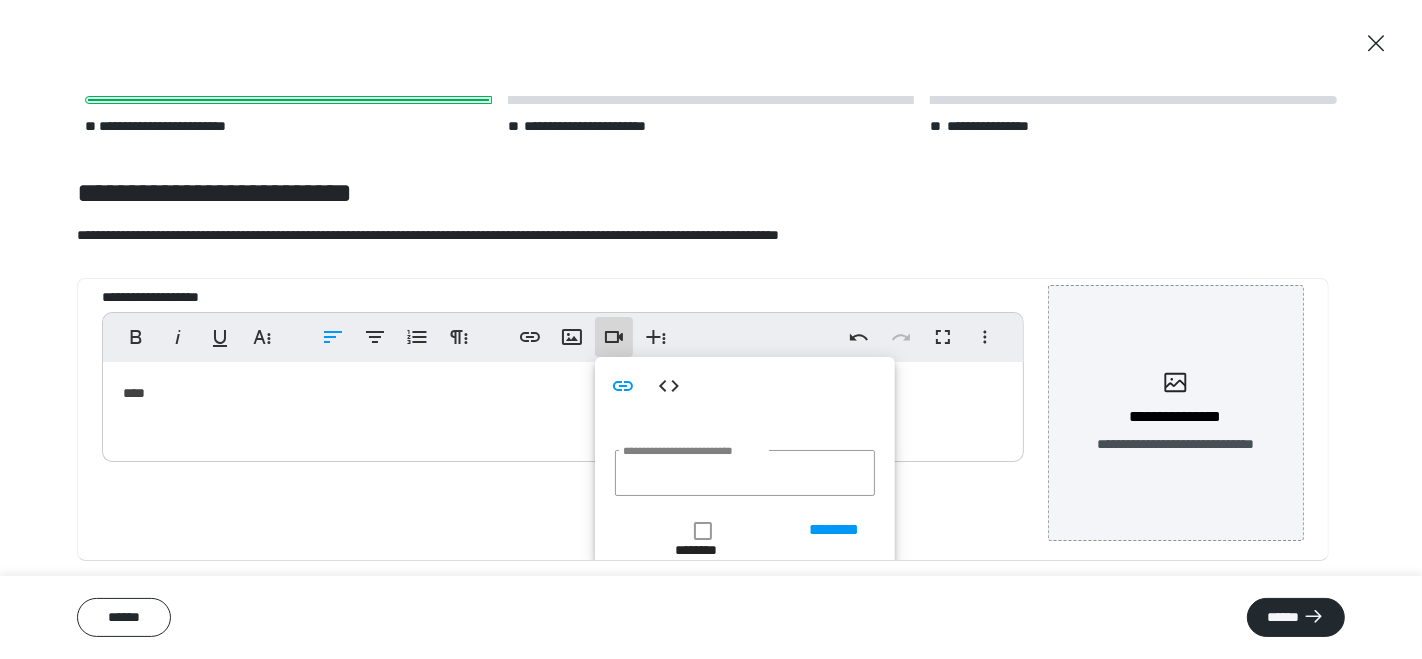 scroll, scrollTop: 155, scrollLeft: 0, axis: vertical 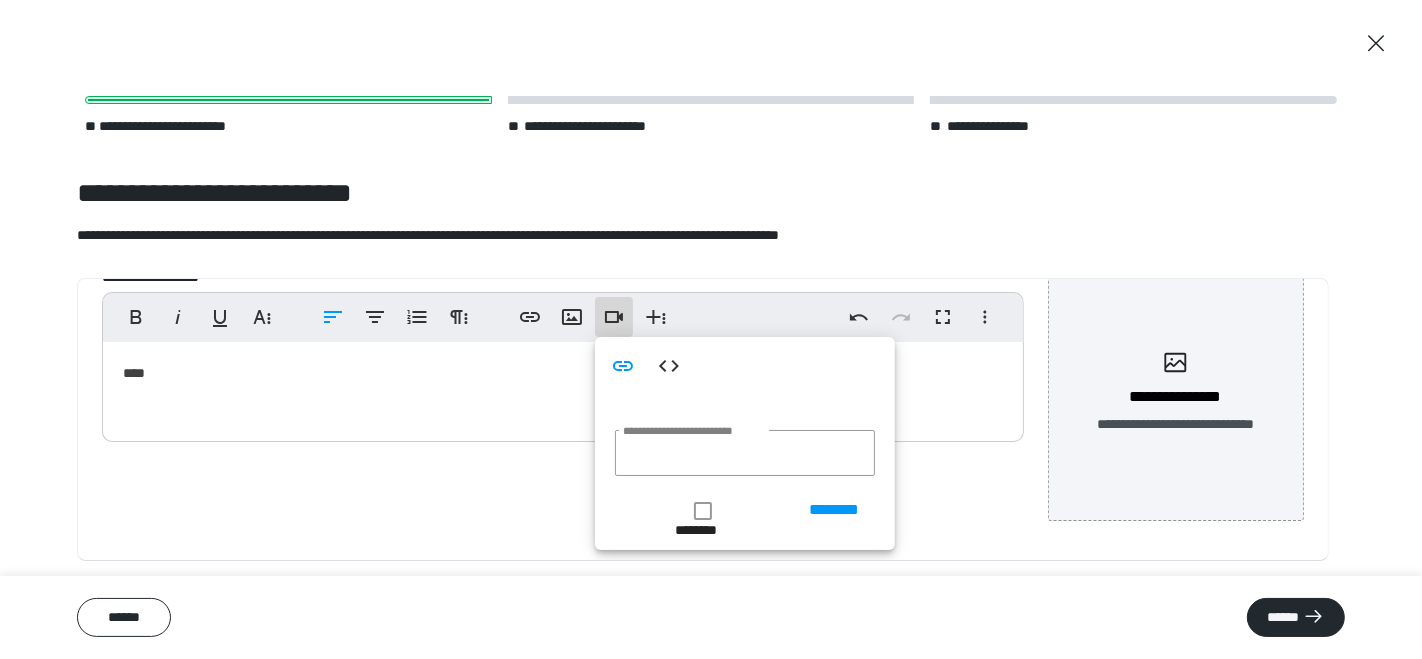 click on "**** * *" at bounding box center [555, 387] 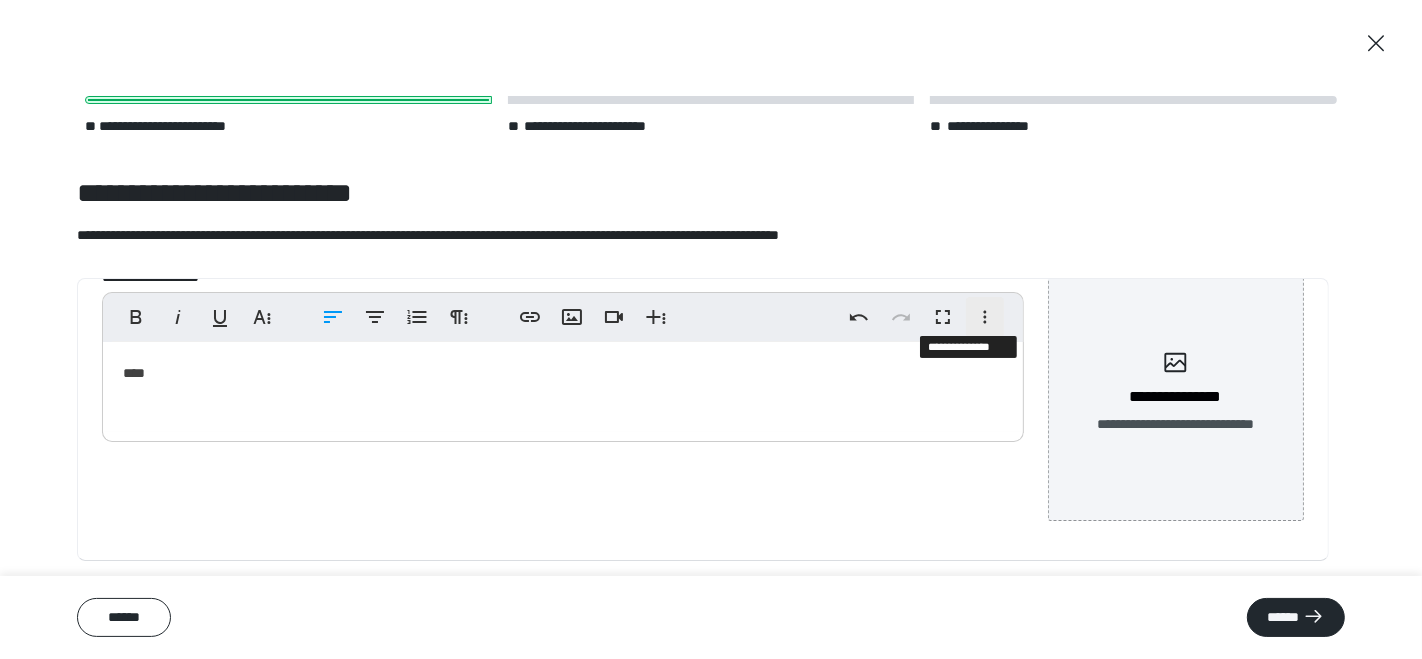 click 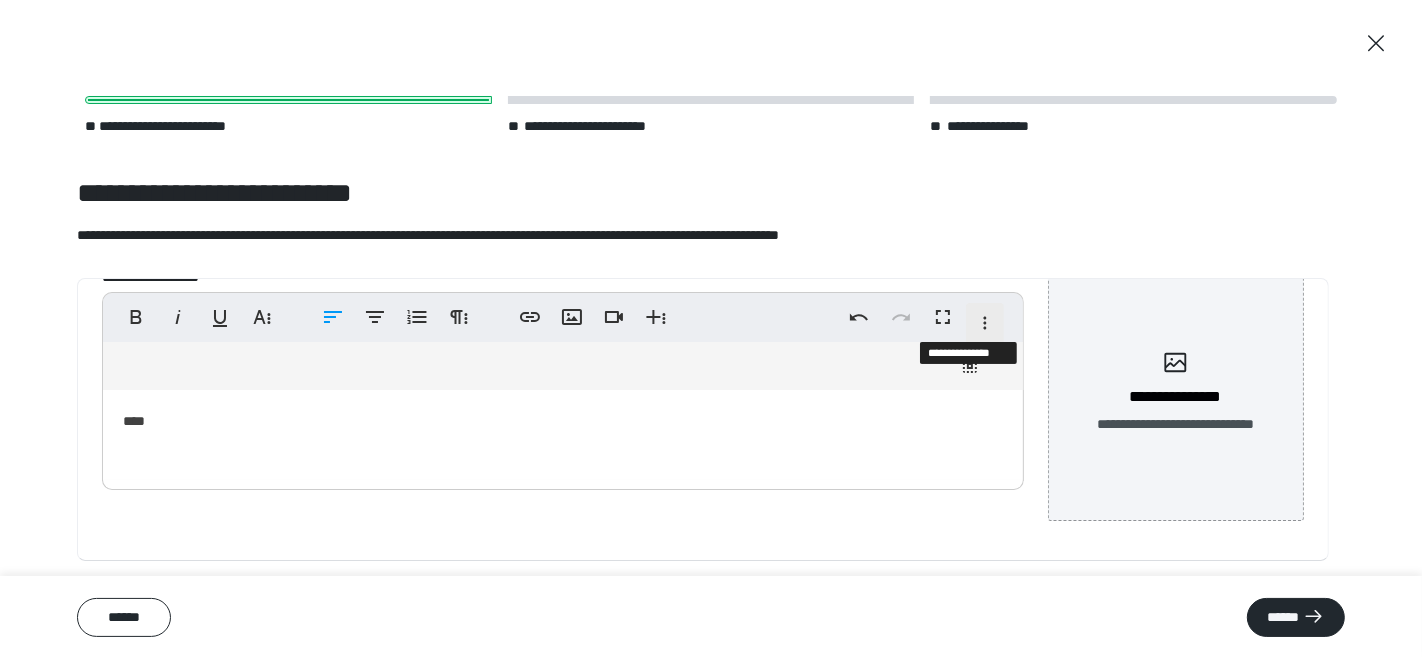 click 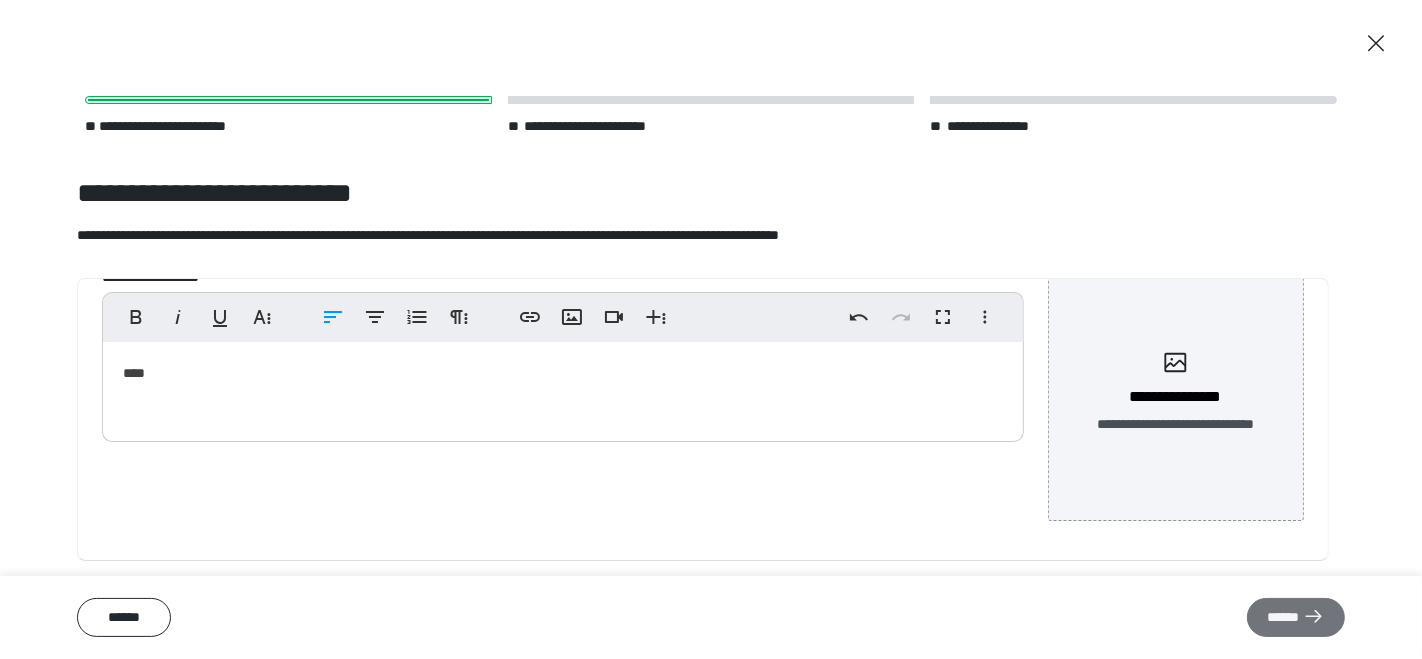 click on "******" at bounding box center [1296, 617] 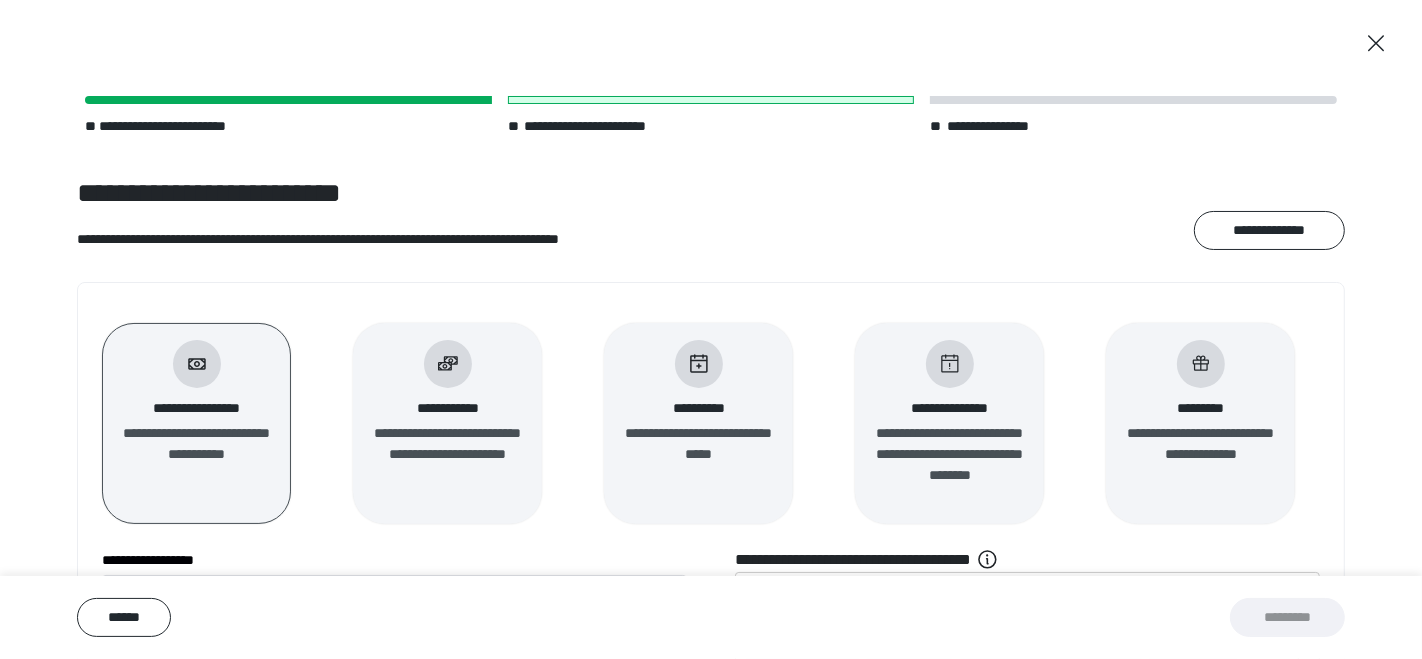 scroll, scrollTop: 111, scrollLeft: 0, axis: vertical 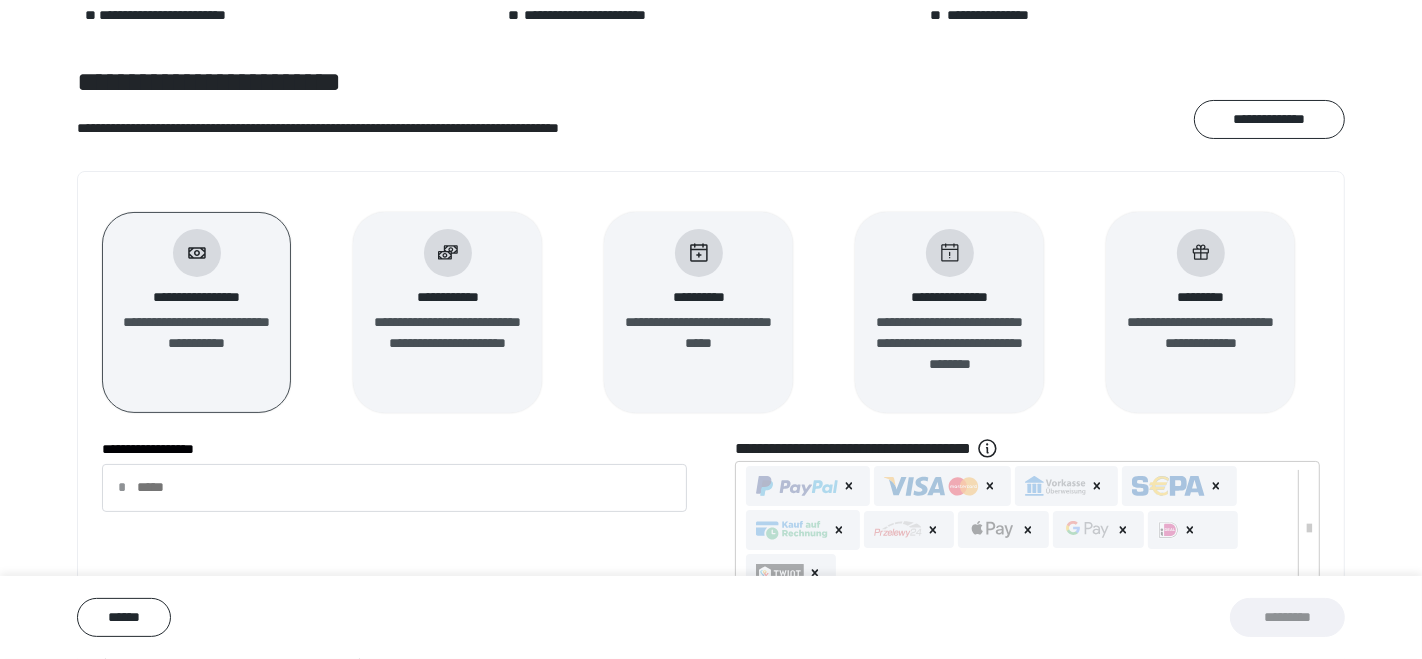 click on "**********" at bounding box center [196, 312] 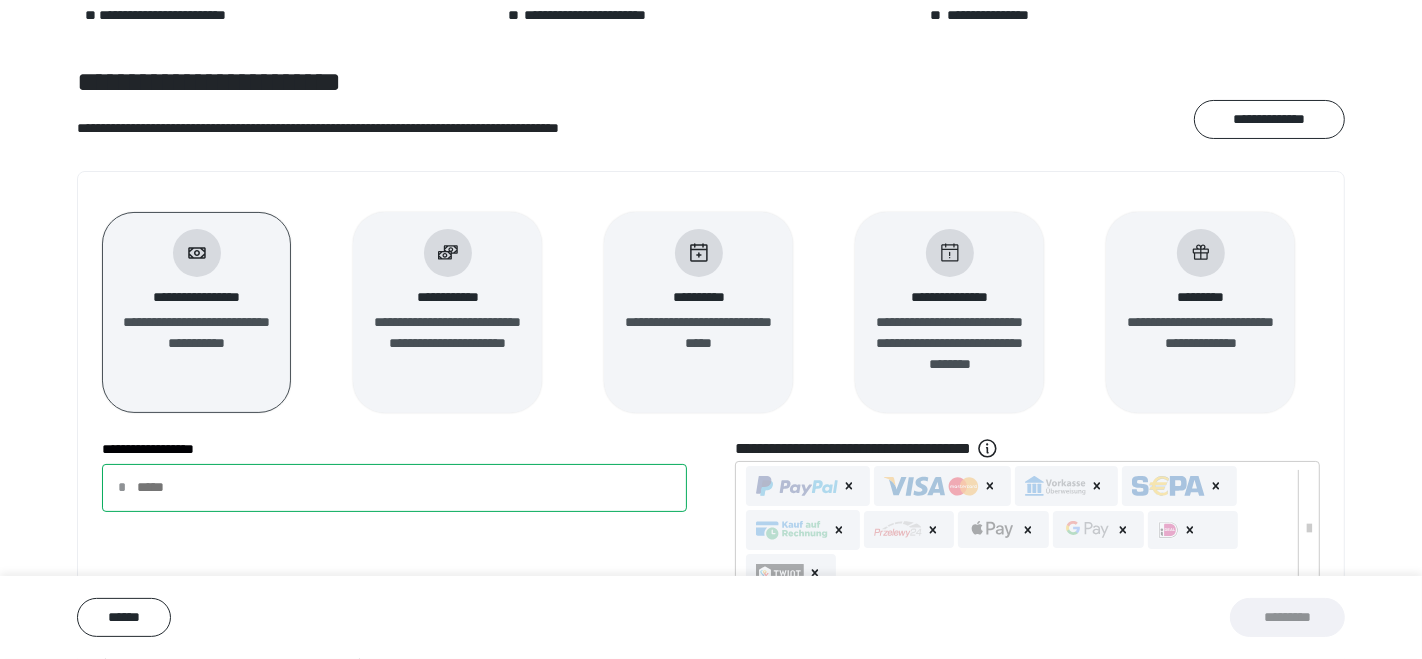 click on "**********" at bounding box center [394, 488] 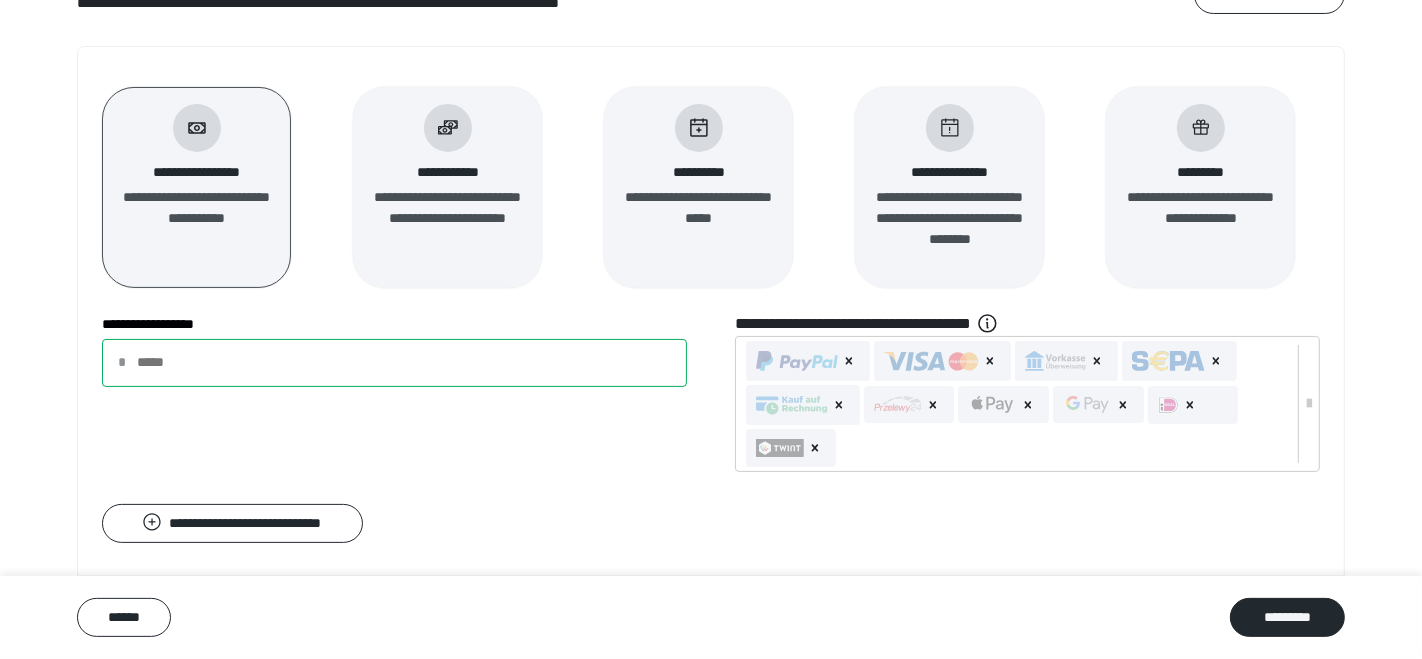 scroll, scrollTop: 317, scrollLeft: 0, axis: vertical 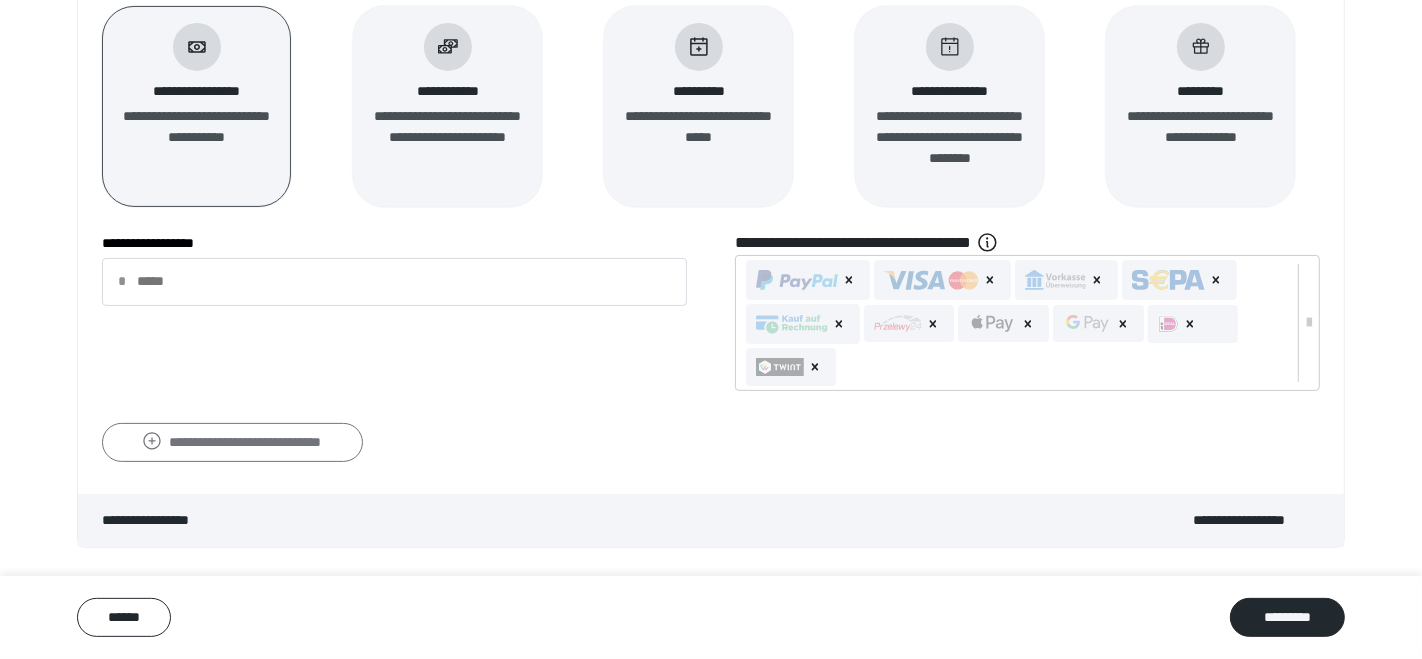 click on "**********" at bounding box center [232, 442] 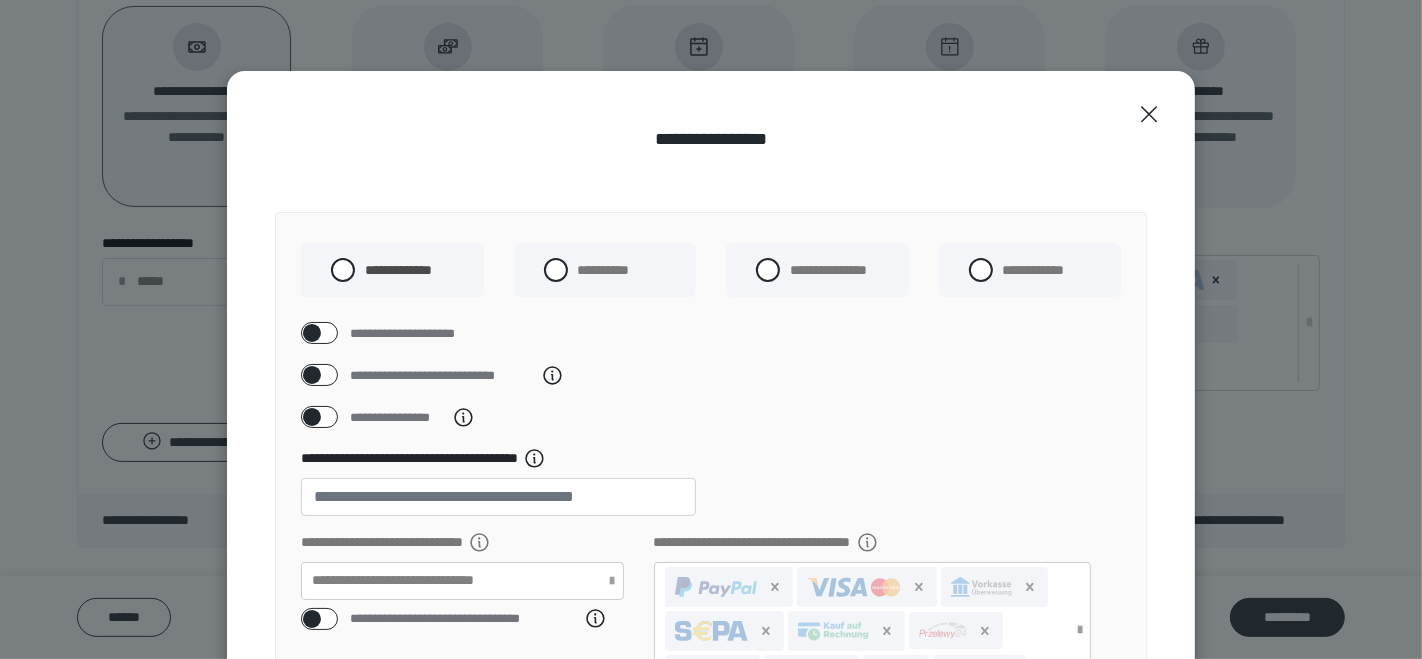 scroll, scrollTop: 111, scrollLeft: 0, axis: vertical 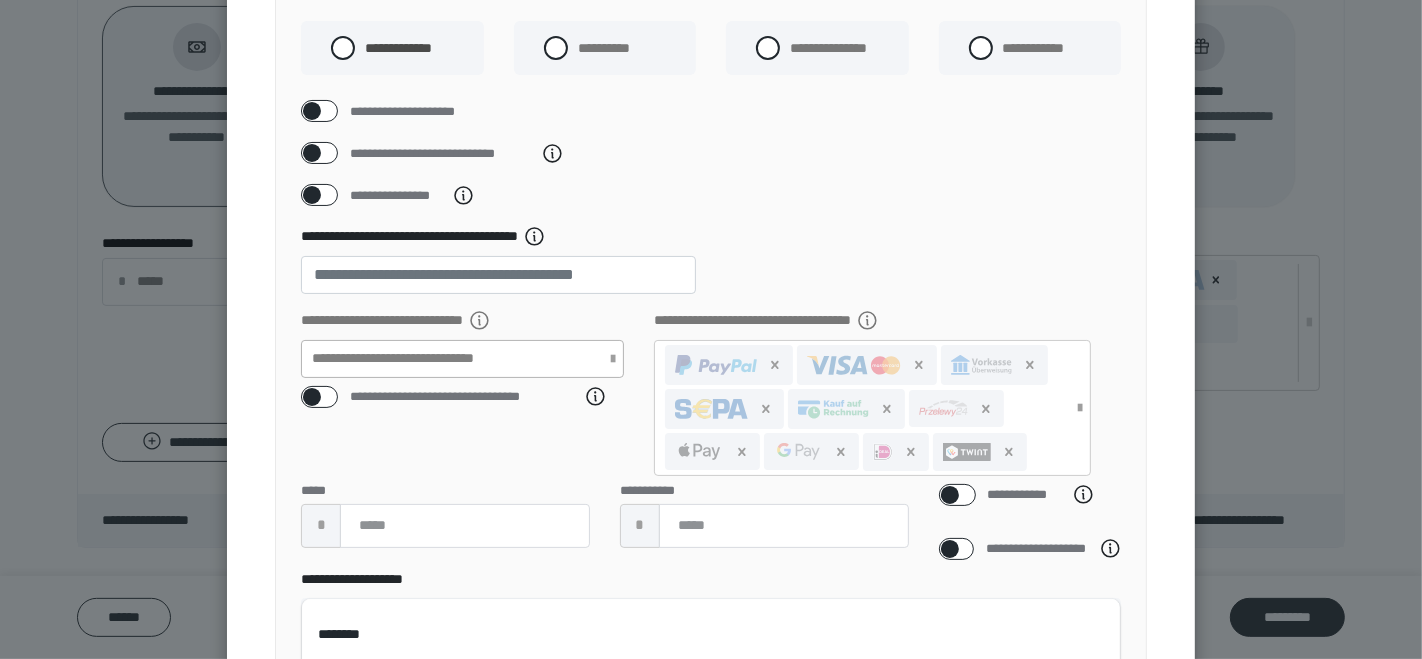 click on "**********" at bounding box center [462, 359] 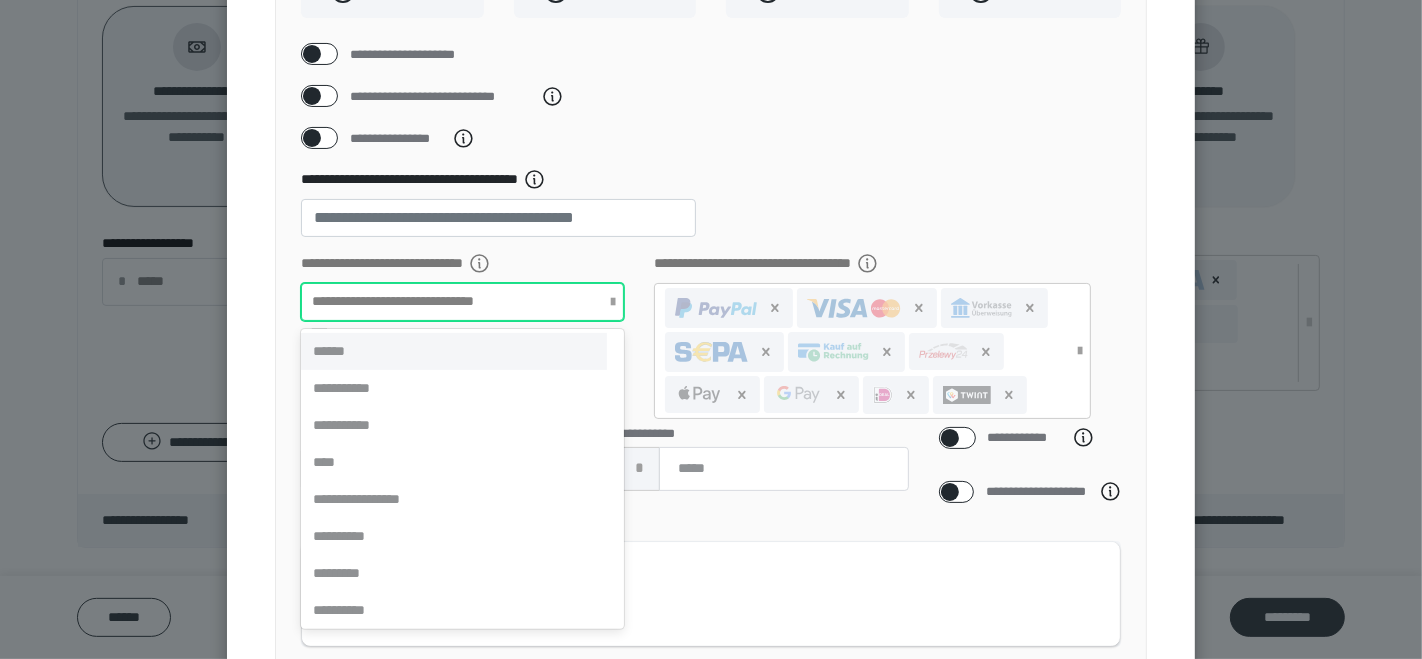 click on "**********" at bounding box center [711, 211] 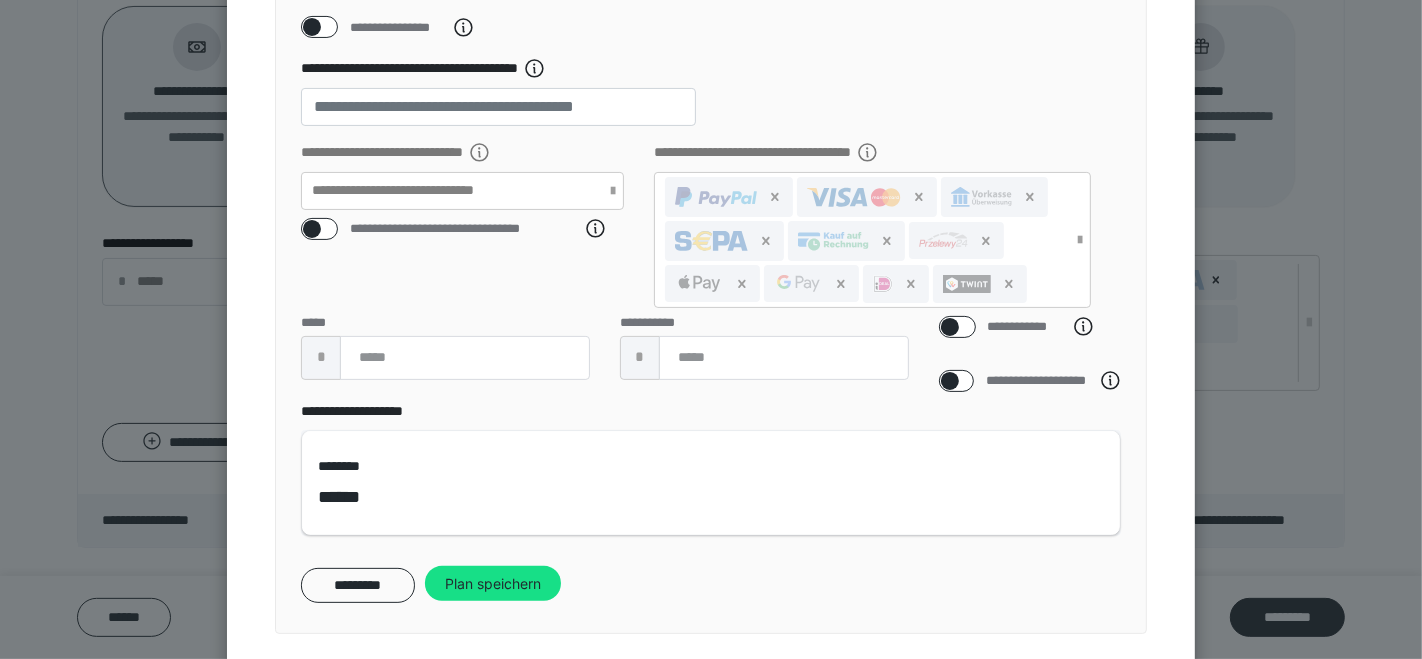 scroll, scrollTop: 438, scrollLeft: 0, axis: vertical 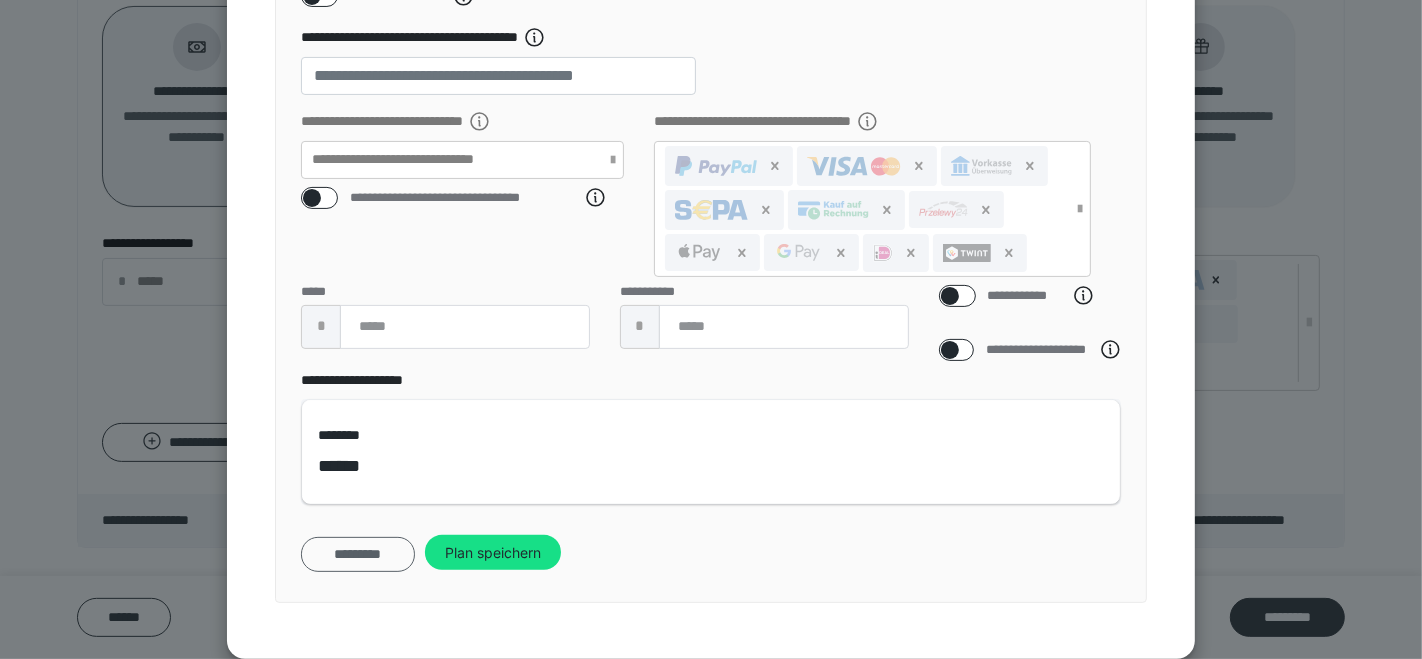 click on "*********" at bounding box center (358, 554) 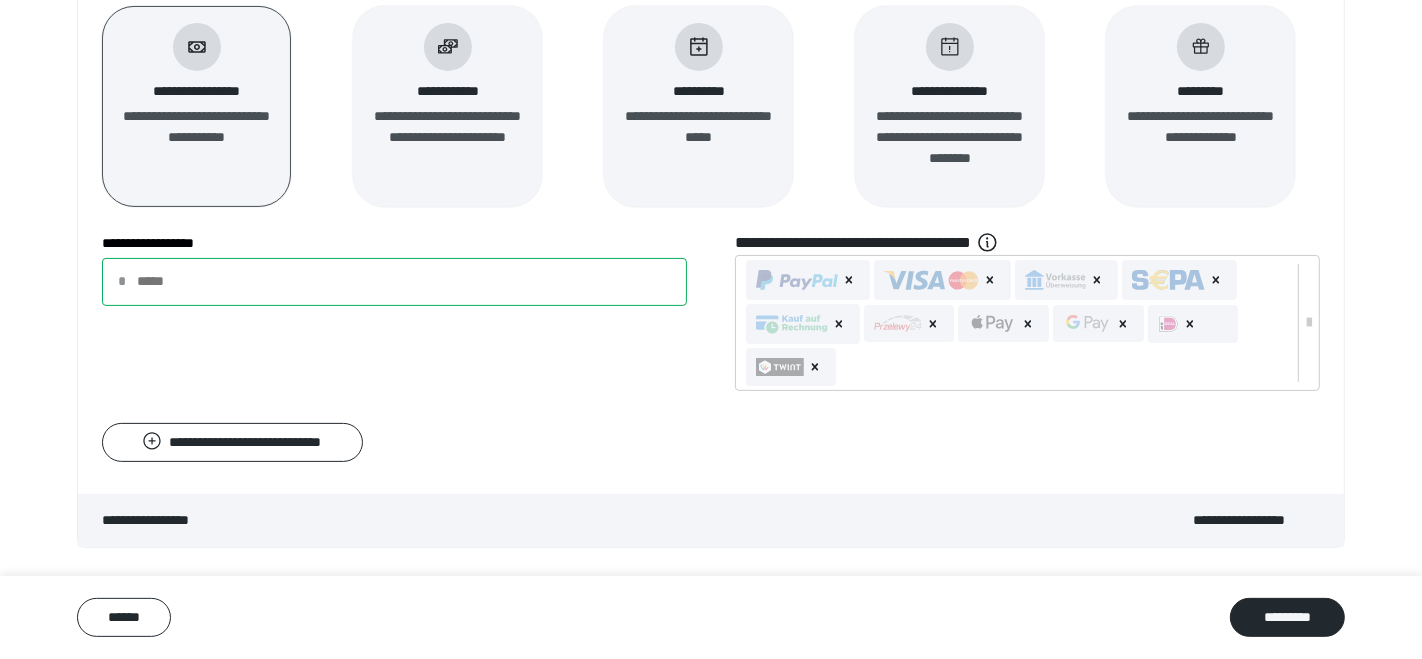 click on "**" at bounding box center [394, 282] 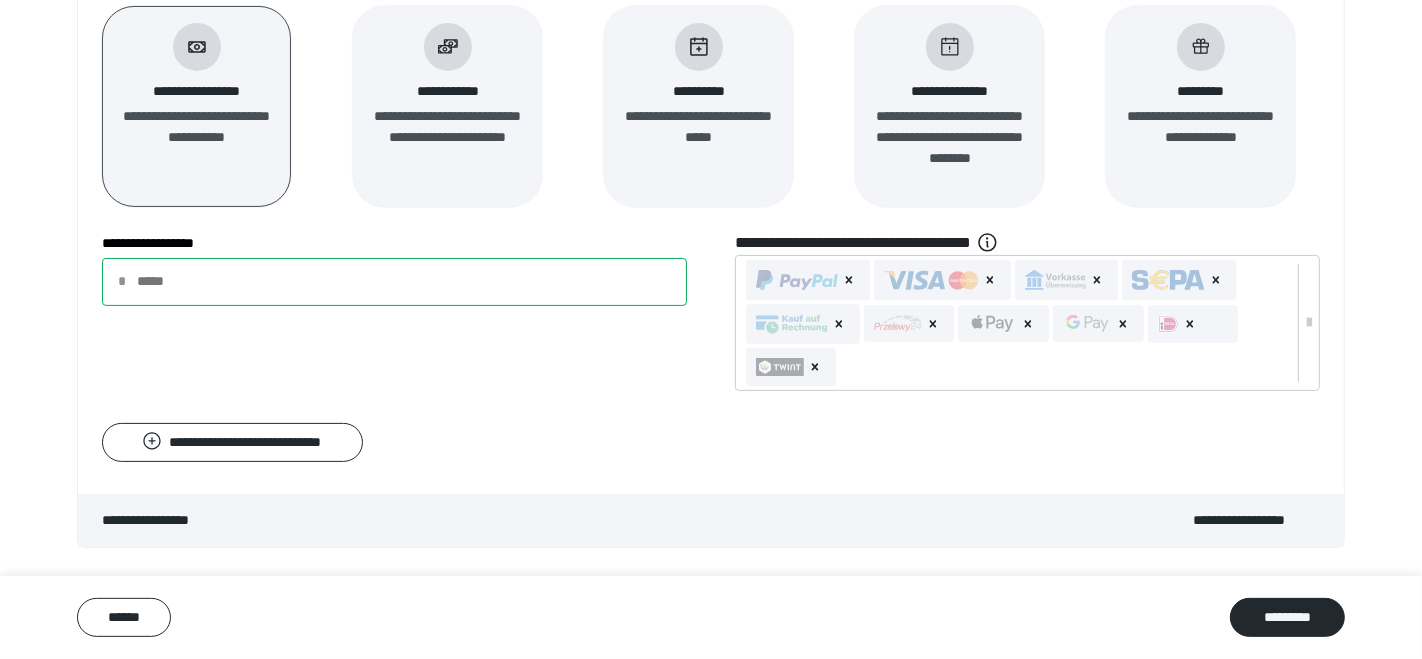 type on "**" 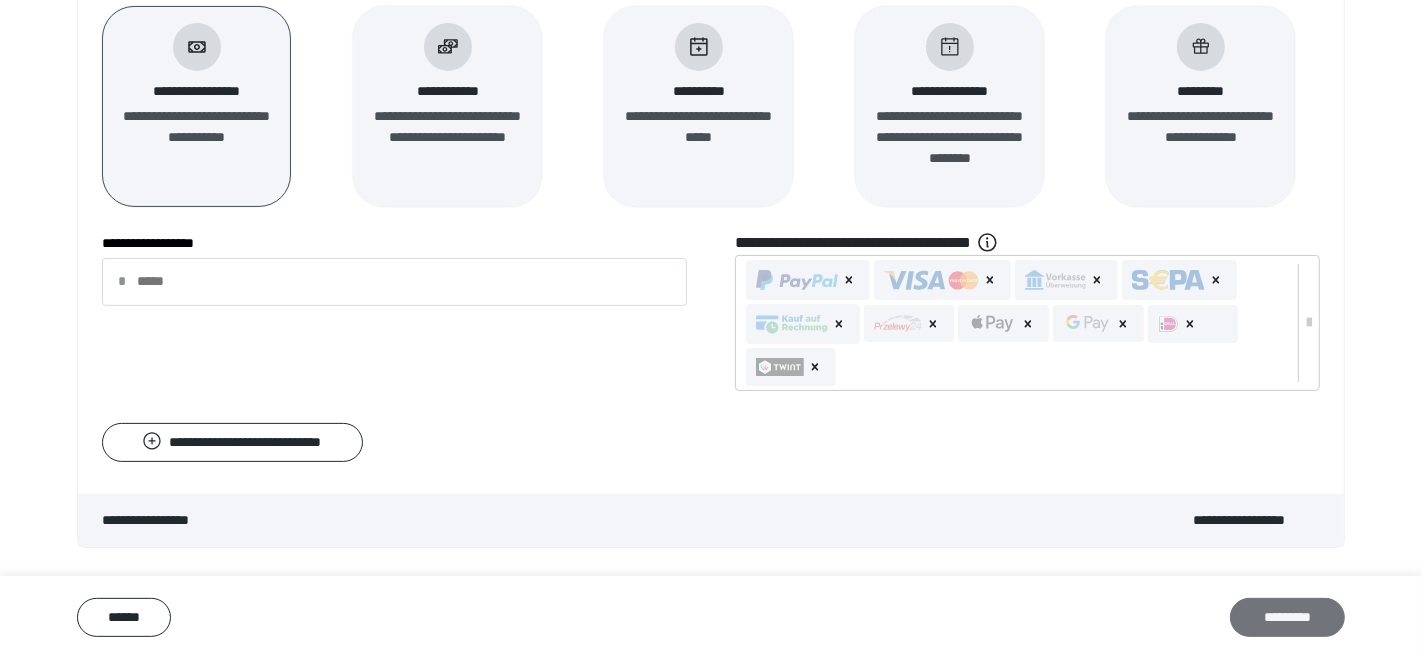 click on "*********" at bounding box center (1287, 617) 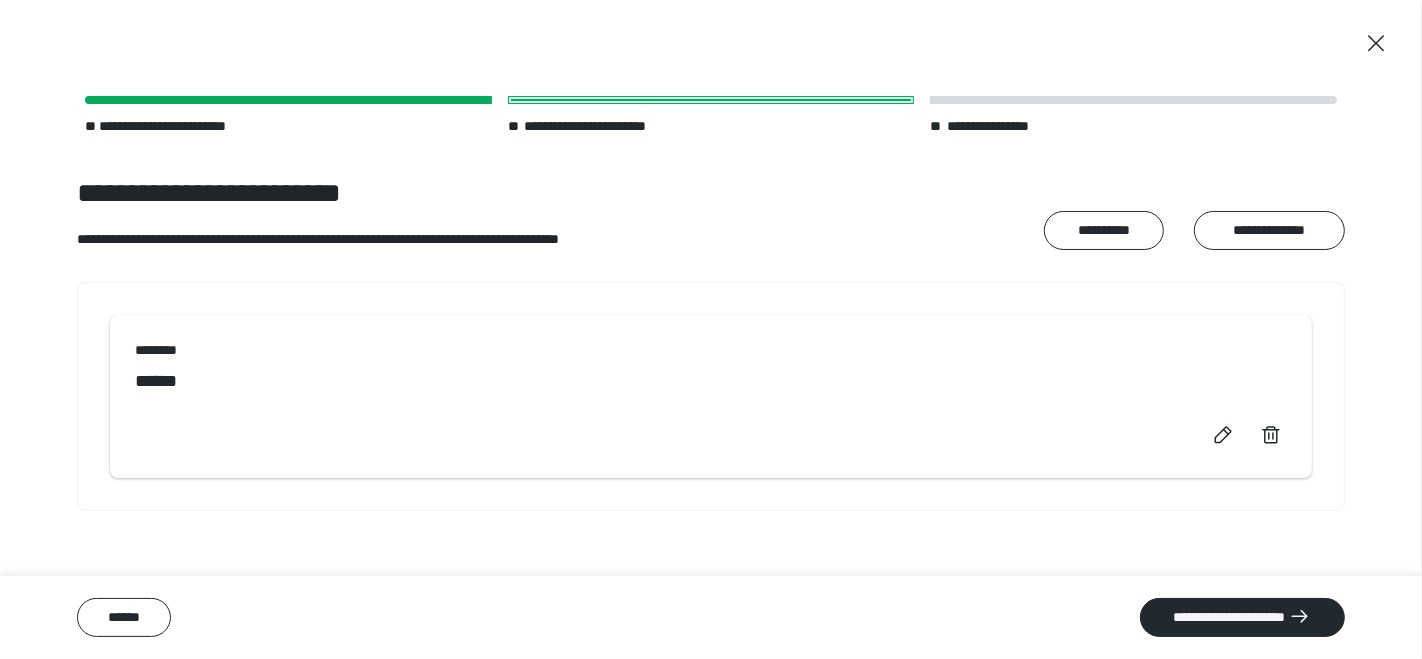 scroll, scrollTop: 0, scrollLeft: 0, axis: both 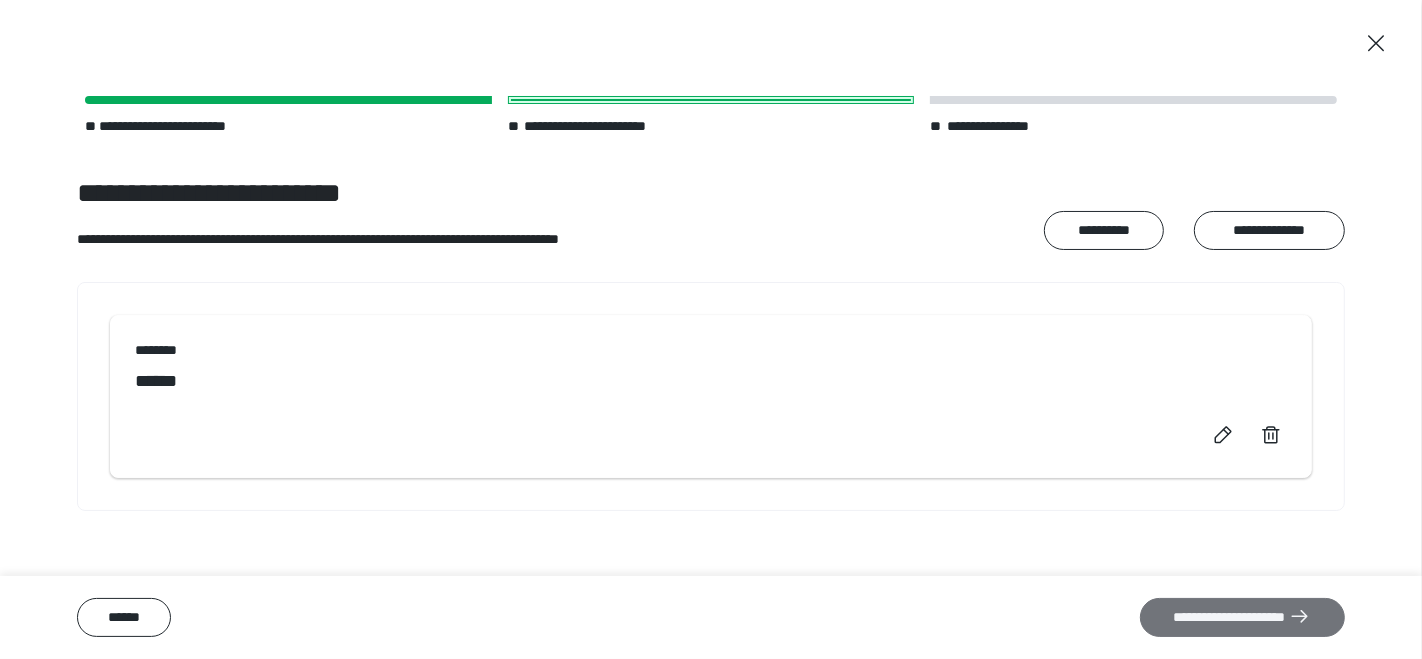 click on "**********" at bounding box center [1243, 617] 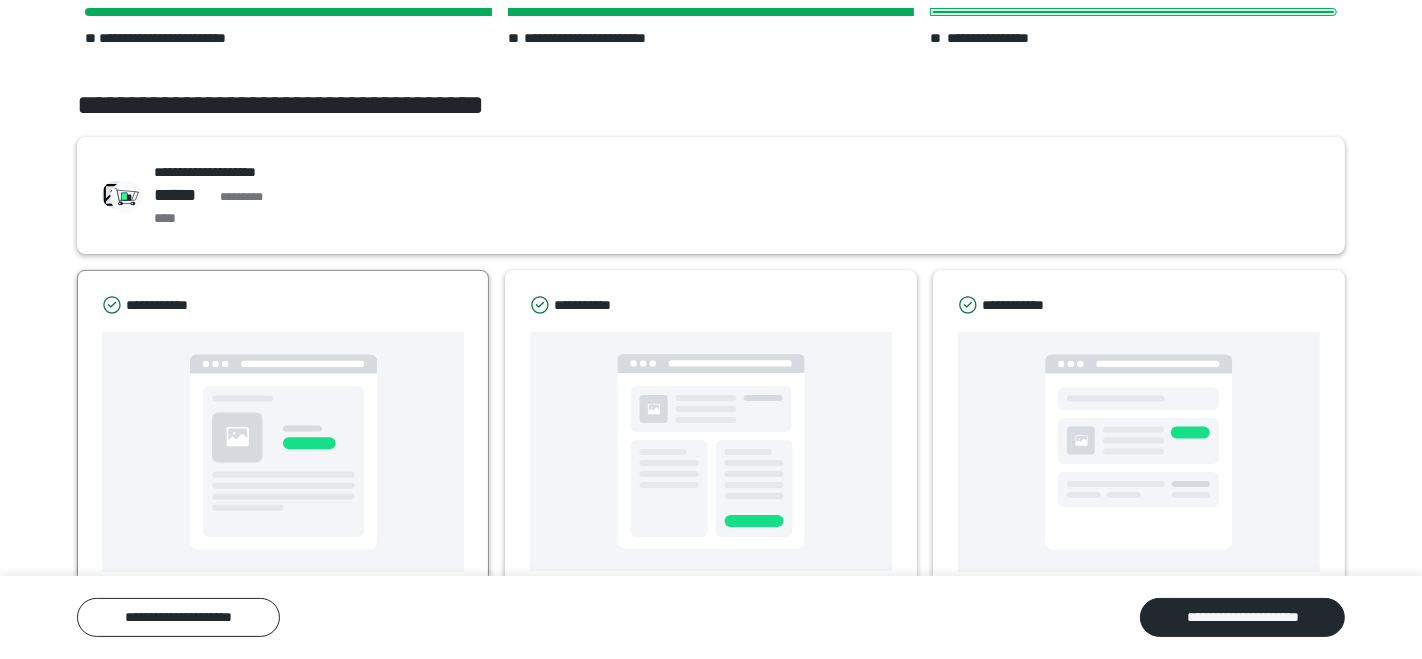 scroll, scrollTop: 111, scrollLeft: 0, axis: vertical 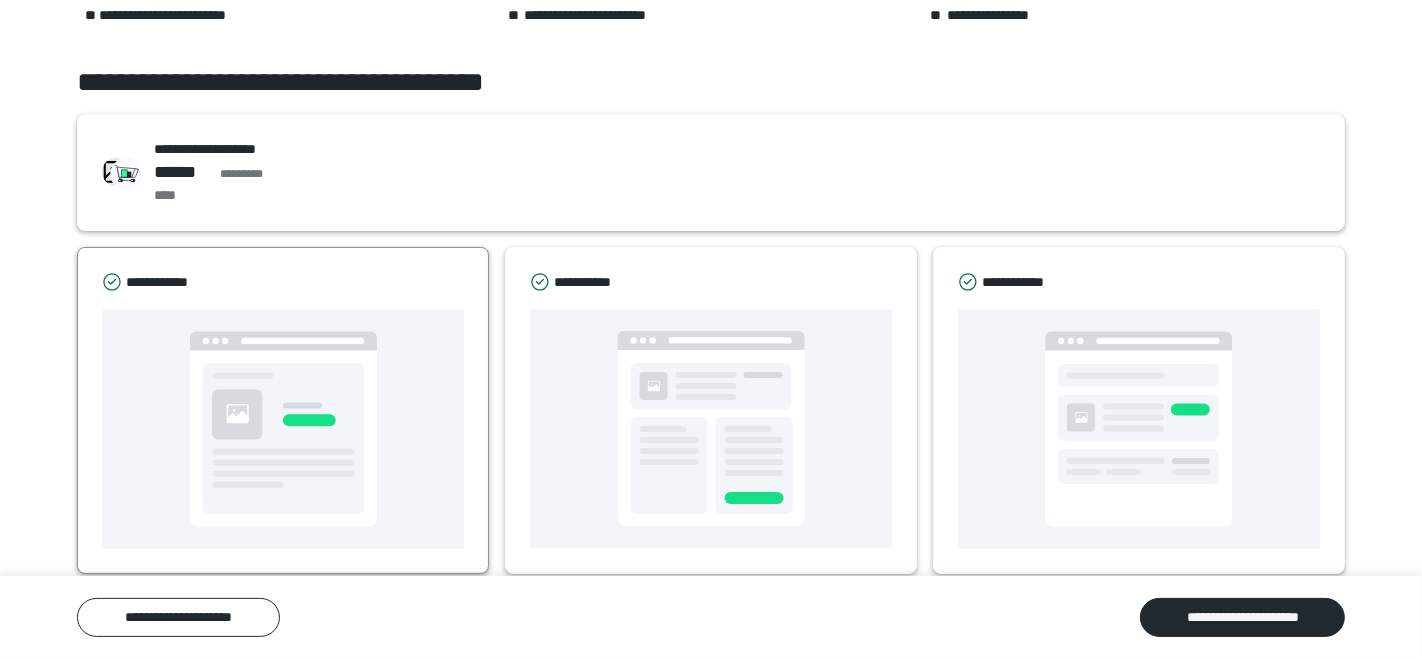 click at bounding box center (283, 429) 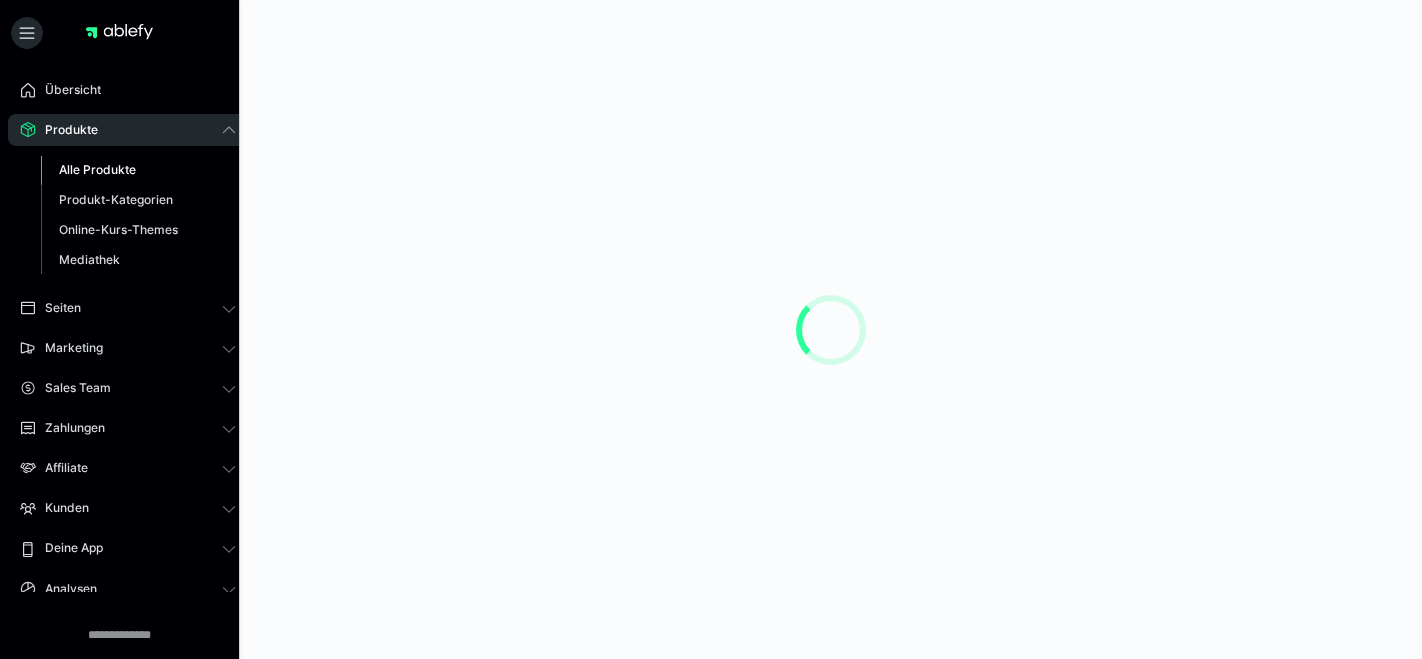 scroll, scrollTop: 0, scrollLeft: 0, axis: both 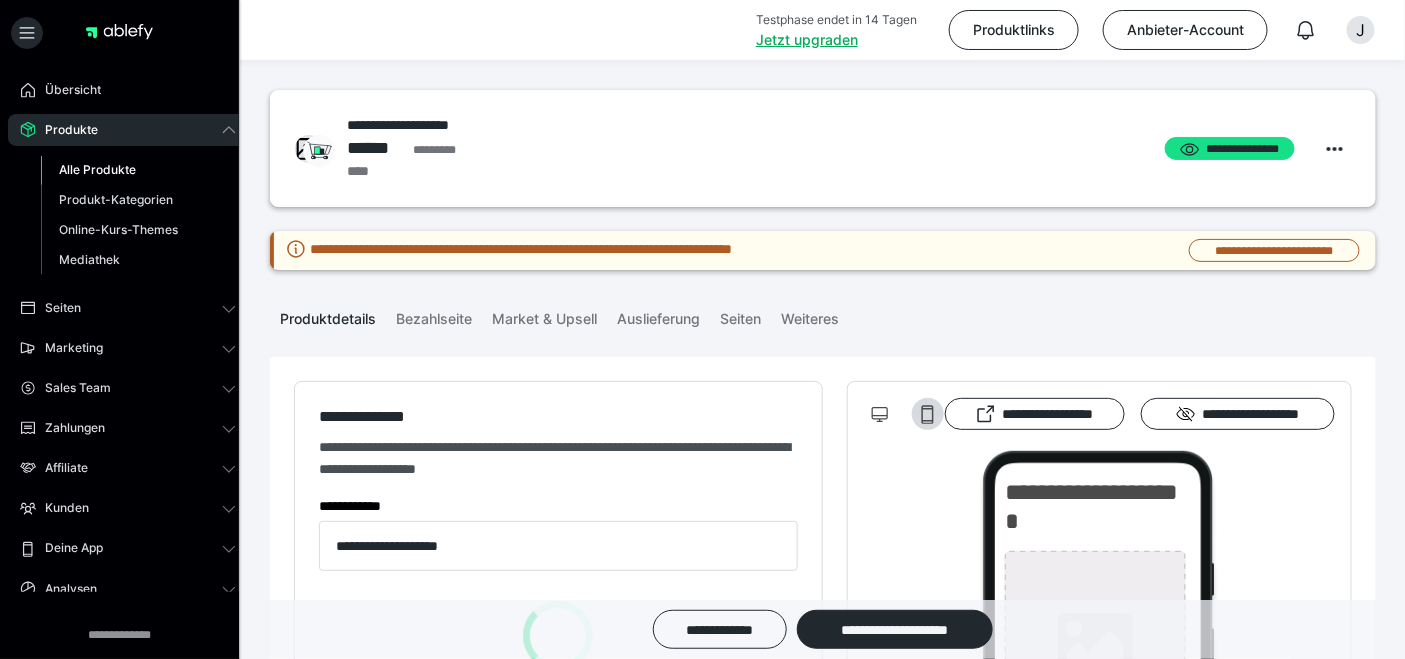 type on "**********" 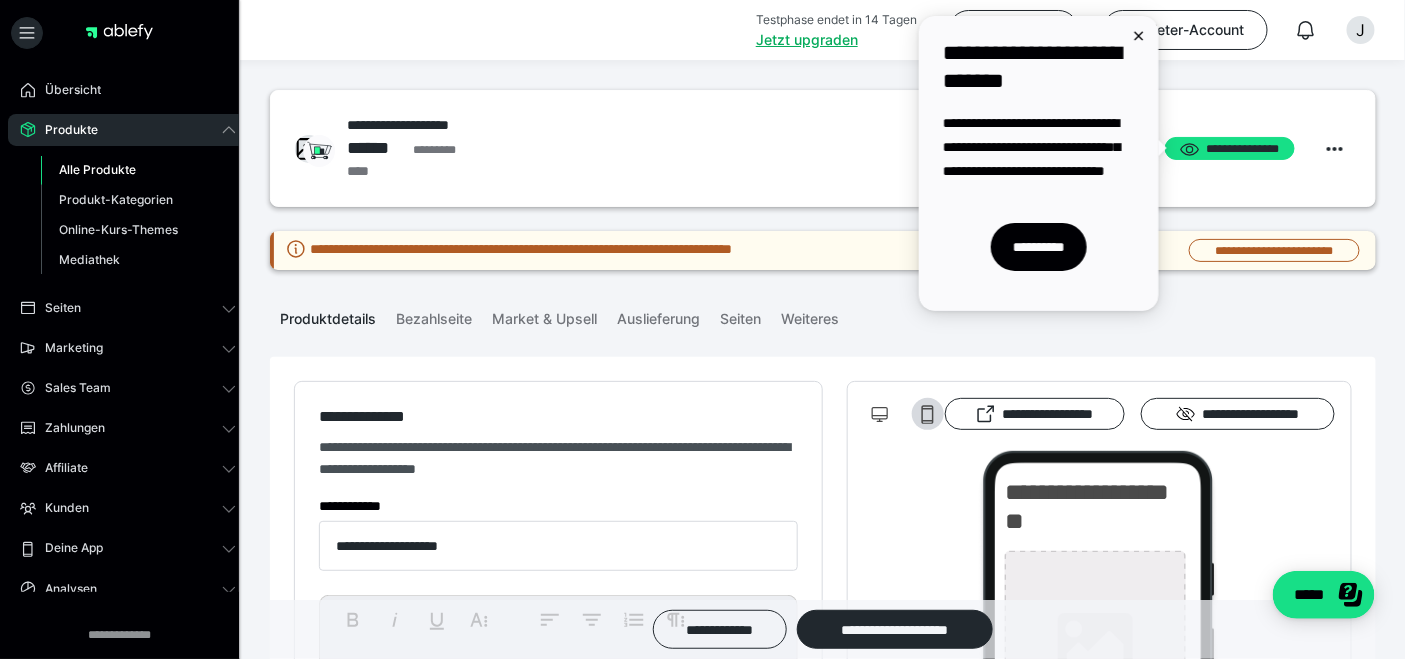 scroll, scrollTop: 0, scrollLeft: 0, axis: both 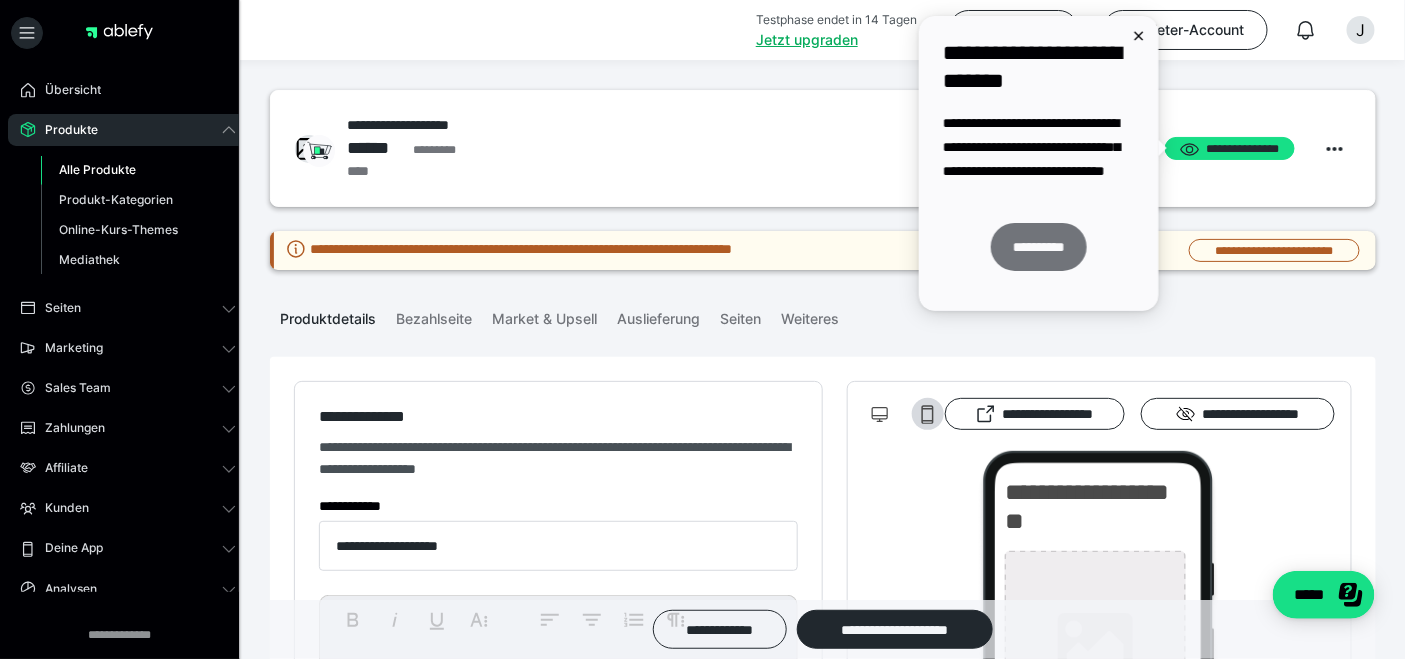 click on "**********" at bounding box center [1038, 247] 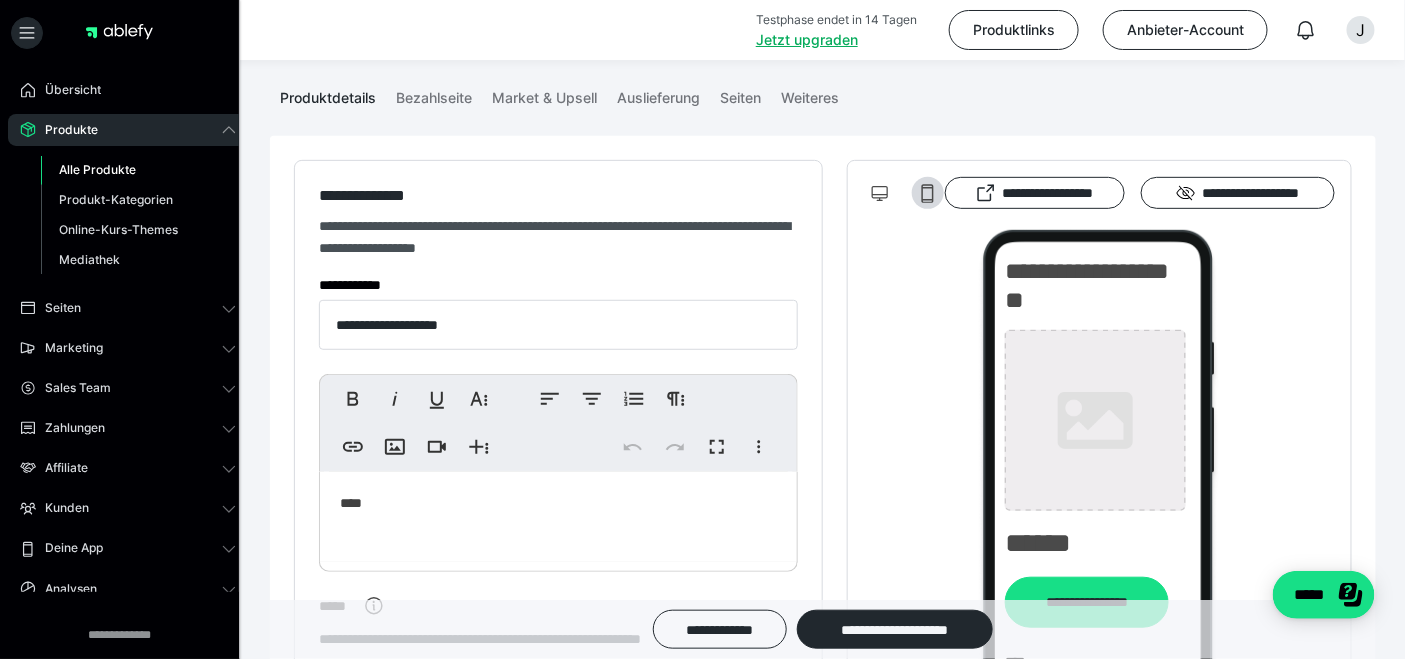 scroll, scrollTop: 222, scrollLeft: 0, axis: vertical 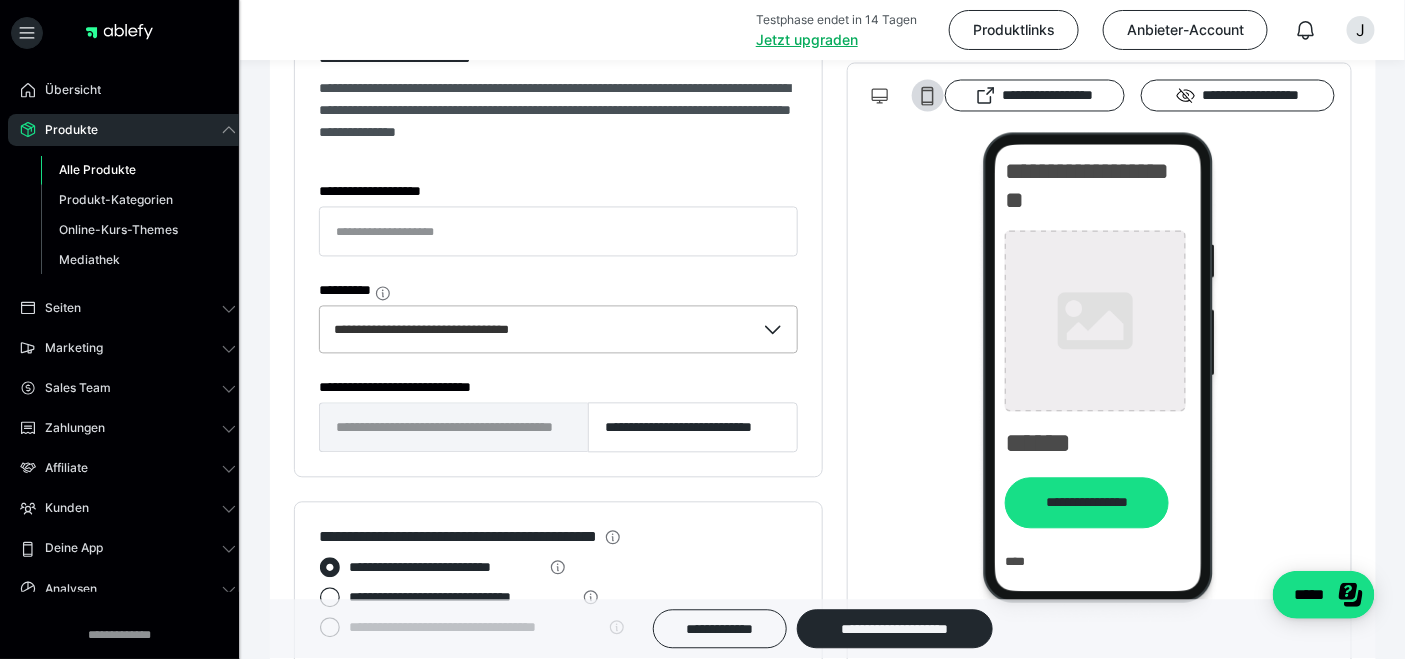 click on "**********" at bounding box center (437, 330) 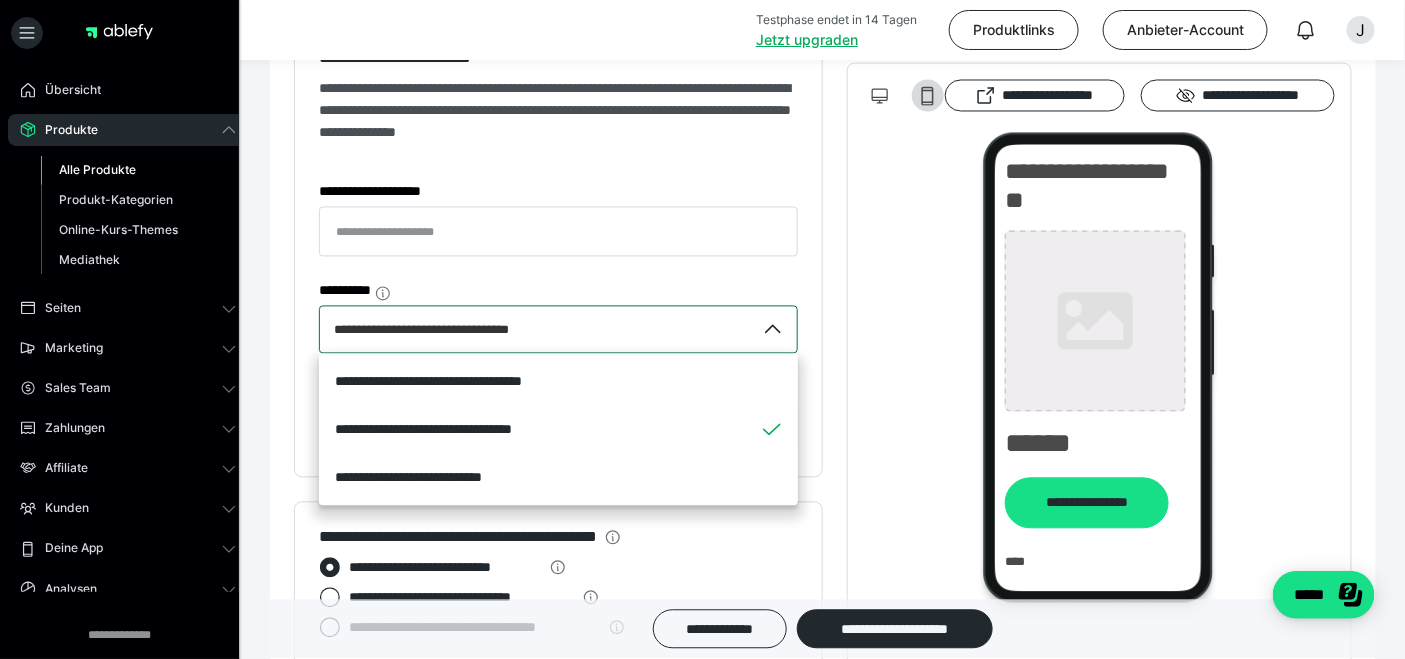 click on "**********" at bounding box center (437, 330) 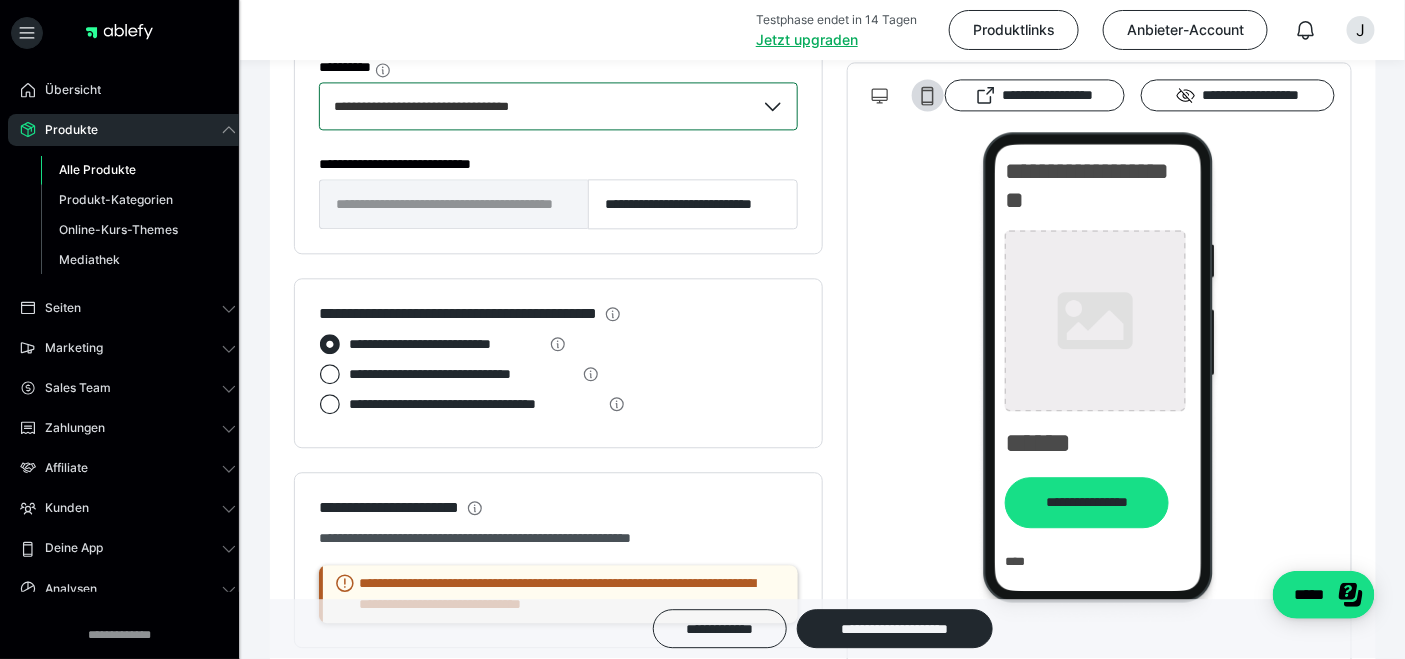 scroll, scrollTop: 1333, scrollLeft: 0, axis: vertical 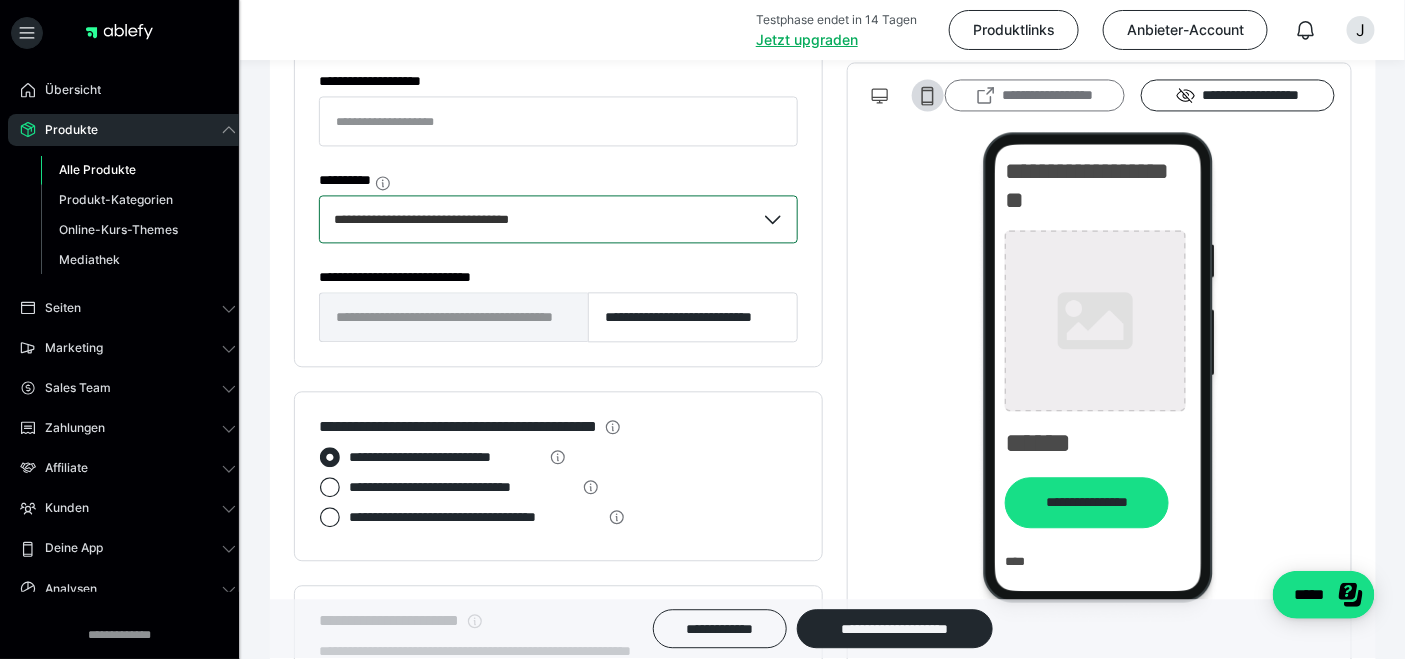 click on "**********" at bounding box center [1035, 96] 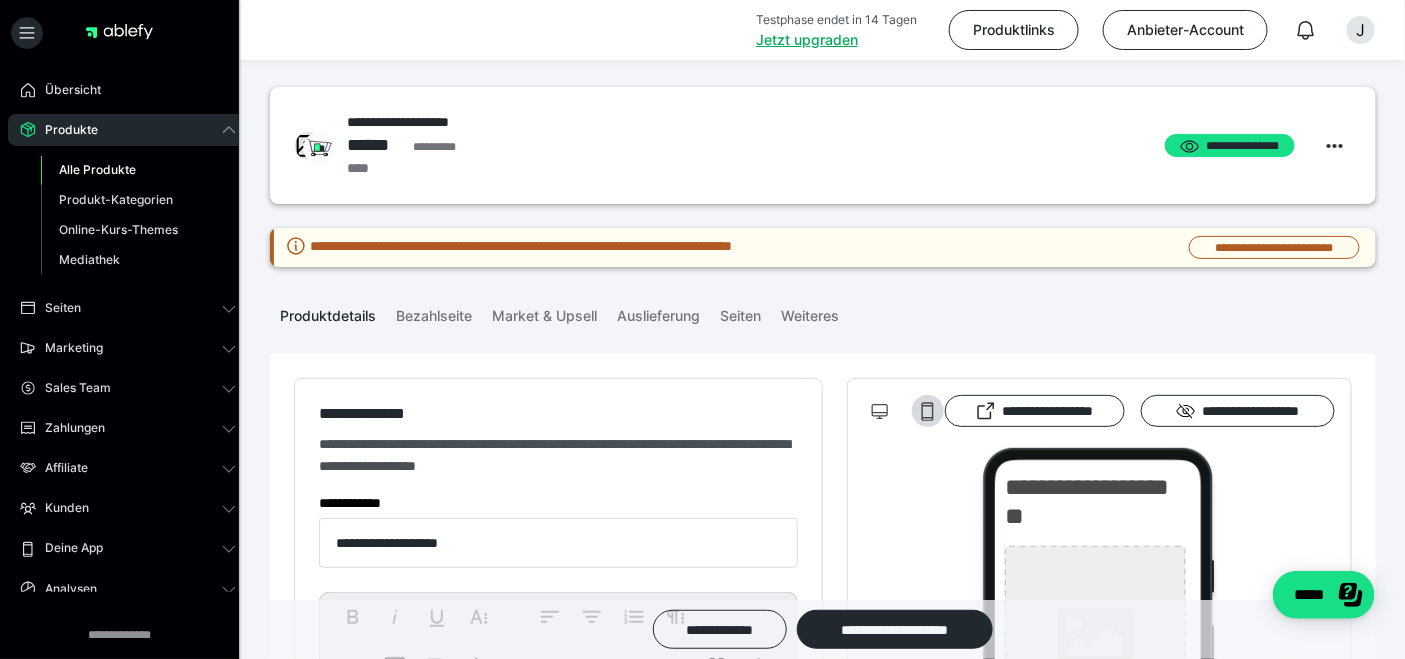 scroll, scrollTop: 0, scrollLeft: 0, axis: both 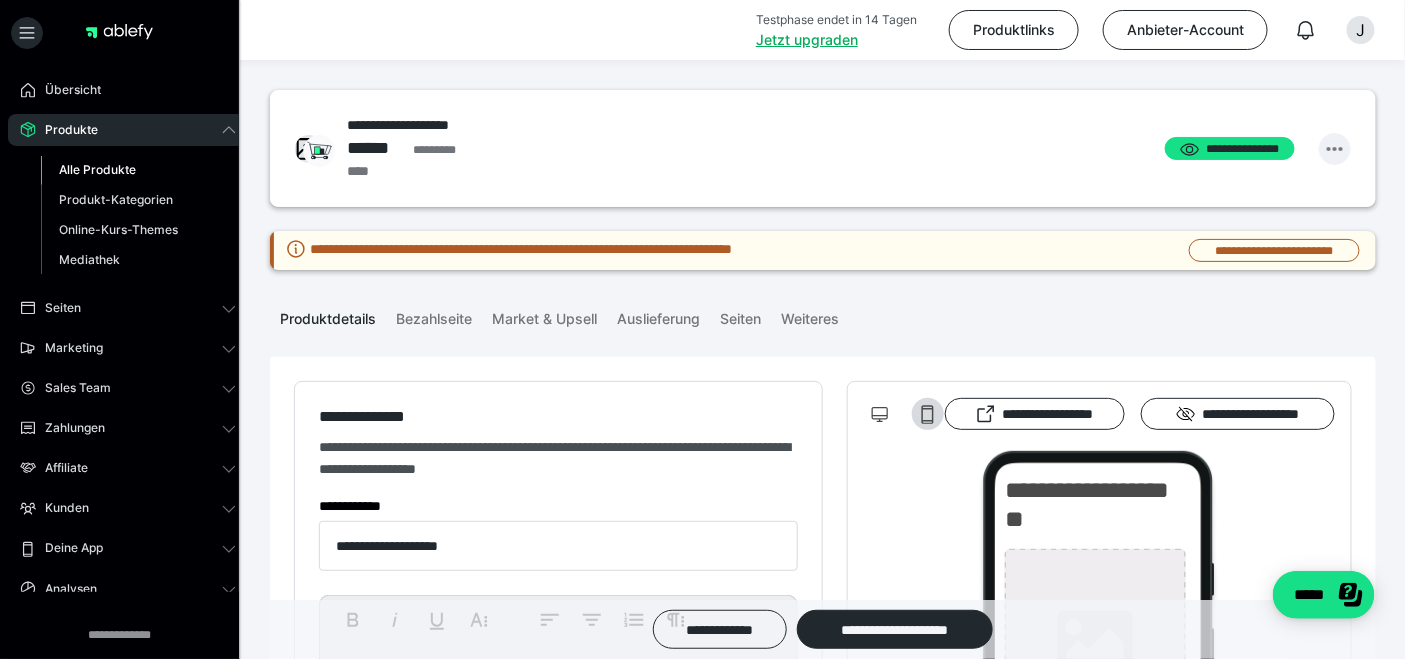 click 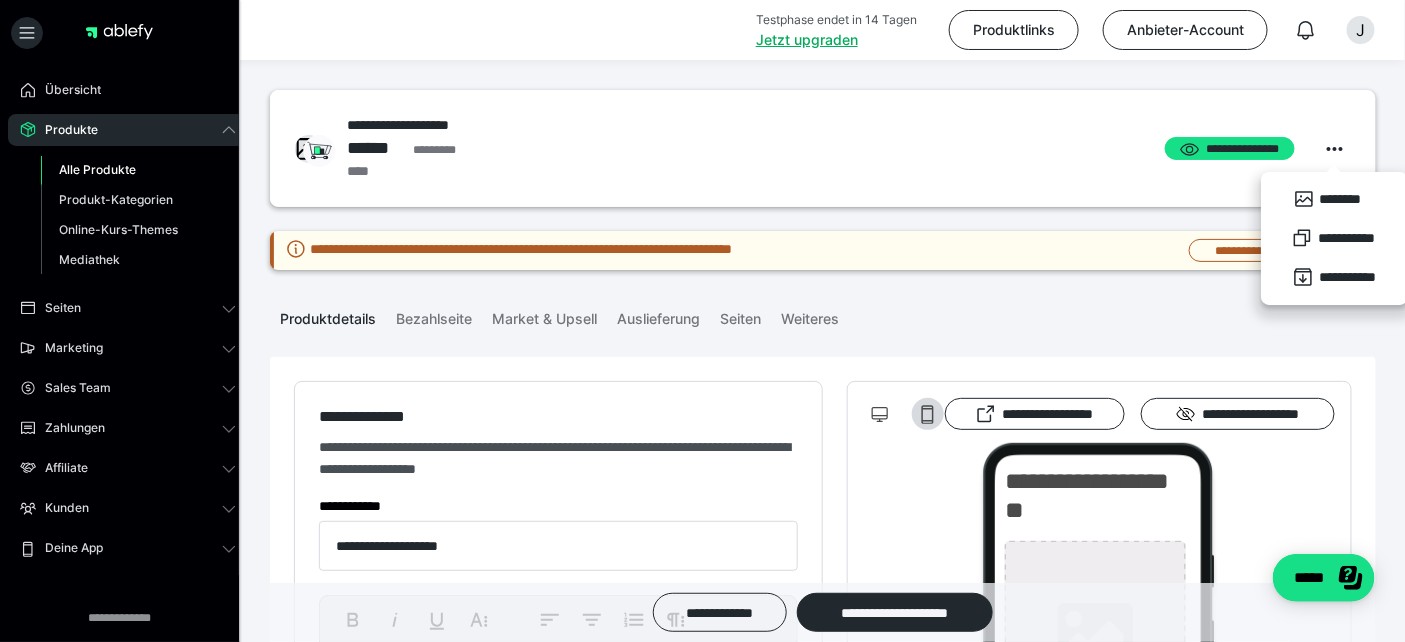 click on "**********" at bounding box center (718, 148) 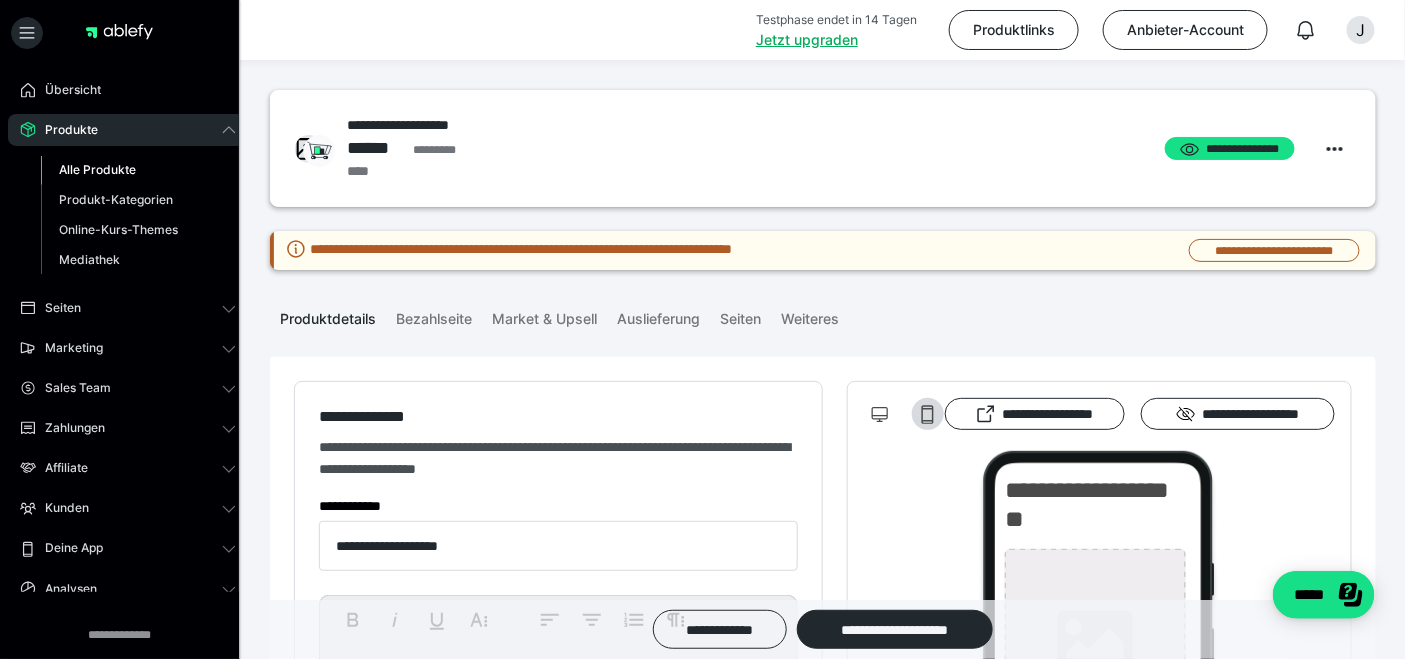 click on "**********" at bounding box center [417, 125] 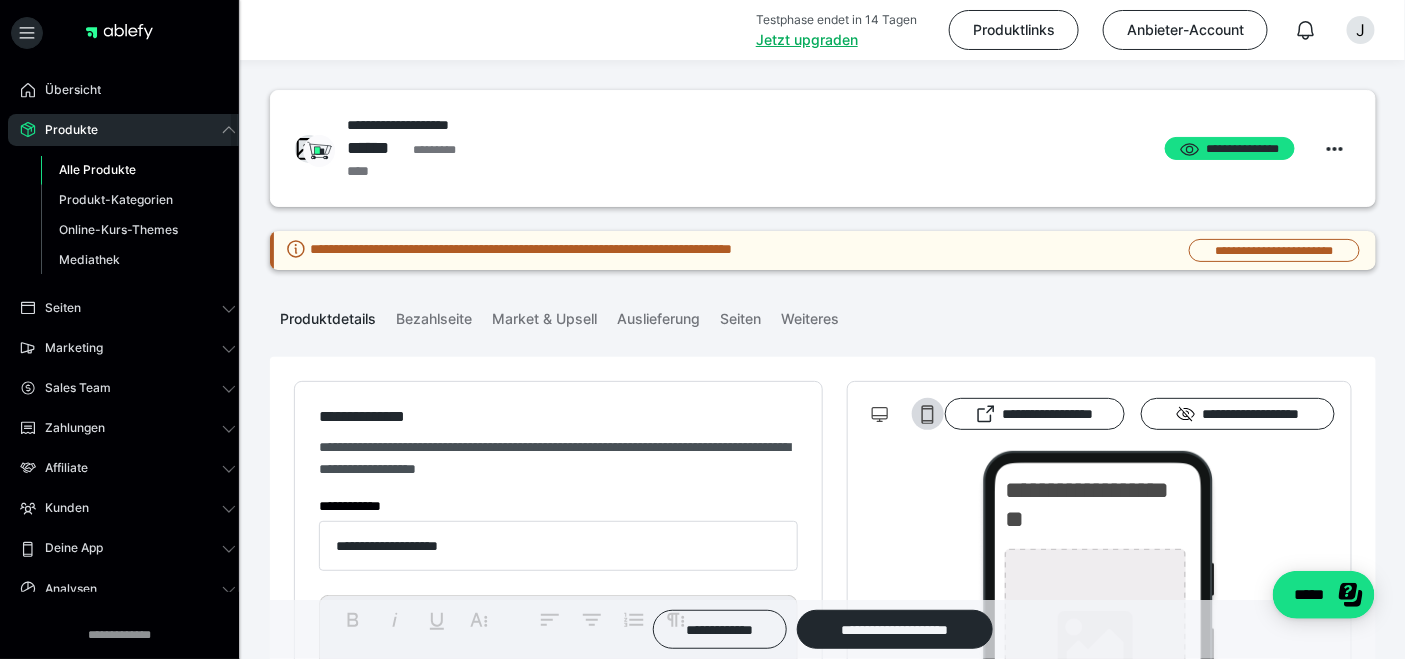 click on "Alle Produkte" at bounding box center [97, 169] 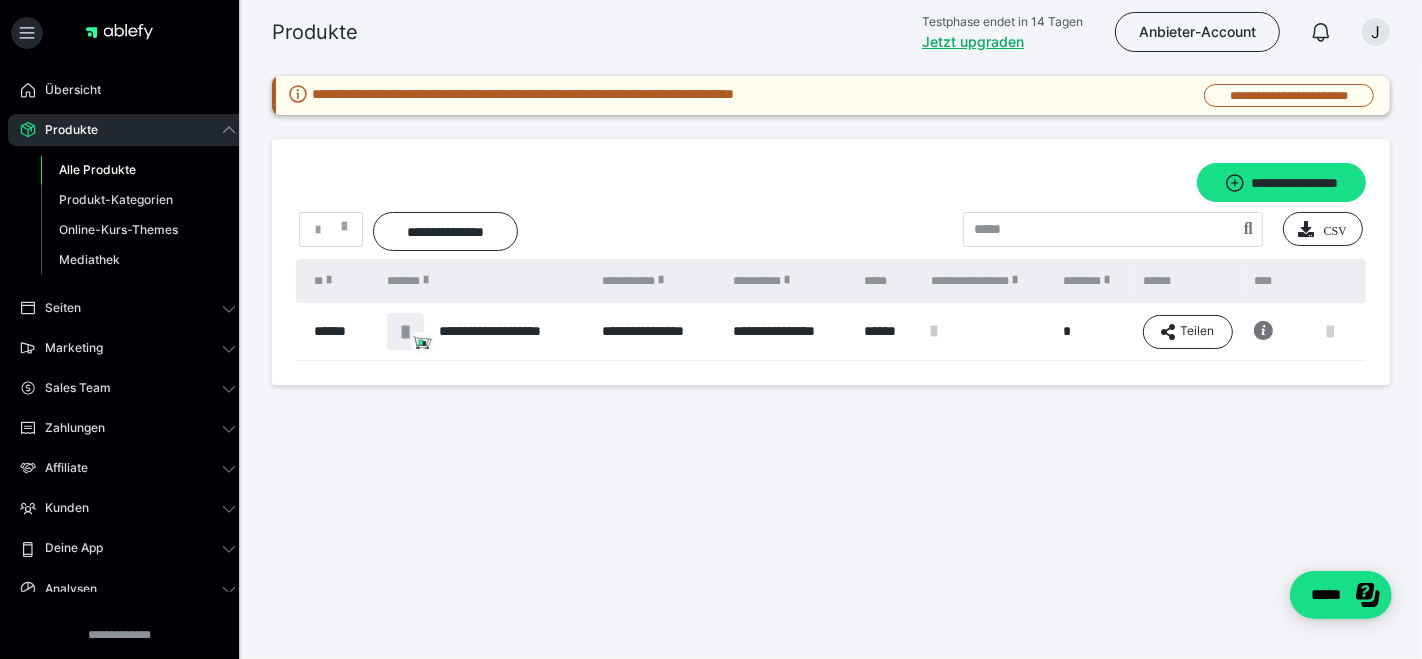 click at bounding box center (1330, 332) 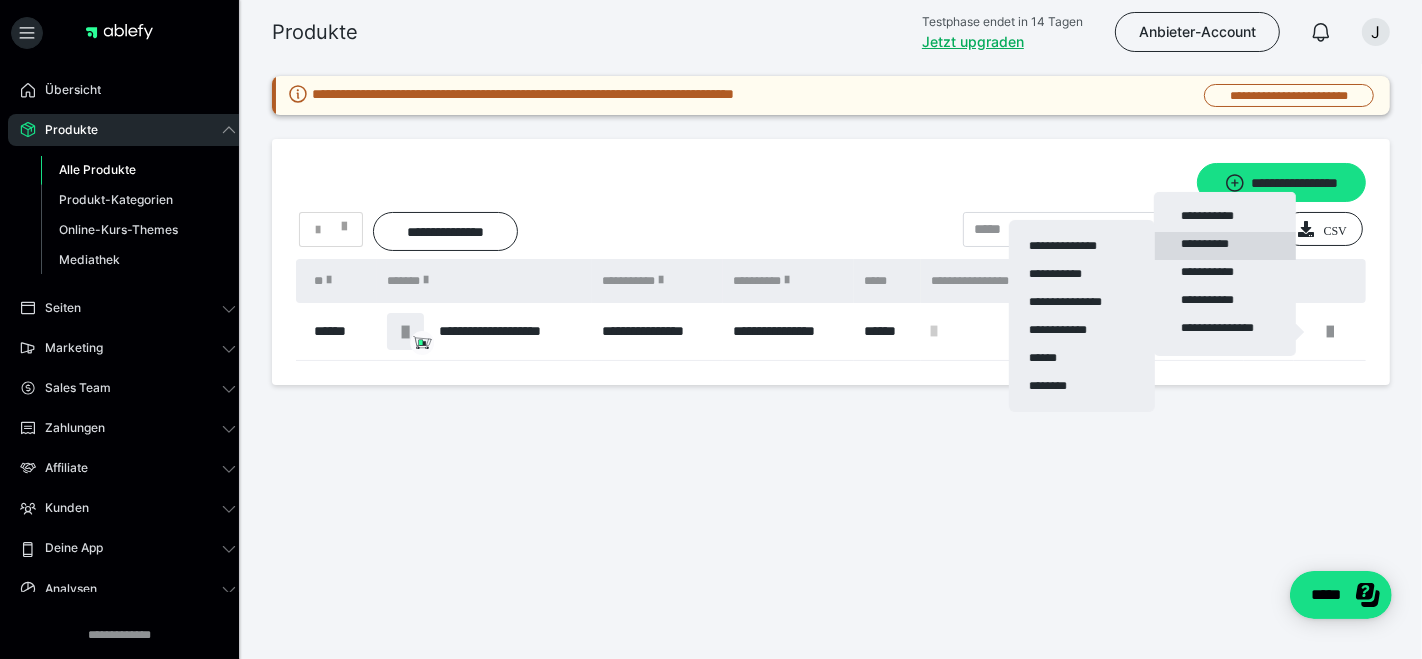 click on "**********" at bounding box center [1225, 246] 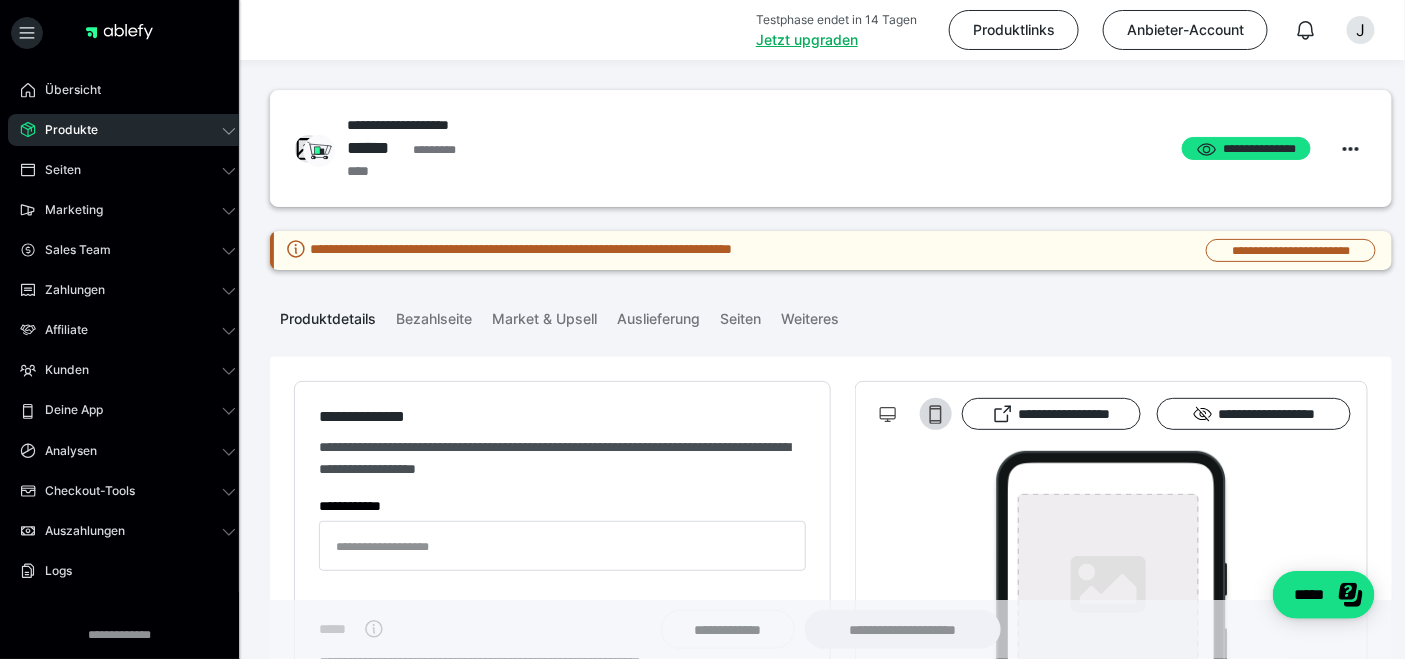 type on "**********" 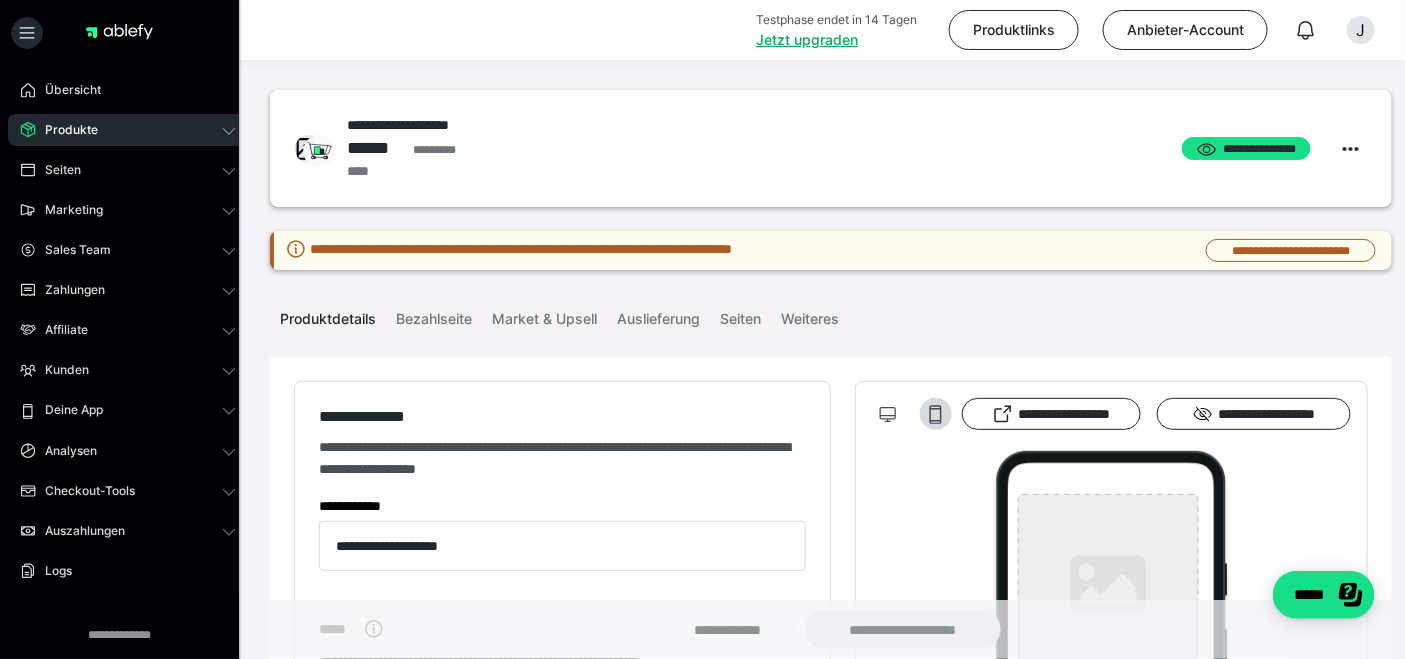 type on "**********" 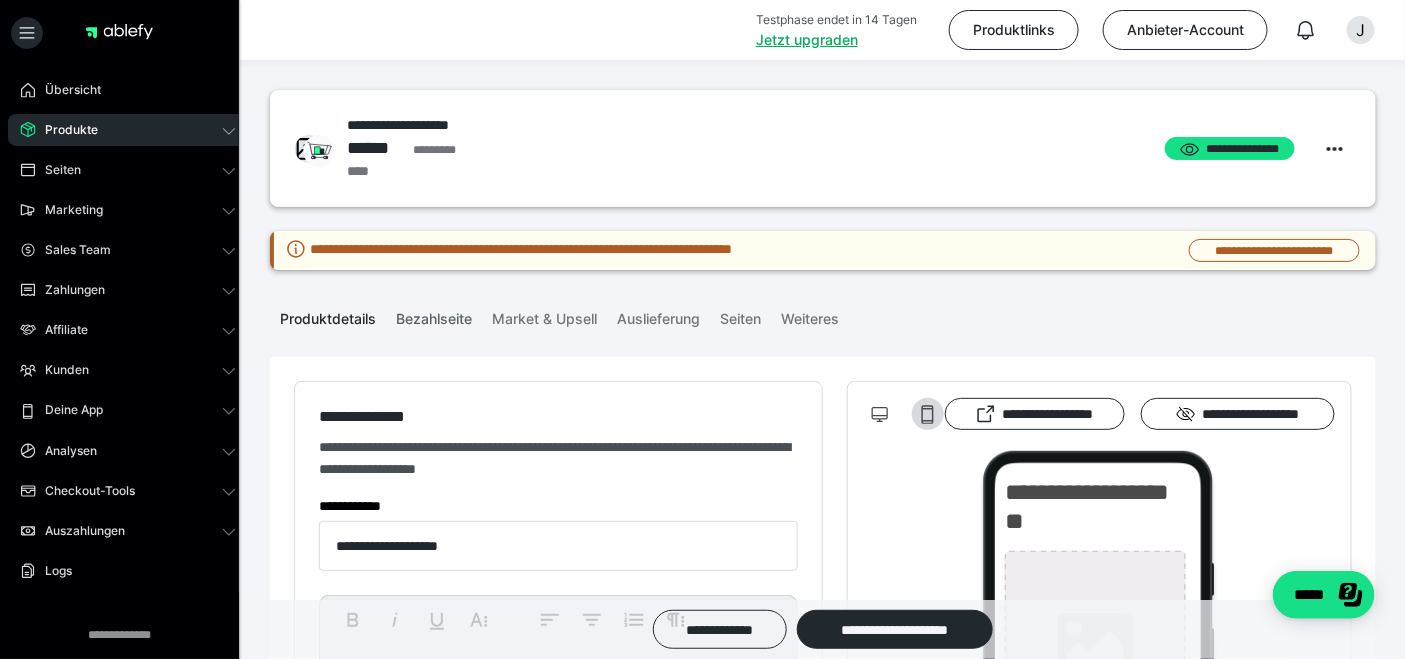 click on "Bezahlseite" at bounding box center (434, 315) 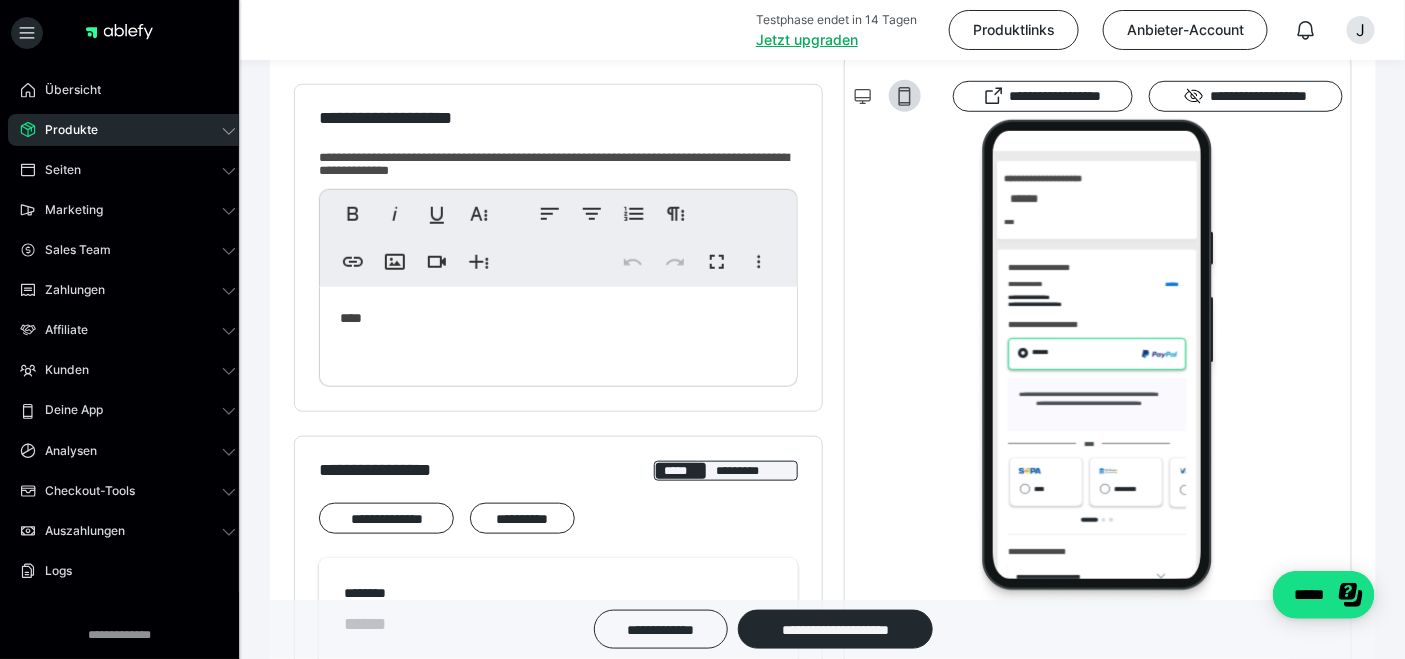 scroll, scrollTop: 111, scrollLeft: 0, axis: vertical 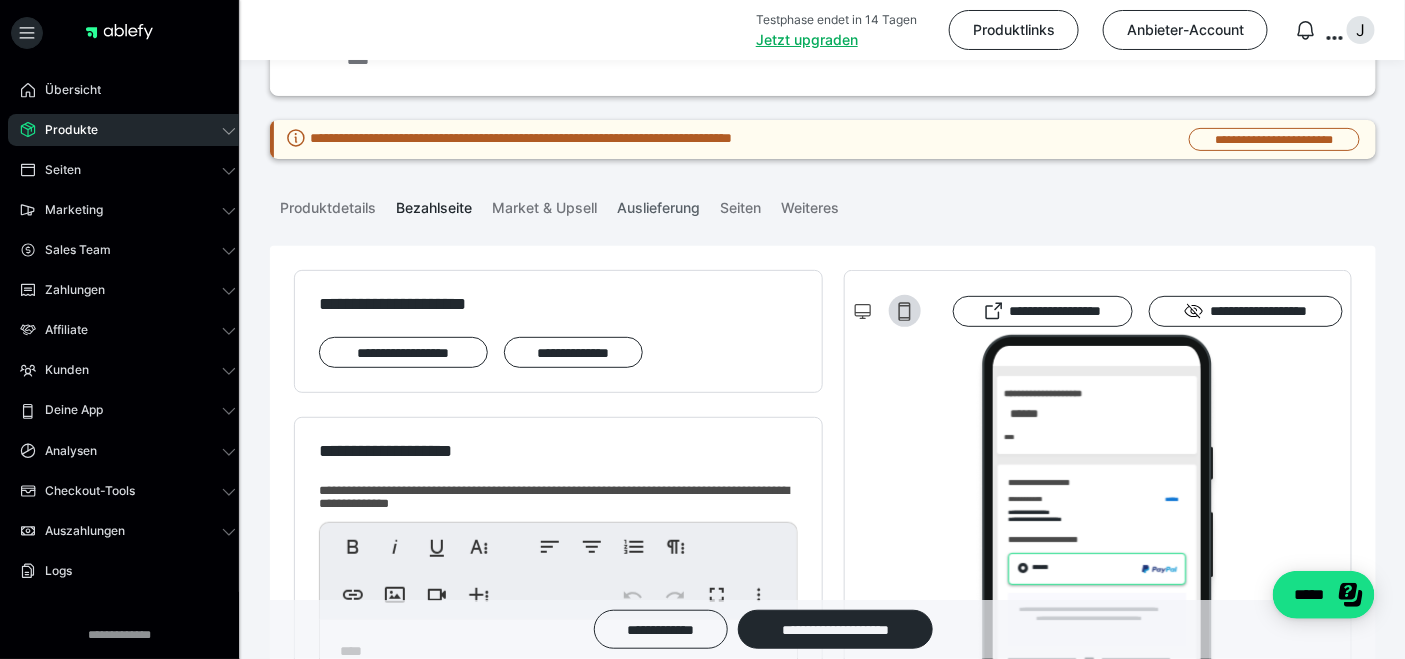 click on "Auslieferung" at bounding box center (658, 204) 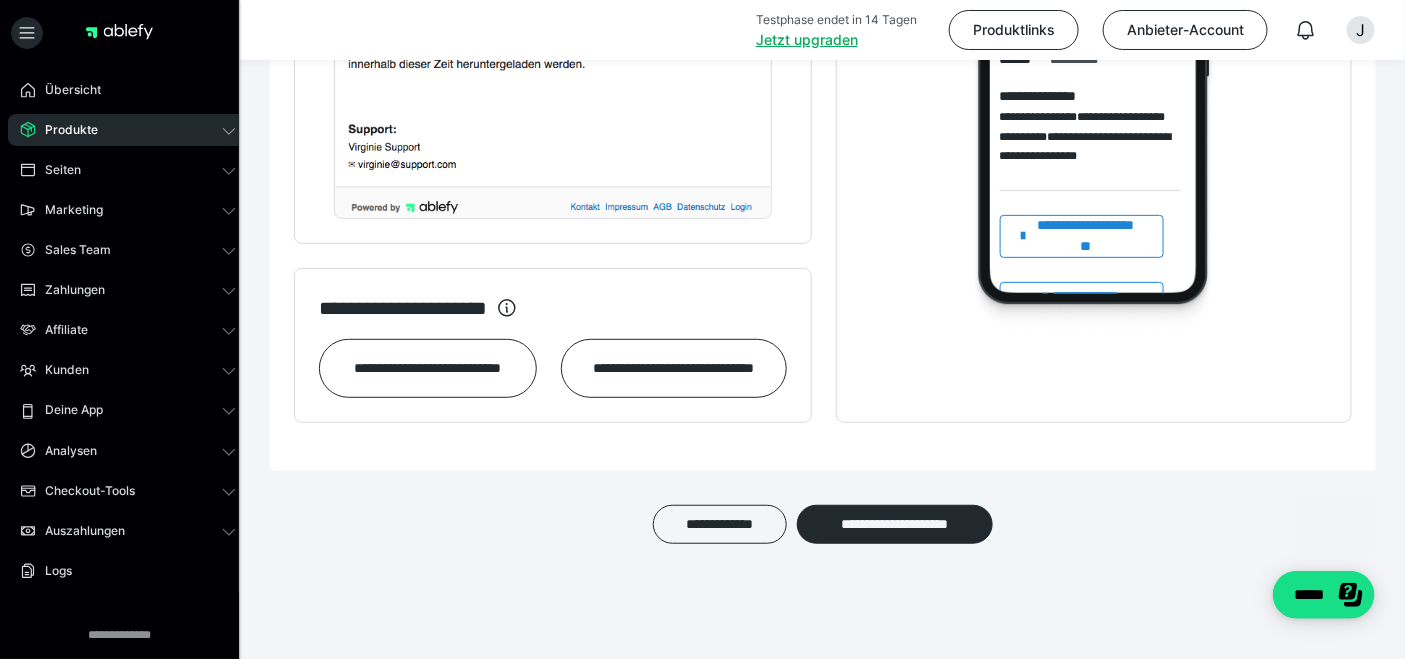 scroll, scrollTop: 2677, scrollLeft: 0, axis: vertical 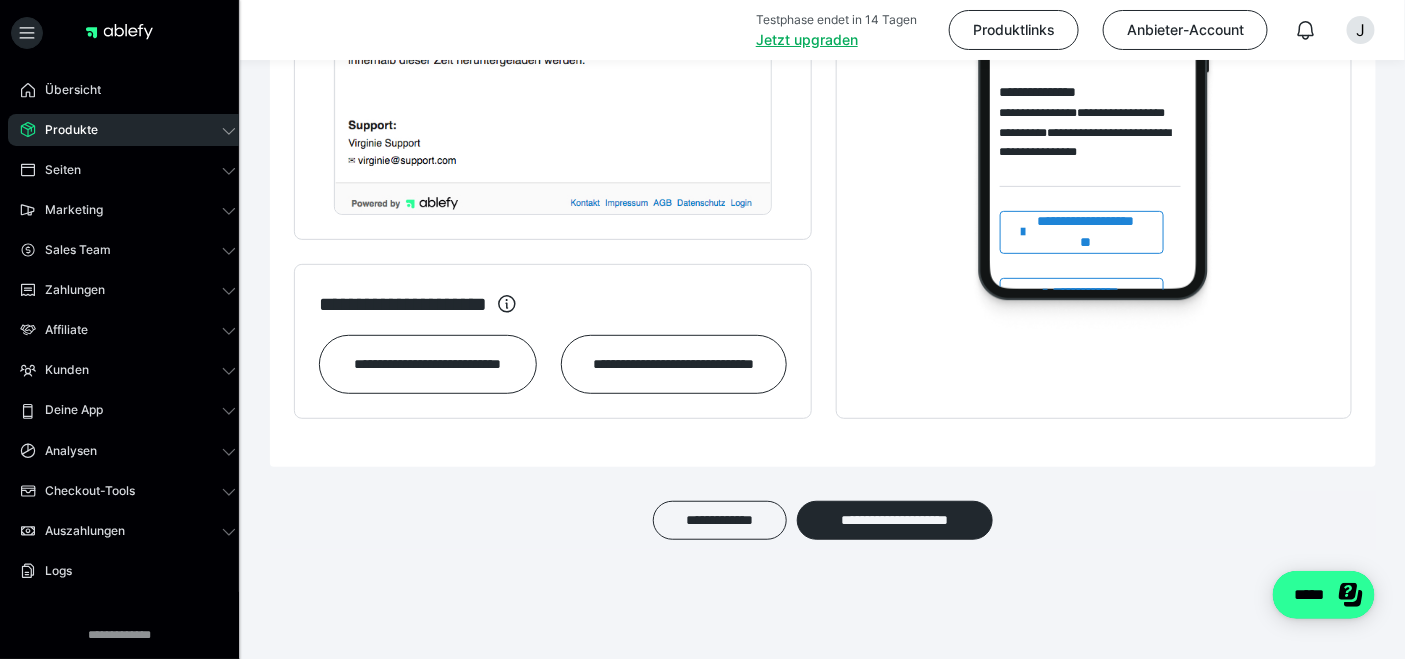 click 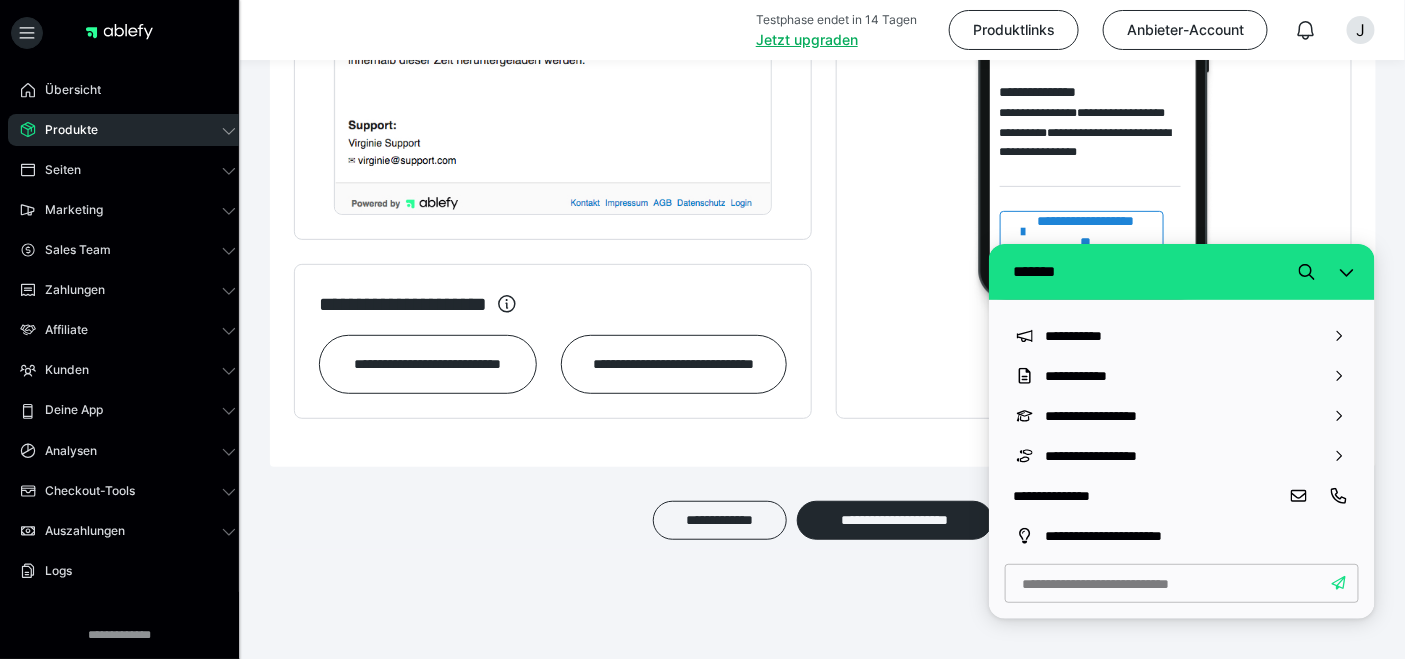 click on "**********" at bounding box center [823, -843] 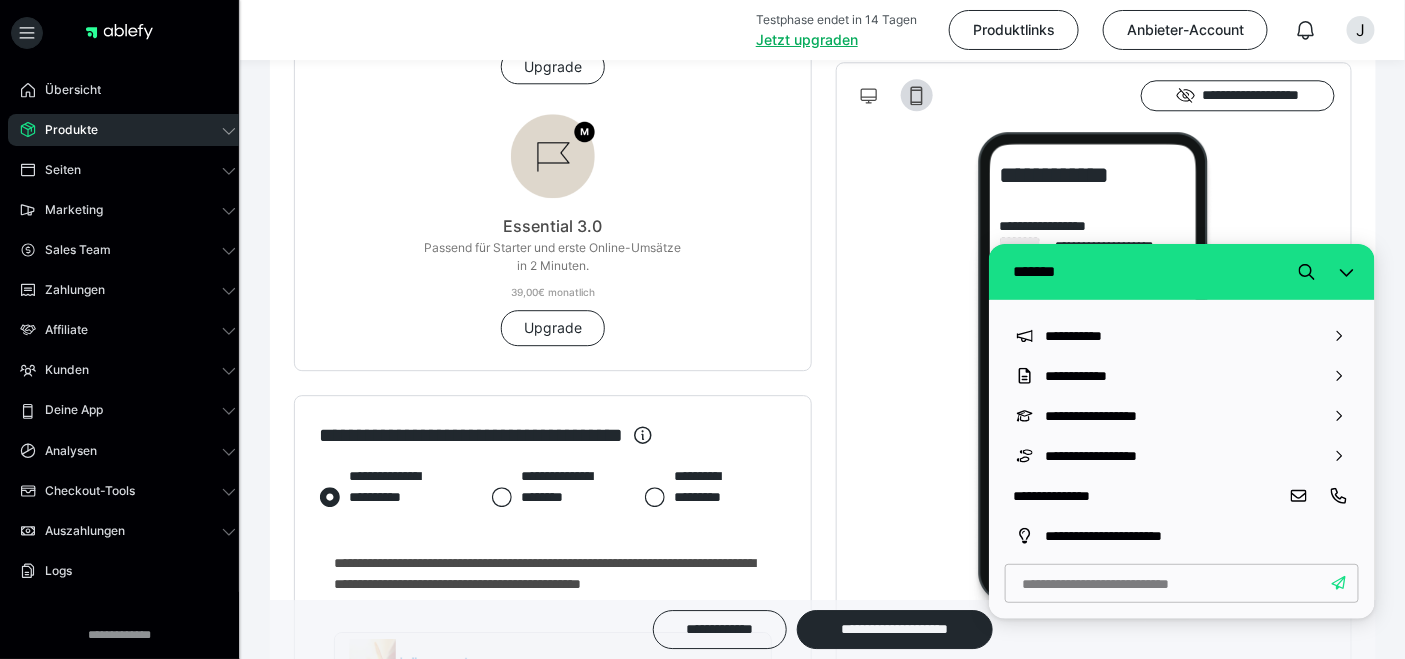 scroll, scrollTop: 1677, scrollLeft: 0, axis: vertical 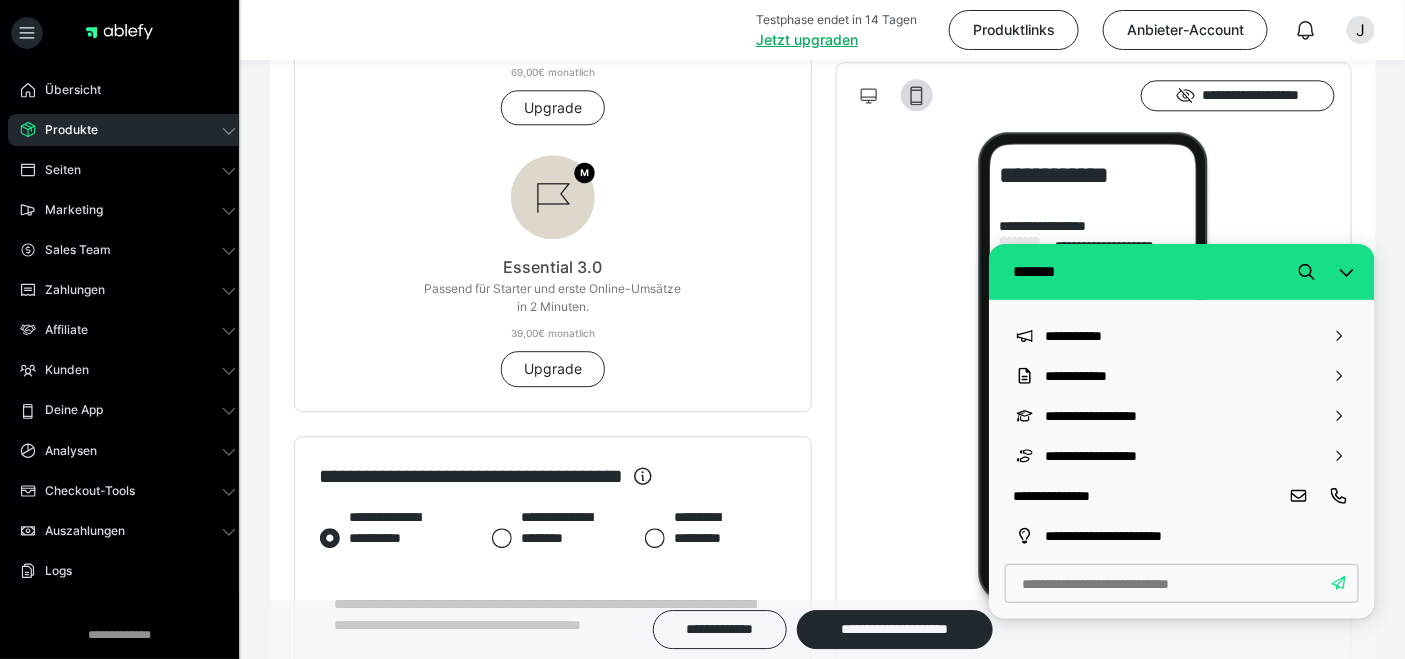click on "**********" at bounding box center (1094, 392) 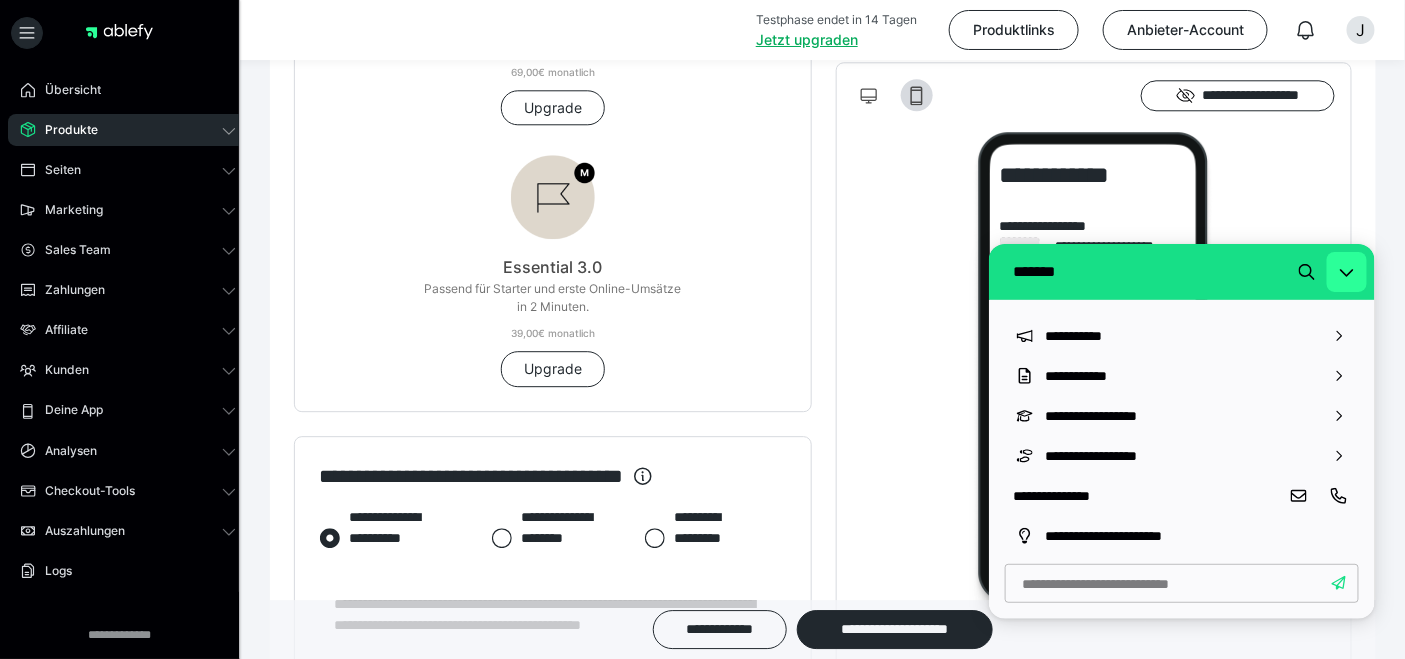 click 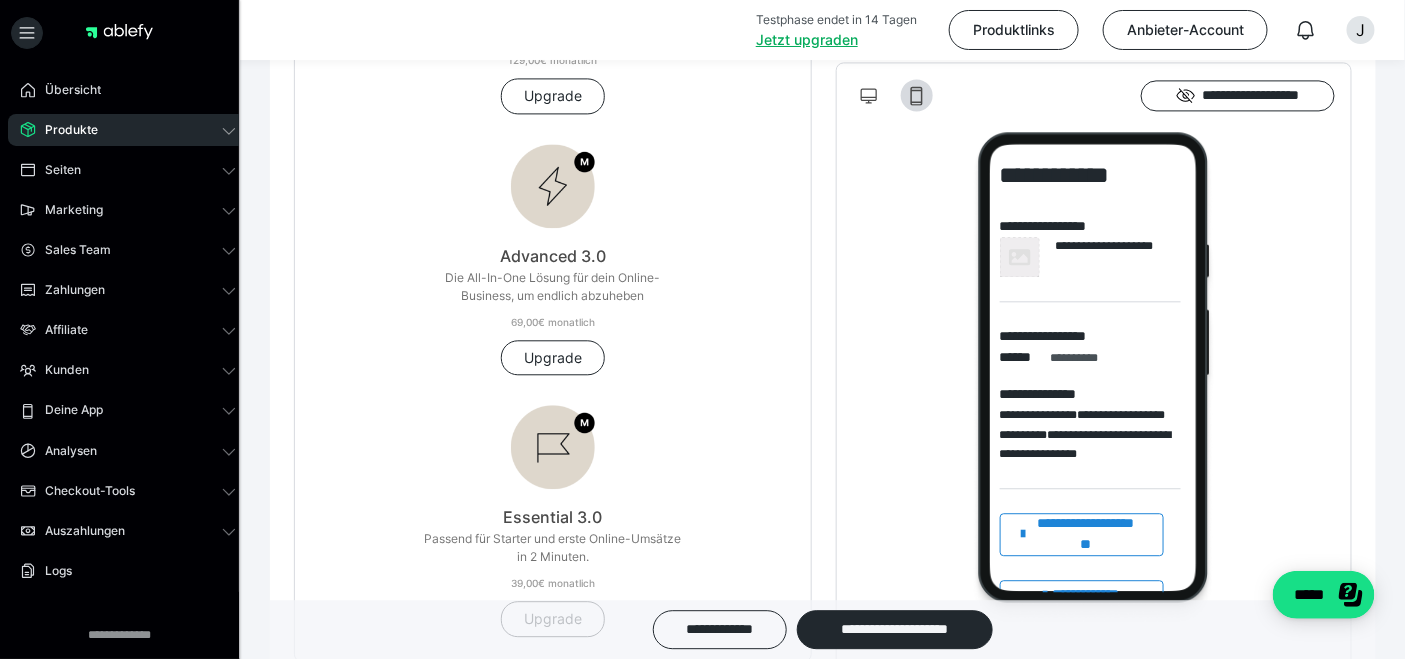 scroll, scrollTop: 1455, scrollLeft: 0, axis: vertical 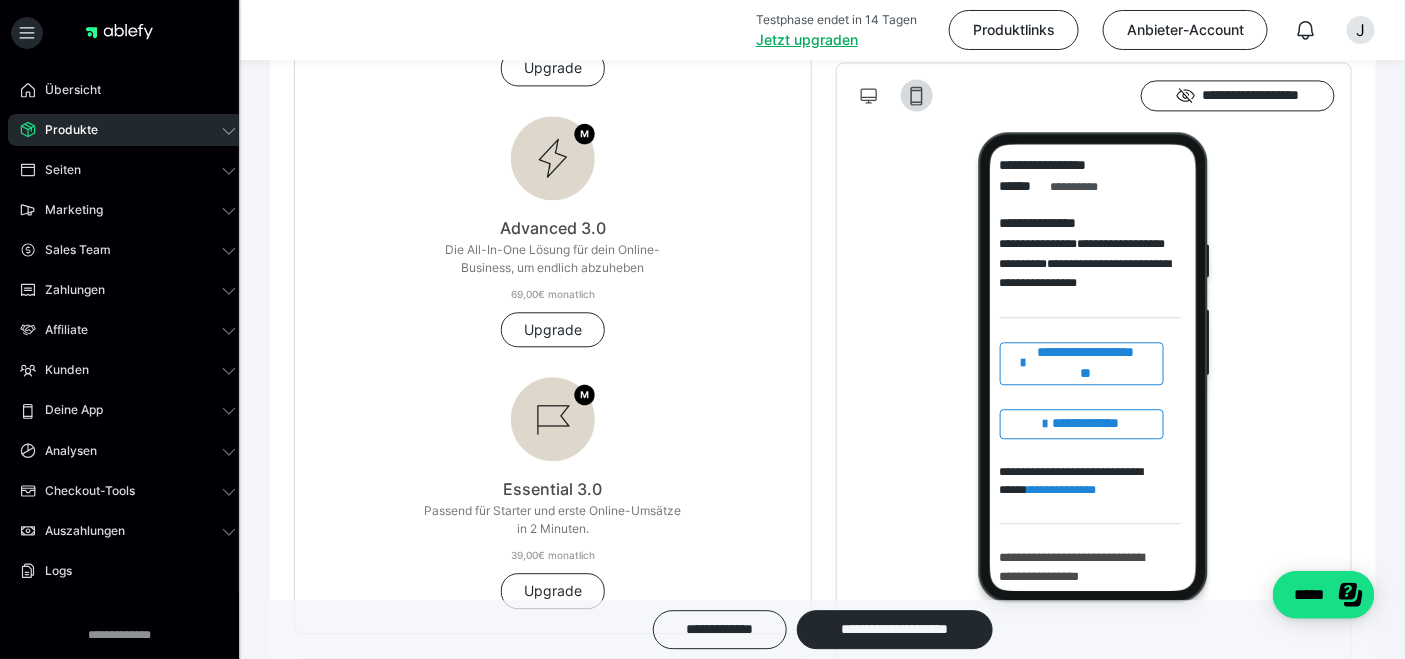 click on "**********" at bounding box center [1082, 425] 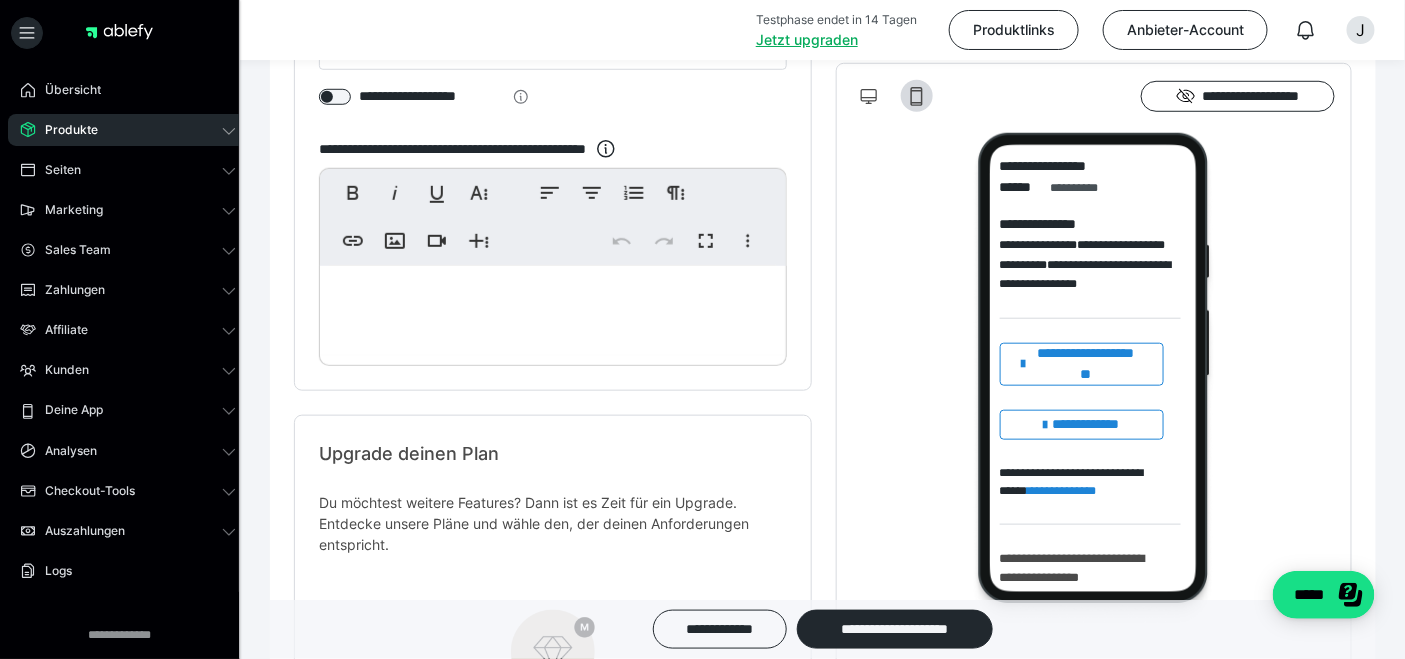 scroll, scrollTop: 10, scrollLeft: 0, axis: vertical 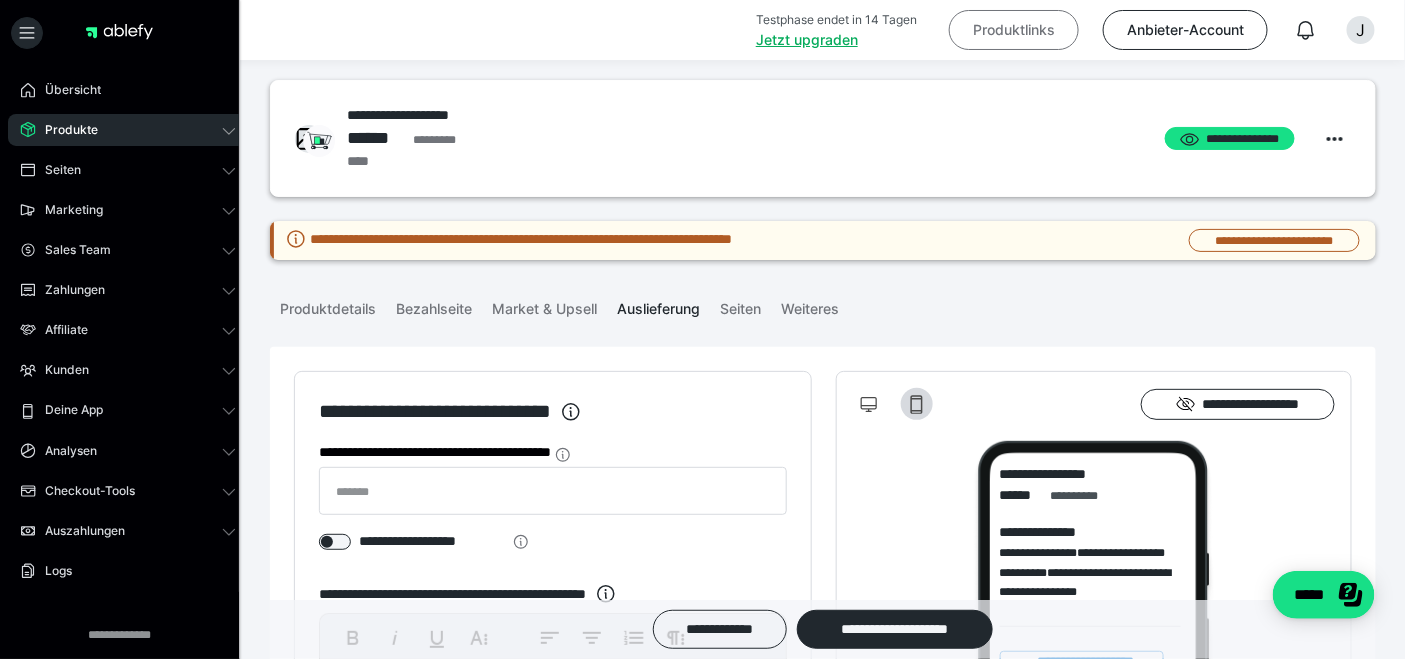 click on "Produktlinks" at bounding box center [1014, 30] 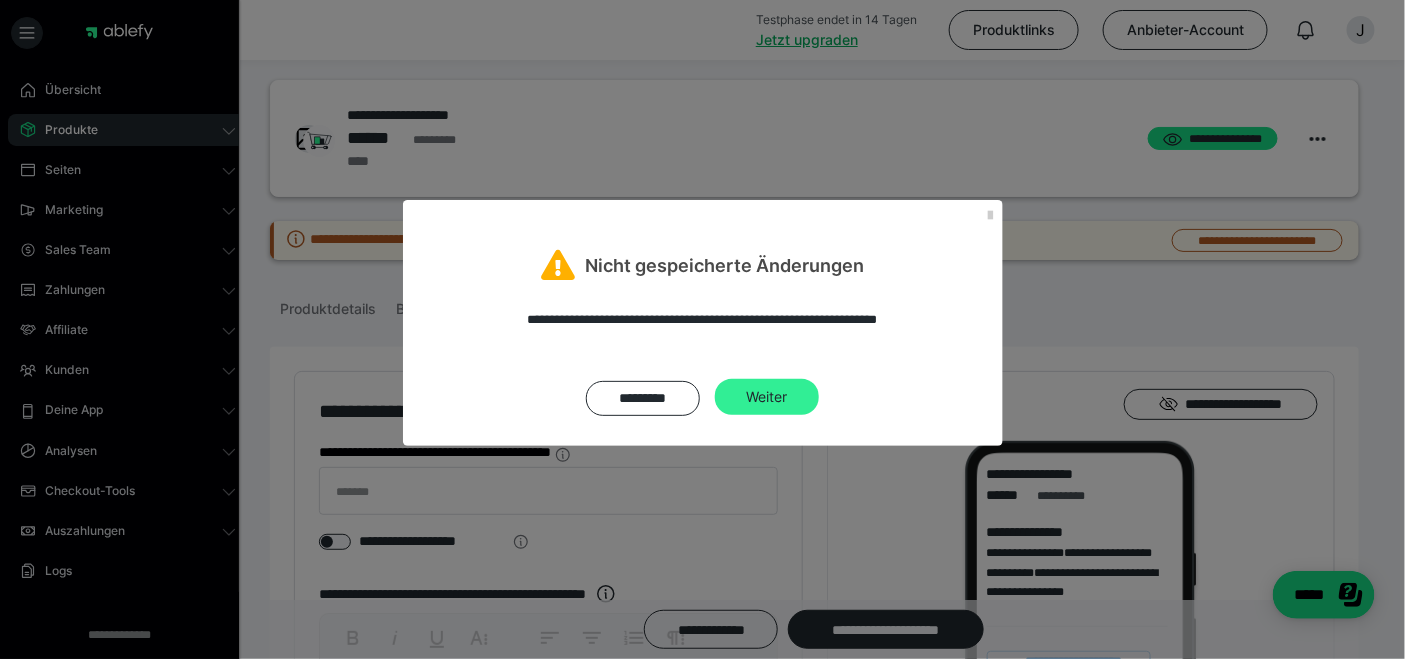 click on "Weiter" at bounding box center (767, 397) 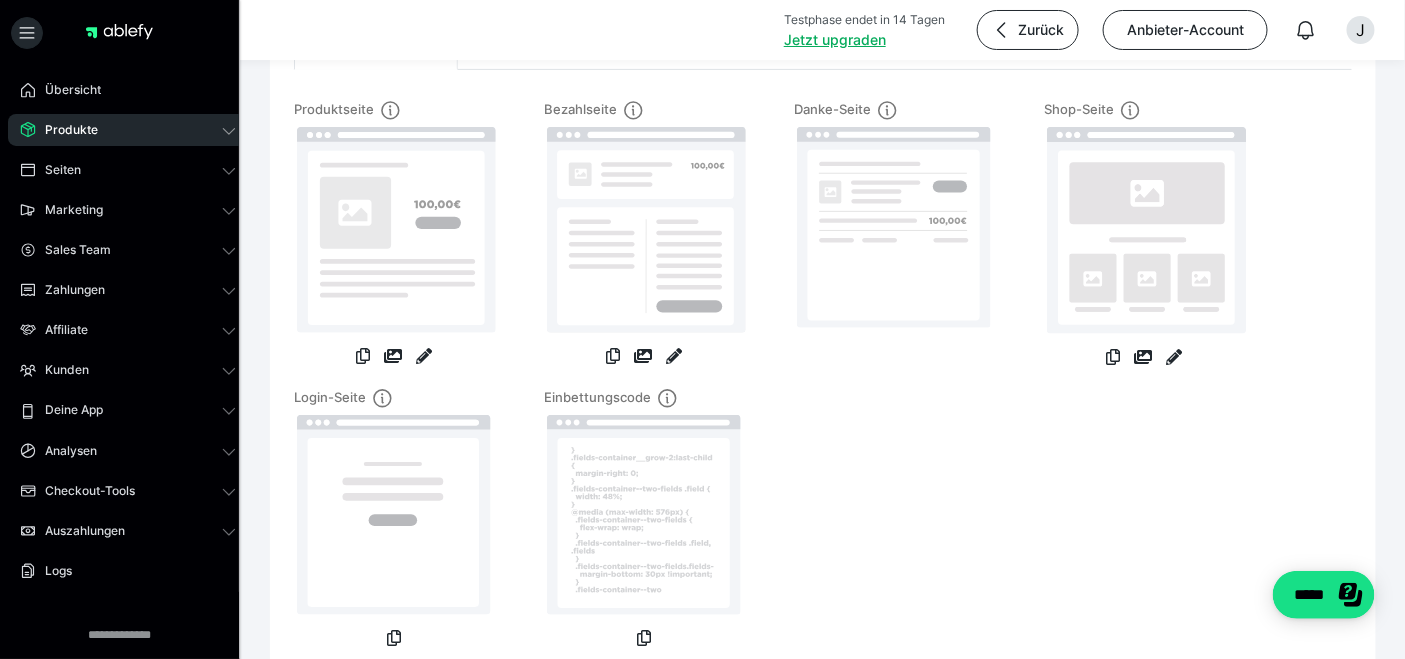 scroll, scrollTop: 225, scrollLeft: 0, axis: vertical 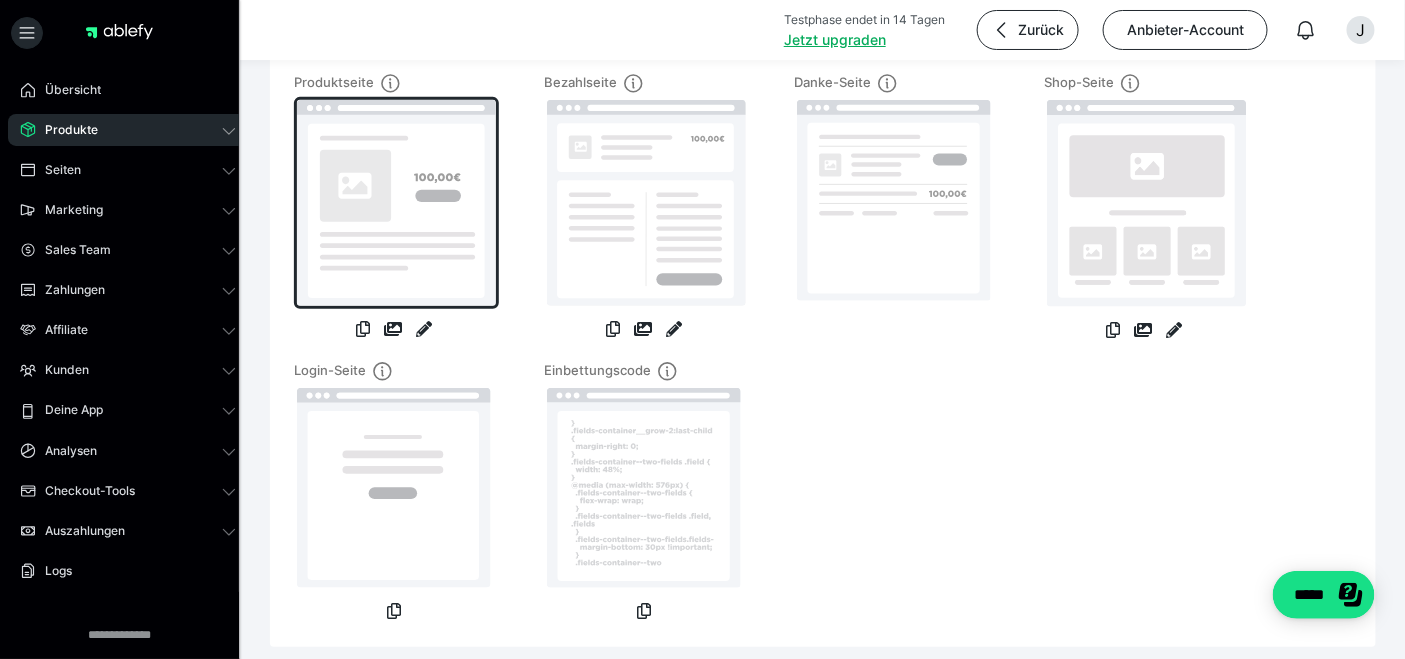 click at bounding box center [396, 203] 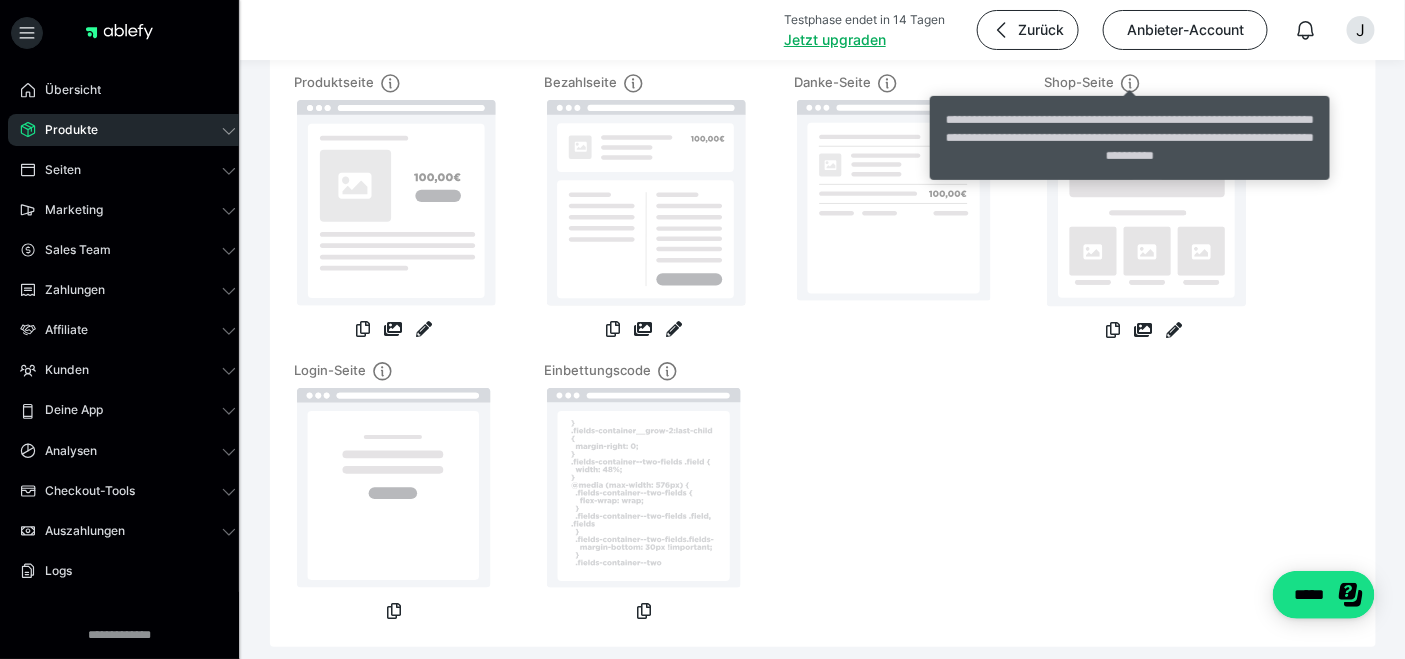 click 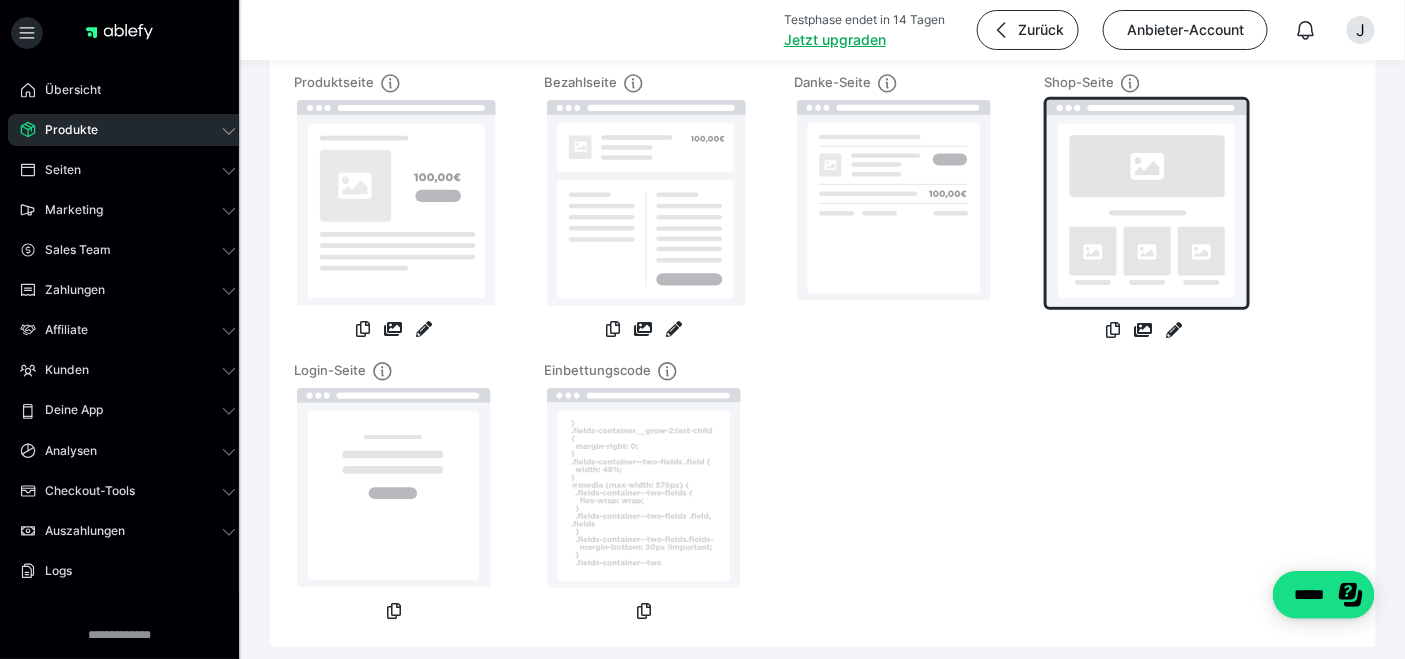 click at bounding box center (1147, 203) 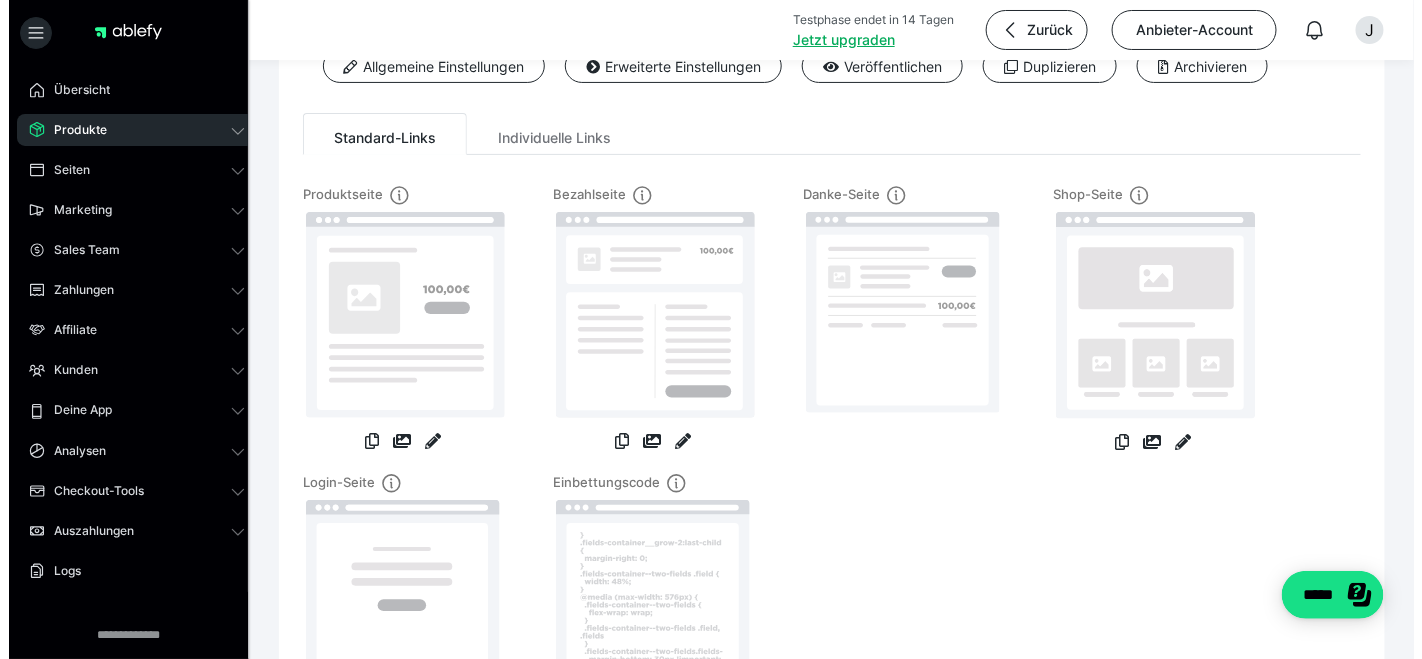 scroll, scrollTop: 0, scrollLeft: 0, axis: both 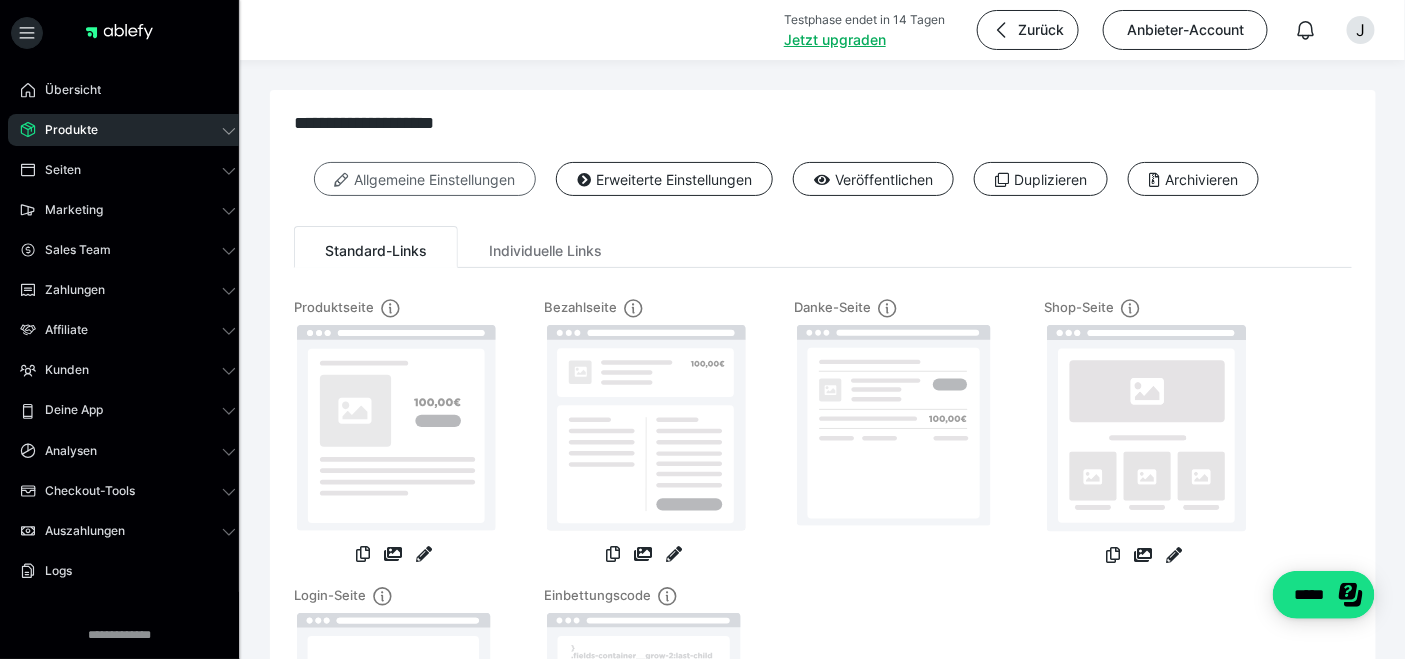 click on "Allgemeine Einstellungen" at bounding box center (425, 179) 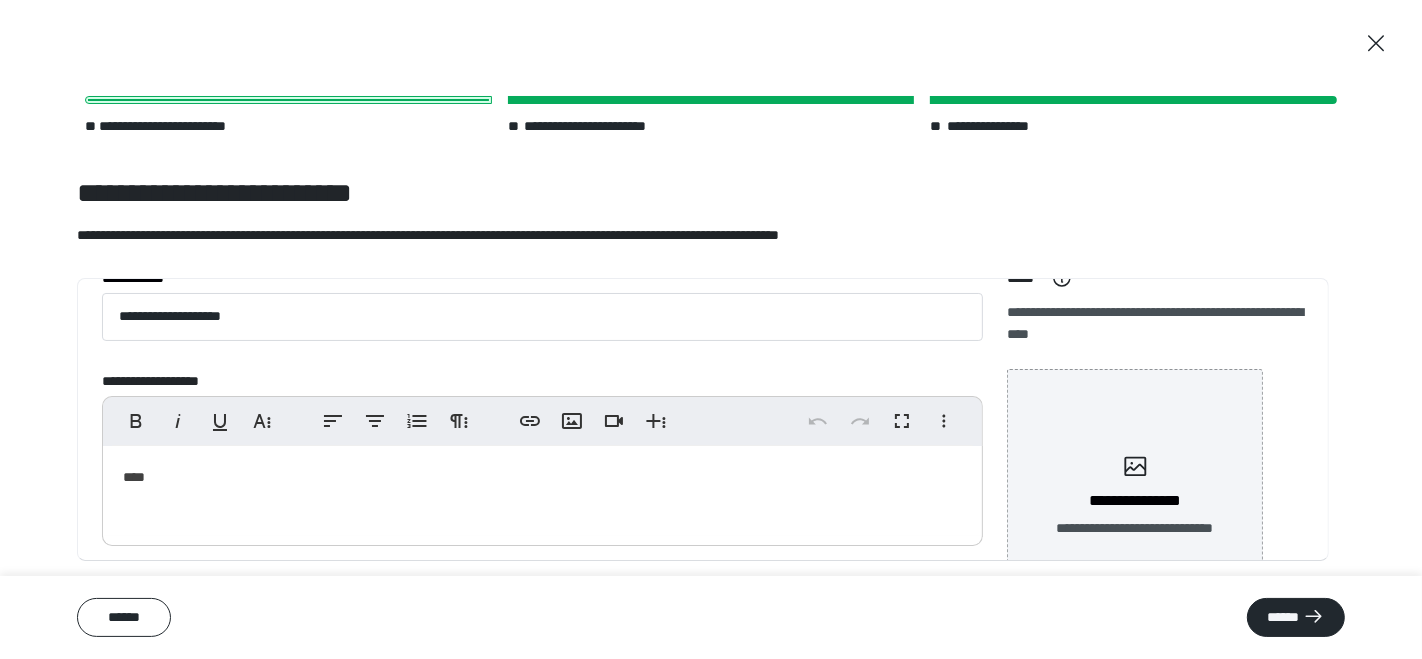 scroll, scrollTop: 0, scrollLeft: 0, axis: both 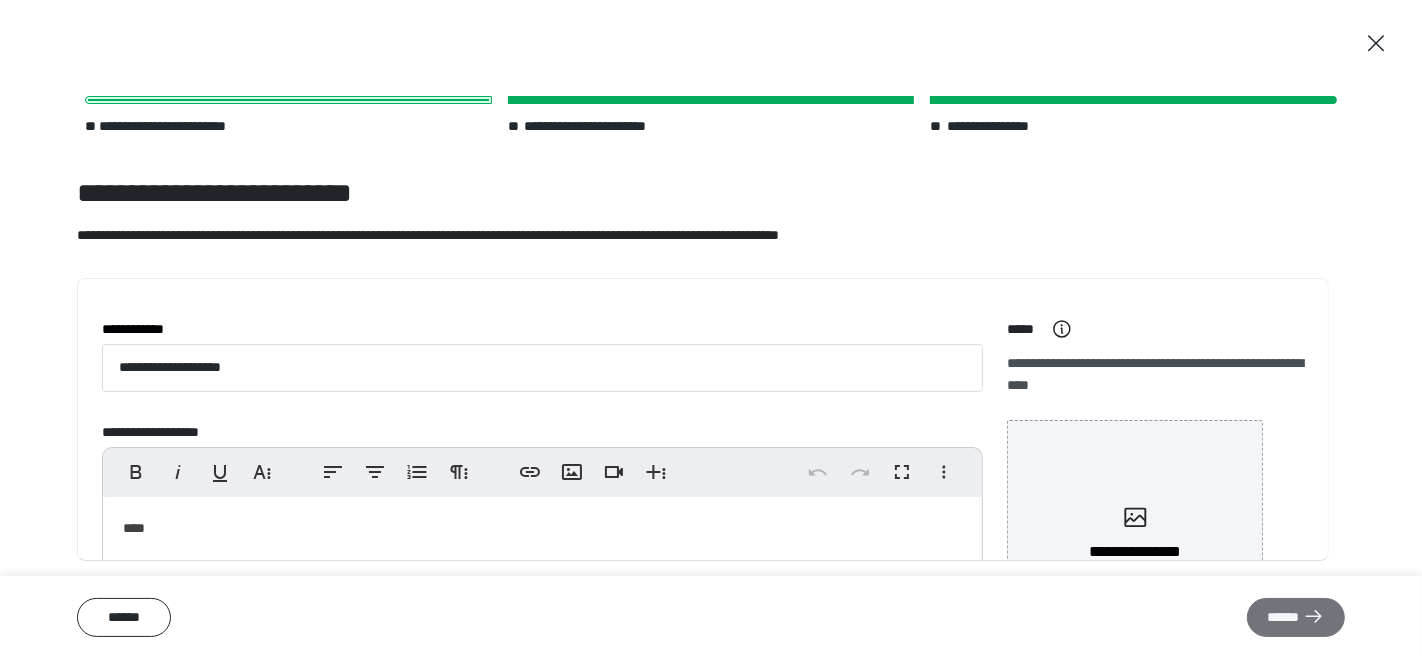 click on "******" at bounding box center (1296, 617) 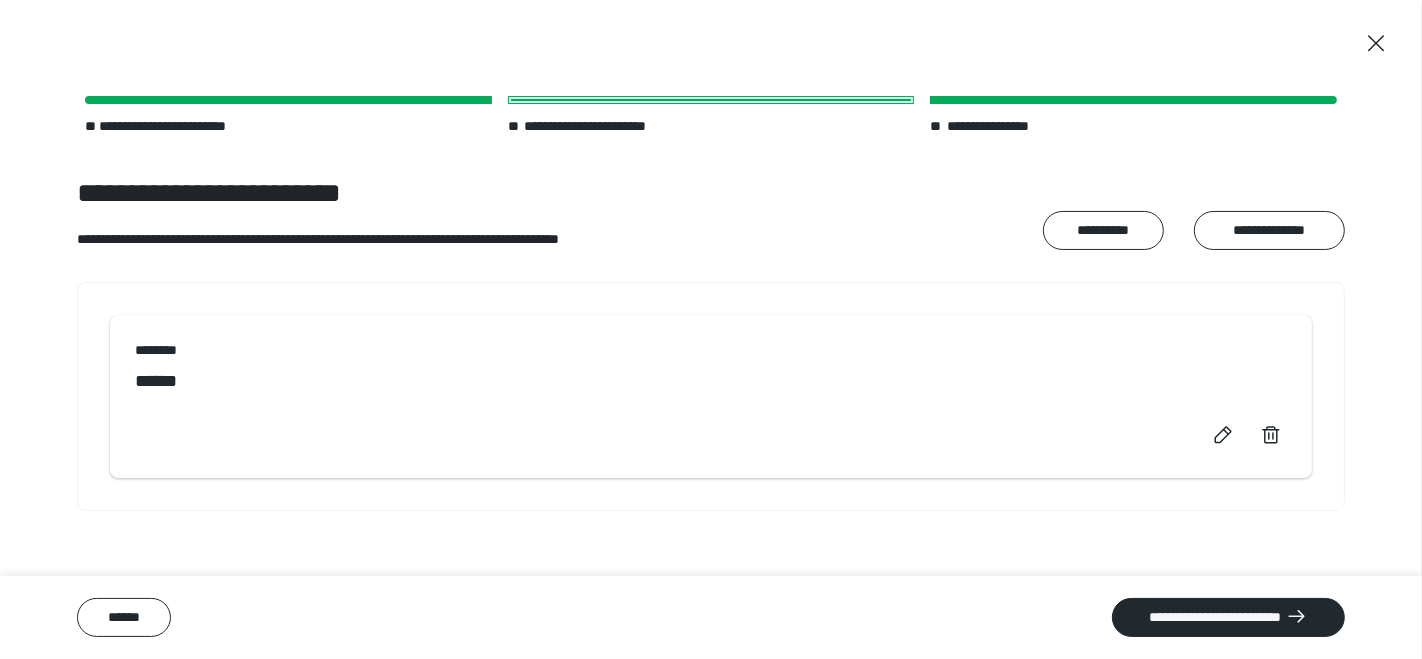 click on "**********" at bounding box center [1228, 617] 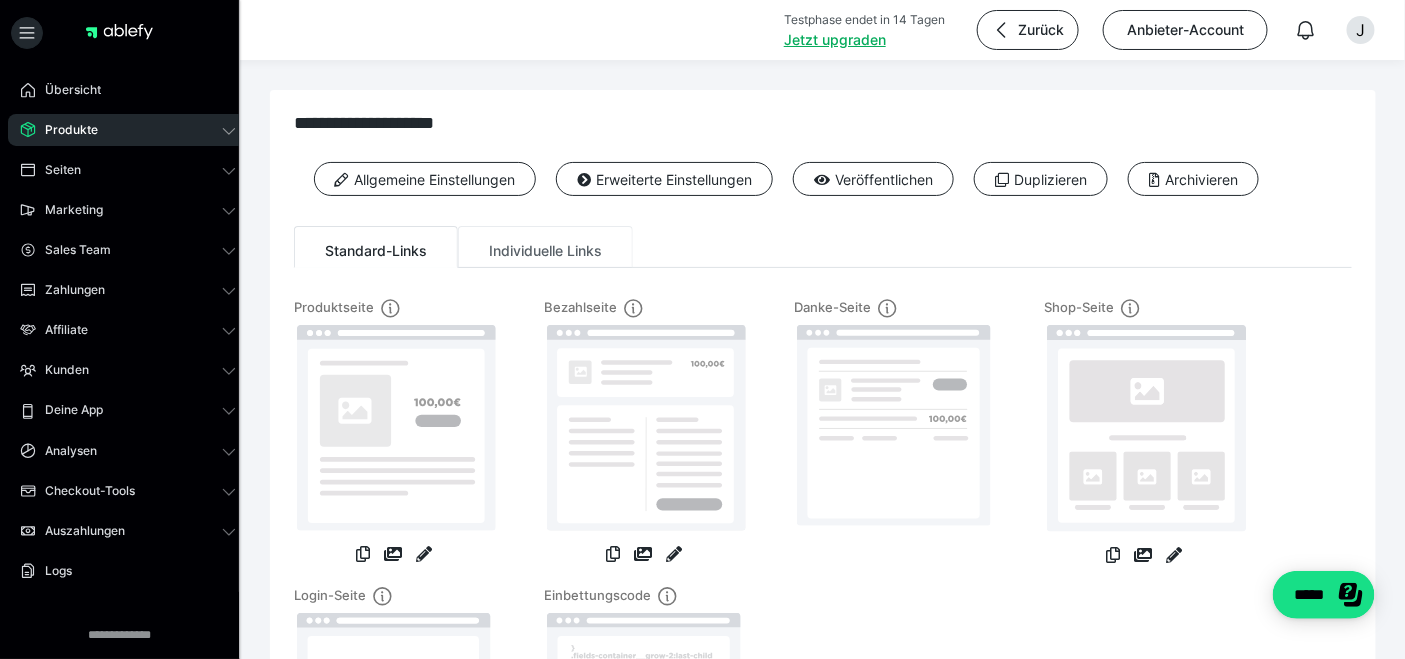 click on "Individuelle Links" at bounding box center (545, 247) 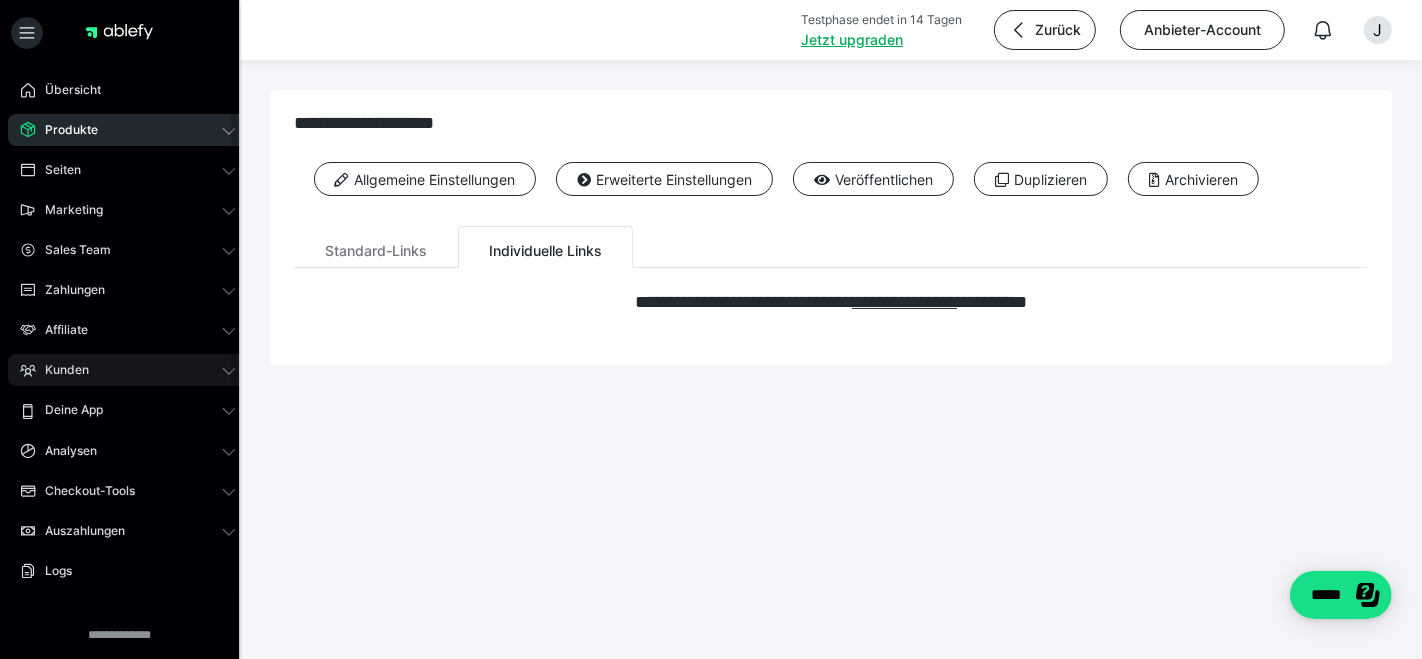 scroll, scrollTop: 80, scrollLeft: 0, axis: vertical 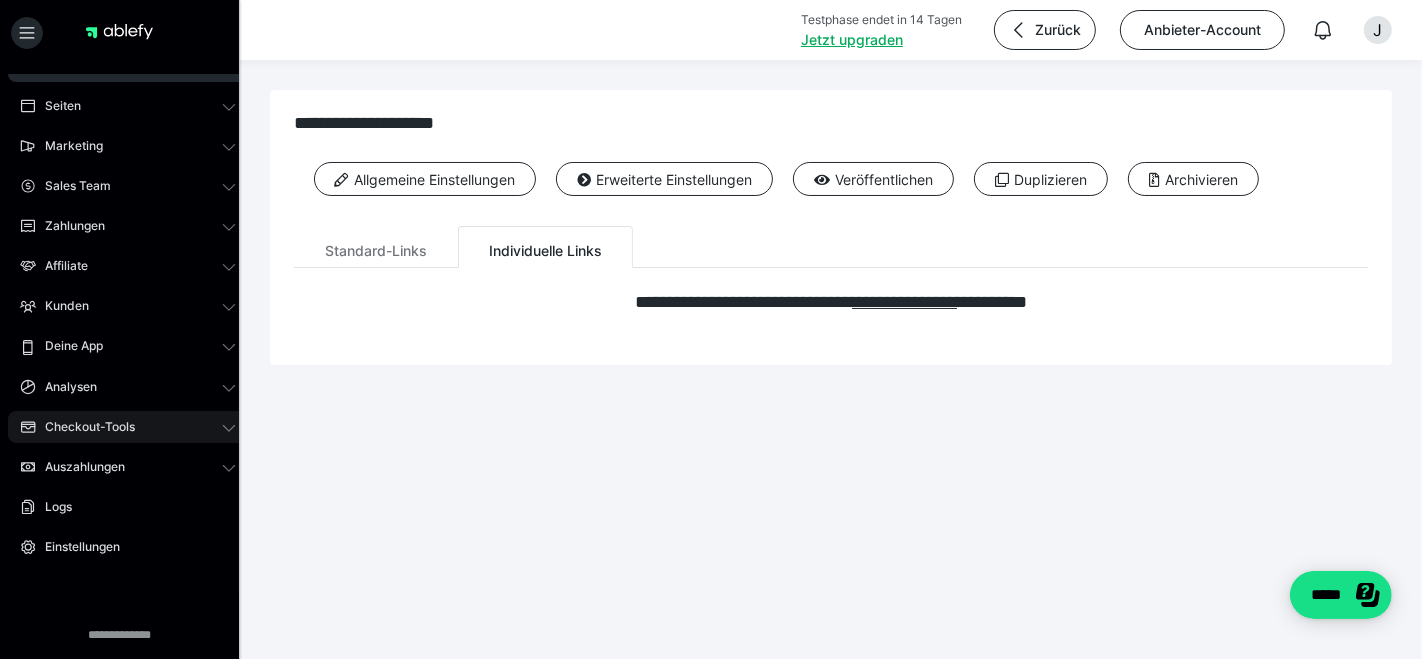 click on "Checkout-Tools" at bounding box center [83, 427] 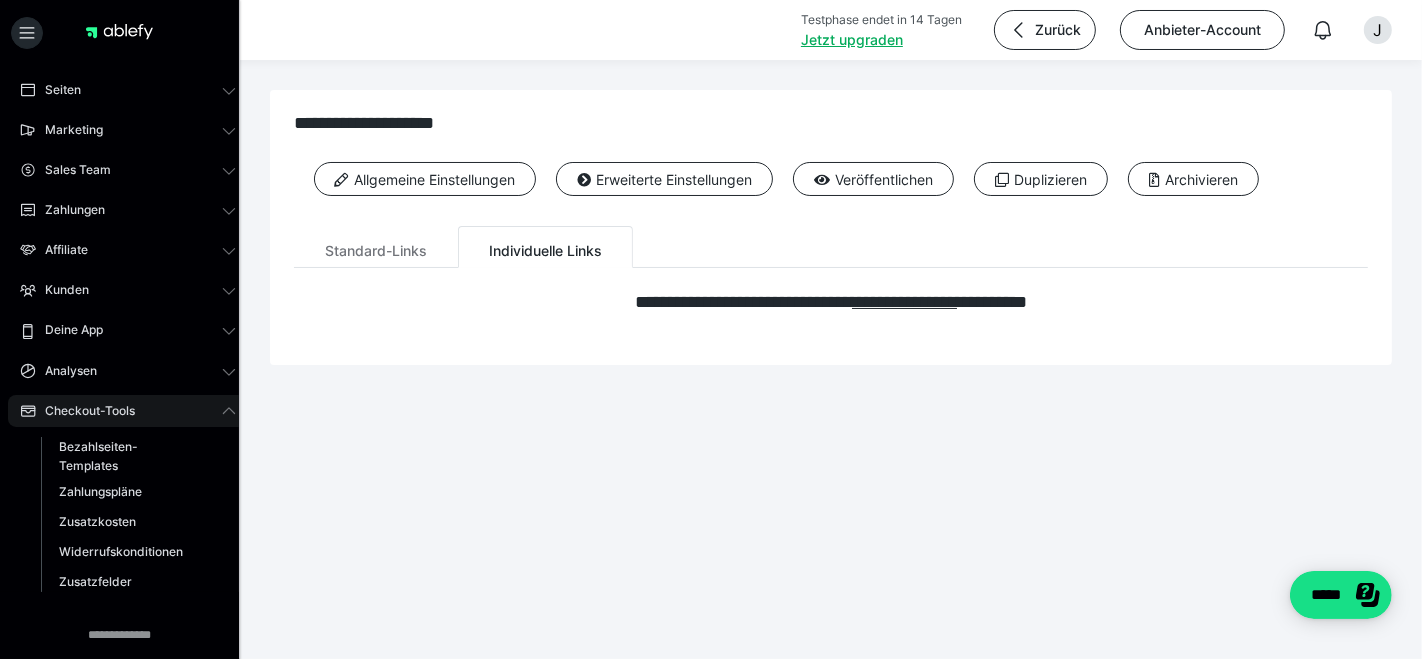 click on "Checkout-Tools" at bounding box center (83, 411) 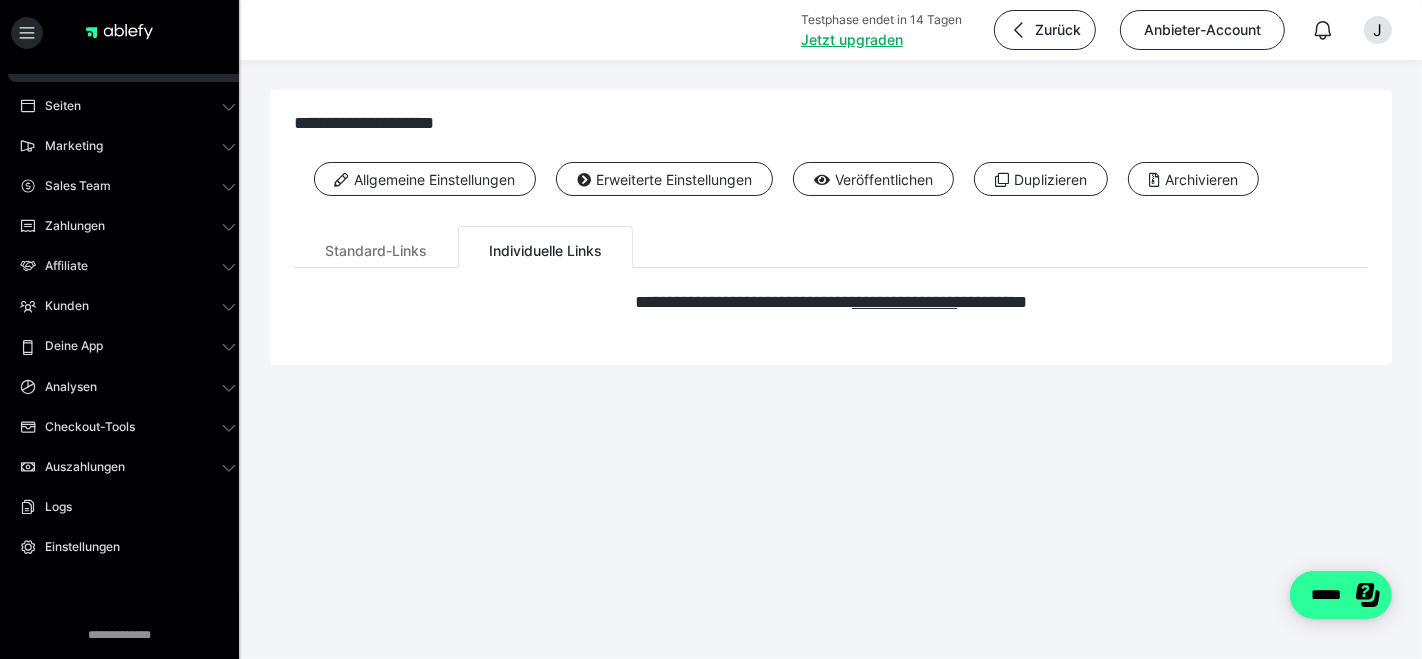 click on "*****" 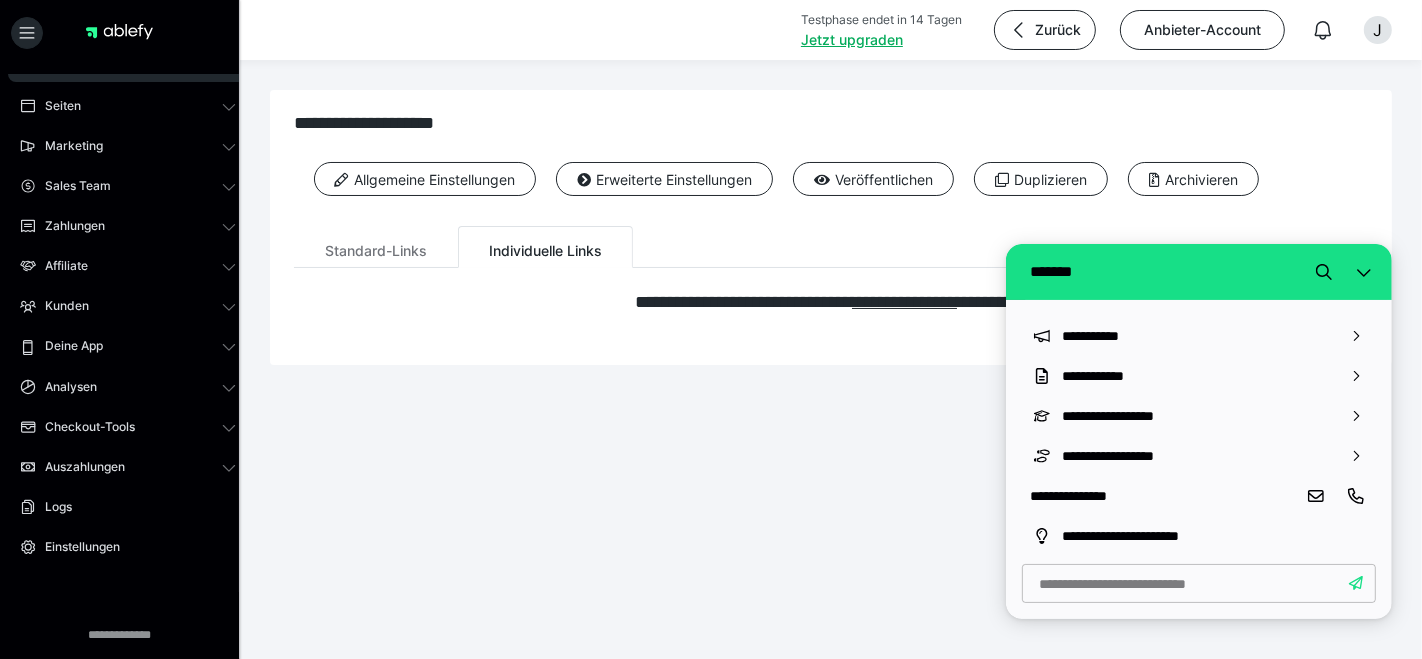 click on "**********" at bounding box center [711, 244] 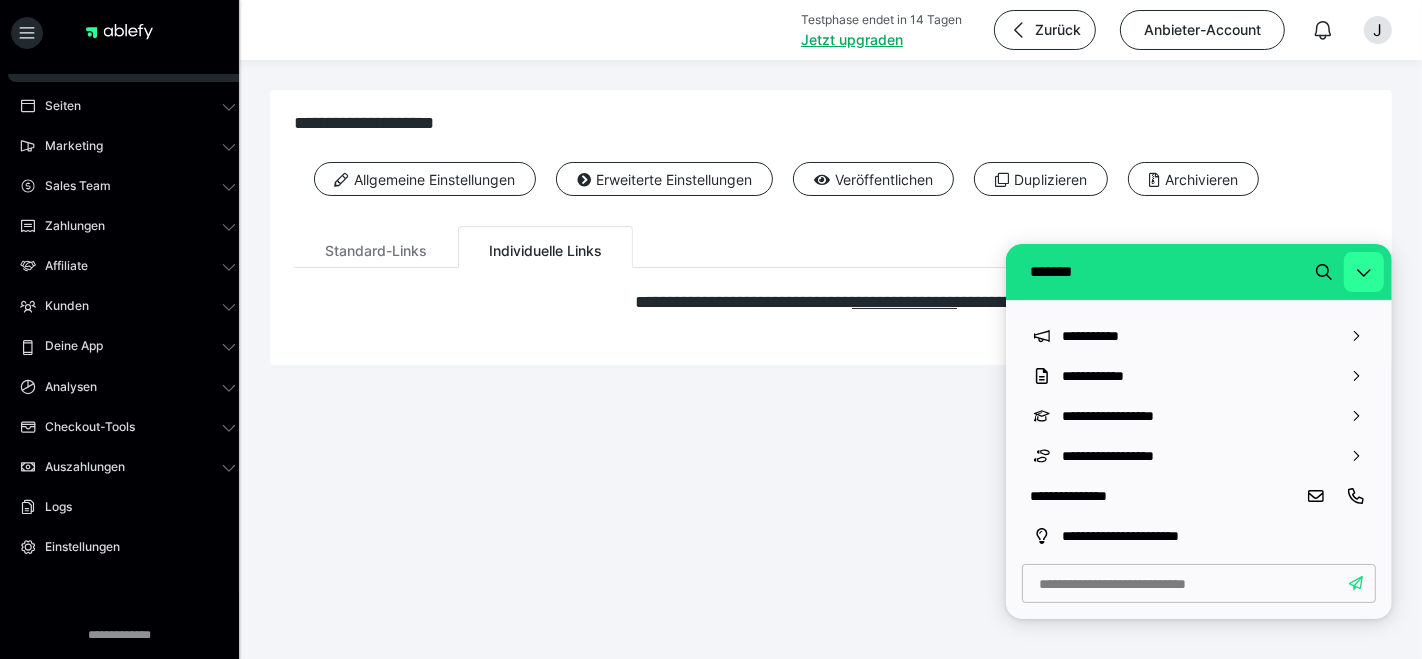 click at bounding box center [1363, 271] 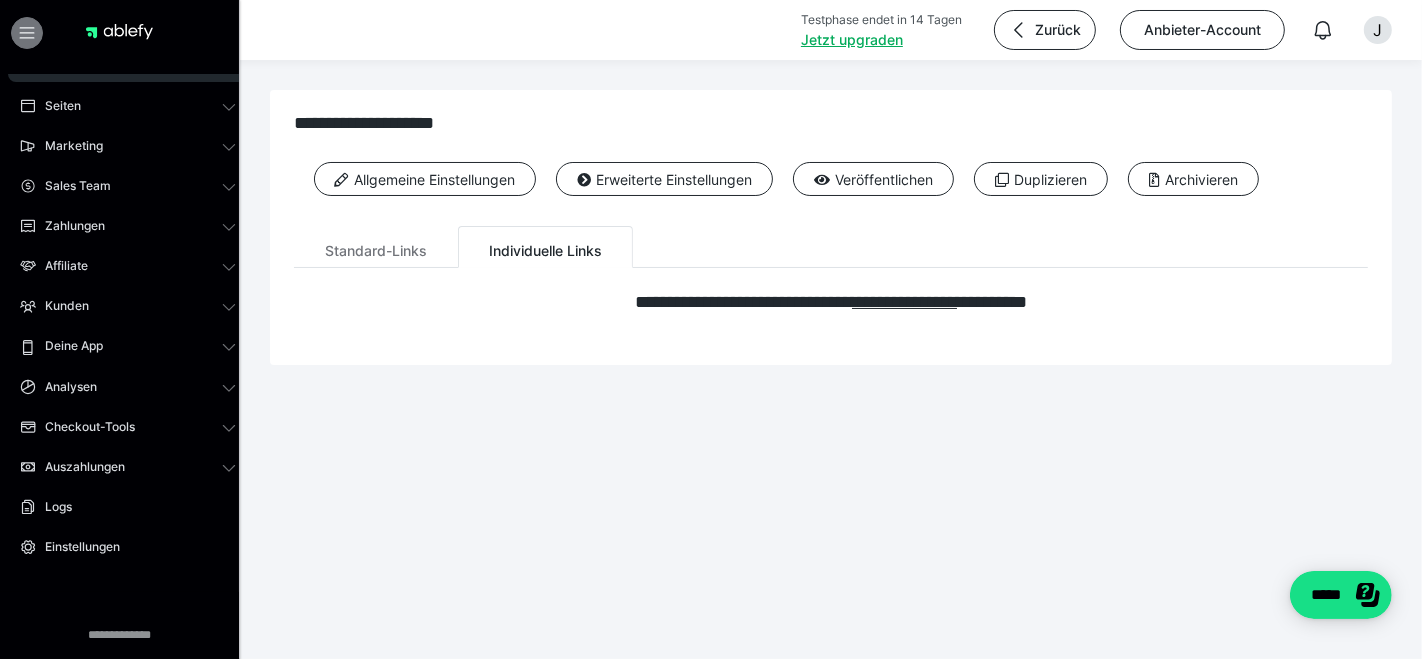 click at bounding box center (27, 33) 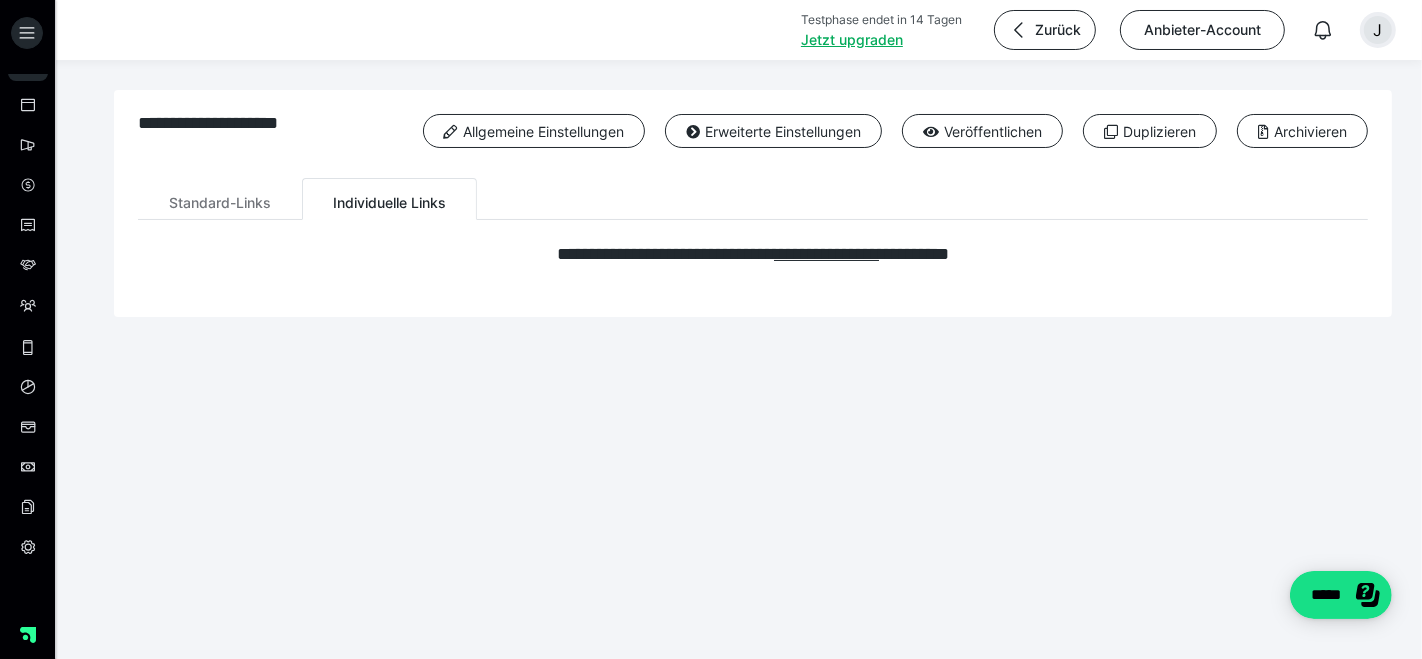 click on "J" at bounding box center [1378, 30] 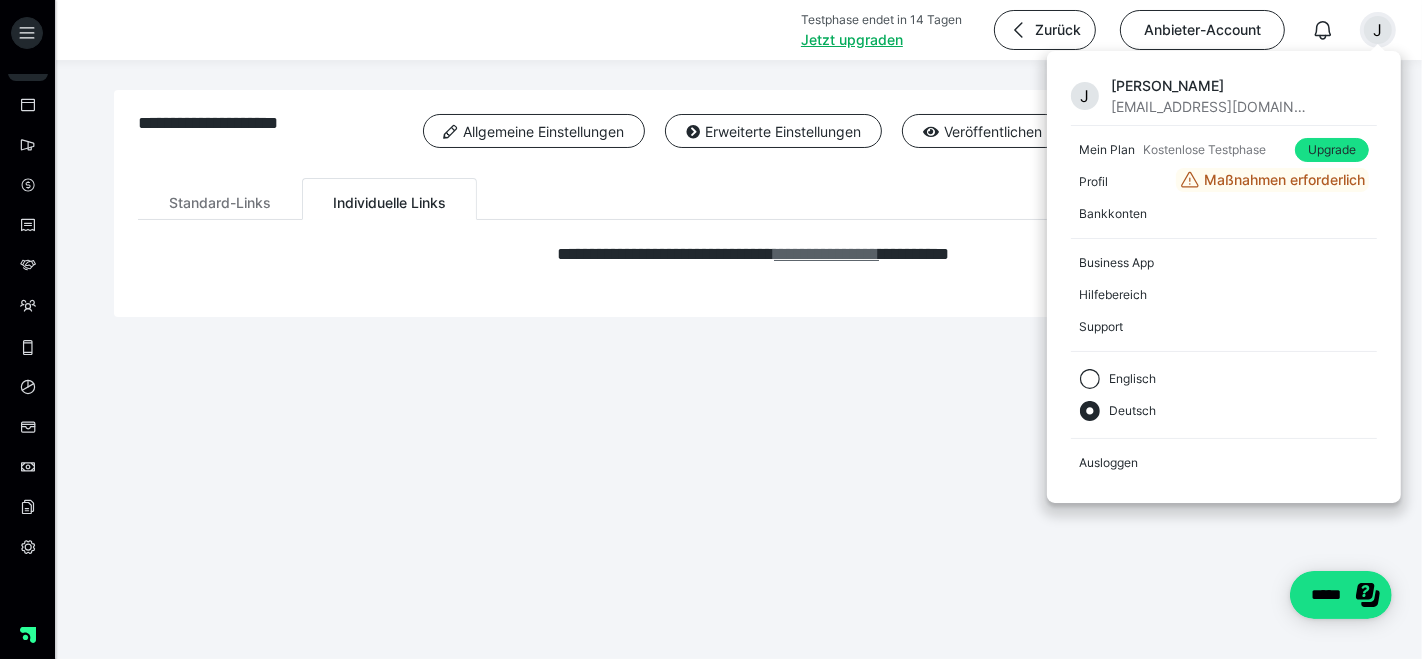 click on "**********" at bounding box center [826, 254] 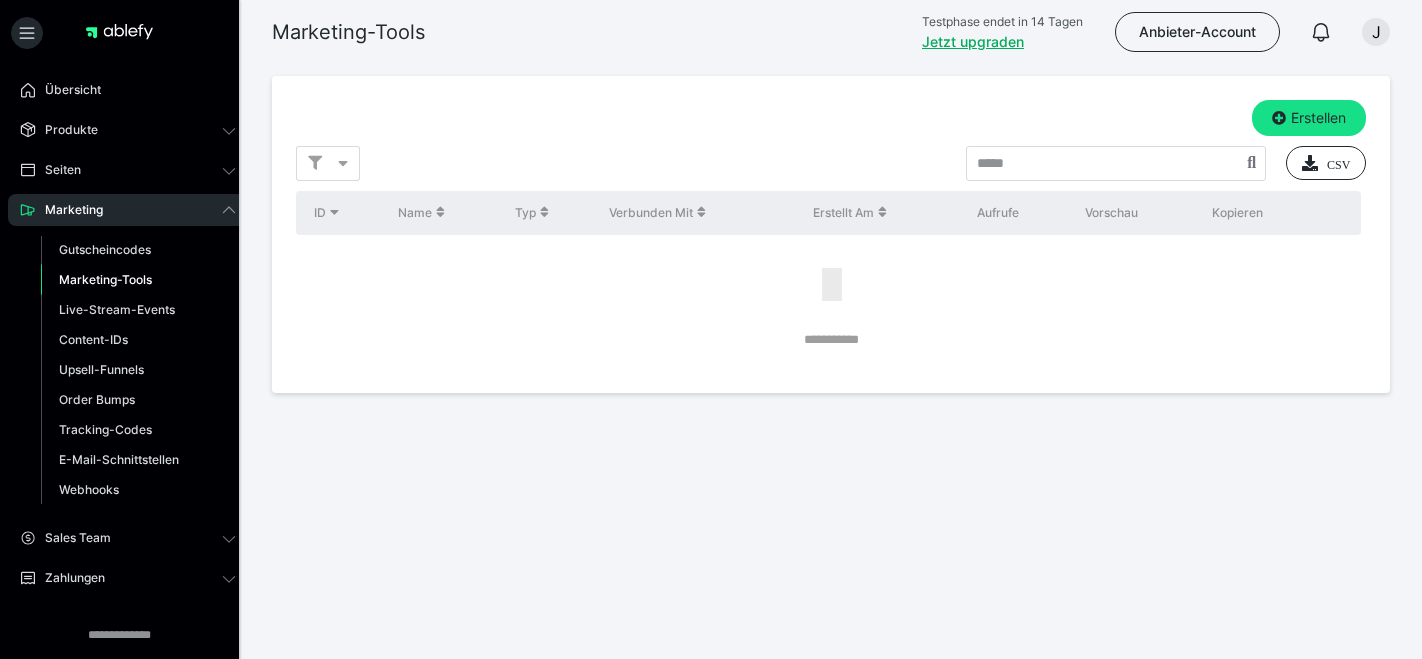 scroll, scrollTop: 0, scrollLeft: 0, axis: both 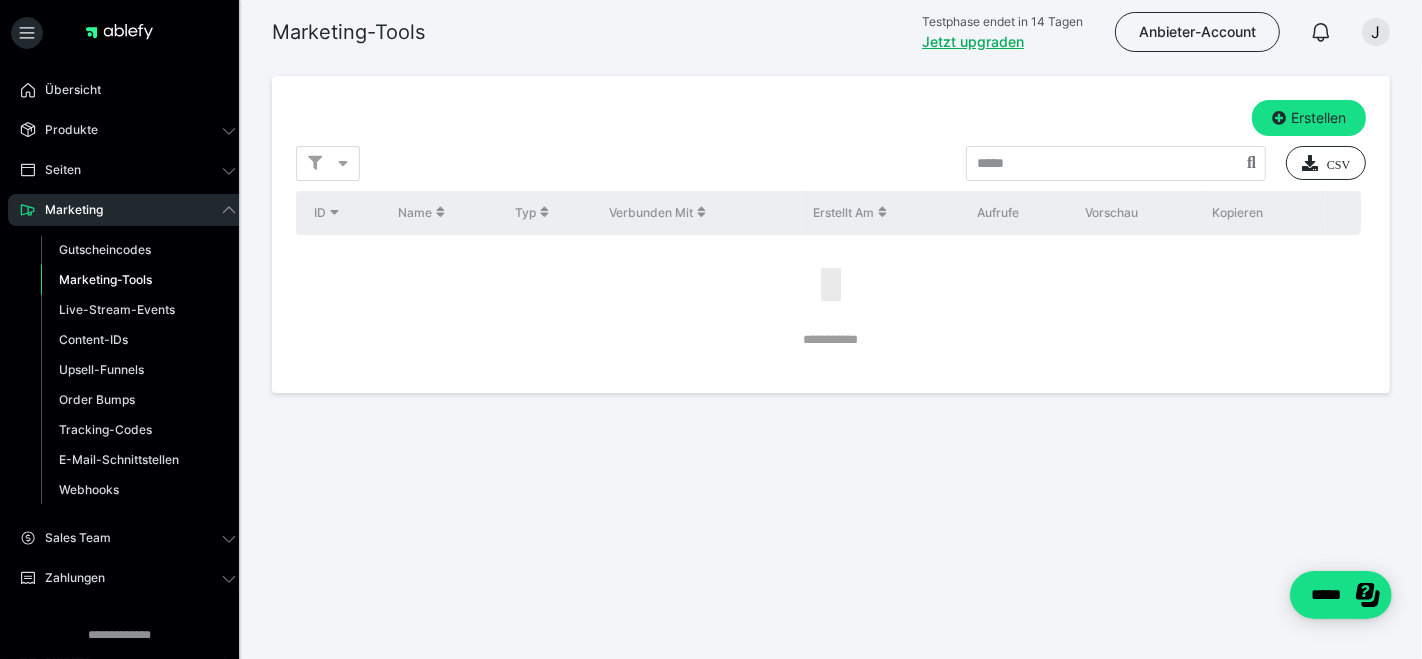click on "Marketing-Tools" at bounding box center [105, 279] 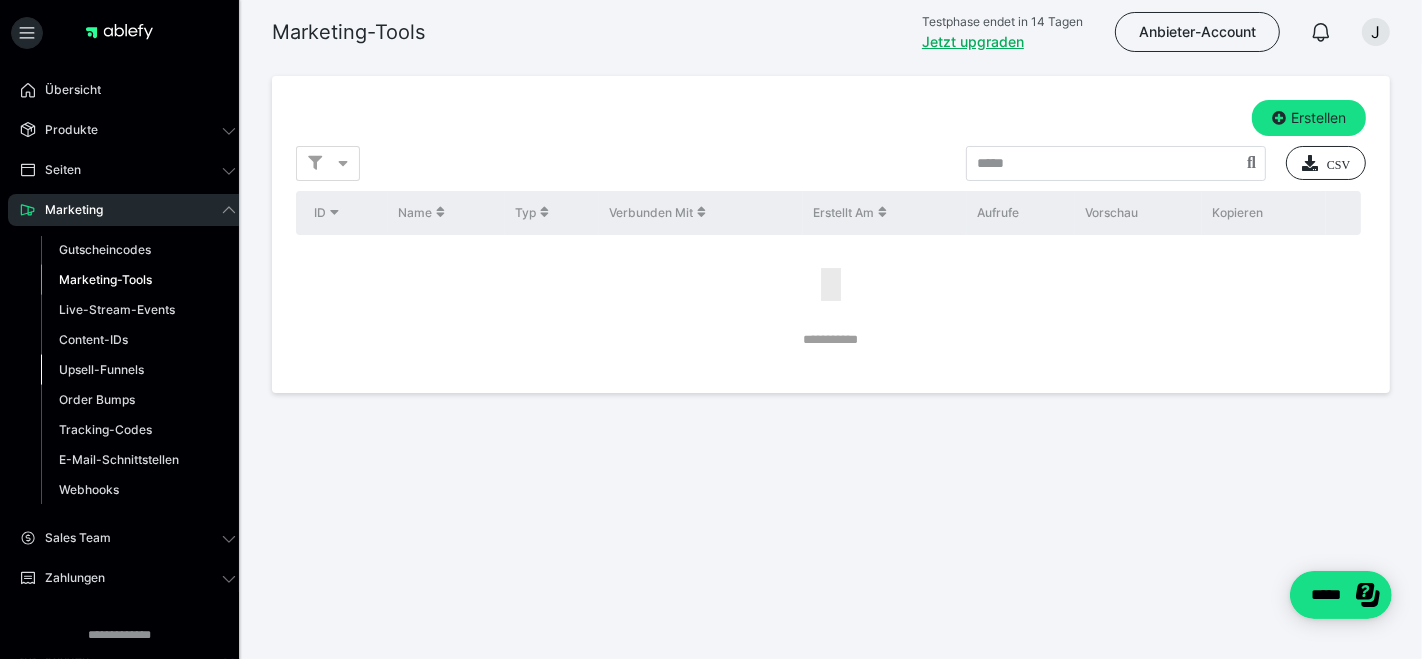 click on "Upsell-Funnels" at bounding box center (101, 369) 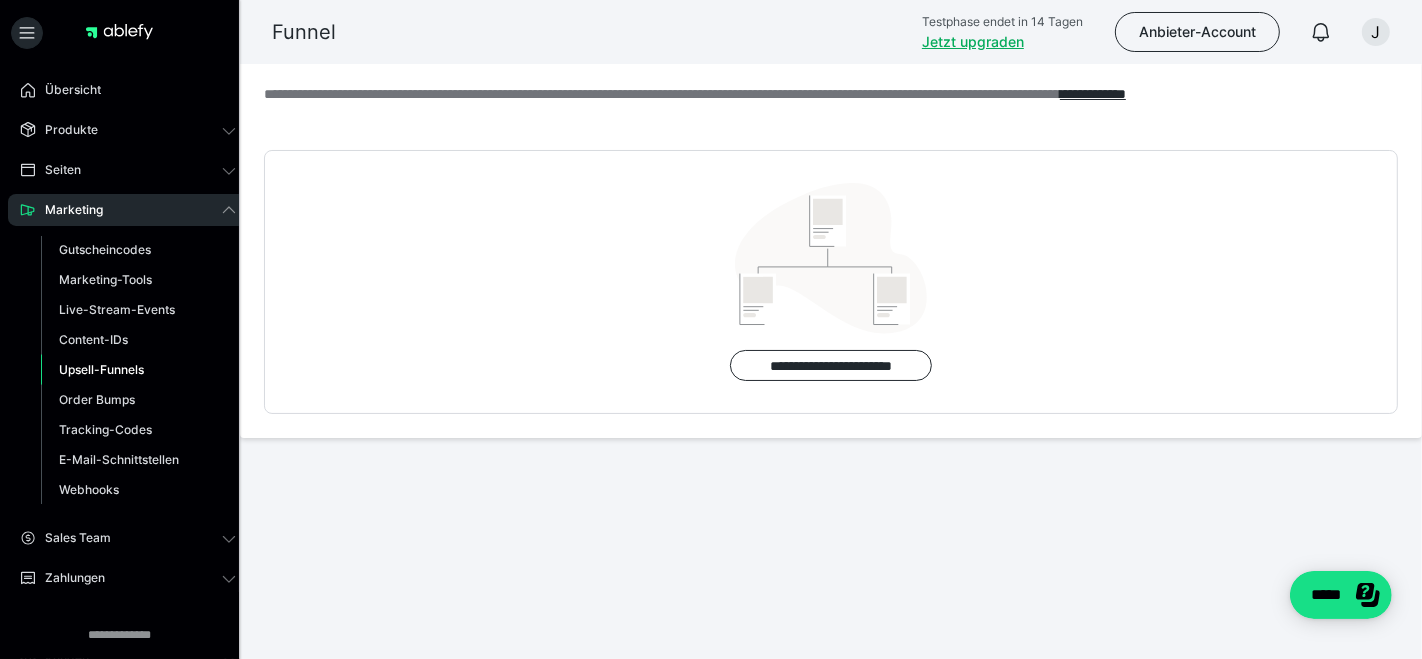 scroll, scrollTop: 0, scrollLeft: 0, axis: both 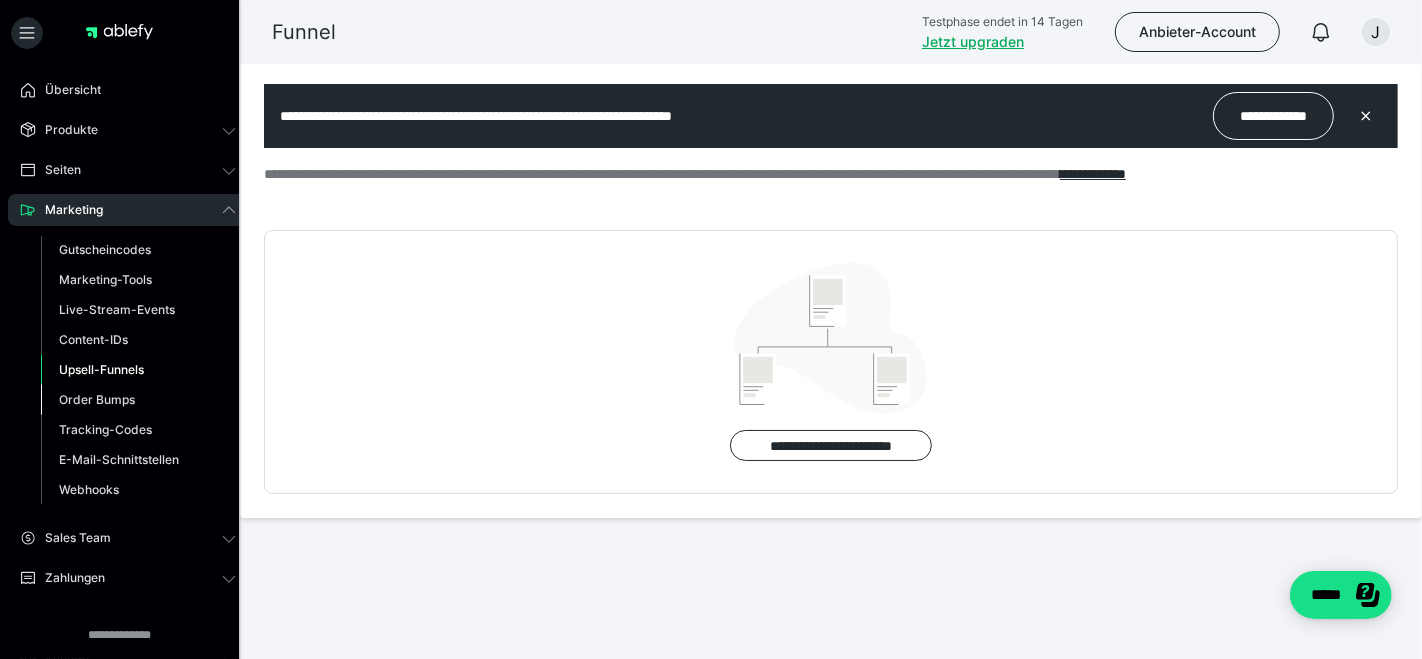 click on "Order Bumps" at bounding box center [97, 399] 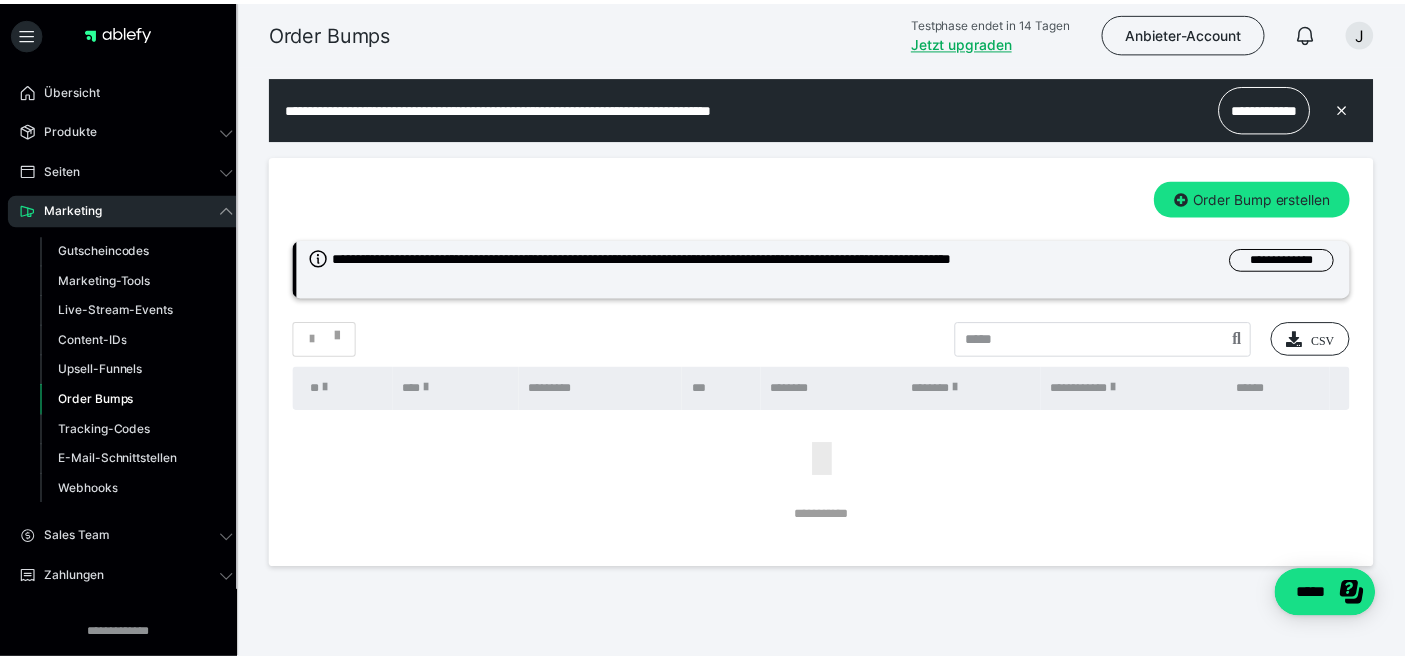 scroll, scrollTop: 0, scrollLeft: 0, axis: both 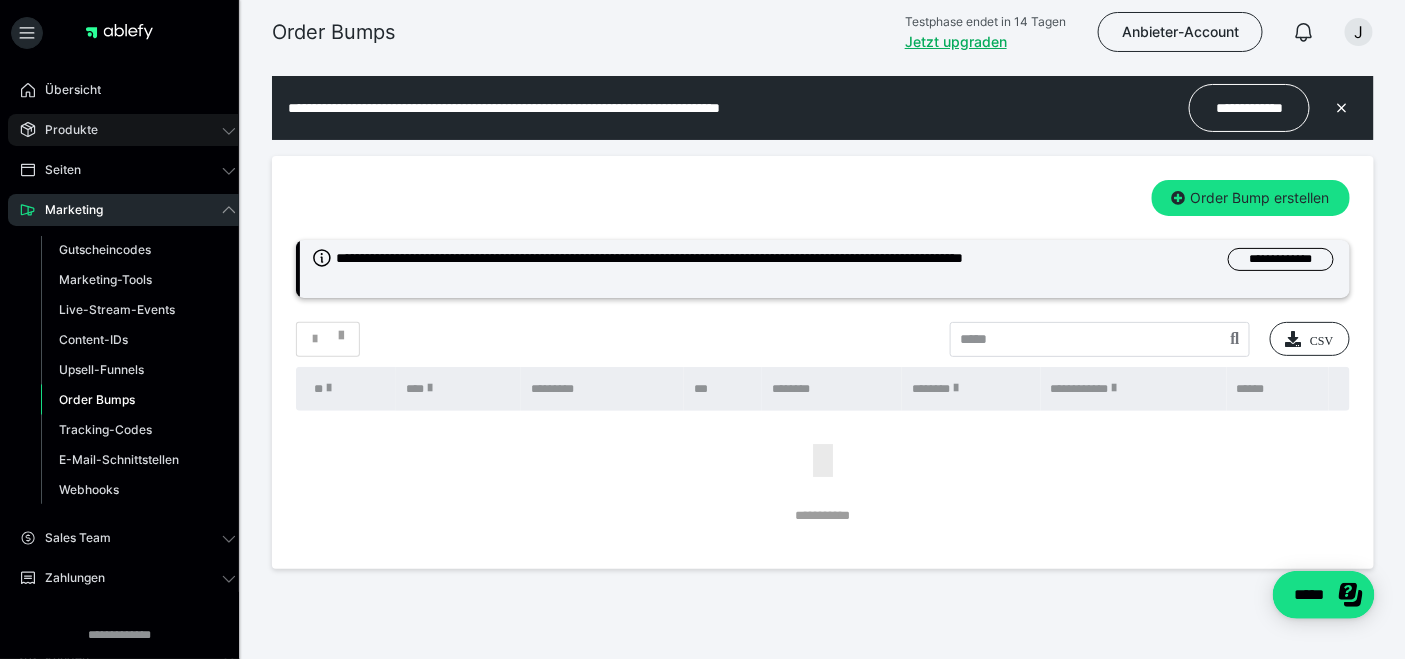 click on "Produkte" at bounding box center (64, 130) 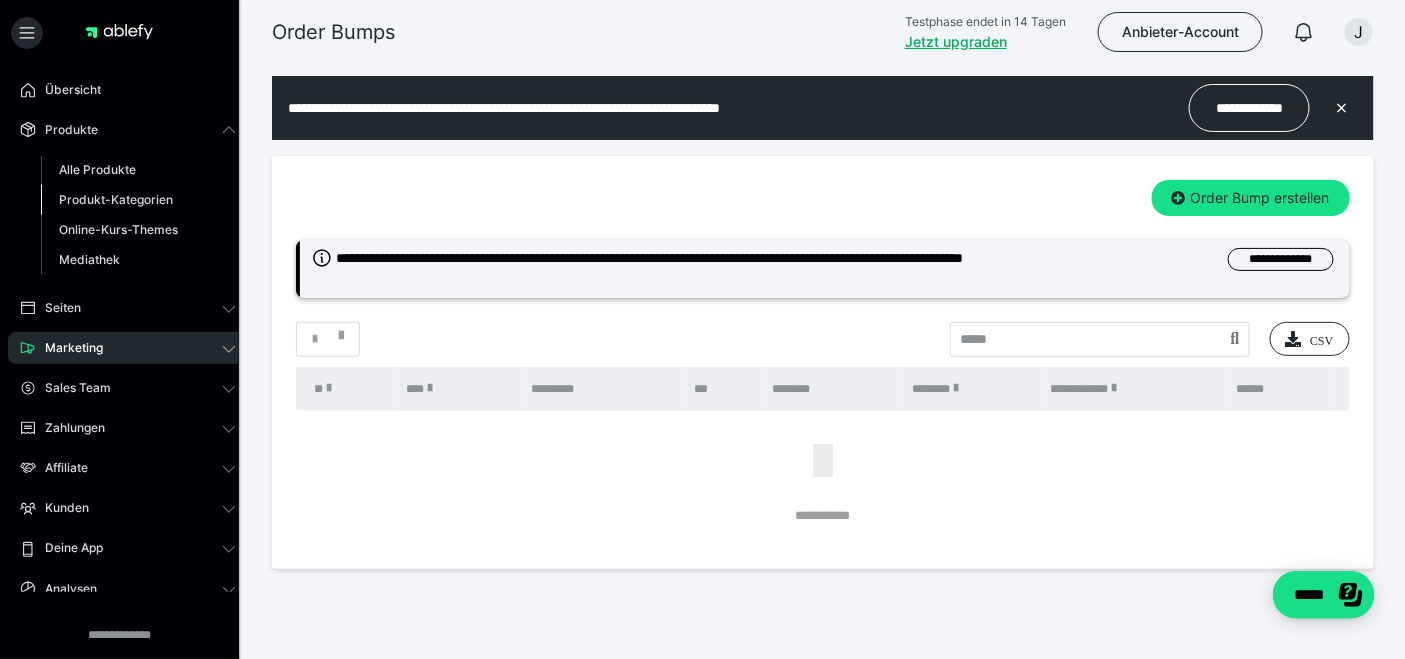 click on "Produkt-Kategorien" at bounding box center (116, 199) 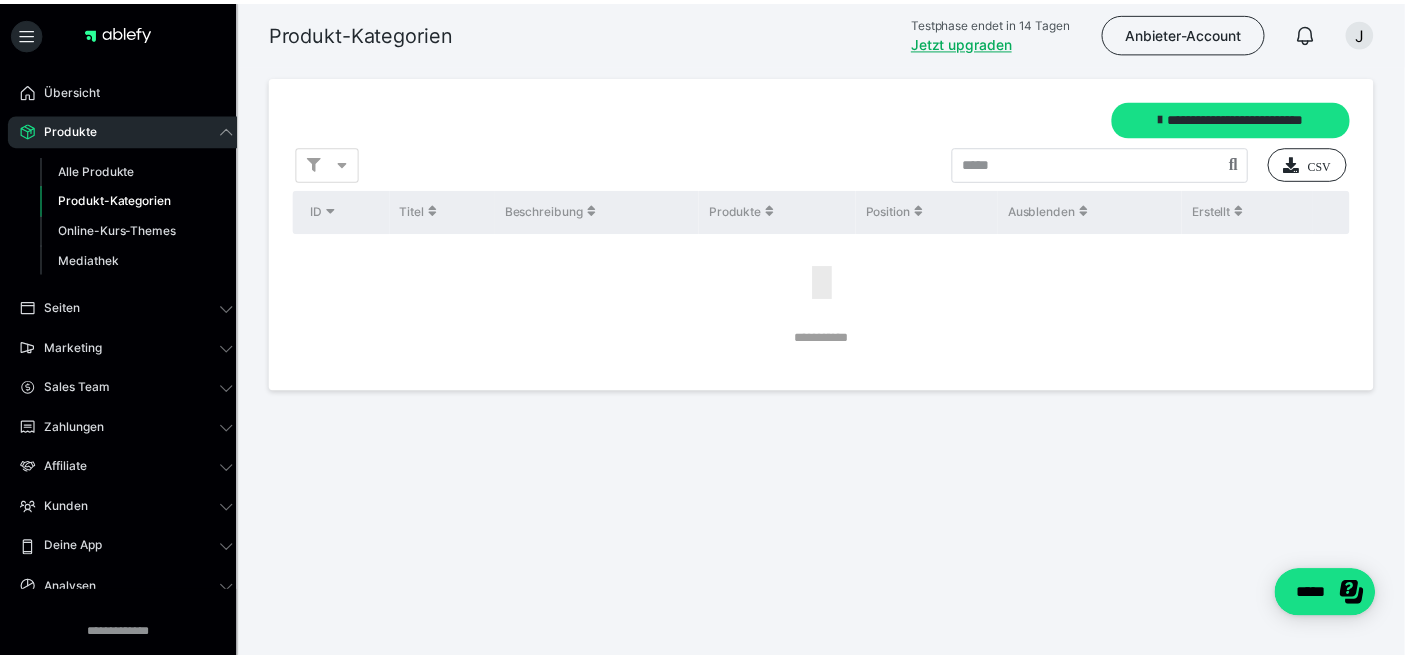 scroll, scrollTop: 0, scrollLeft: 0, axis: both 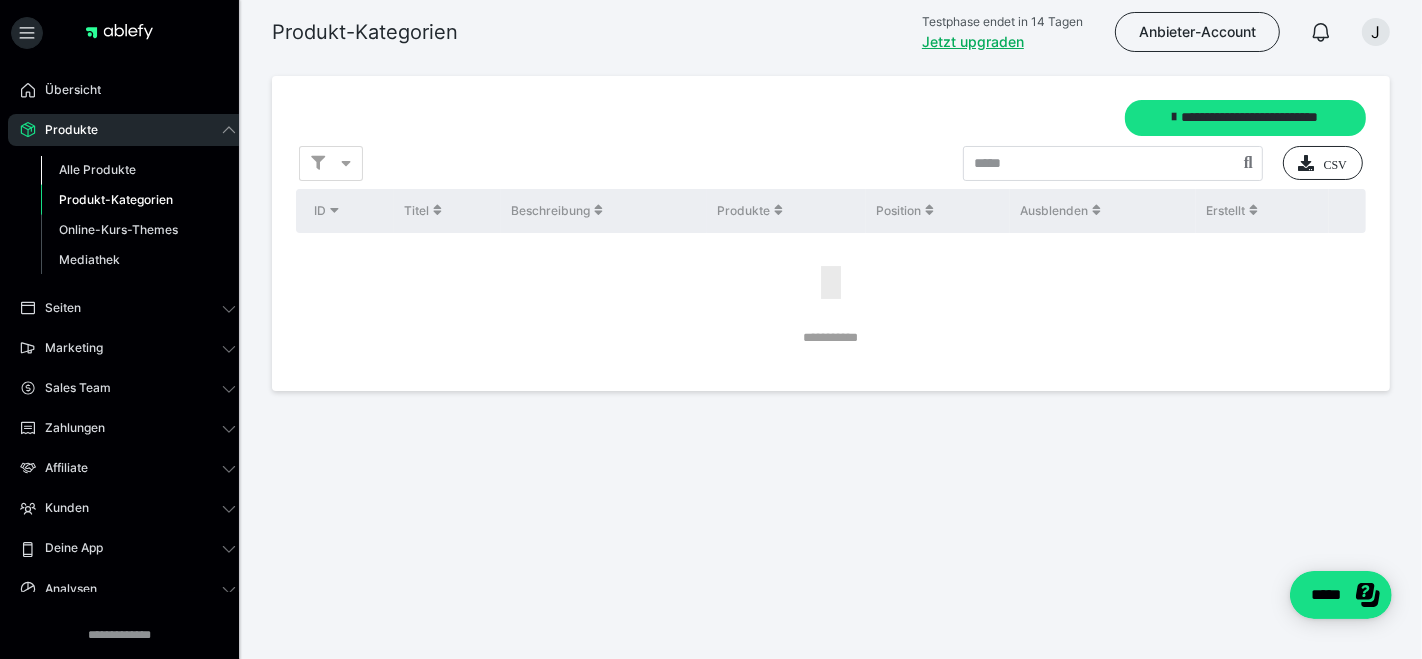 click on "Alle Produkte" at bounding box center [138, 170] 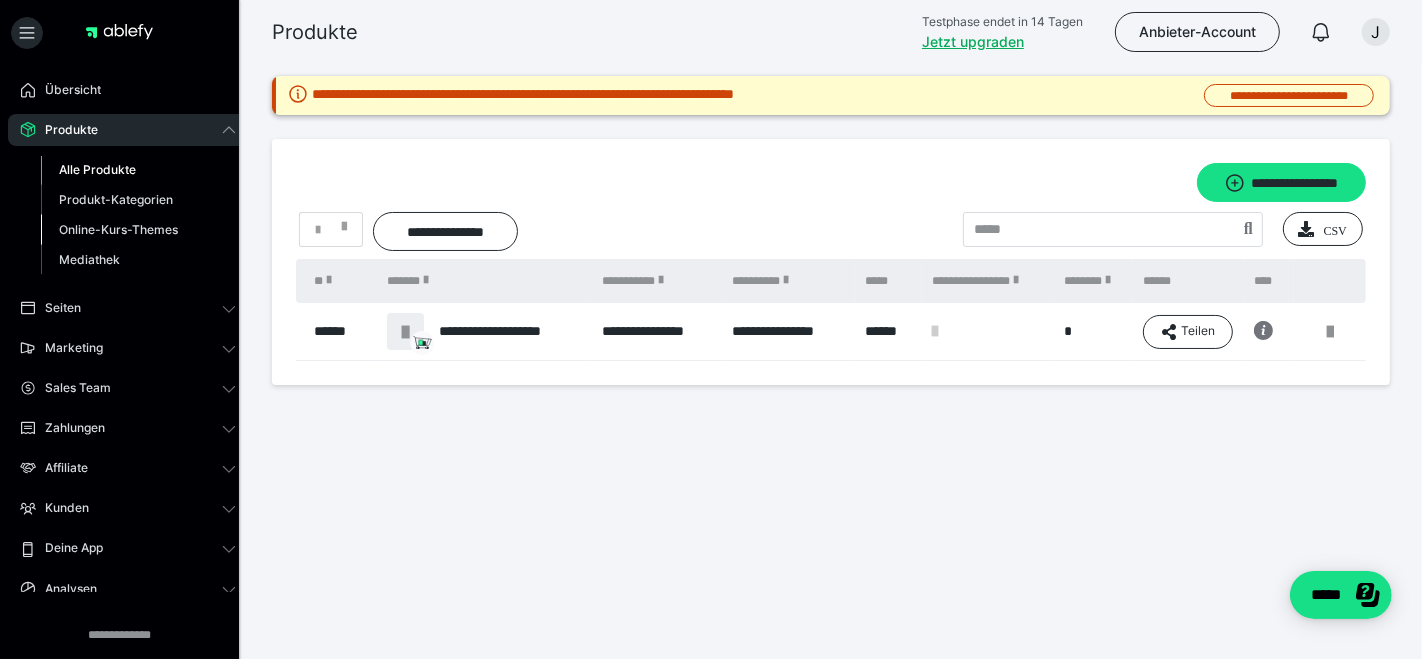 click on "Online-Kurs-Themes" at bounding box center [118, 229] 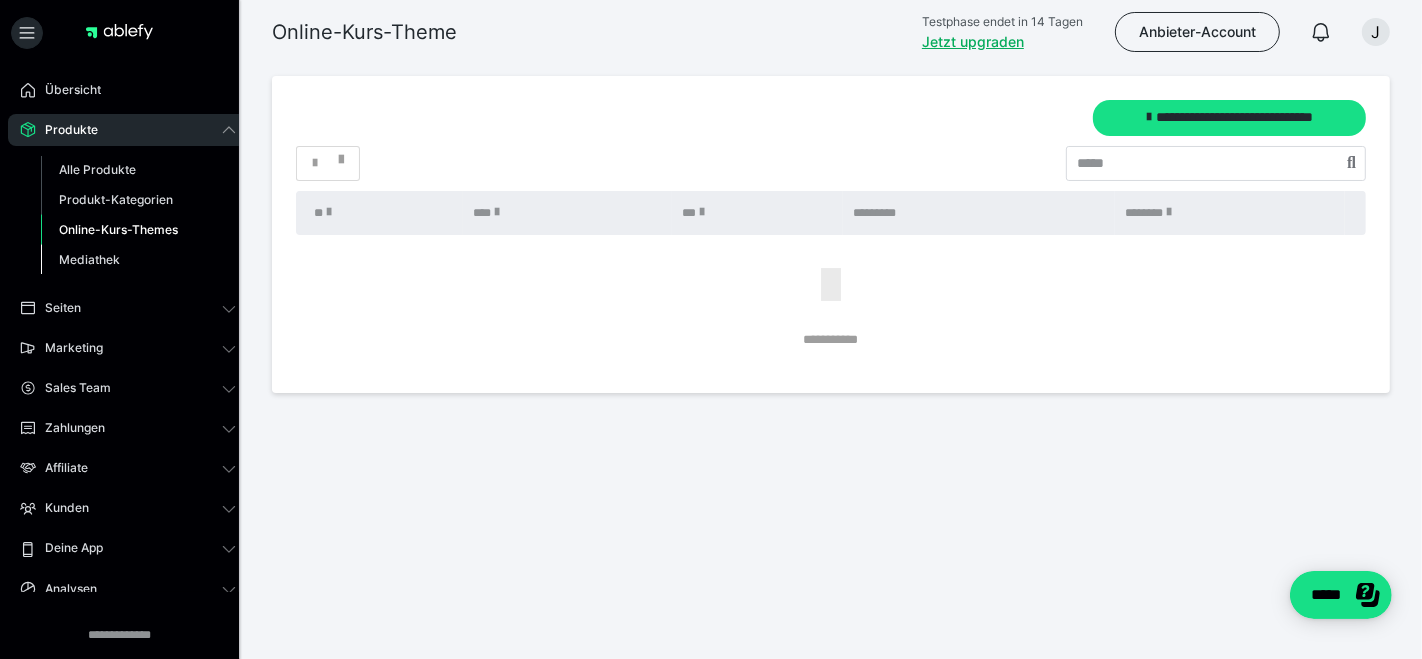 click on "Mediathek" at bounding box center [89, 259] 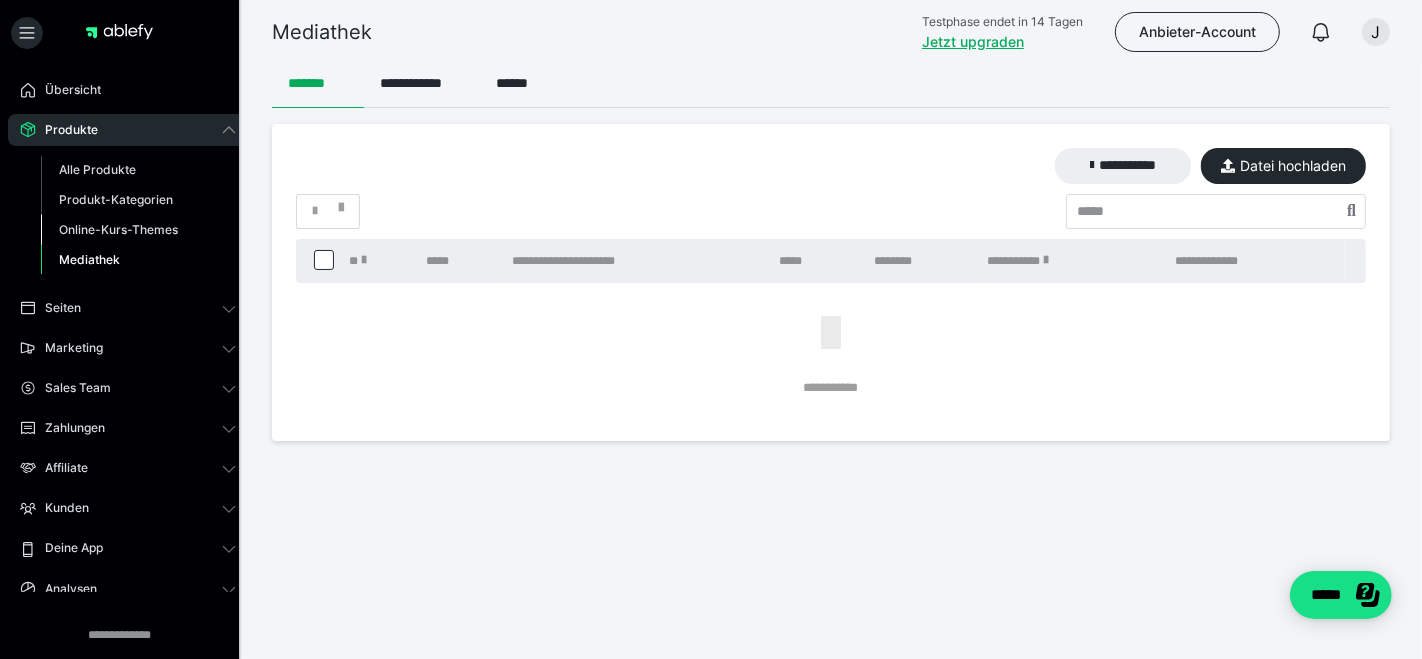 click on "Online-Kurs-Themes" at bounding box center (118, 229) 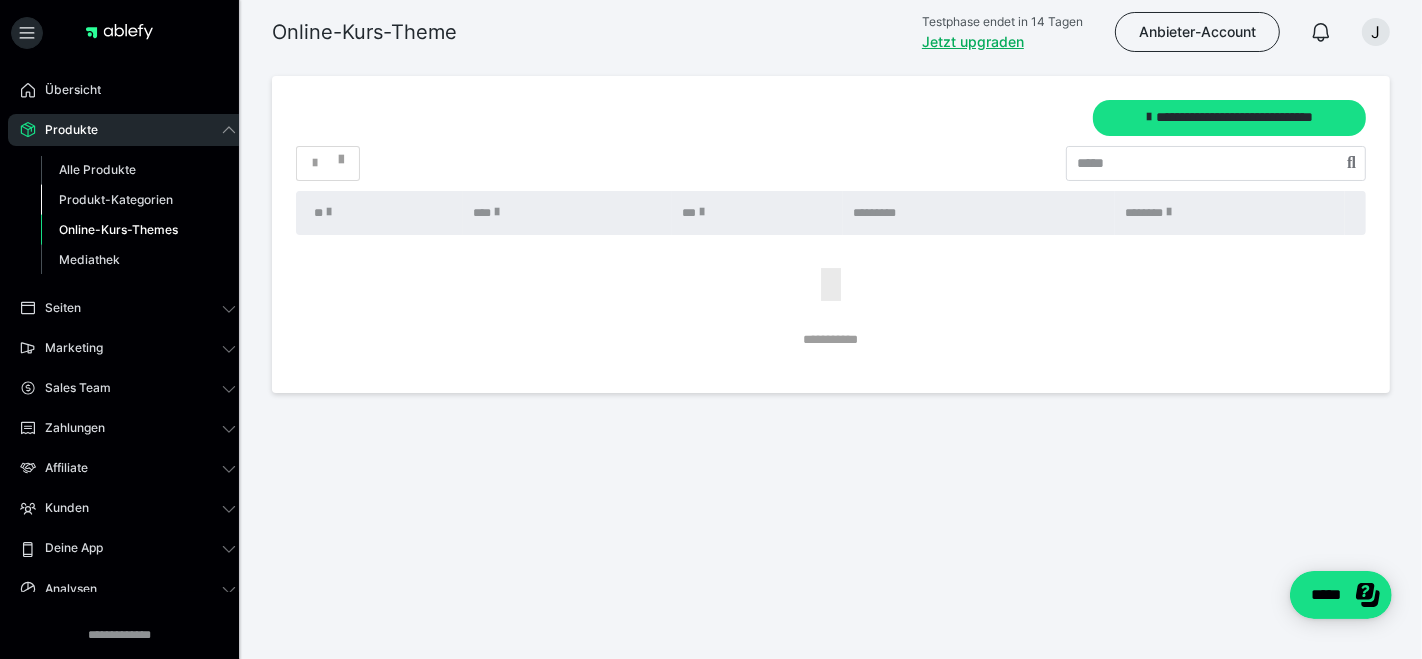 click on "Produkt-Kategorien" at bounding box center [116, 199] 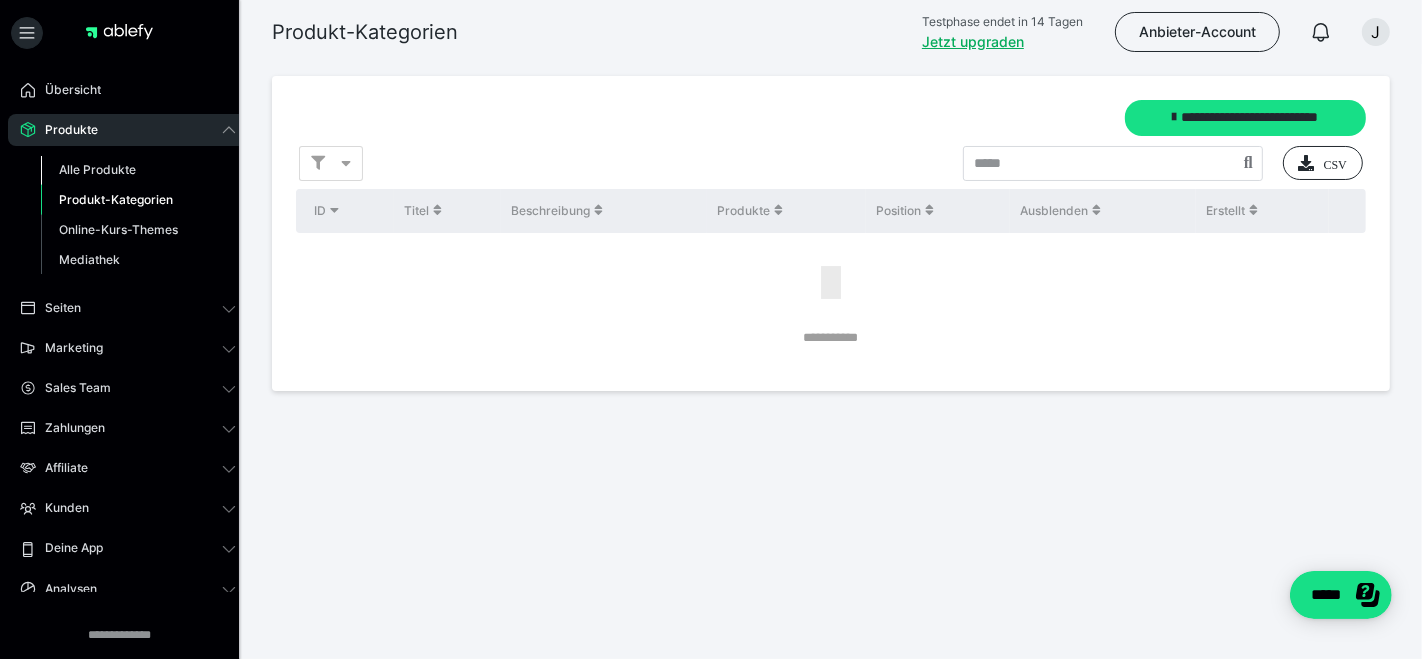 click on "Alle Produkte" at bounding box center (97, 169) 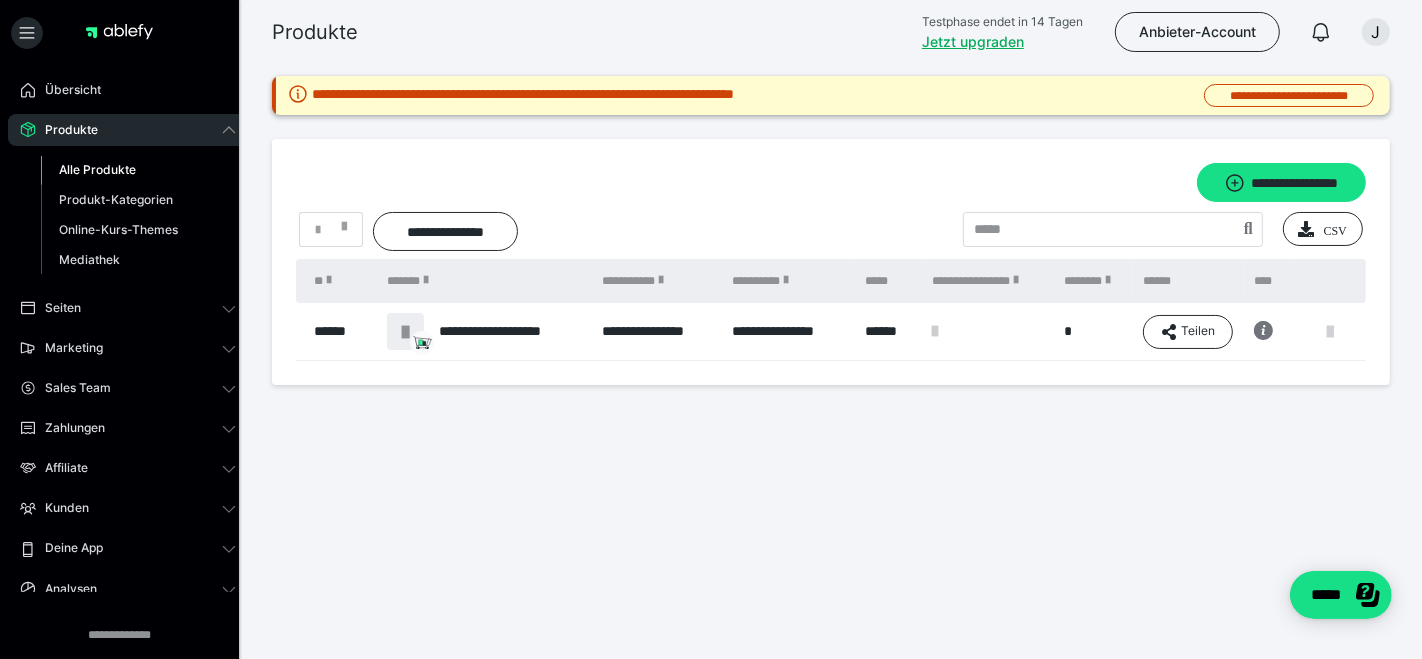 click at bounding box center (1330, 332) 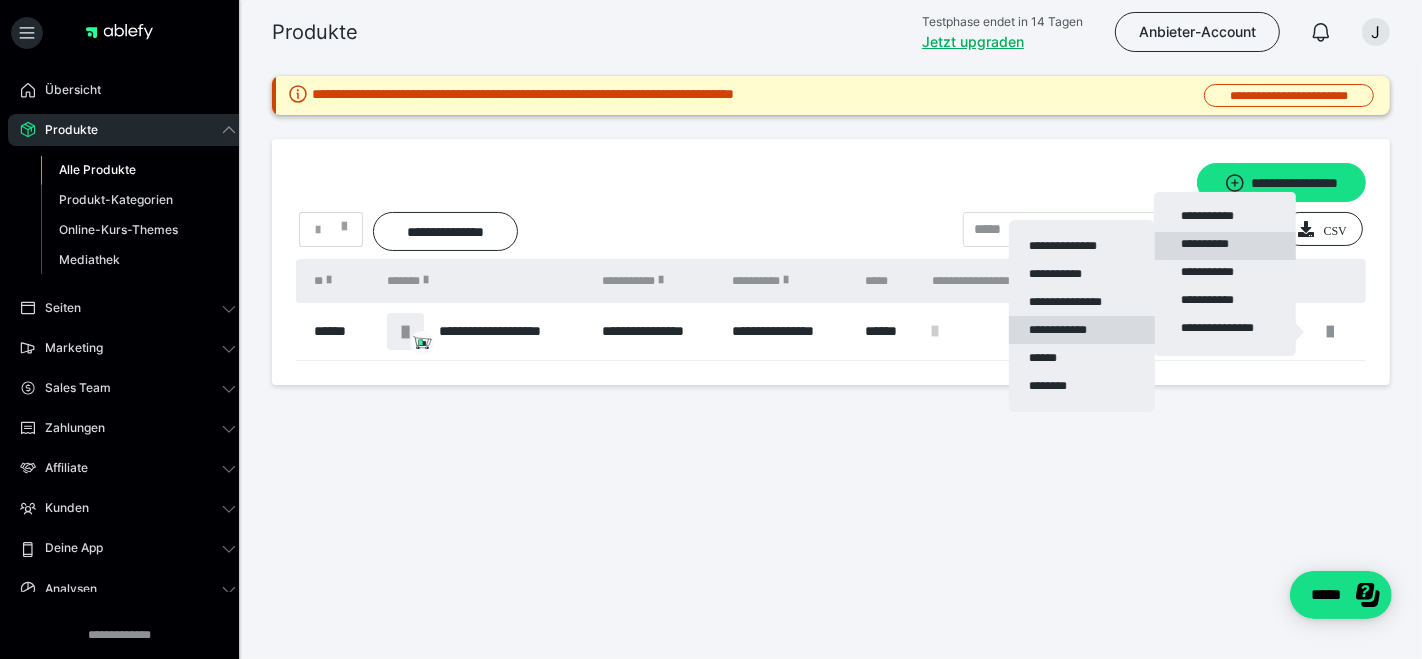 click on "**********" at bounding box center [1082, 330] 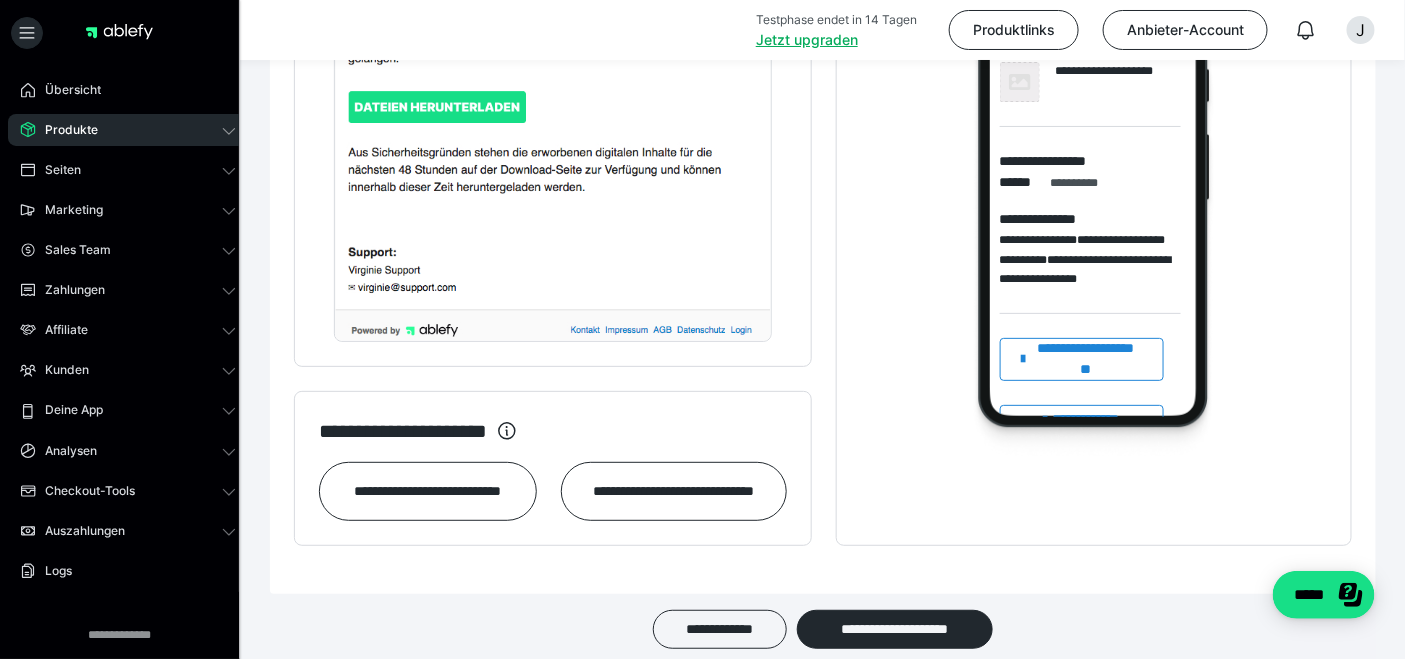 scroll, scrollTop: 2333, scrollLeft: 0, axis: vertical 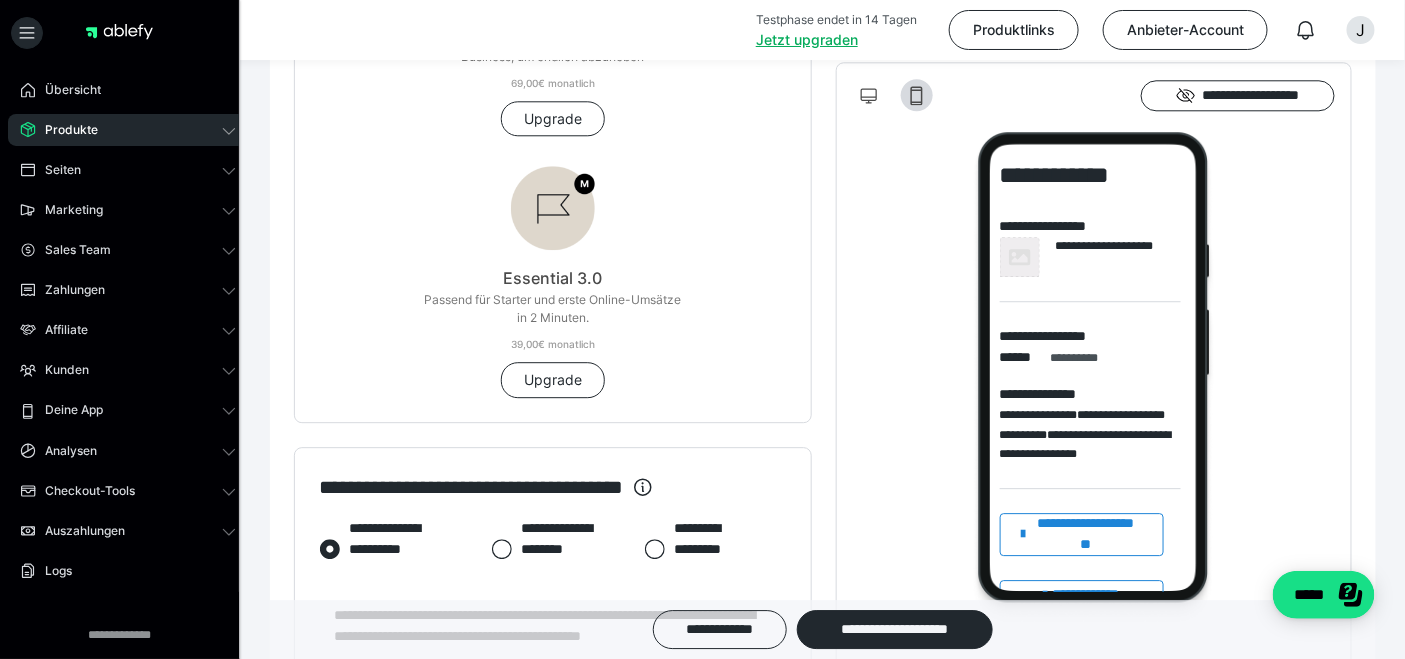 click on "Produkte" at bounding box center [64, 130] 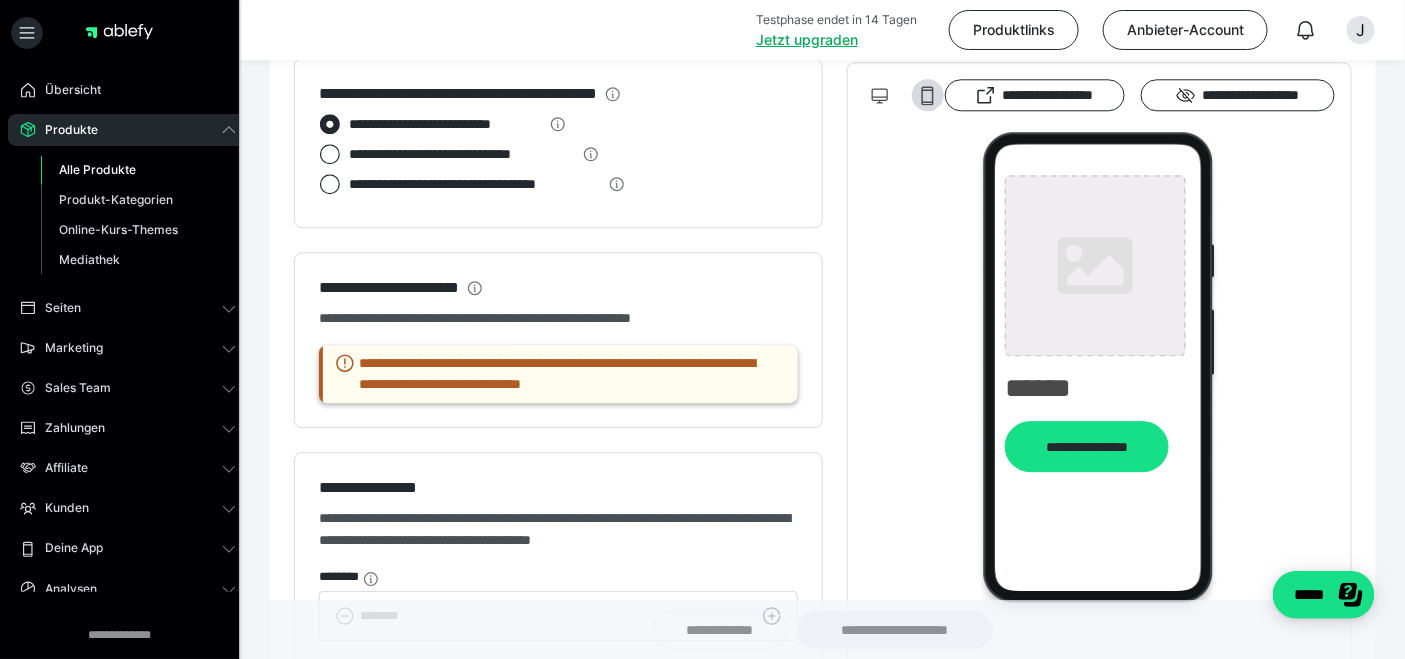 type on "**********" 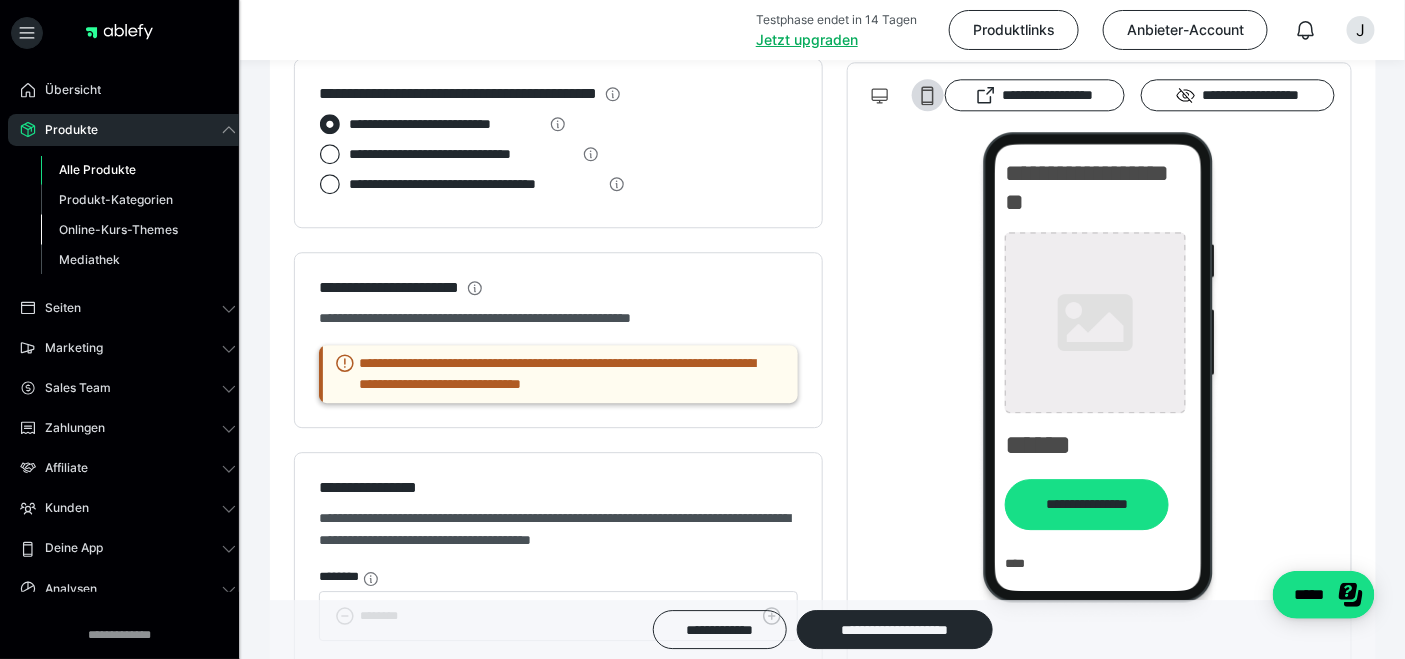 click on "Online-Kurs-Themes" at bounding box center (118, 229) 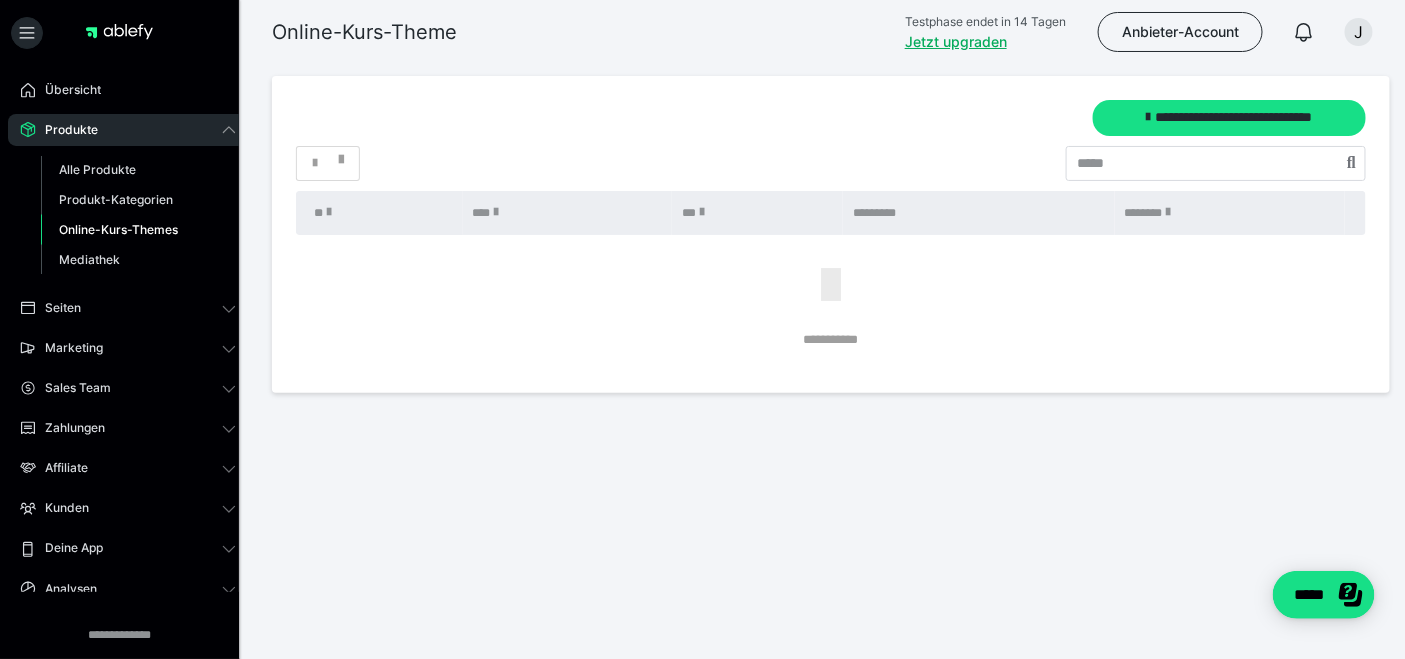 scroll, scrollTop: 0, scrollLeft: 0, axis: both 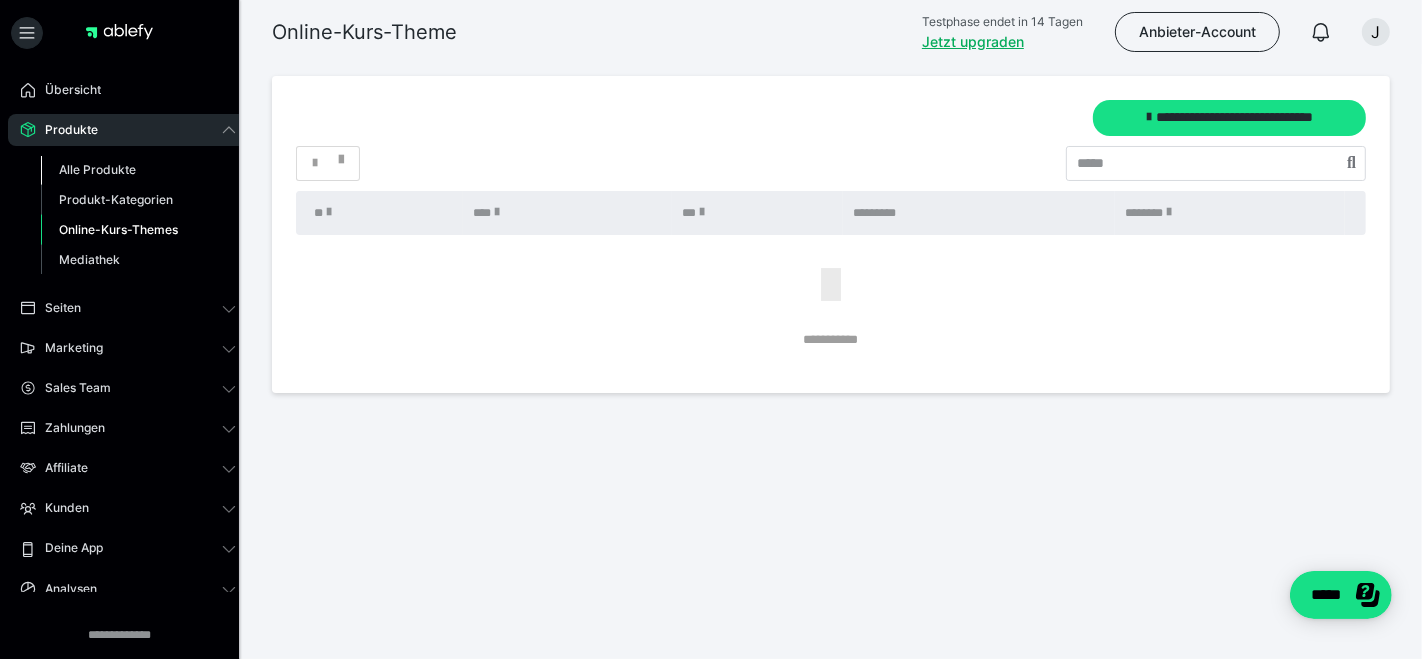 click on "Alle Produkte" at bounding box center (97, 169) 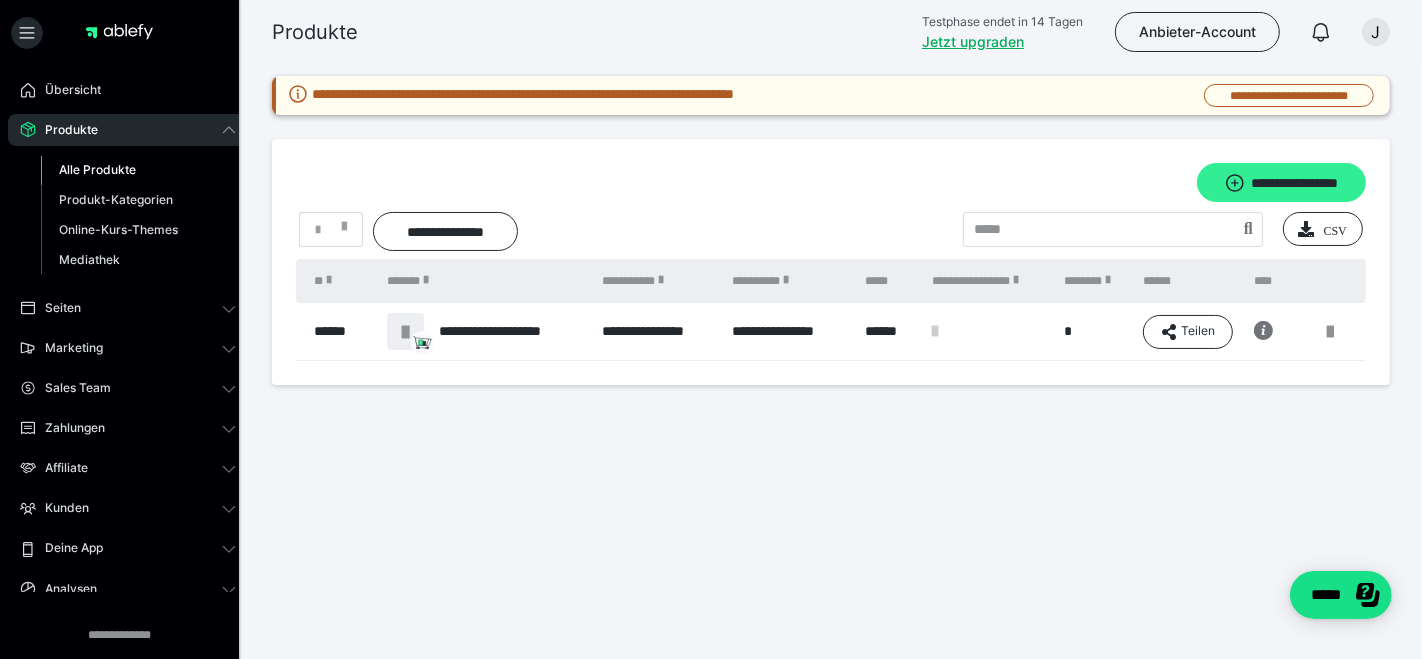 click on "**********" at bounding box center [1281, 182] 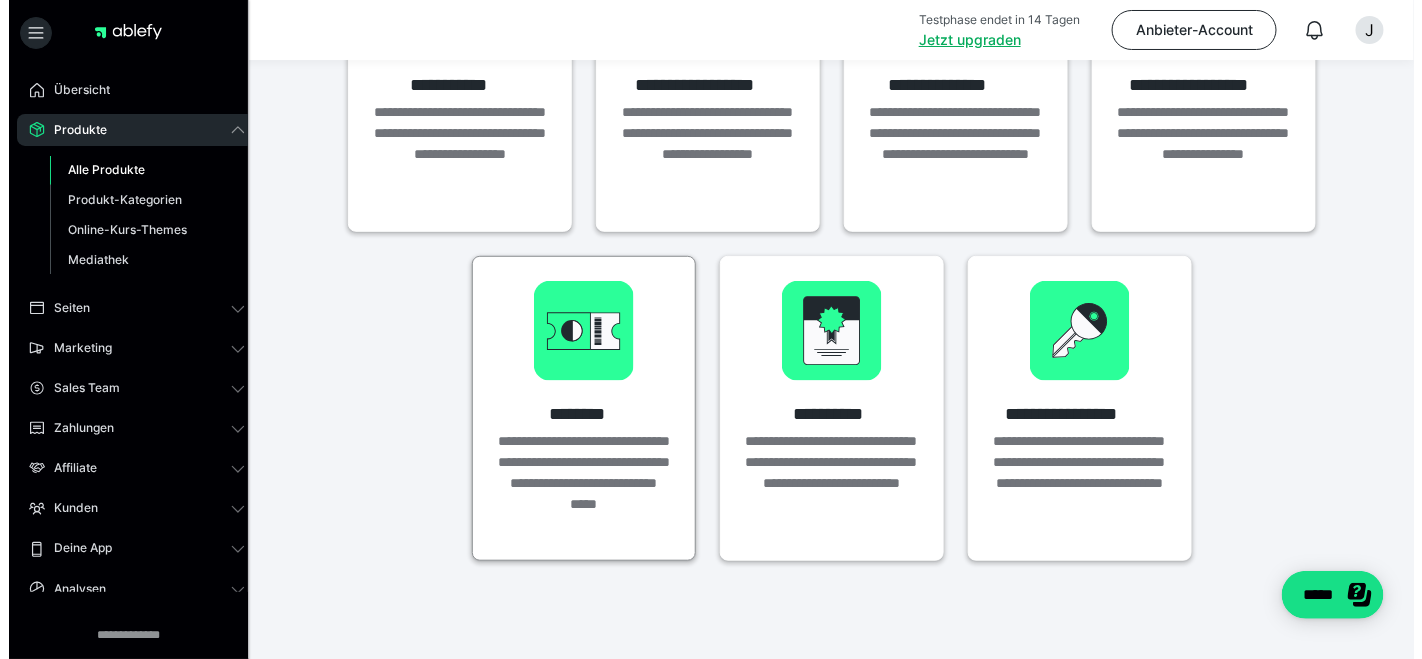 scroll, scrollTop: 0, scrollLeft: 0, axis: both 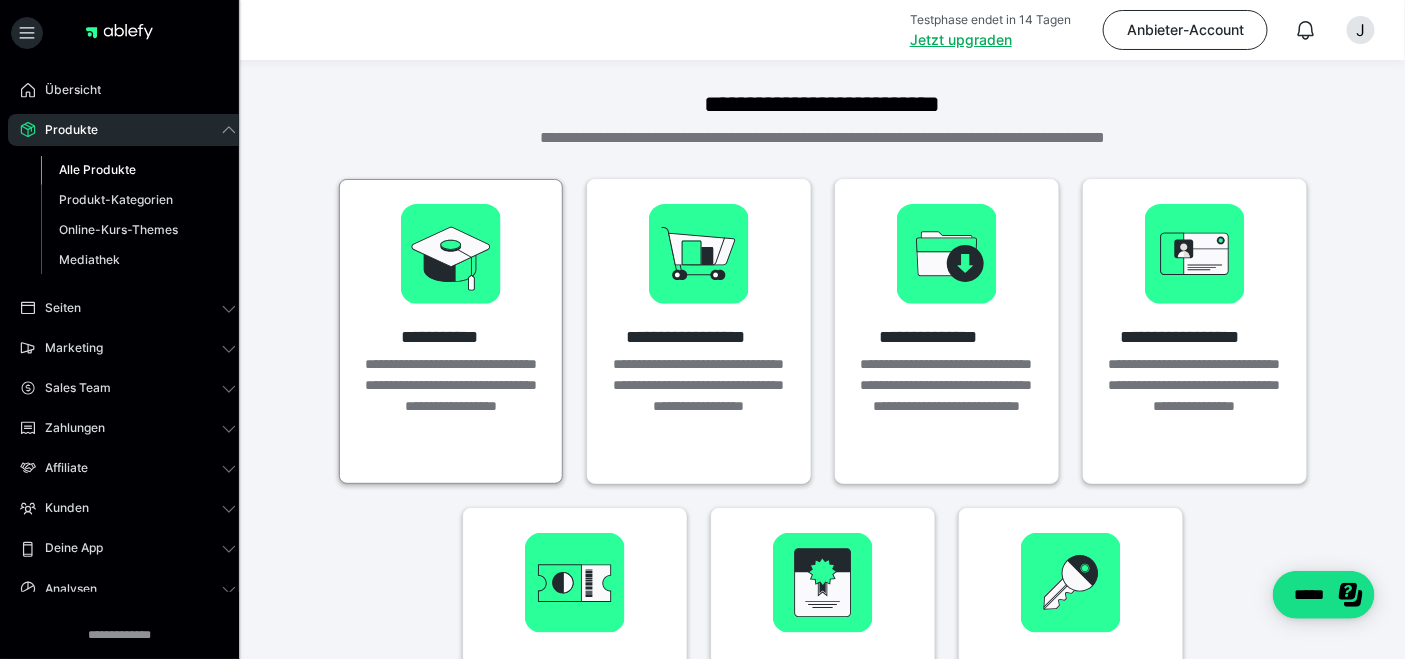 click at bounding box center [451, 254] 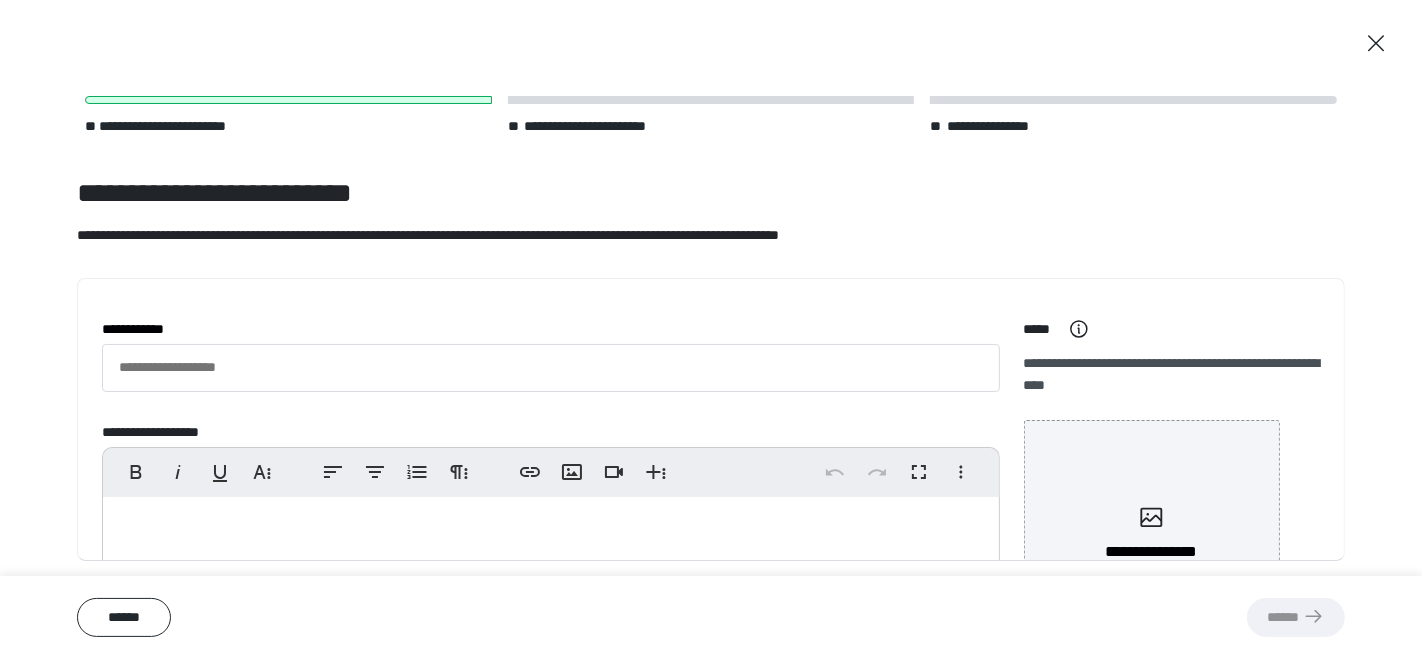 scroll, scrollTop: 65, scrollLeft: 0, axis: vertical 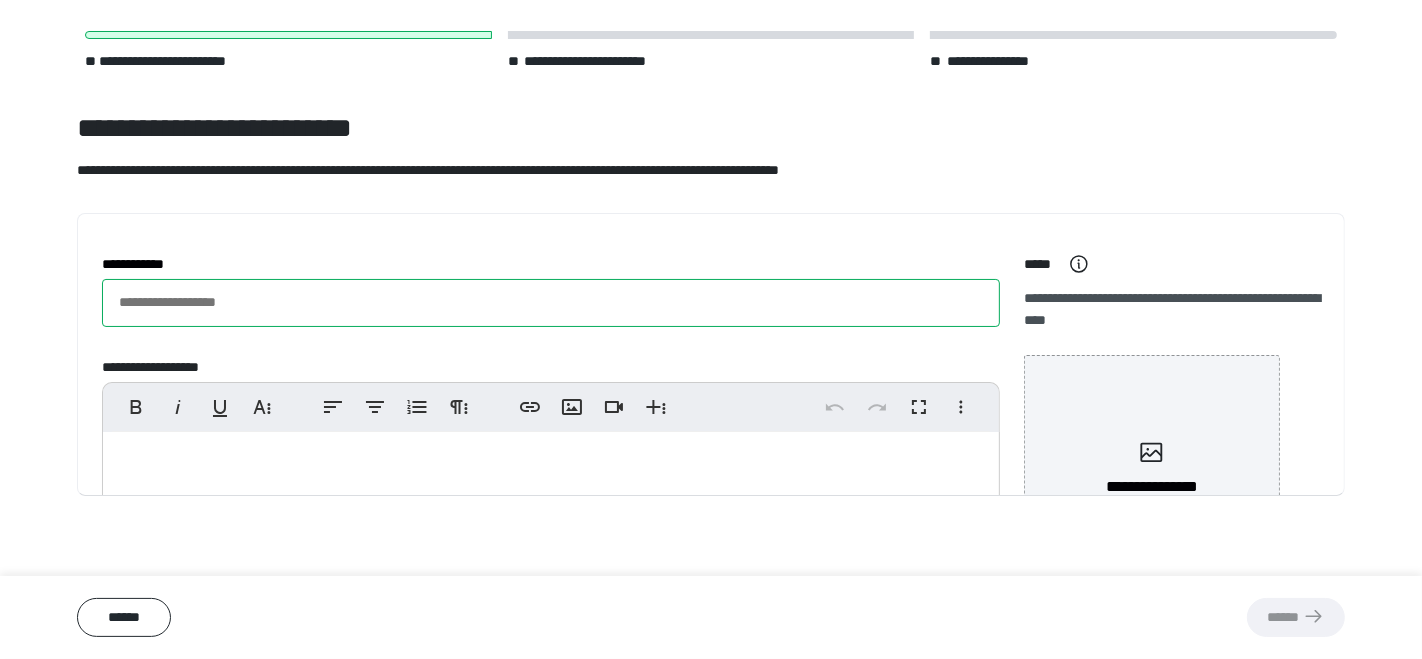 click on "**********" at bounding box center (551, 303) 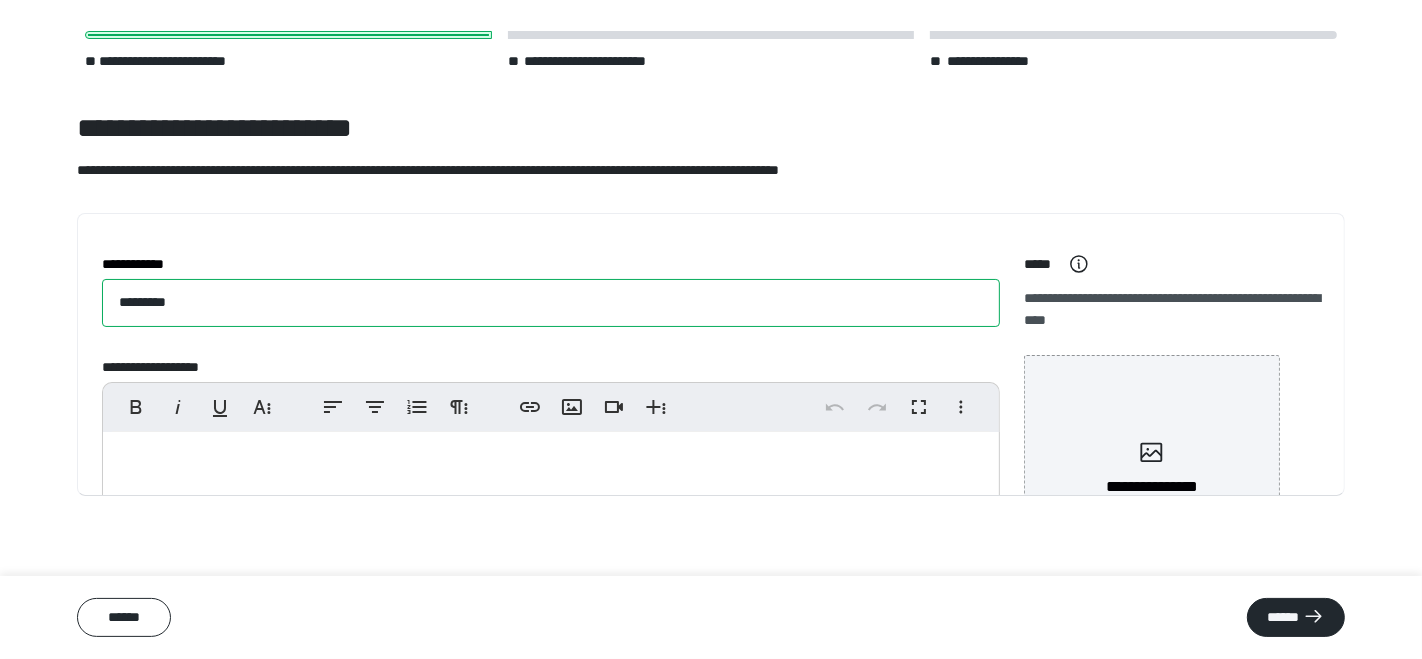 scroll, scrollTop: 155, scrollLeft: 0, axis: vertical 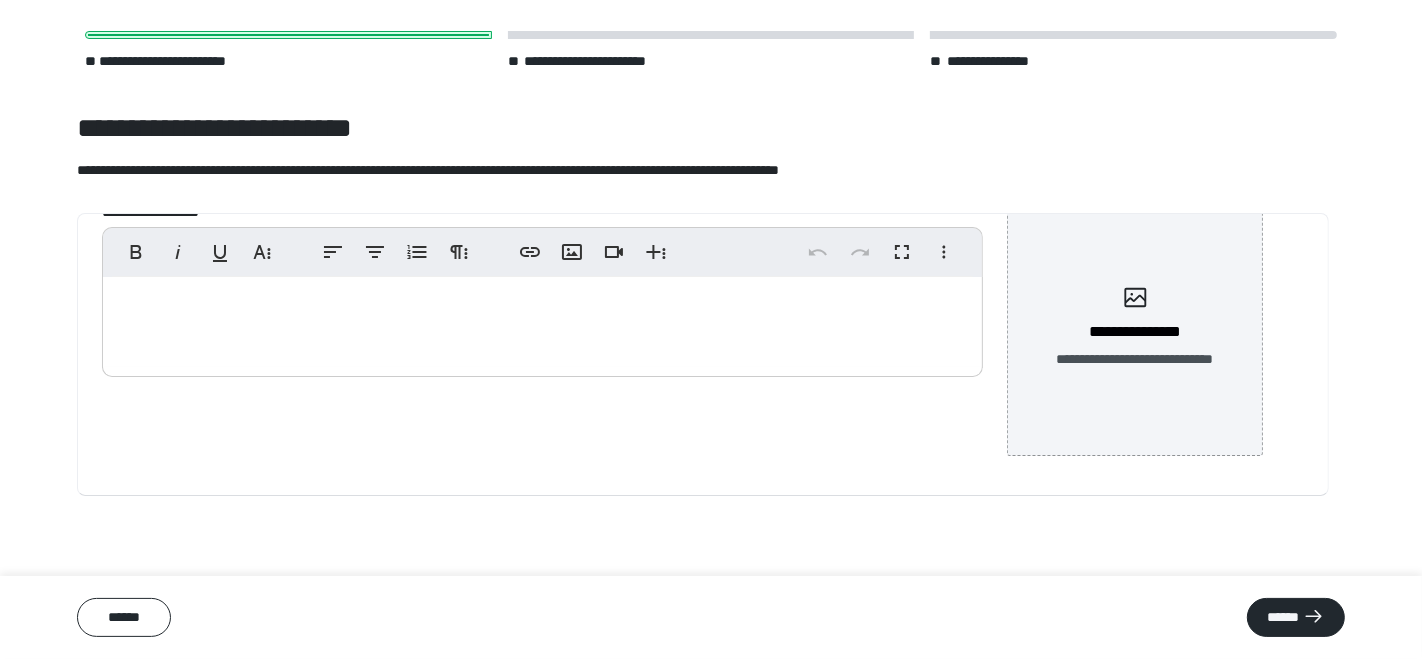 type on "*********" 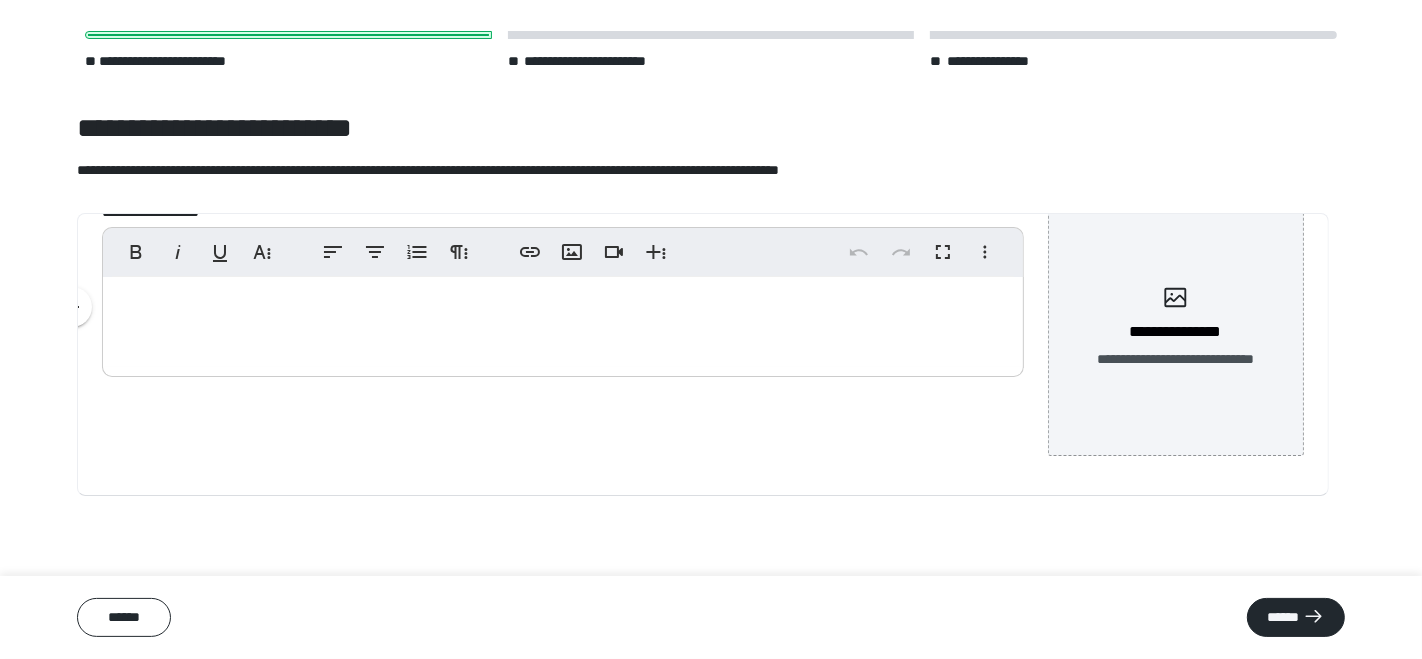 type 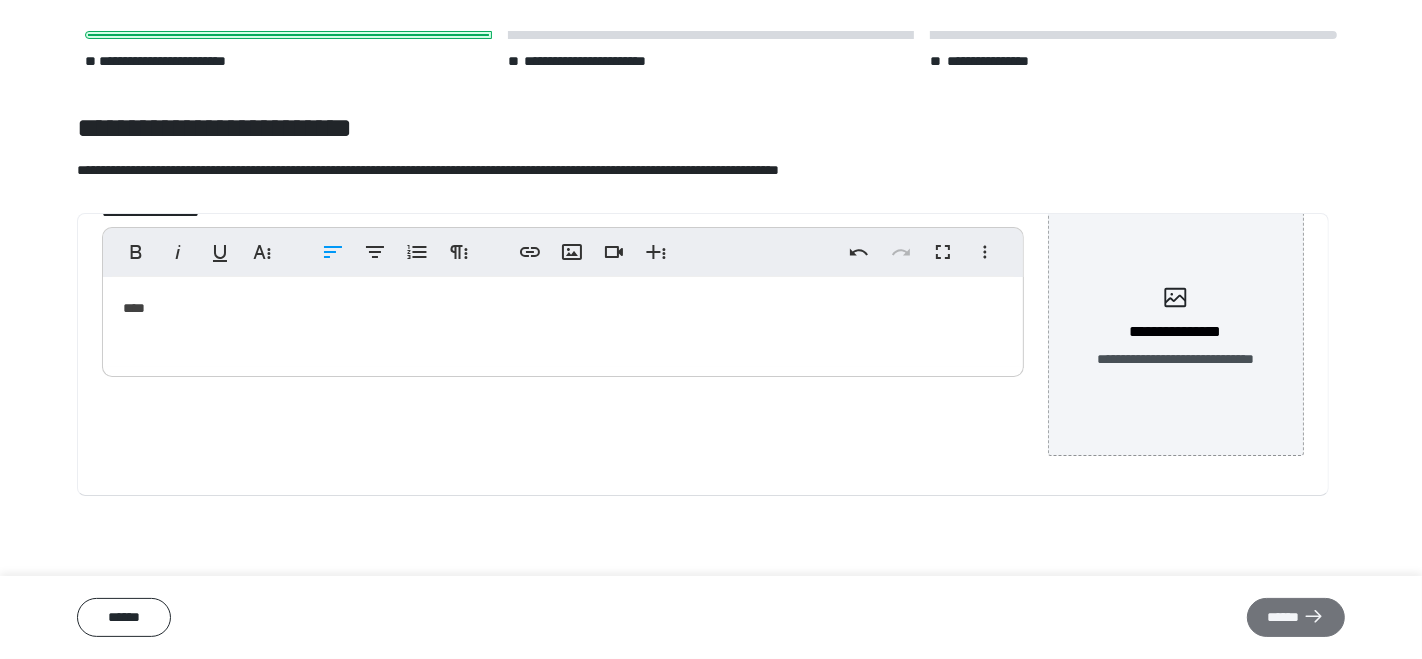 click on "******" at bounding box center [1296, 617] 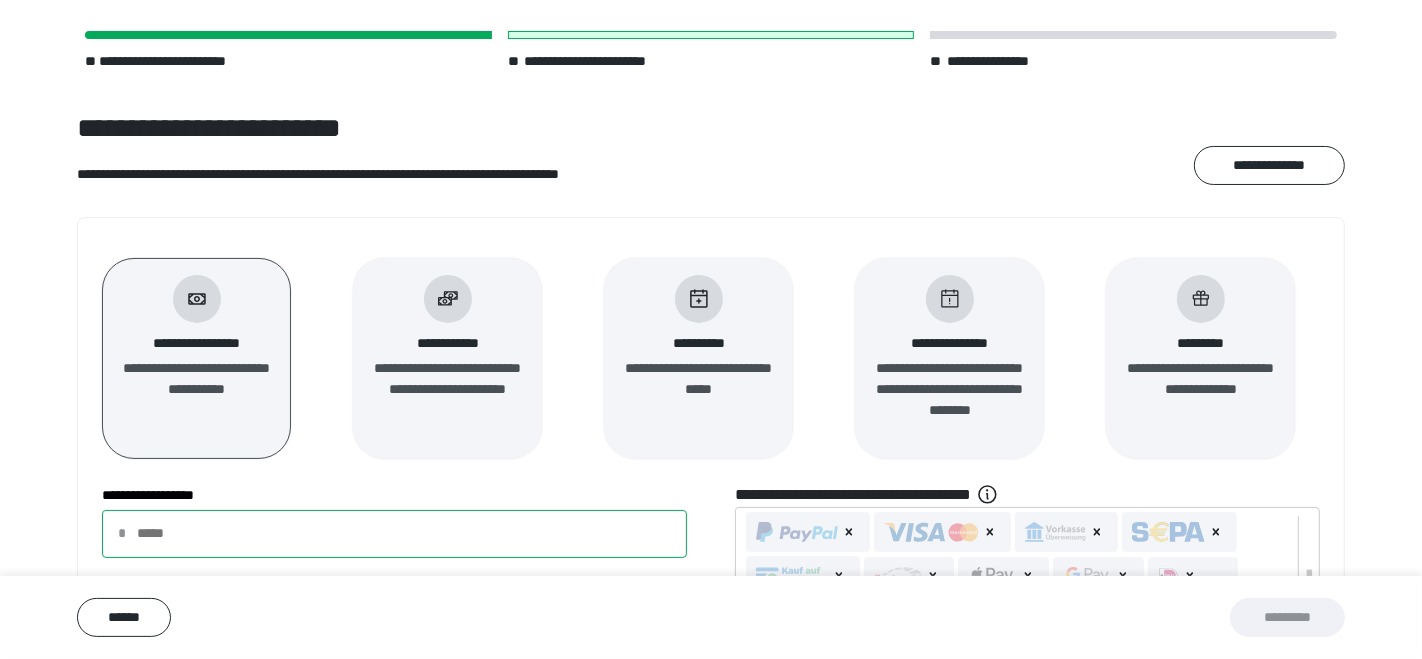 click on "**********" at bounding box center (394, 534) 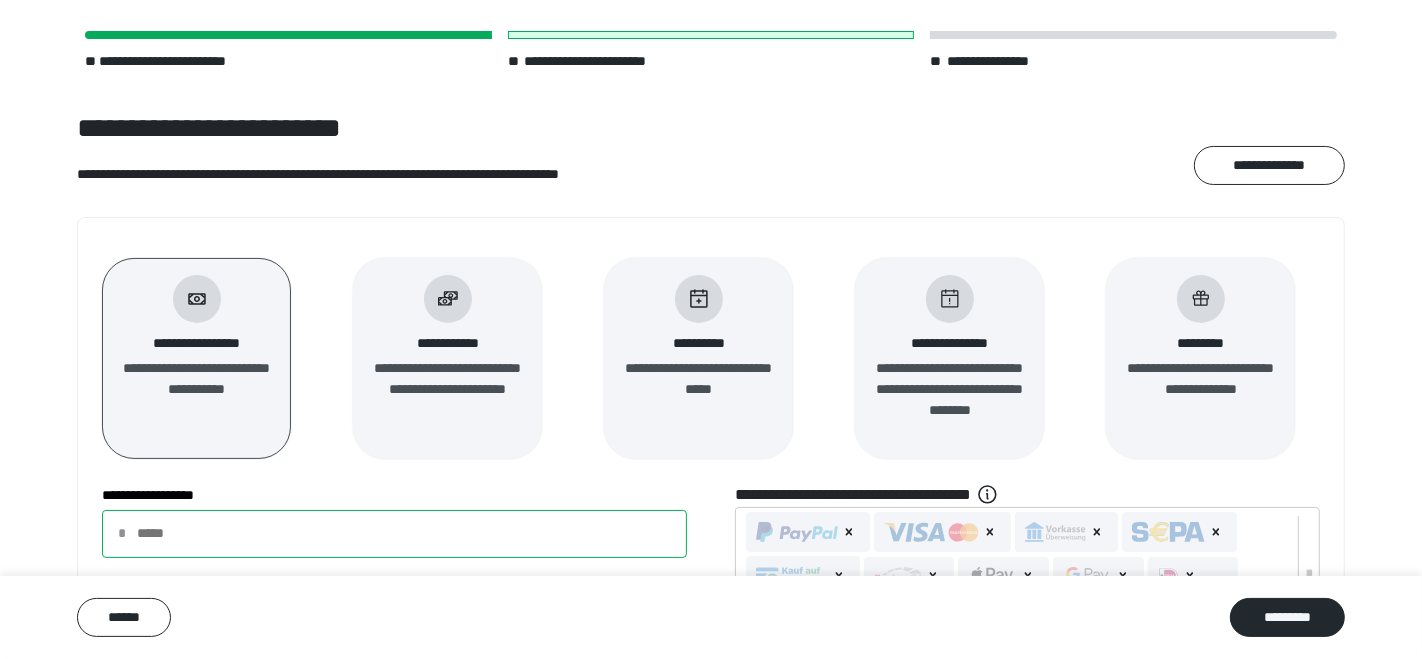type on "**" 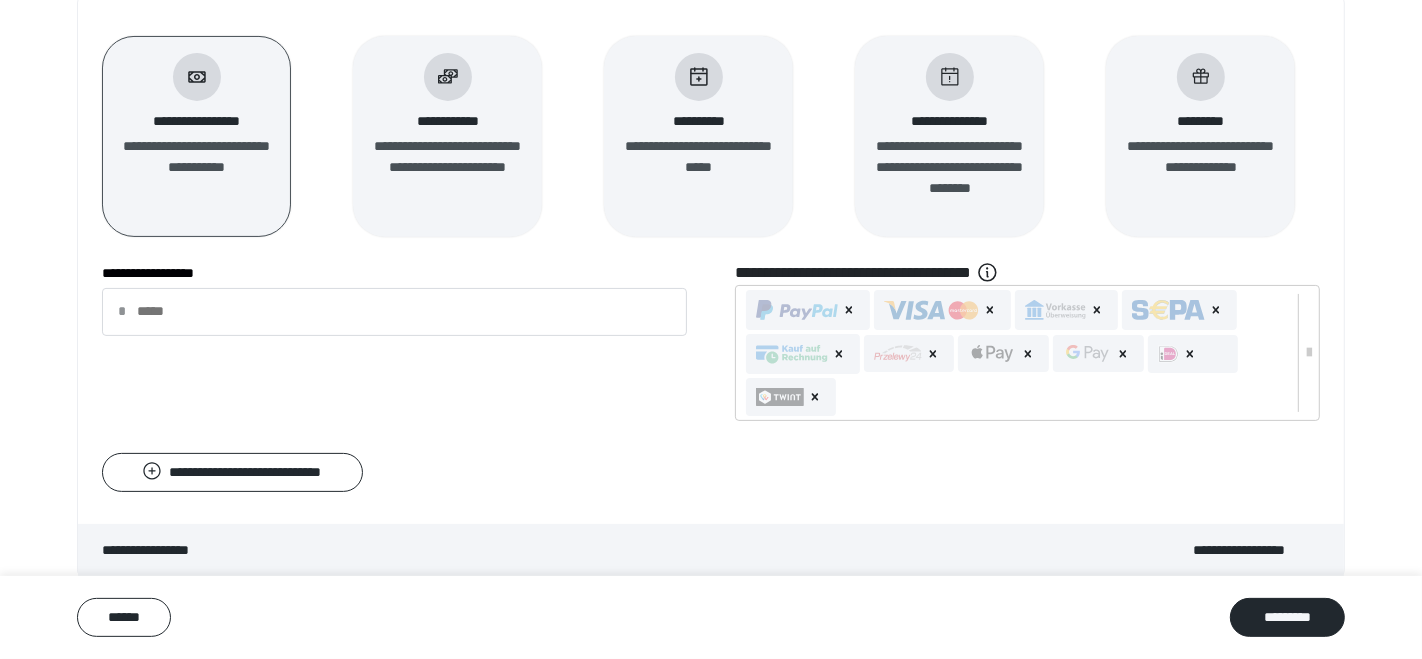 scroll, scrollTop: 317, scrollLeft: 0, axis: vertical 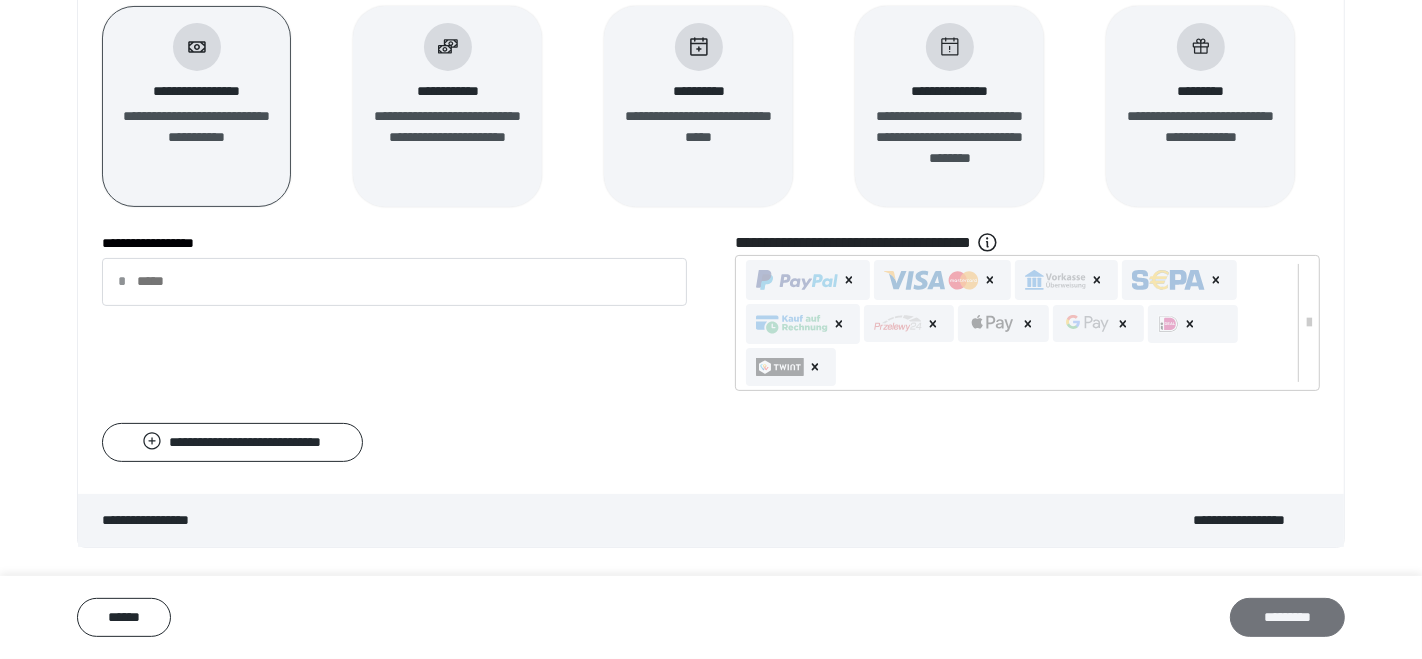 click on "*********" at bounding box center (1287, 617) 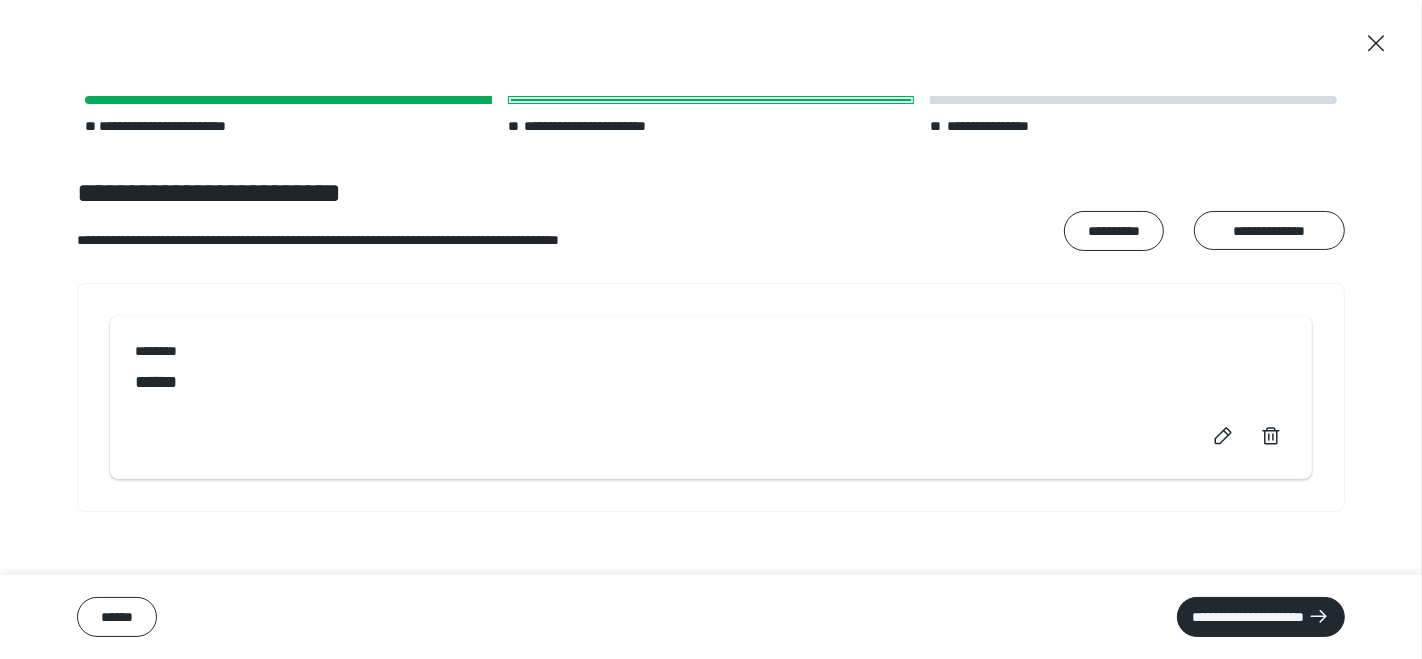 scroll, scrollTop: 0, scrollLeft: 0, axis: both 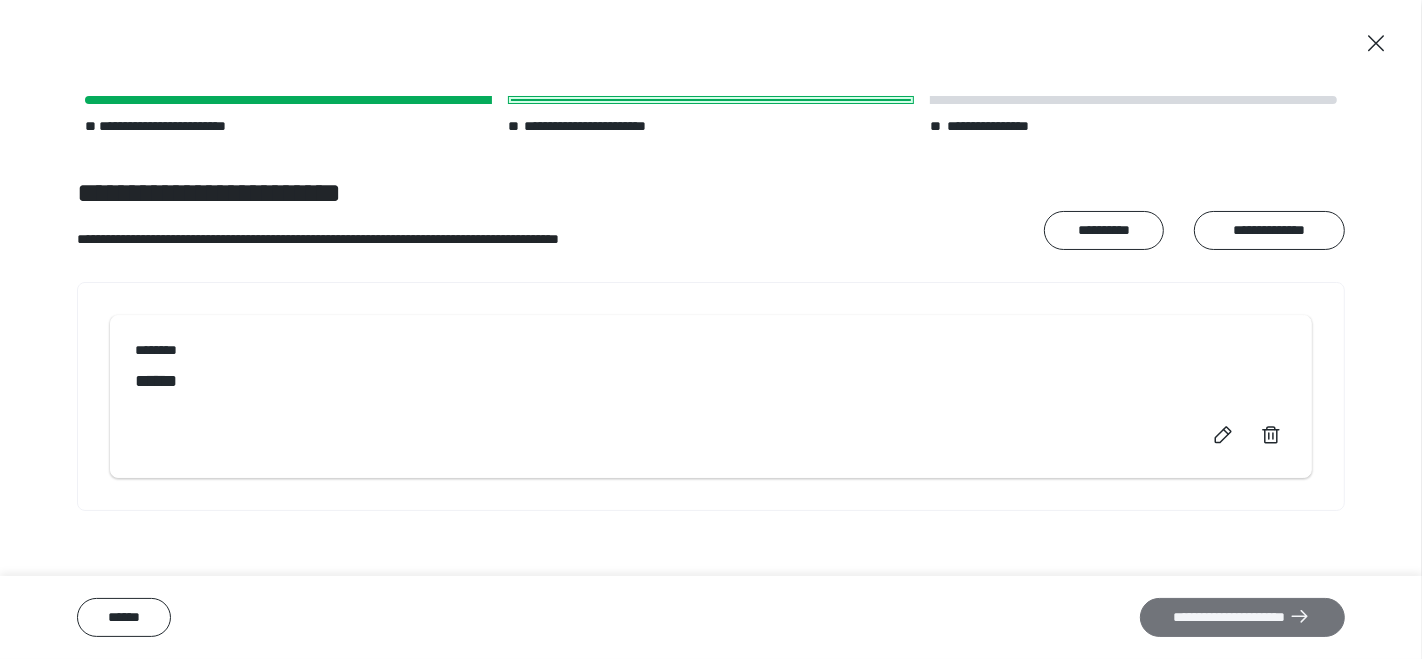 click on "**********" at bounding box center (1243, 617) 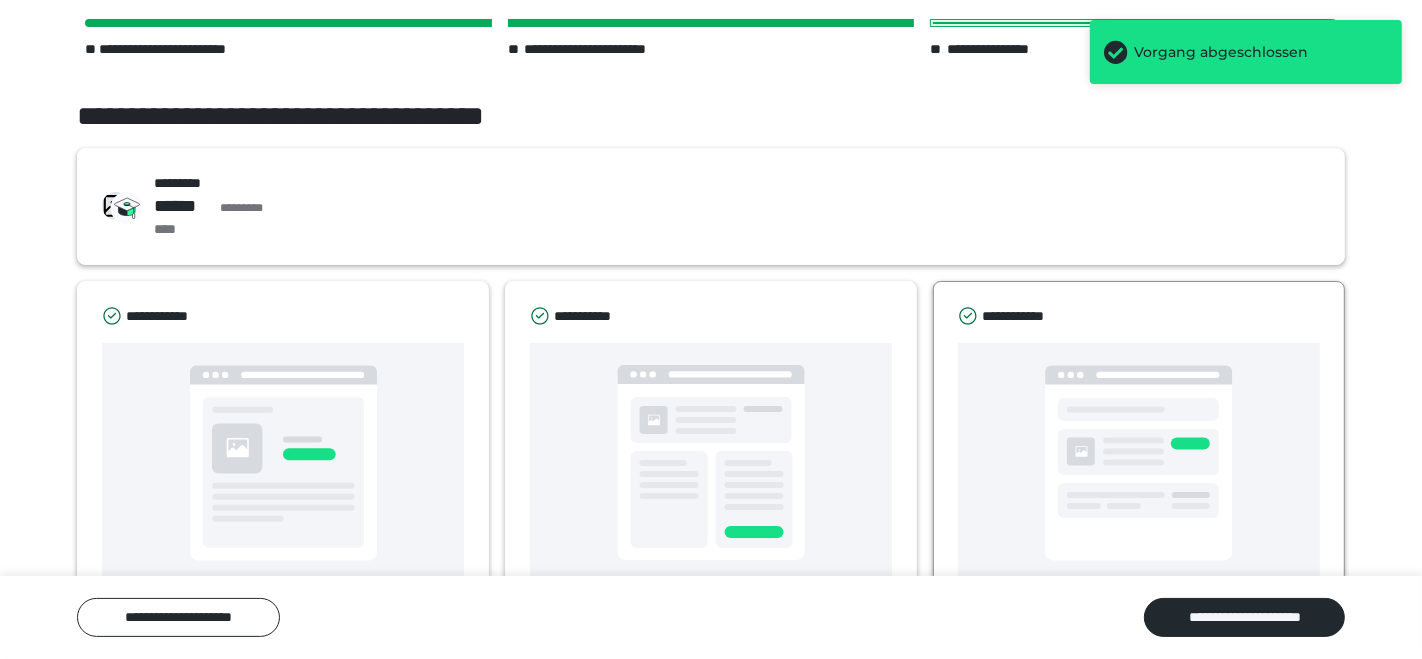 scroll, scrollTop: 131, scrollLeft: 0, axis: vertical 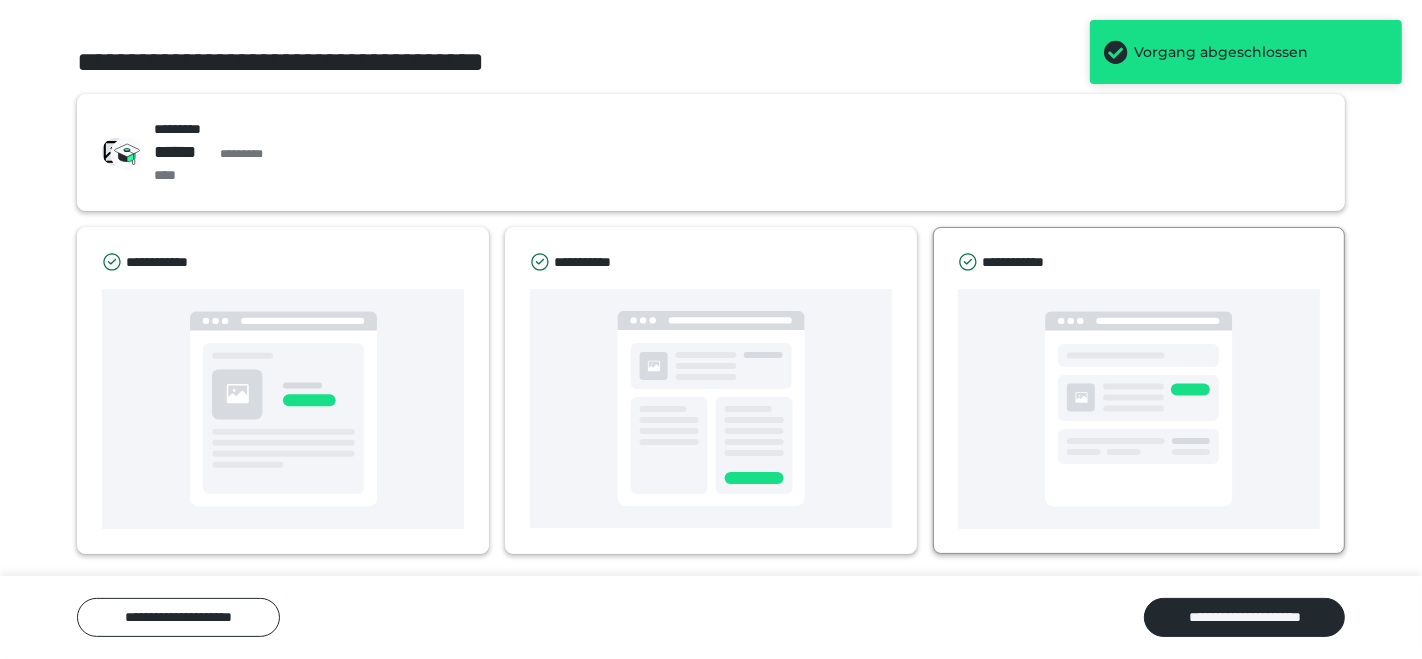 click at bounding box center (1139, 409) 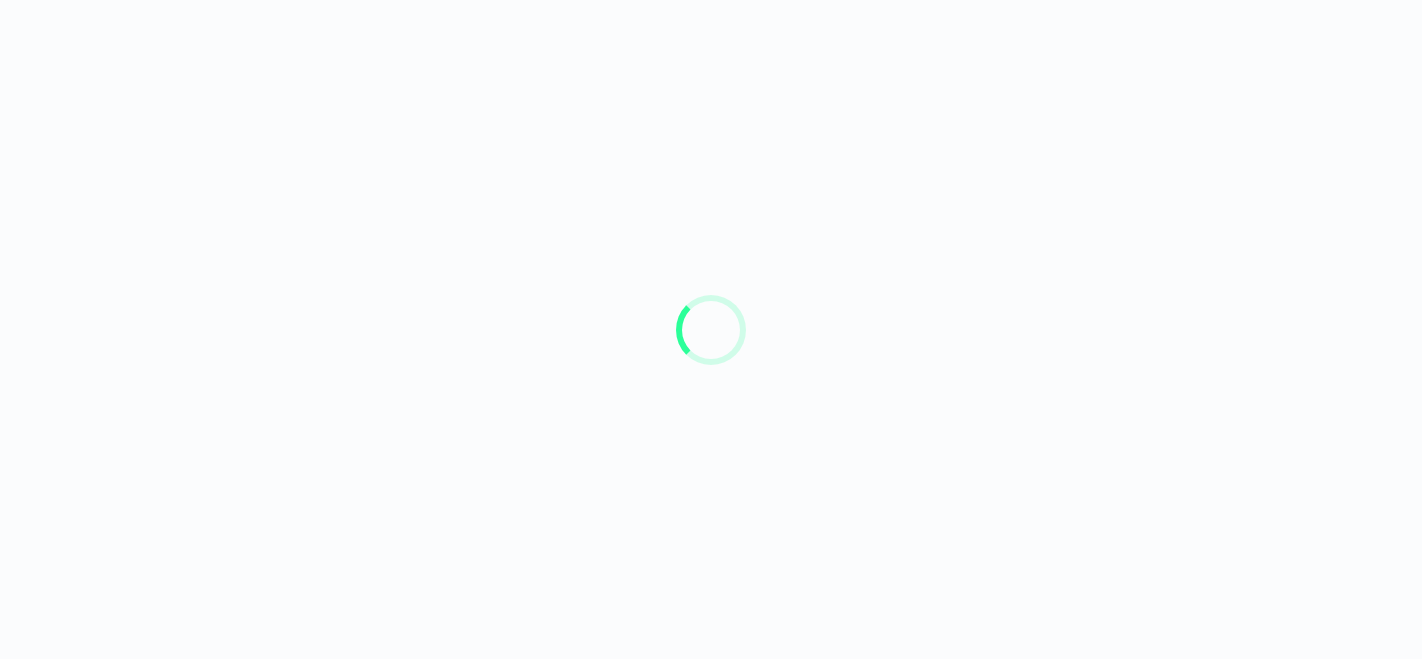 scroll, scrollTop: 0, scrollLeft: 0, axis: both 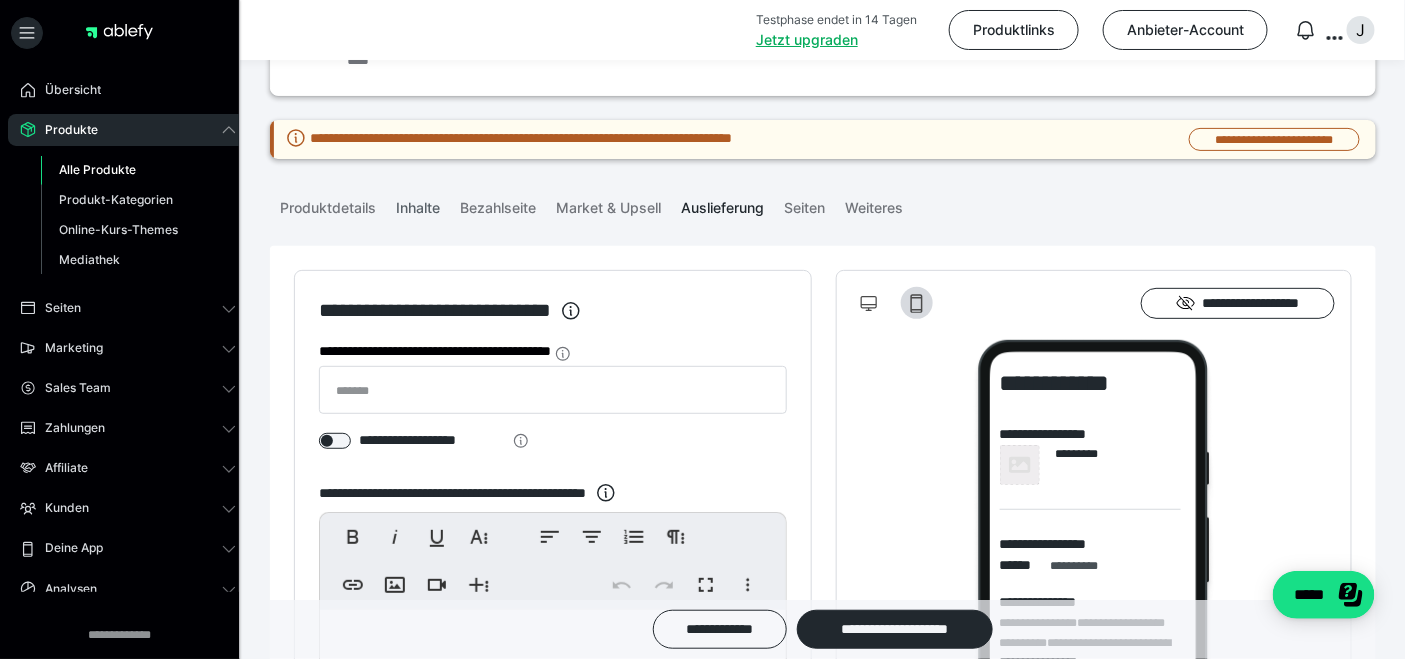 click on "Inhalte" at bounding box center [418, 204] 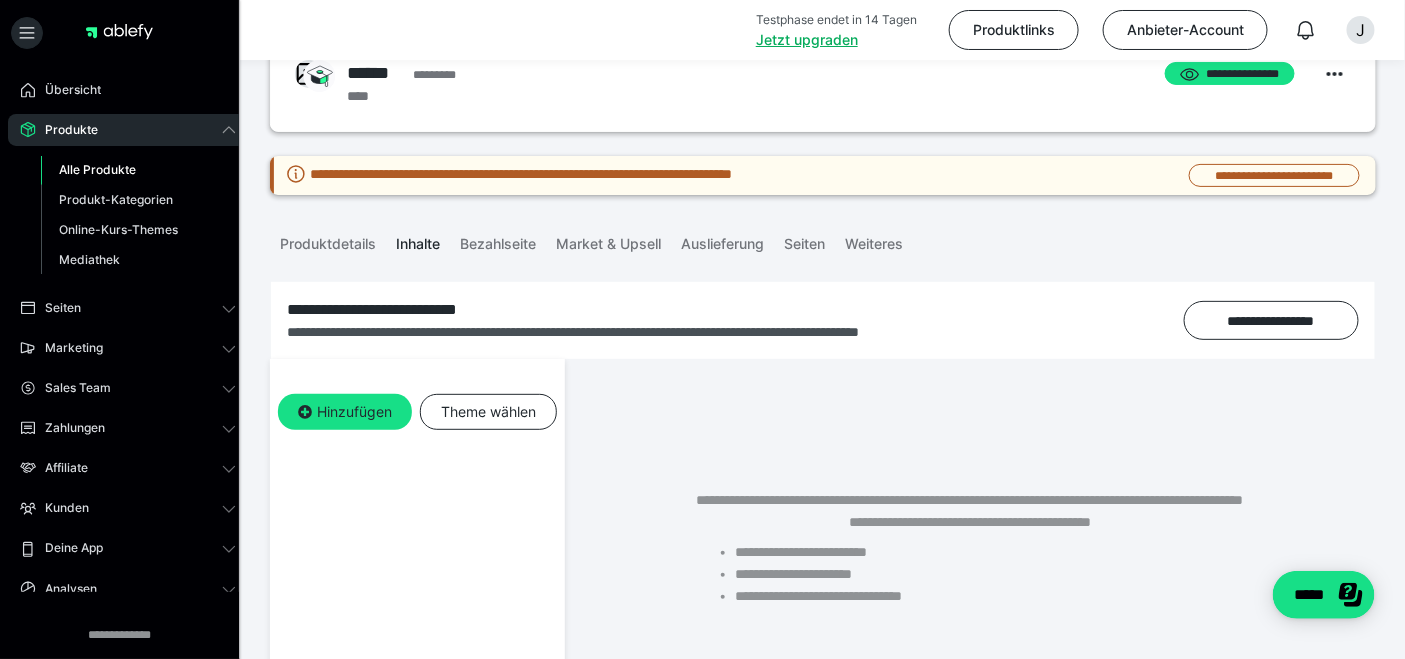 scroll, scrollTop: 0, scrollLeft: 0, axis: both 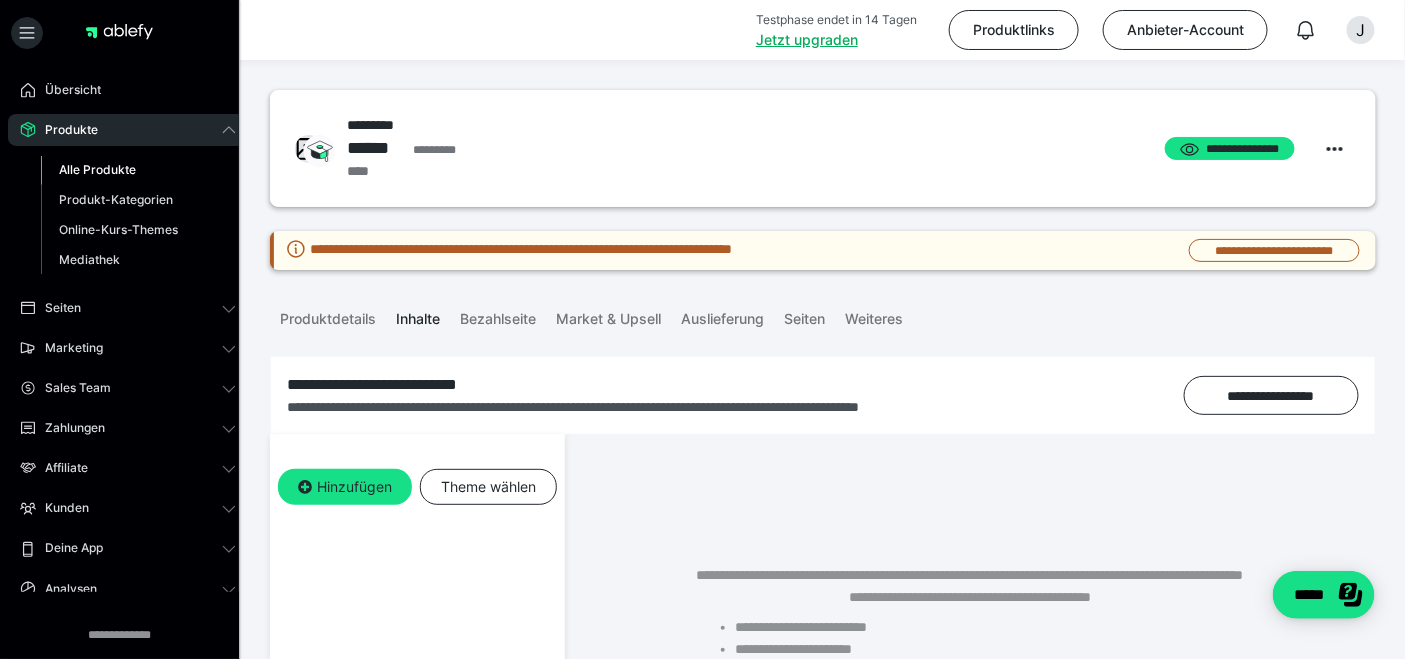 click on "Alle Produkte" at bounding box center (97, 169) 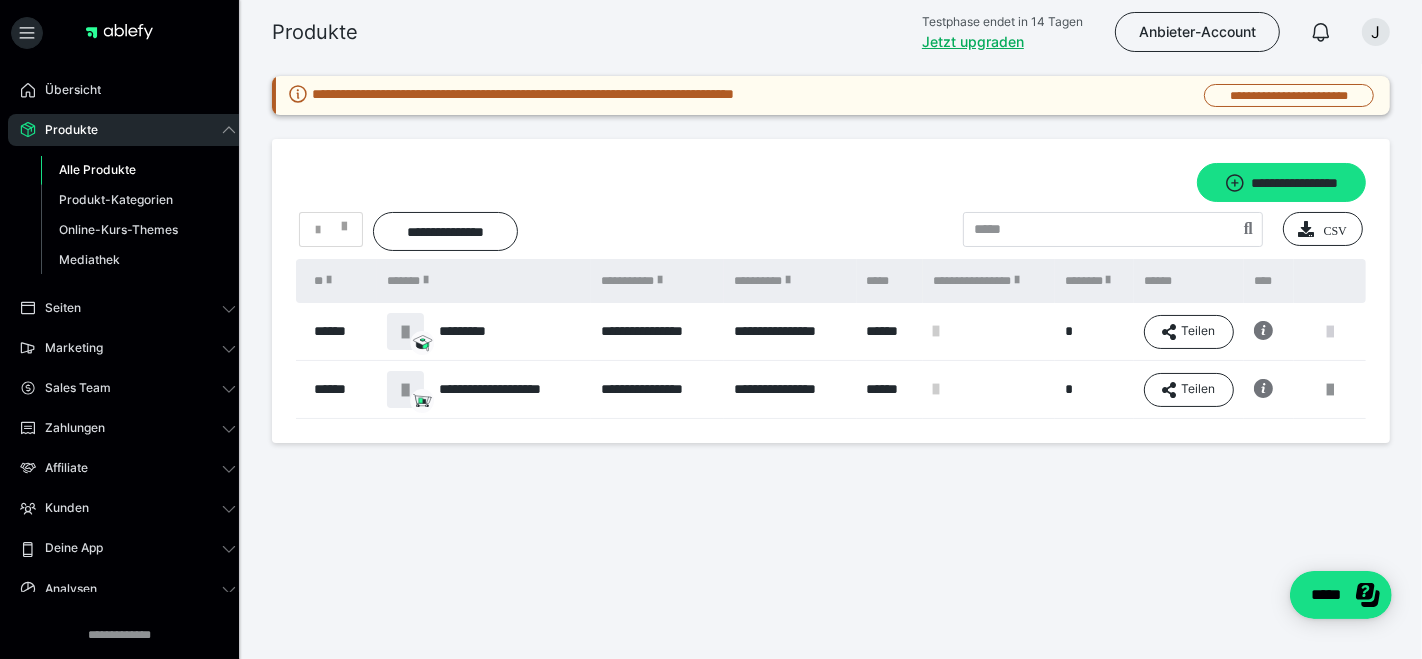click at bounding box center [1330, 332] 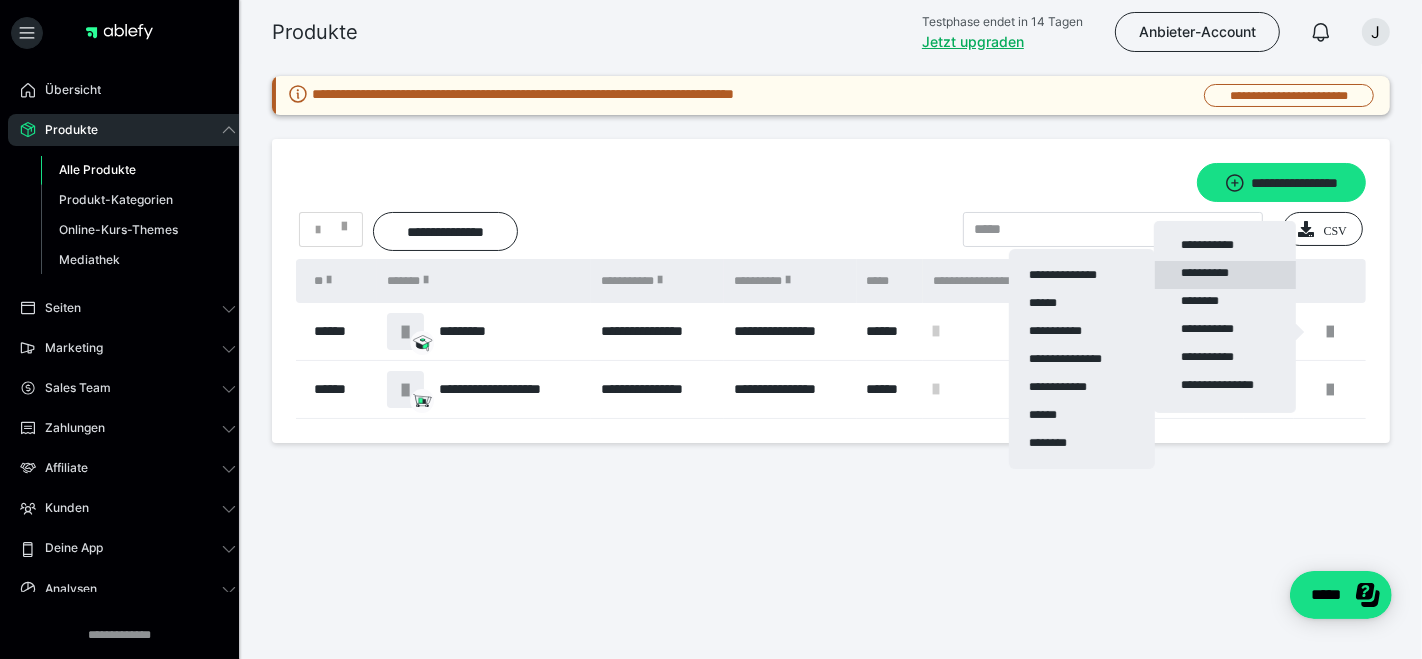 click on "**********" at bounding box center [1225, 275] 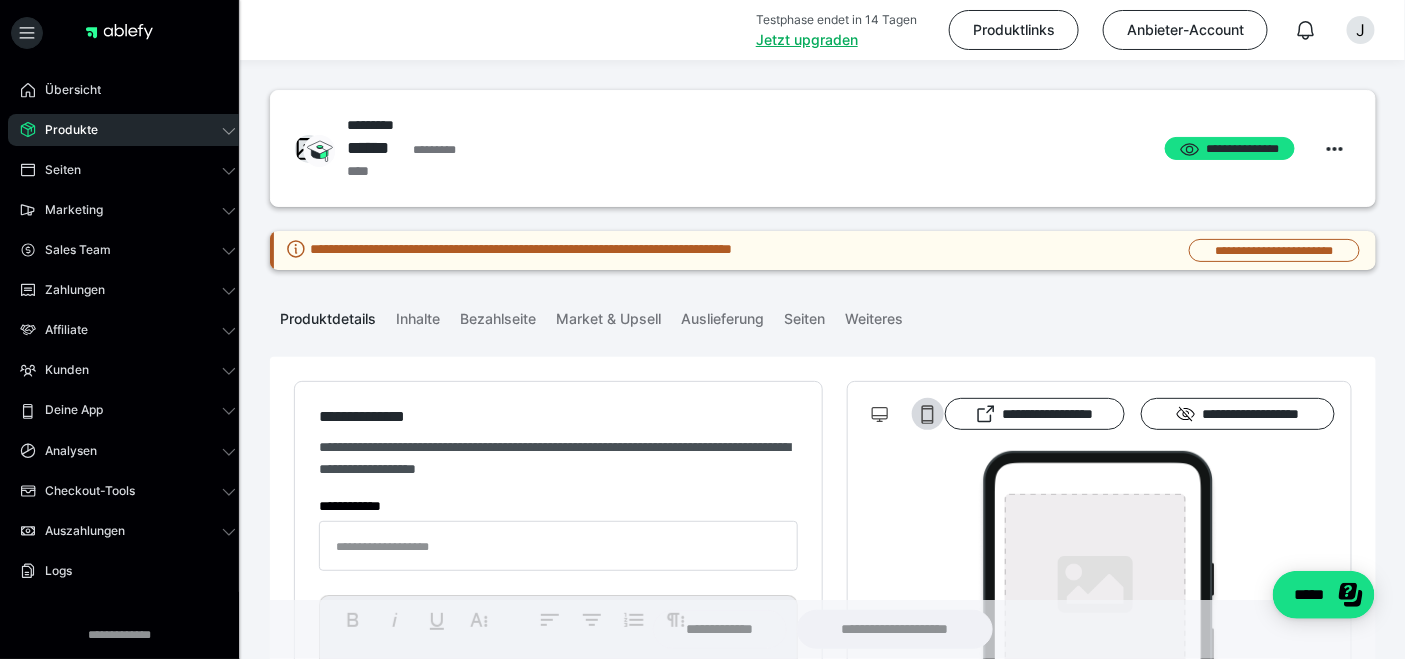 type on "*********" 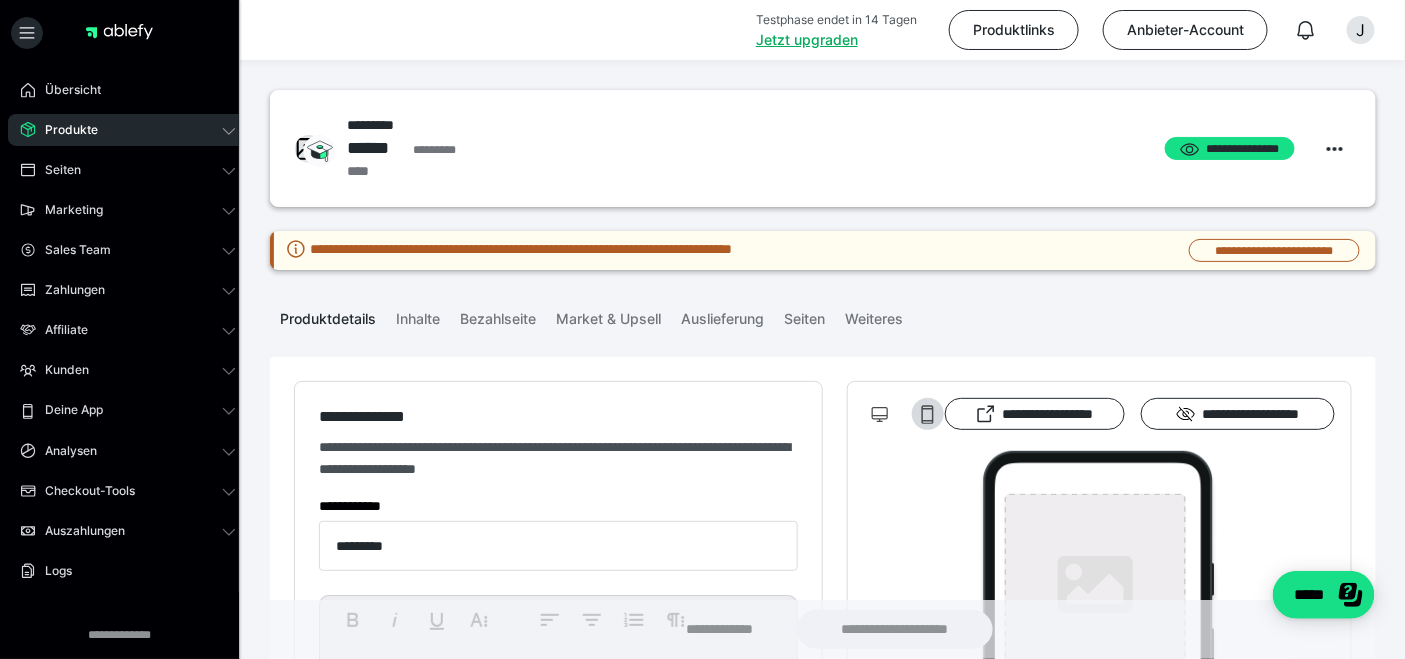 type on "**********" 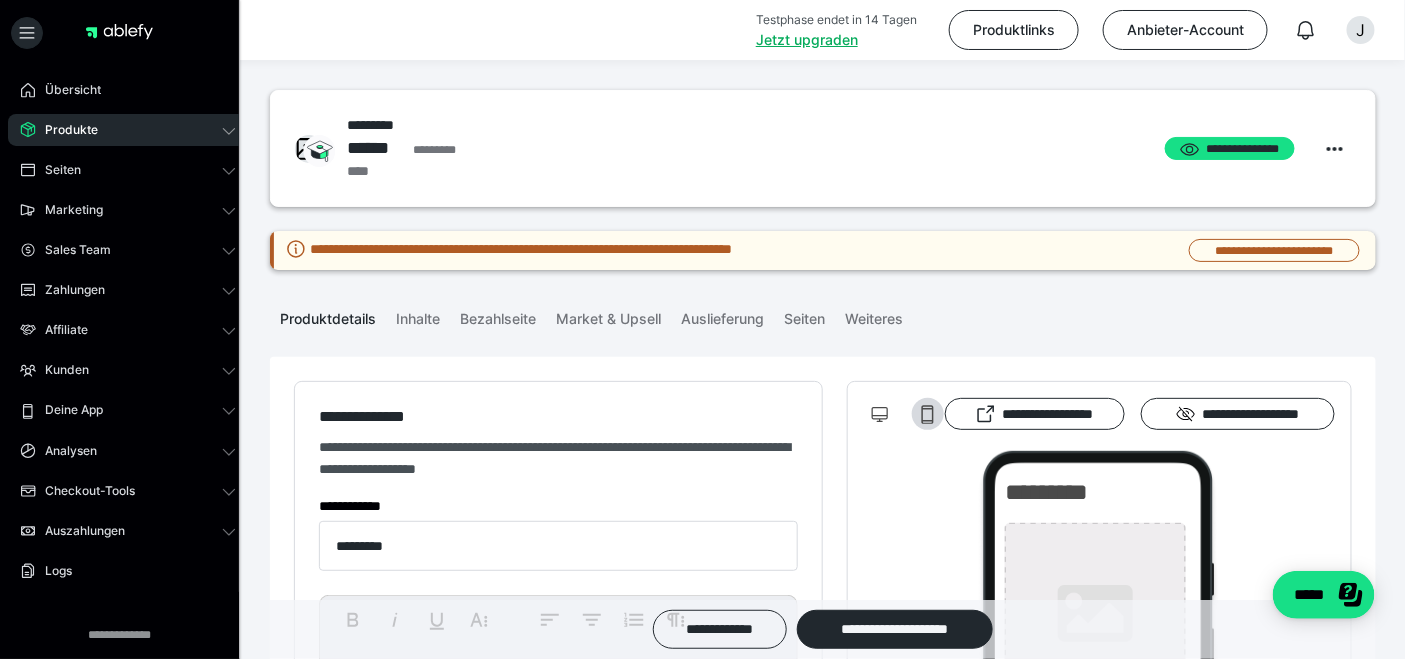 click on "Produkte" at bounding box center [128, 130] 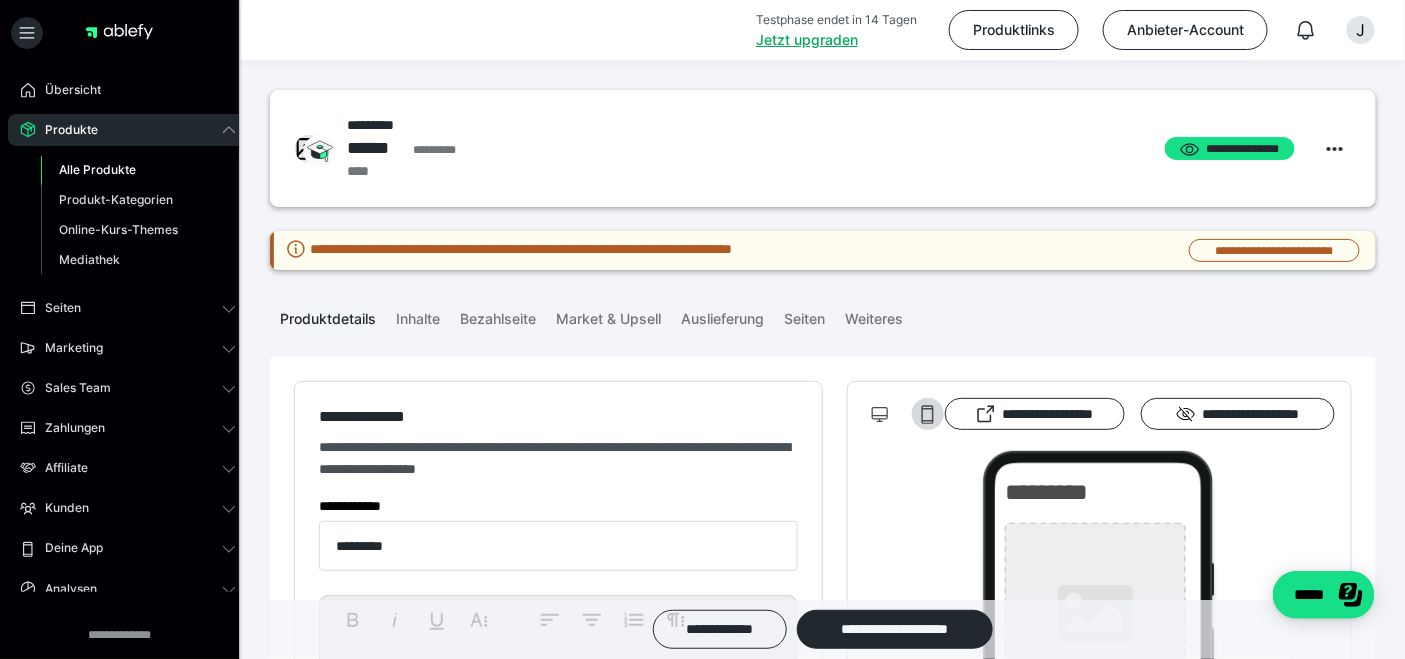 click on "Alle Produkte" at bounding box center (97, 169) 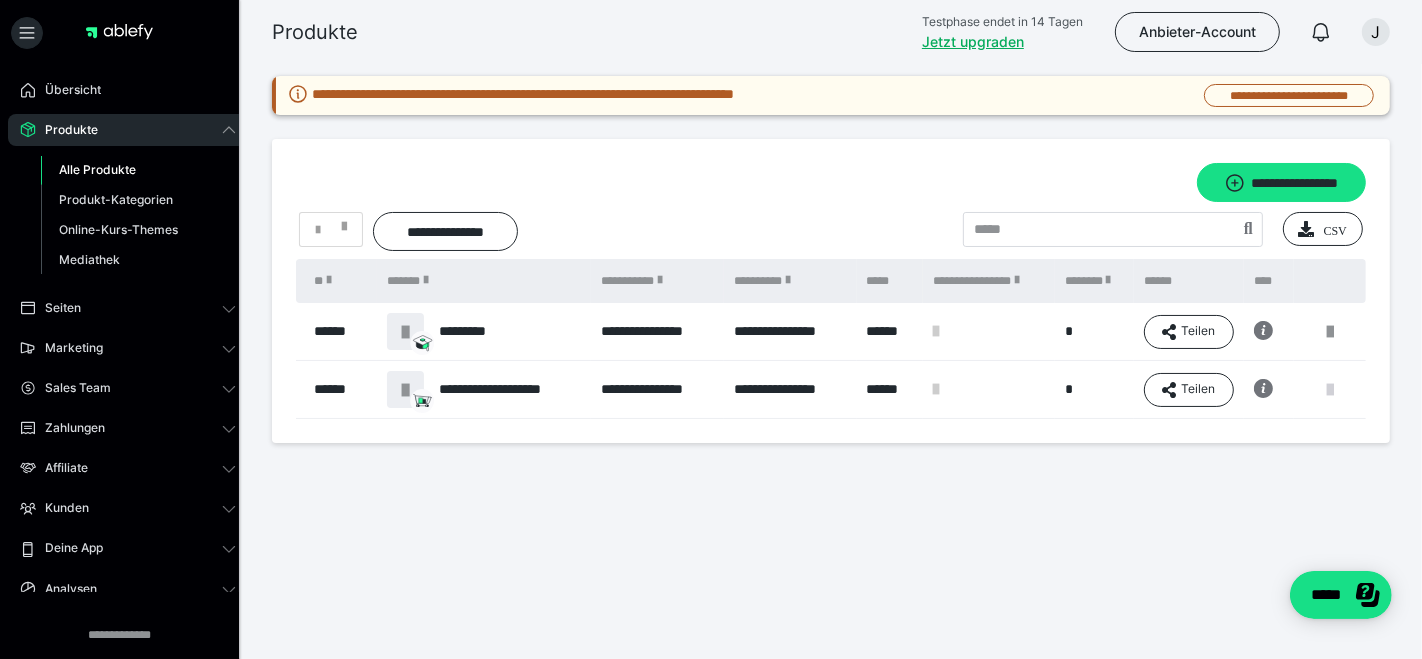 click at bounding box center [1330, 390] 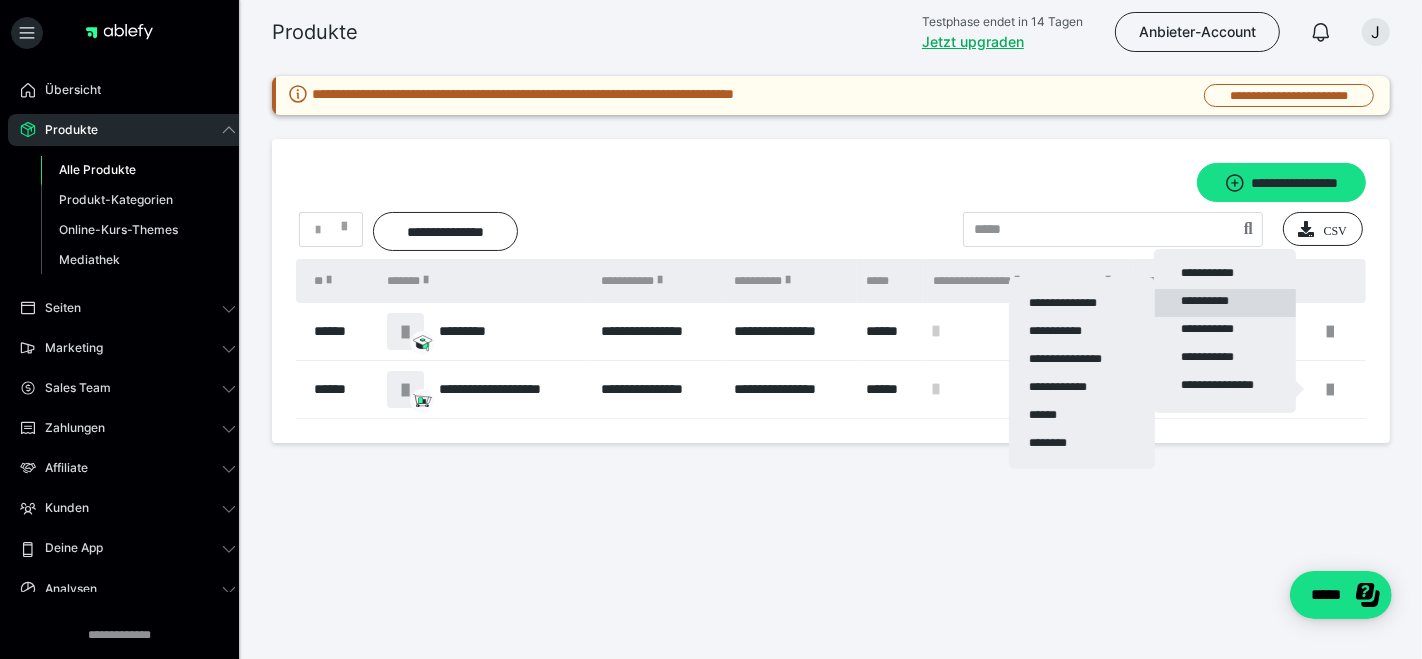 click on "**********" at bounding box center (1225, 303) 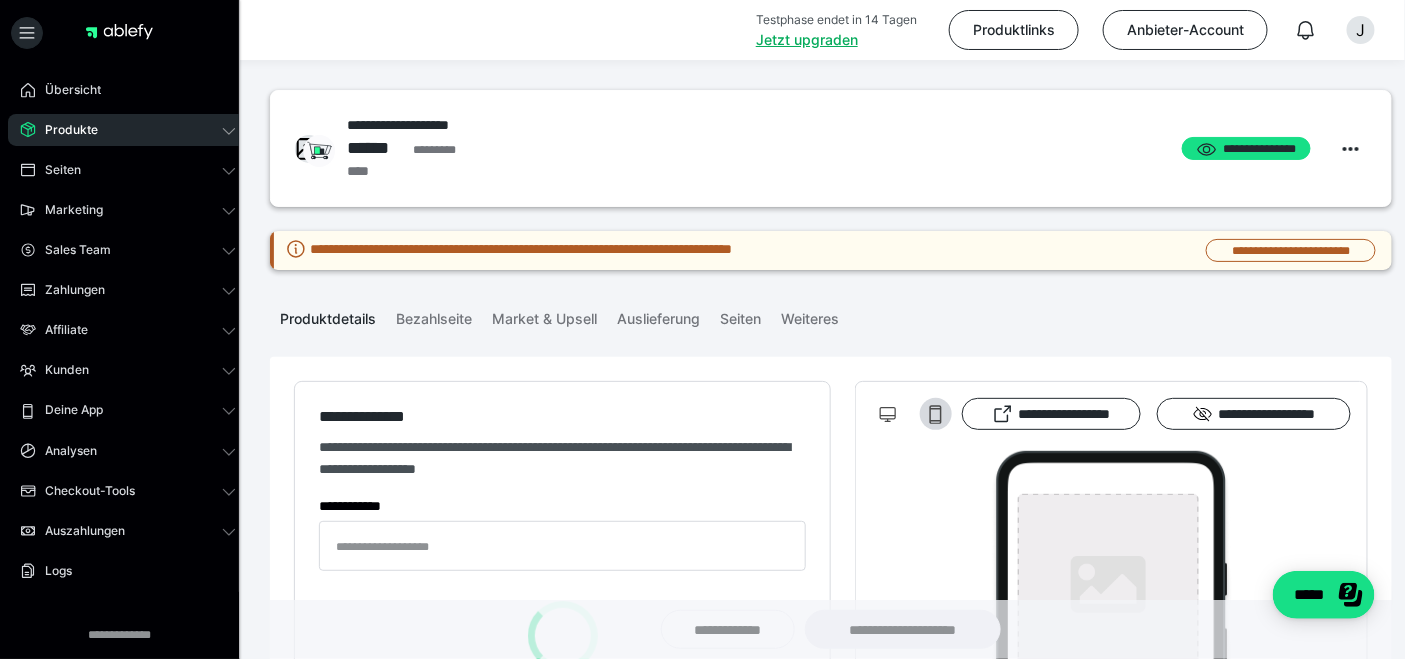 type on "**********" 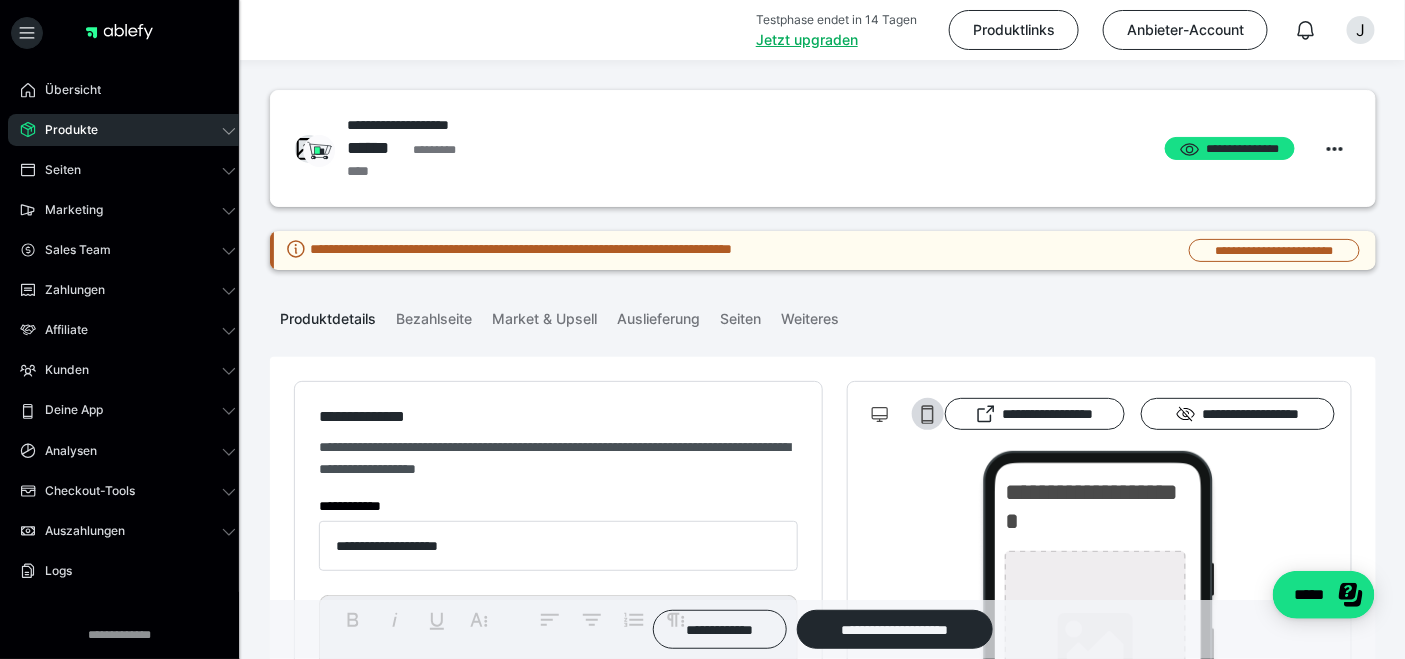 type on "**********" 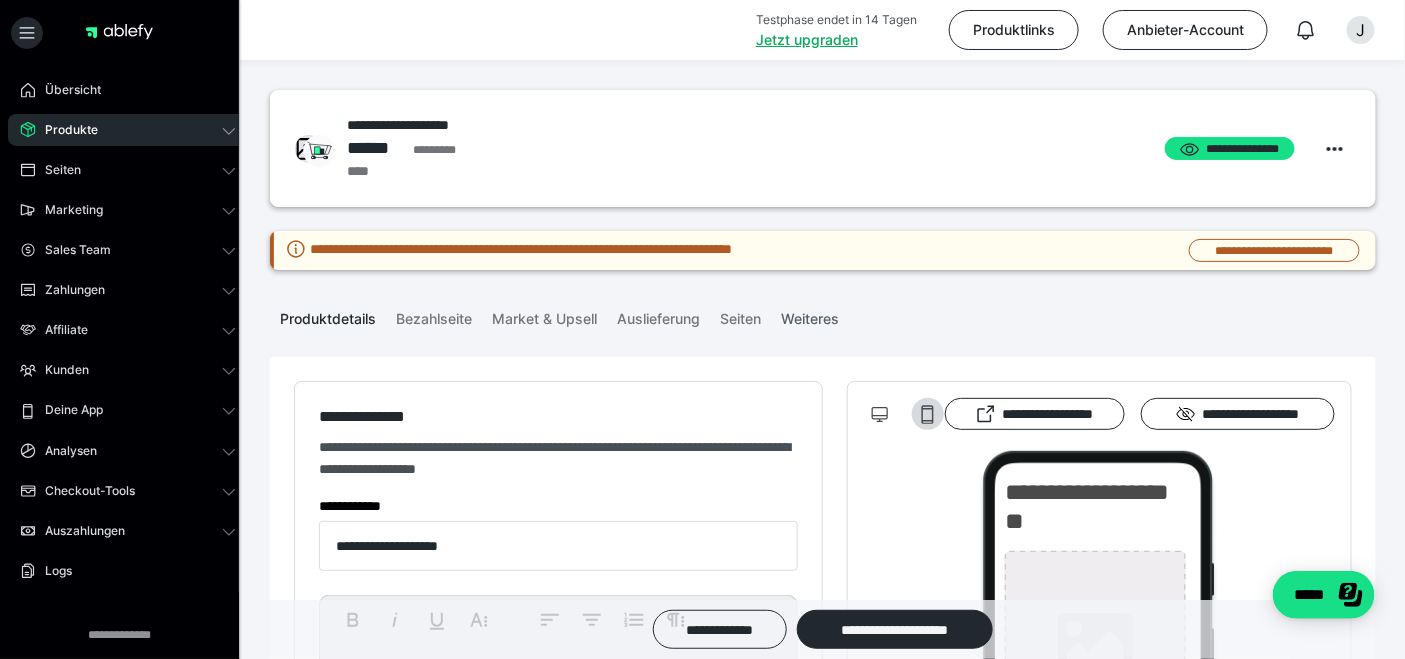 click on "Weiteres" at bounding box center (810, 315) 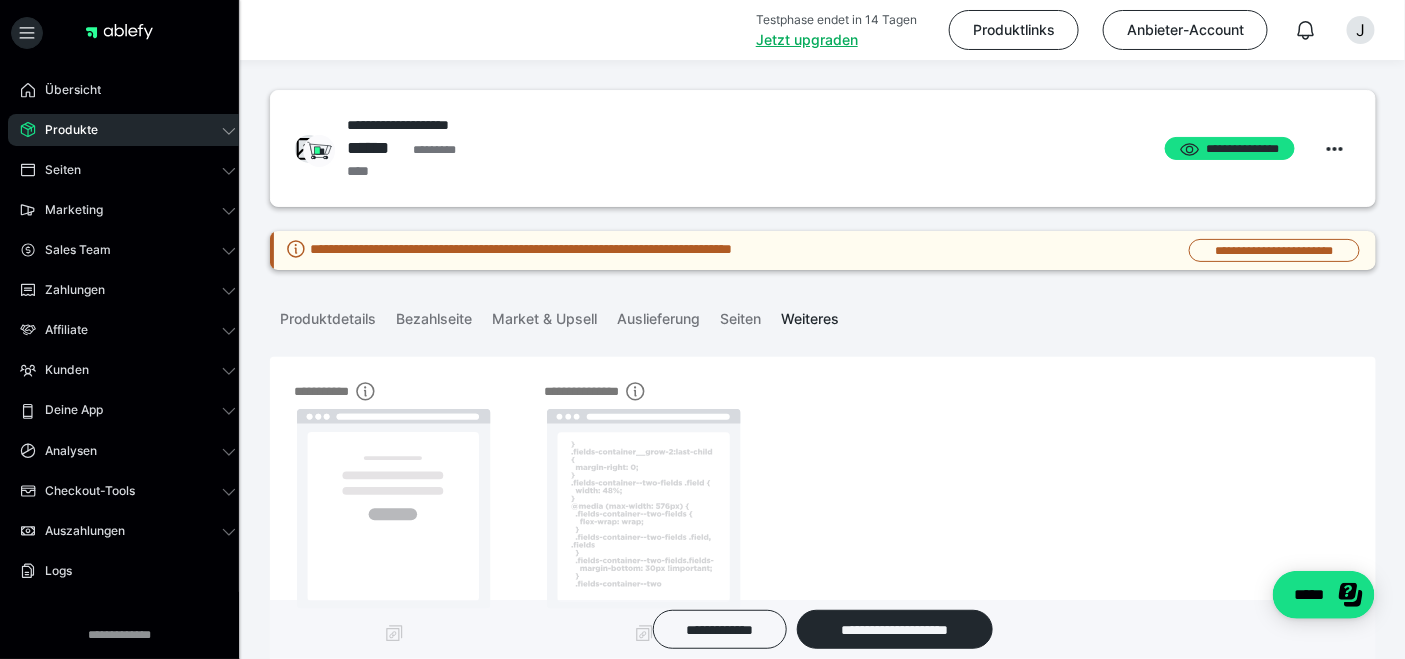 scroll, scrollTop: 111, scrollLeft: 0, axis: vertical 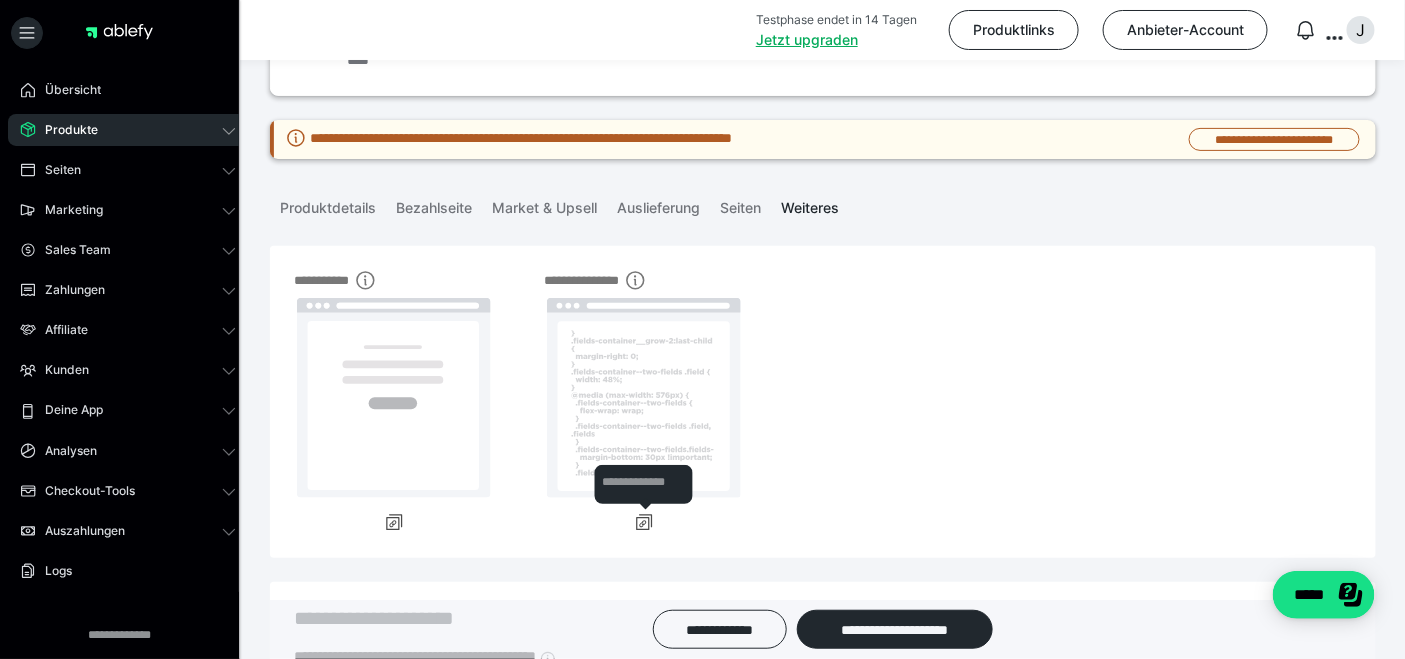 click 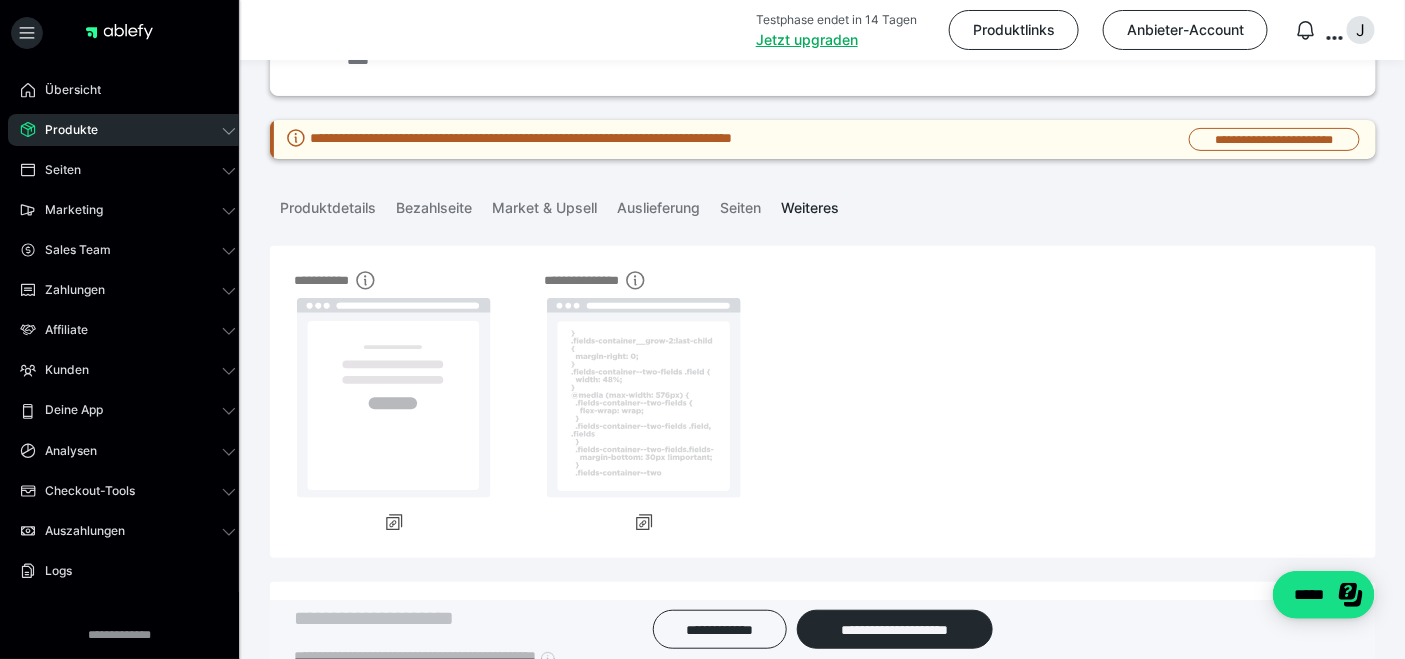 click on "Produkte" at bounding box center (128, 130) 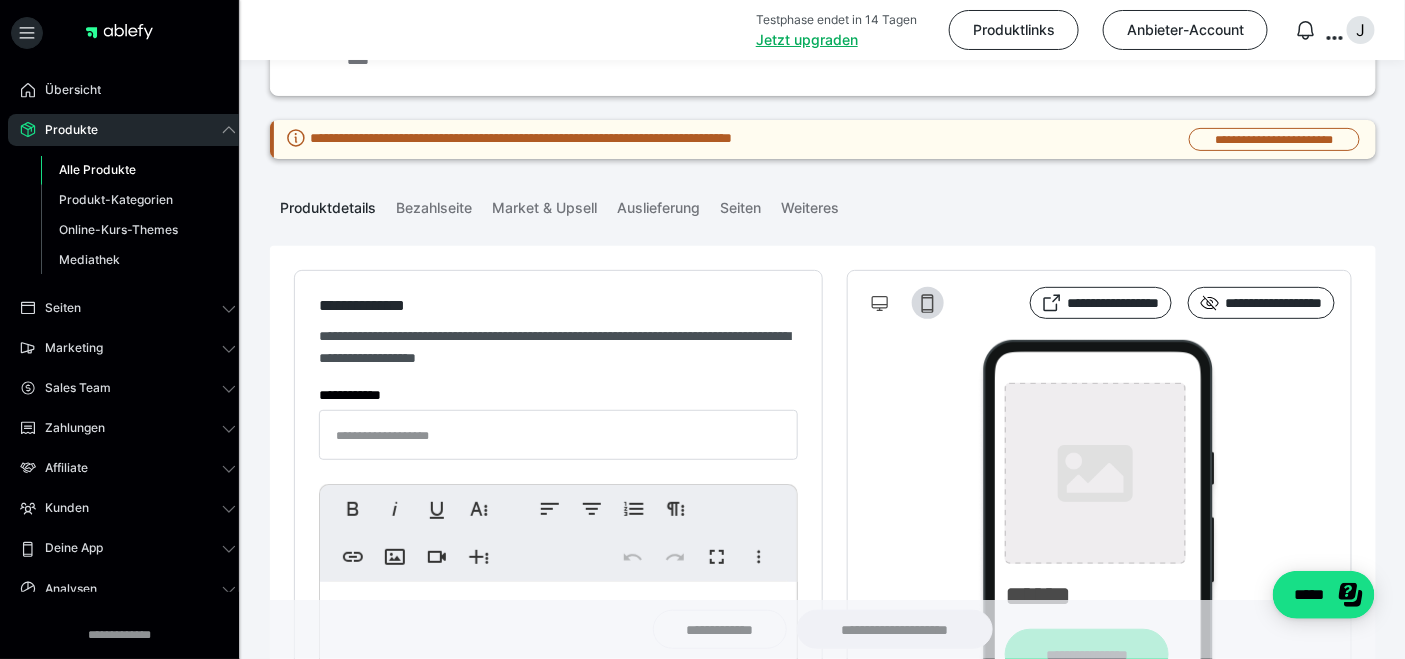 type on "**********" 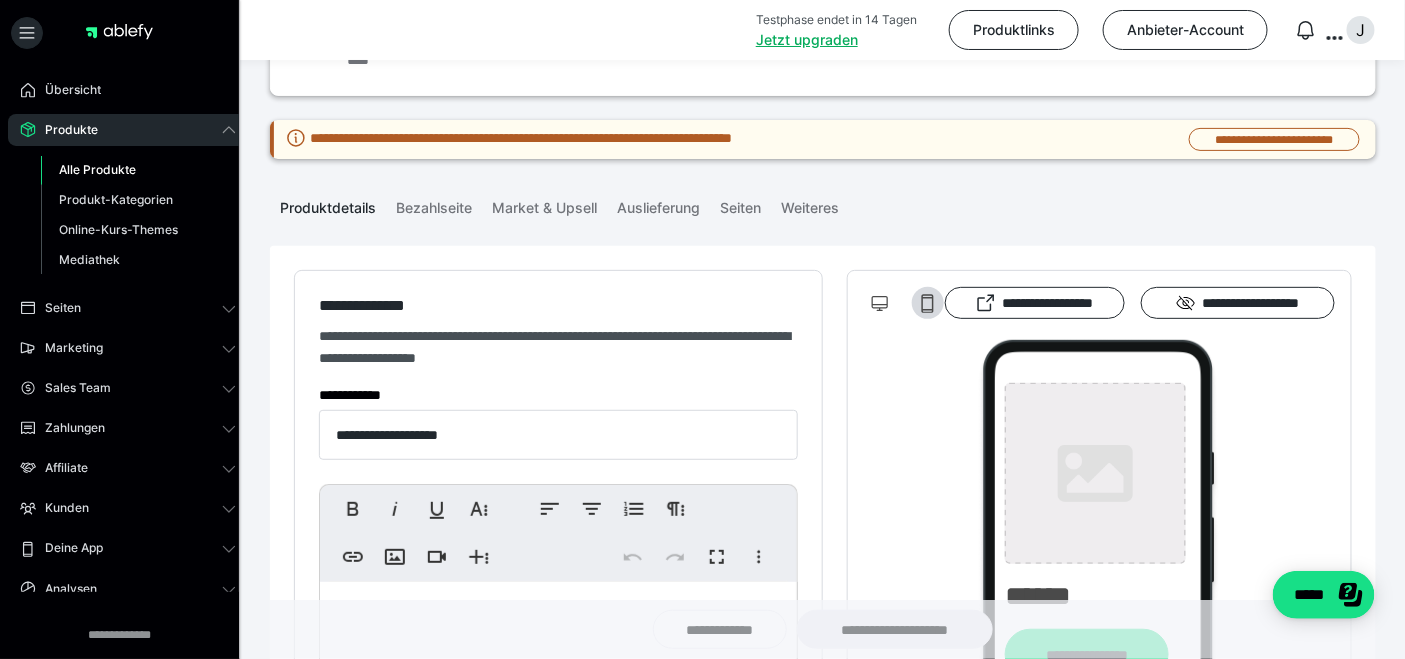 type on "**********" 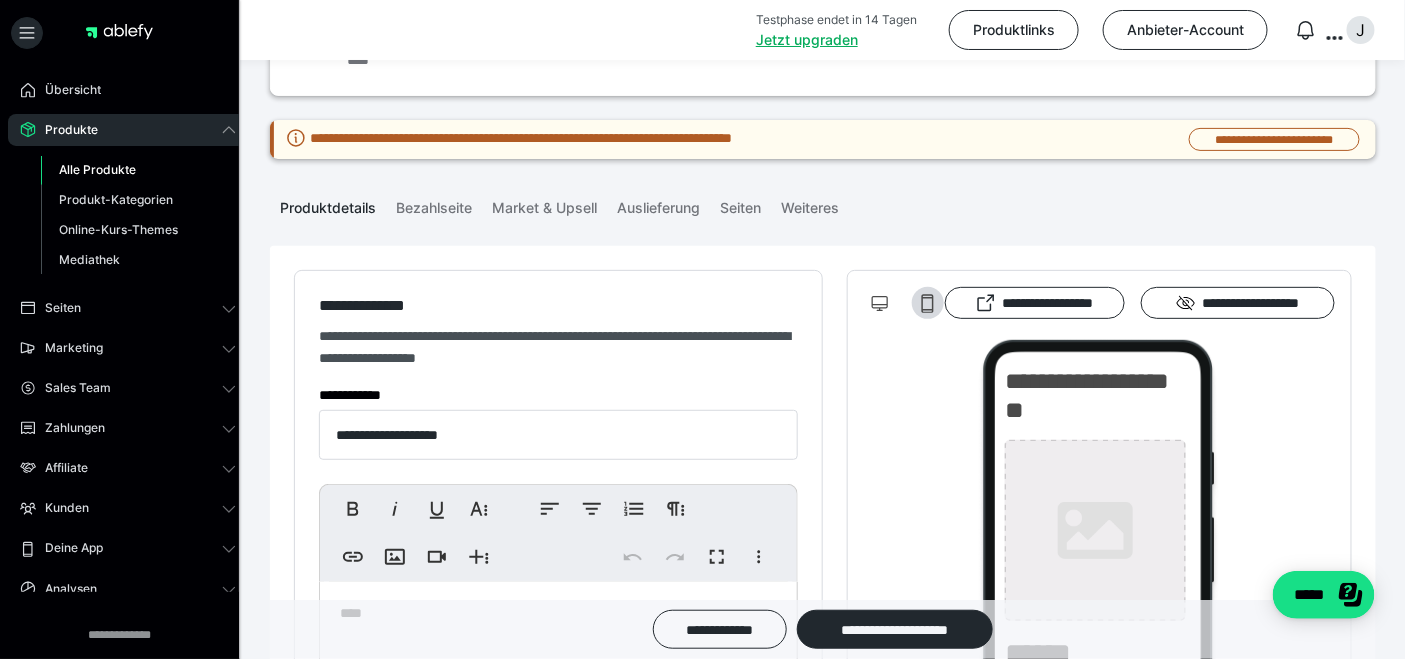 click on "Alle Produkte" at bounding box center [97, 169] 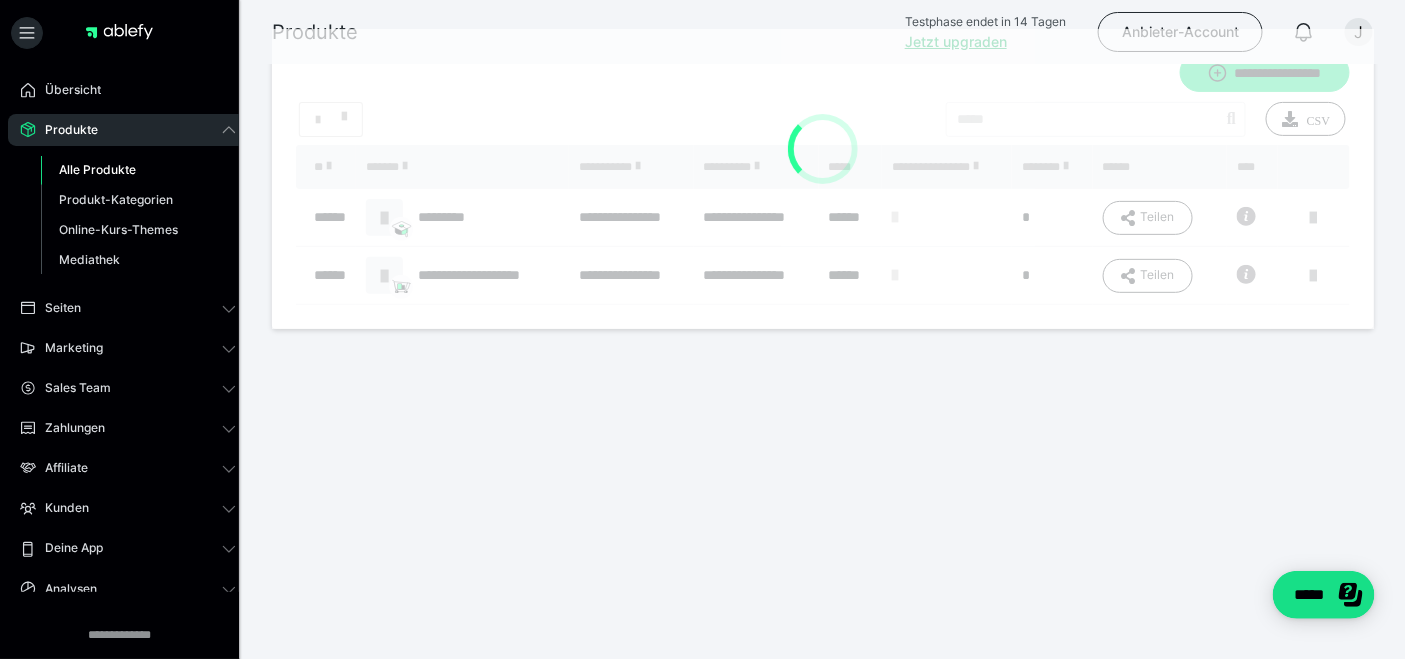 scroll, scrollTop: 0, scrollLeft: 0, axis: both 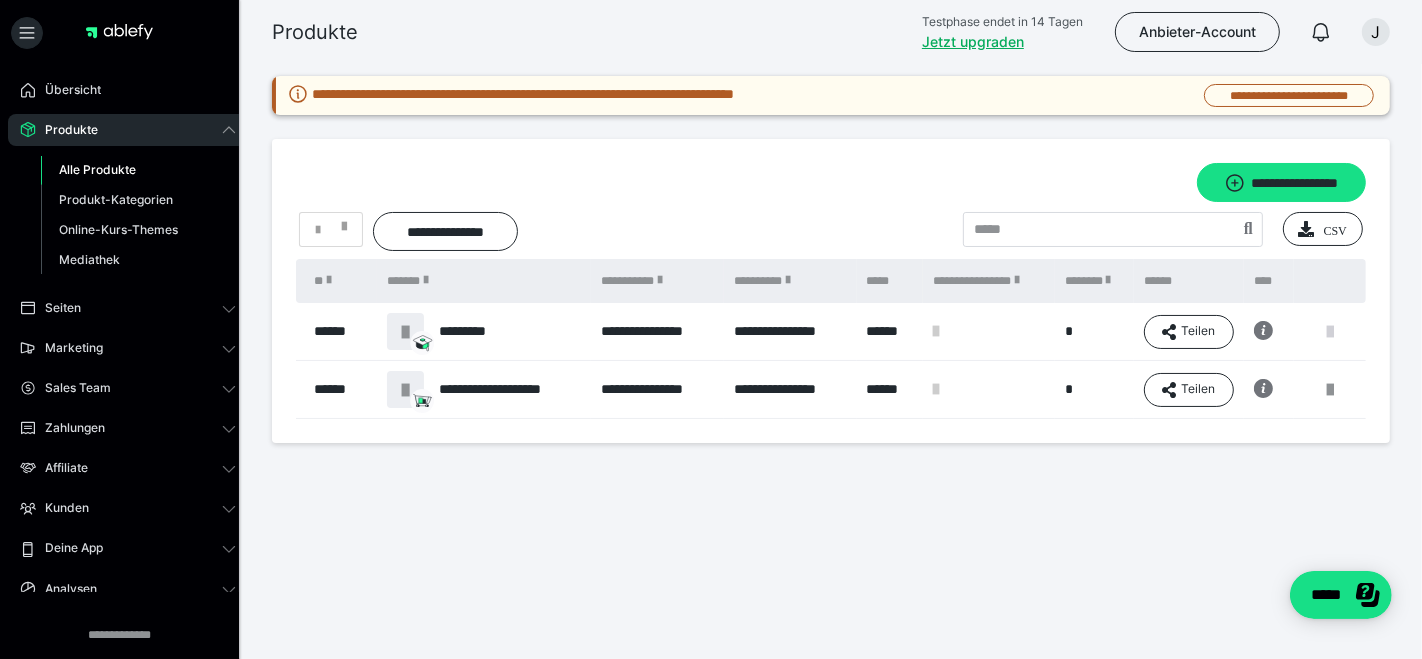 click at bounding box center [1330, 332] 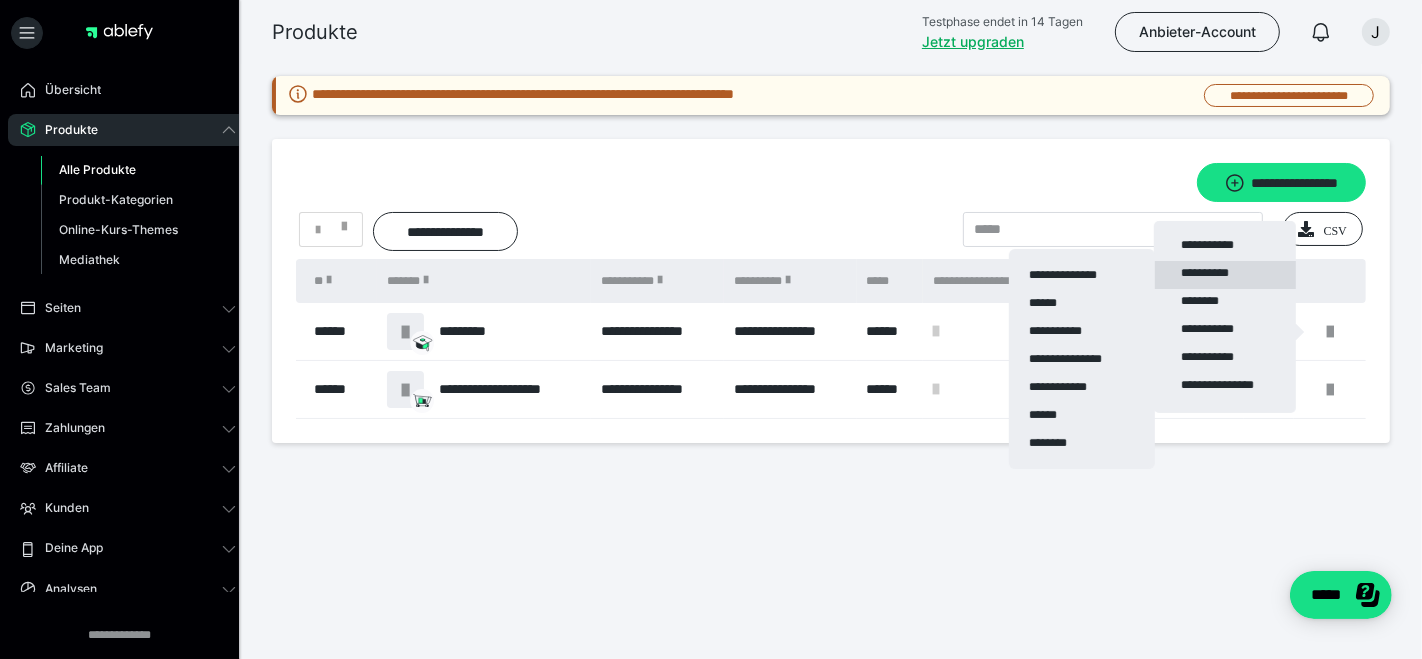 click on "**********" at bounding box center [1225, 275] 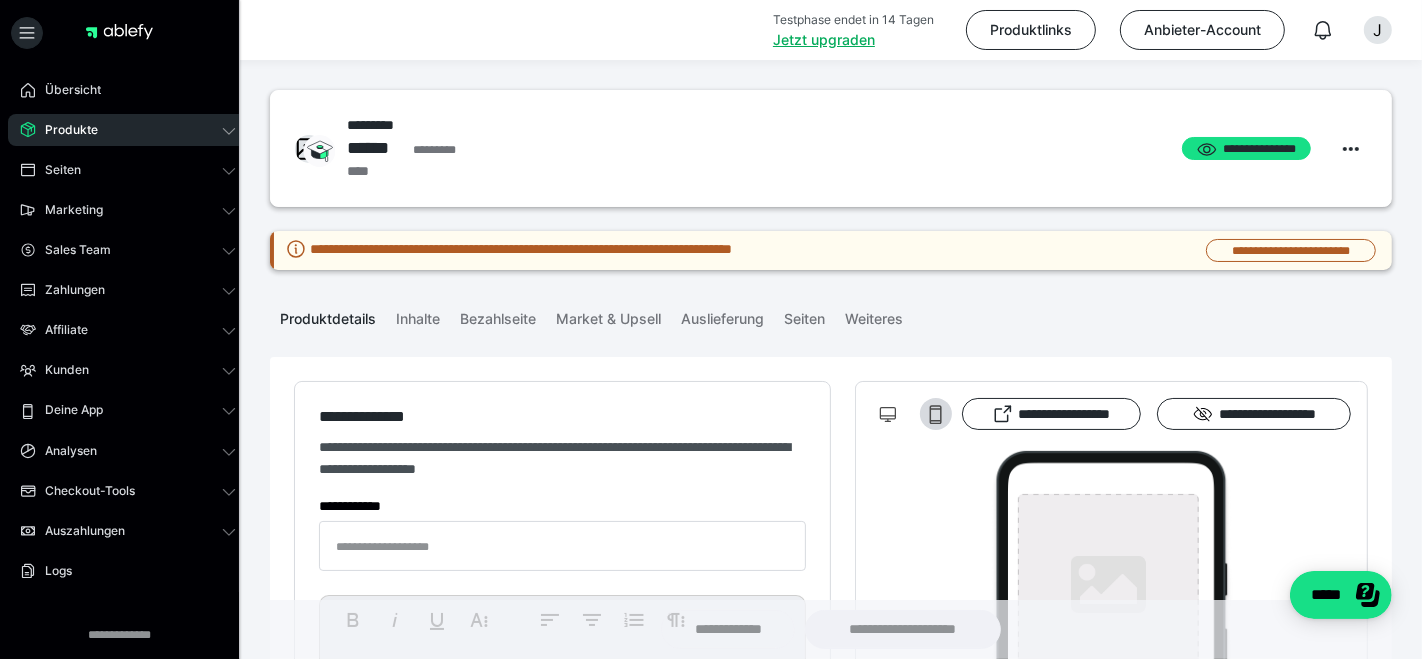 type on "*********" 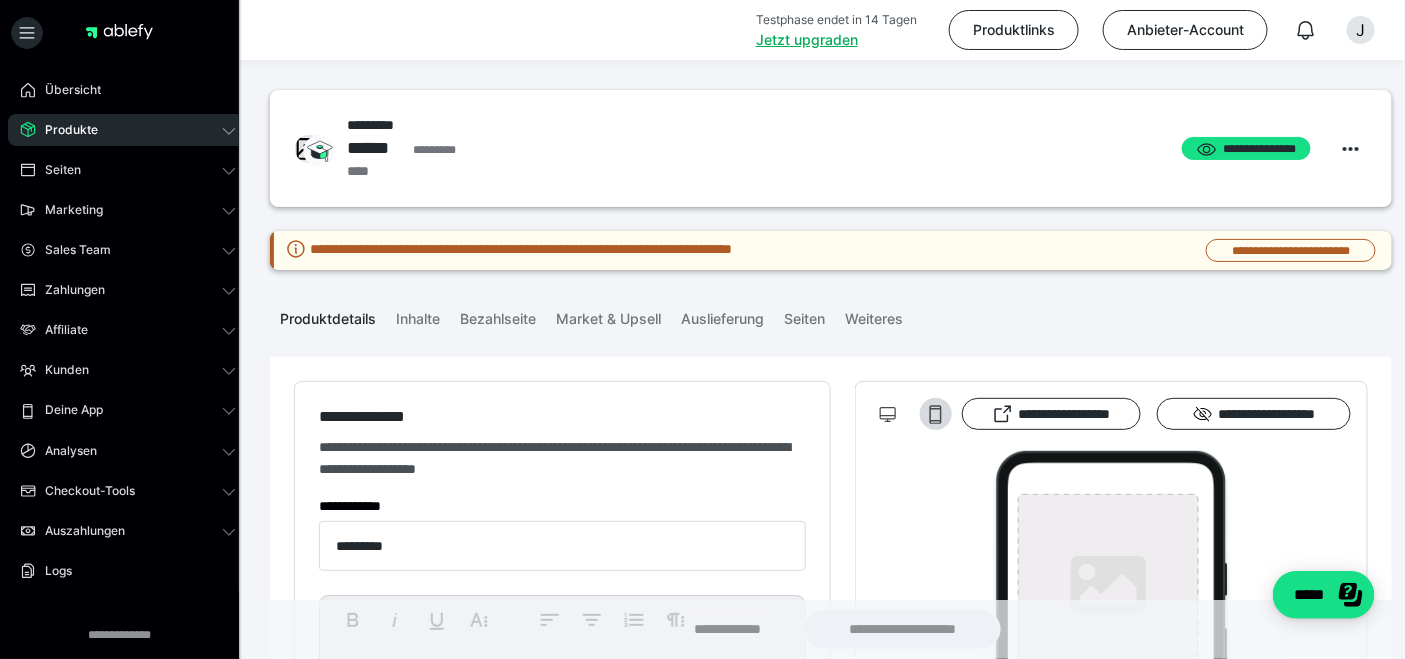 type on "**********" 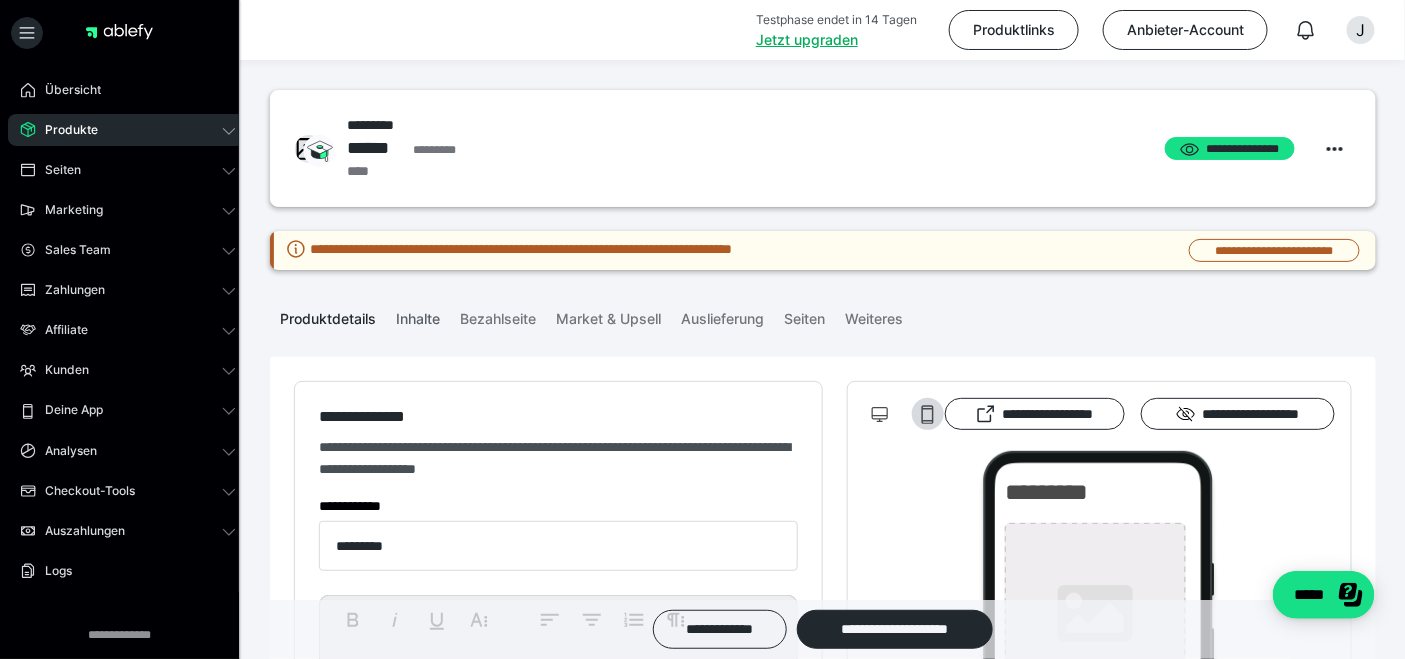 click on "Inhalte" at bounding box center [418, 315] 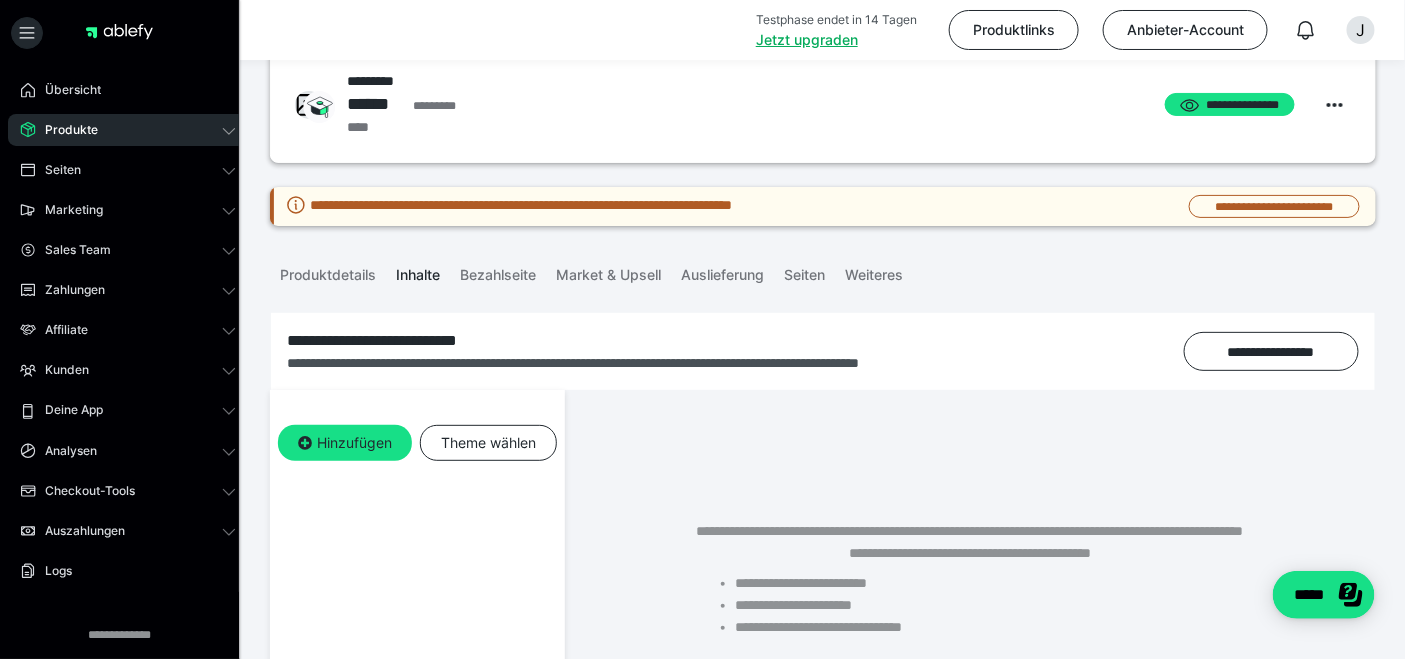 scroll, scrollTop: 40, scrollLeft: 0, axis: vertical 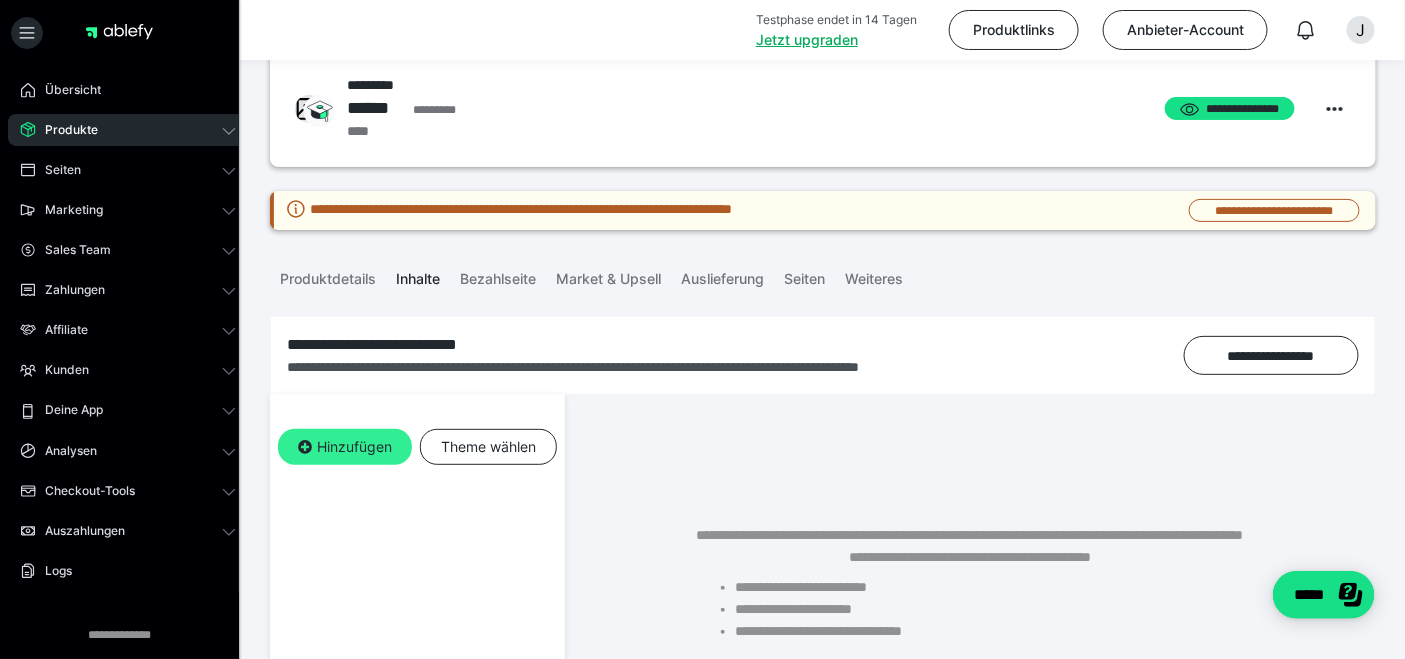 click on "Hinzufügen" at bounding box center [345, 447] 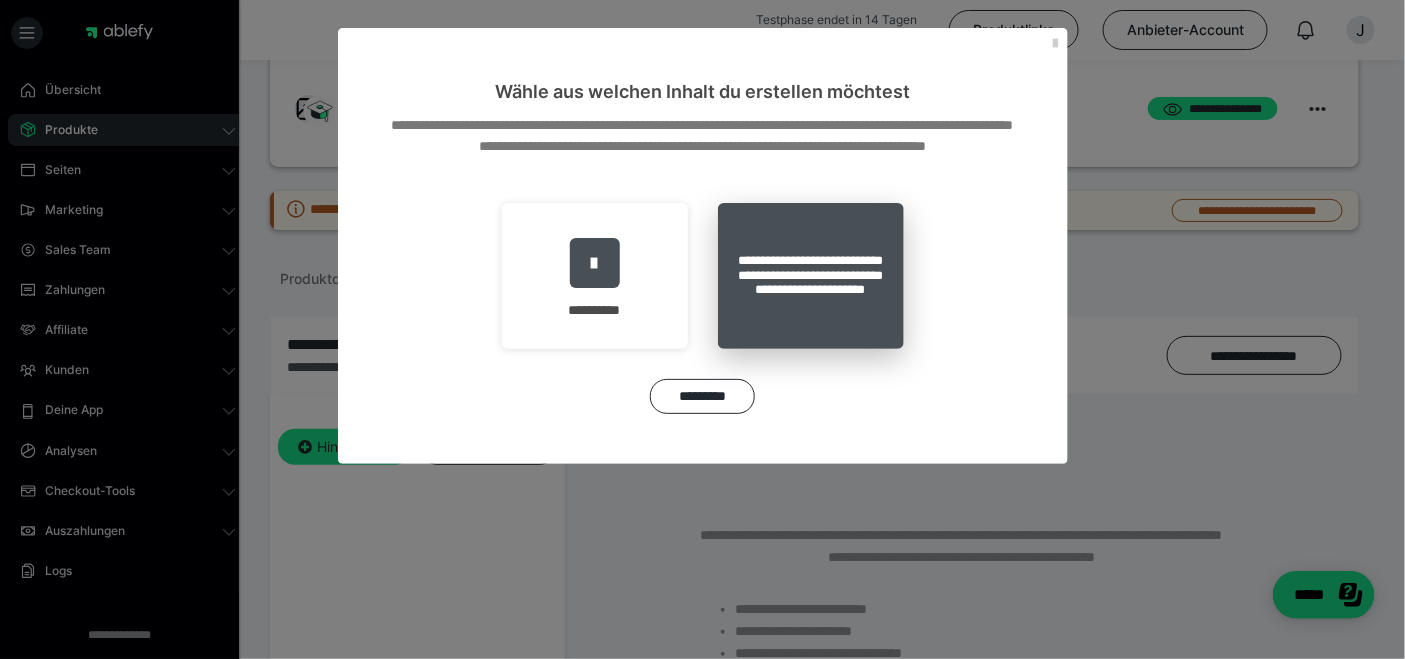 click on "**********" at bounding box center (811, 276) 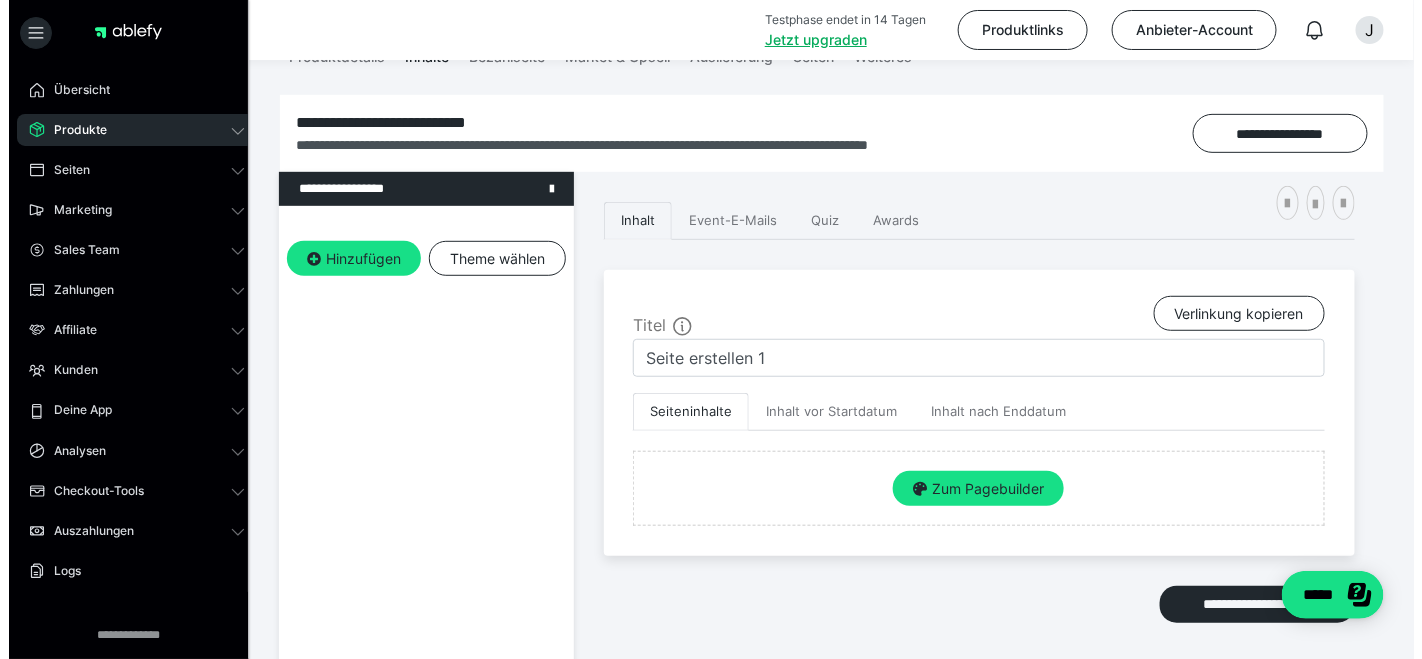 scroll, scrollTop: 373, scrollLeft: 0, axis: vertical 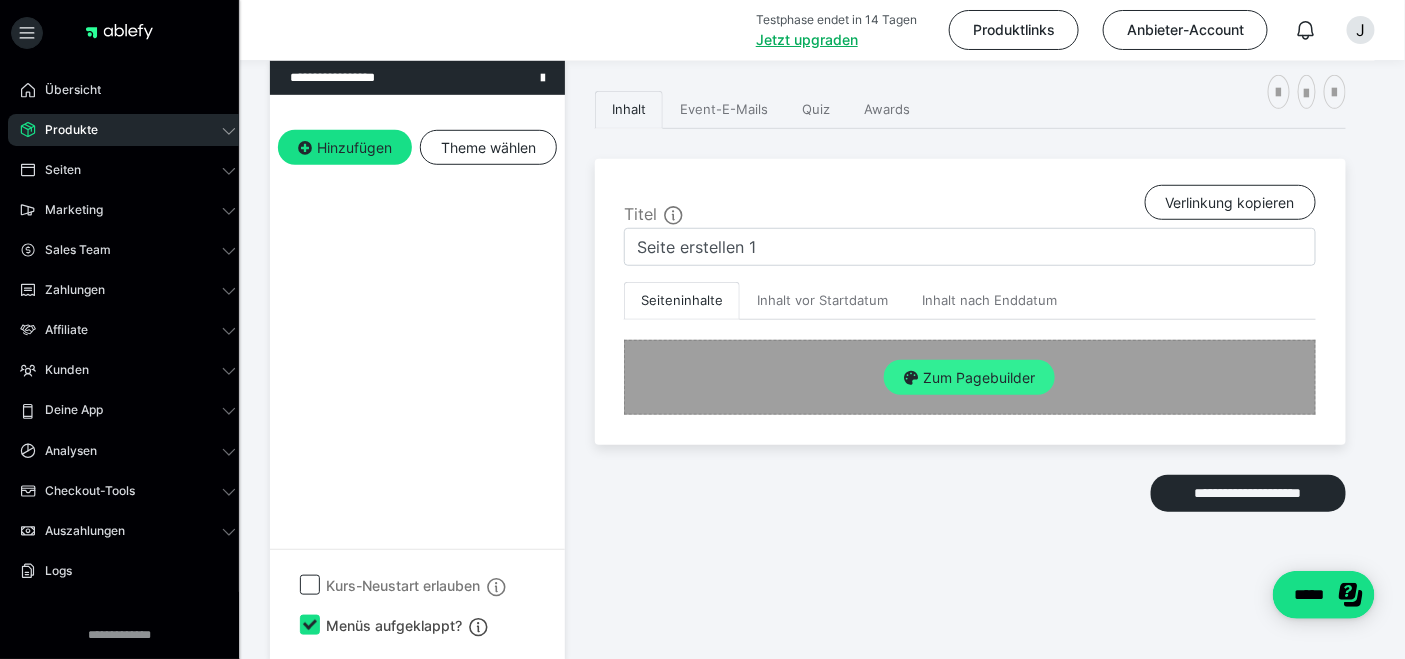 click on "Zum Pagebuilder" at bounding box center [969, 378] 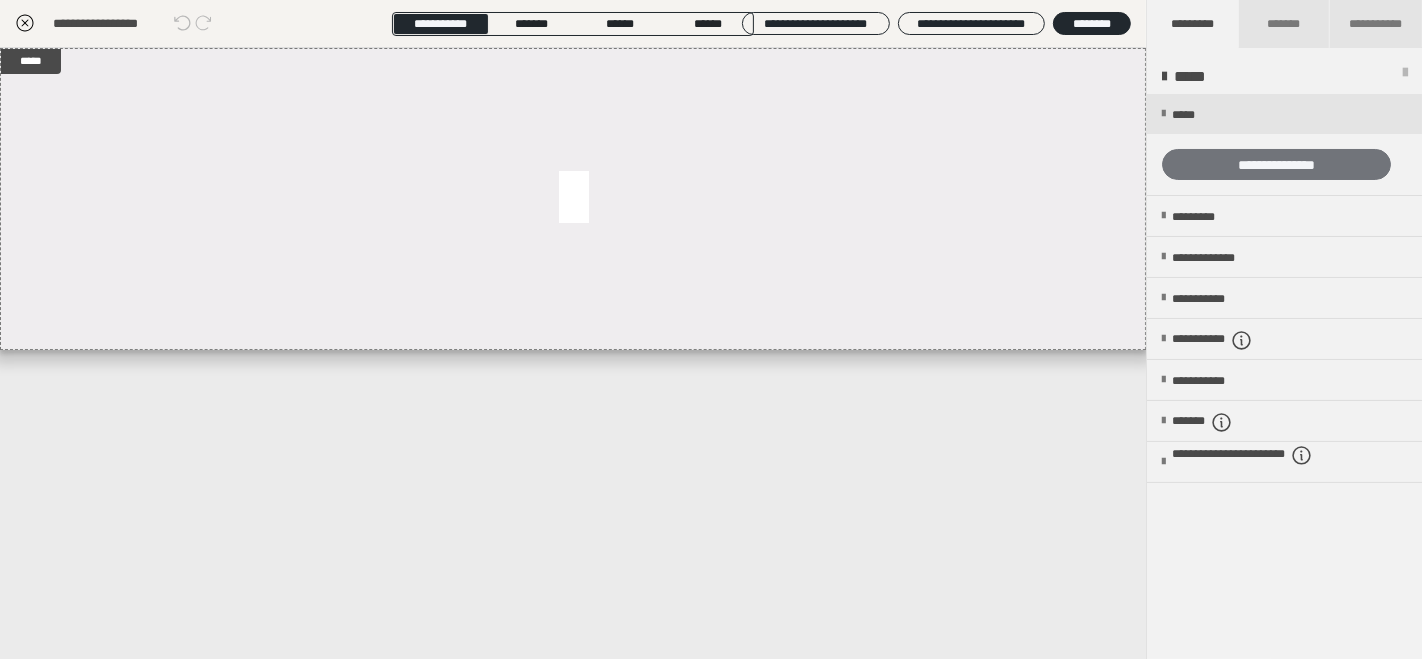 click on "**********" at bounding box center (1276, 164) 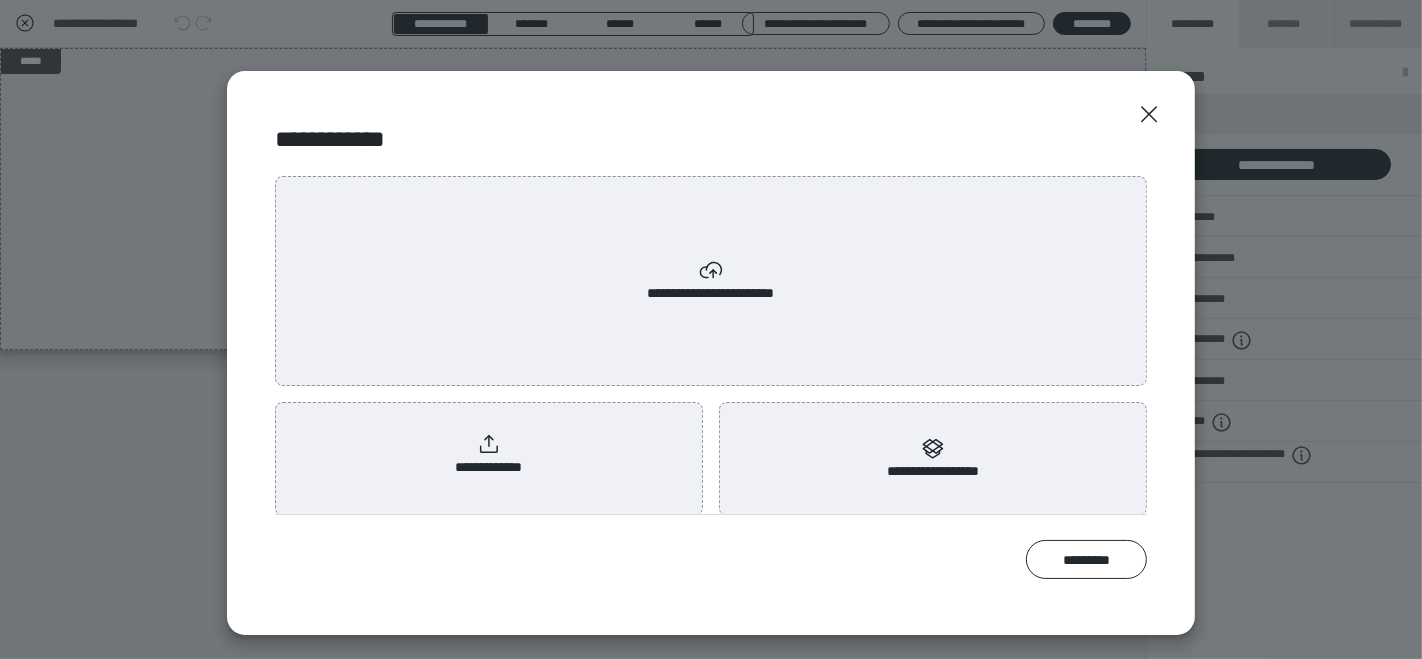 scroll, scrollTop: 15, scrollLeft: 0, axis: vertical 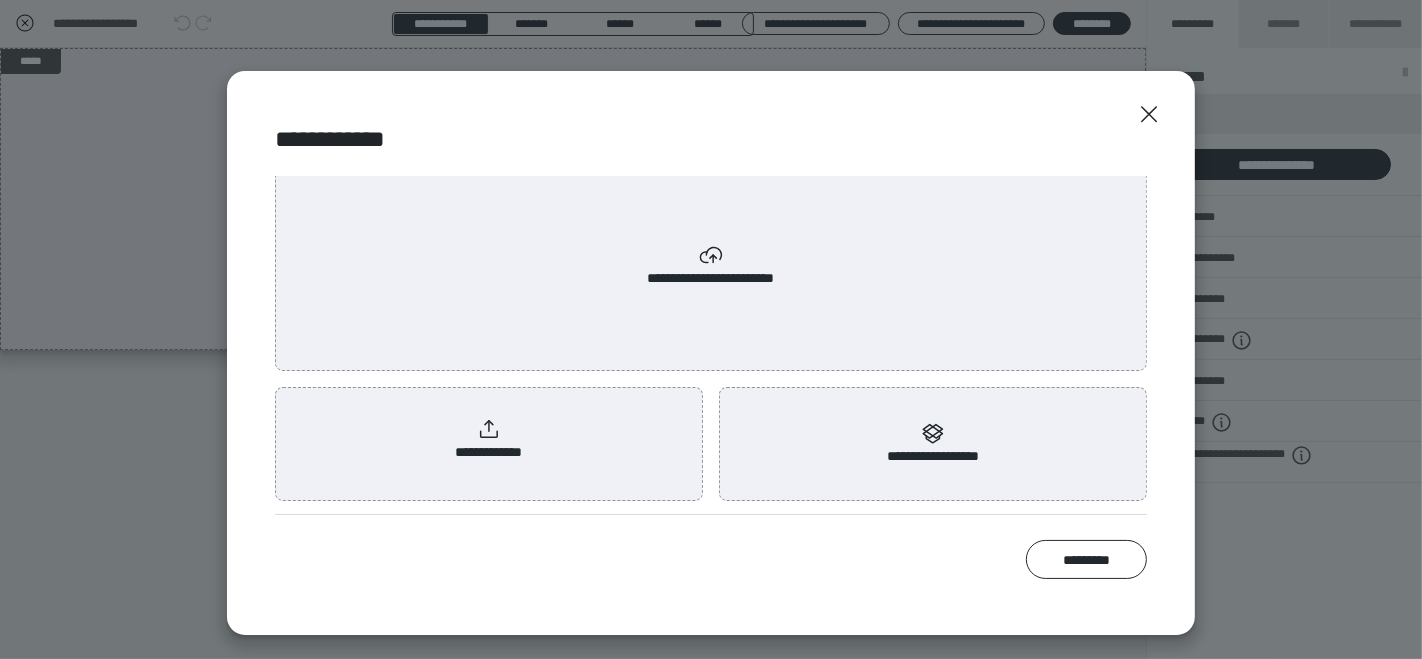 click 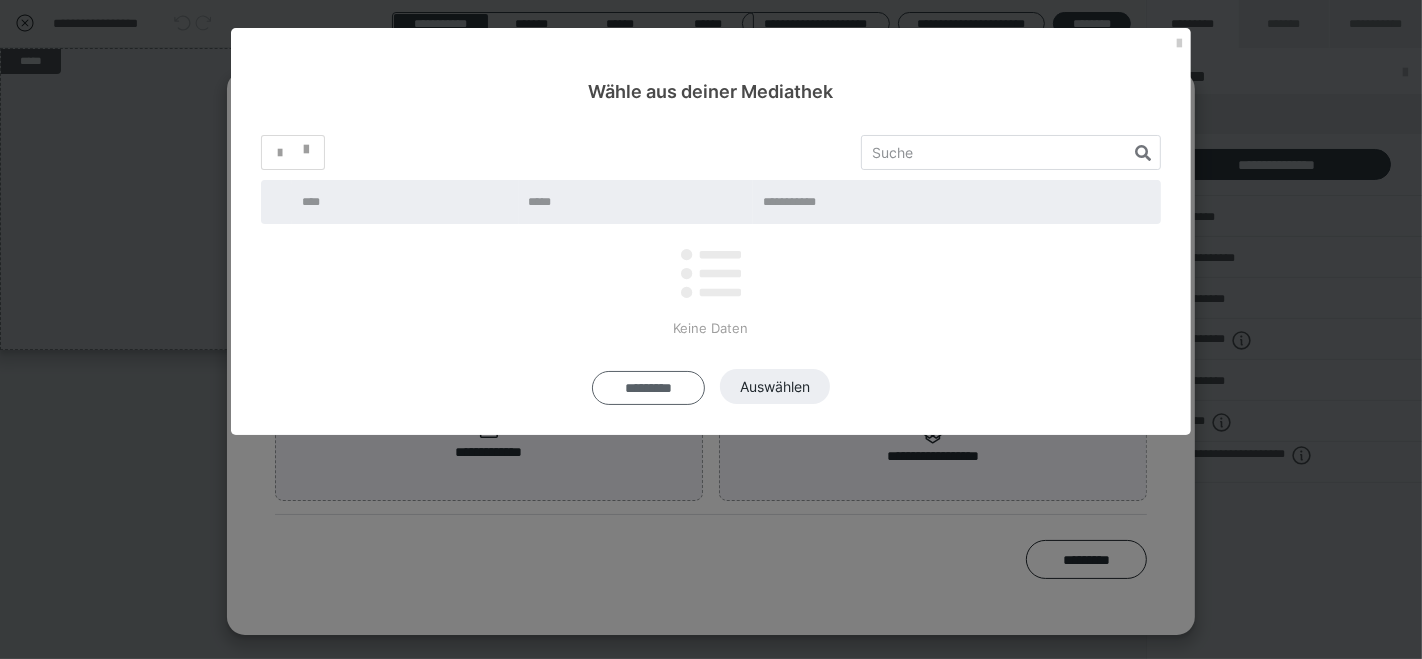 click on "*********" at bounding box center (649, 388) 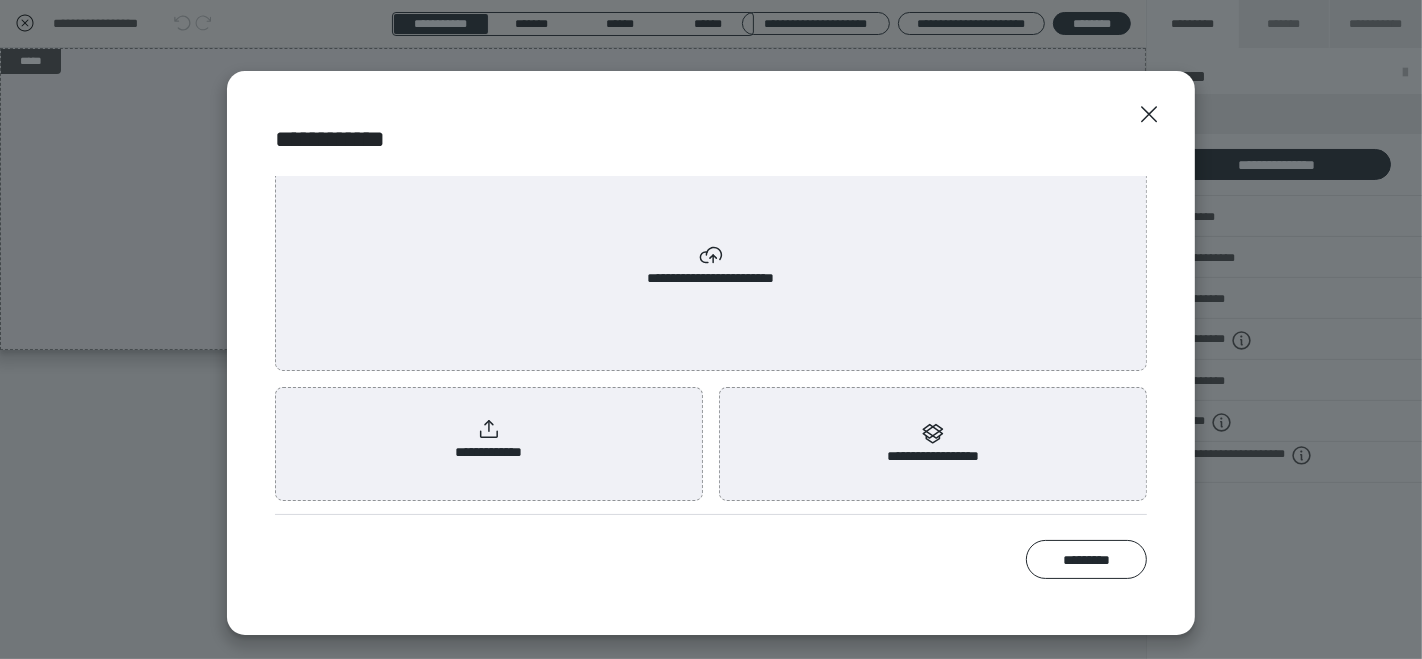 click on "**********" at bounding box center (489, 440) 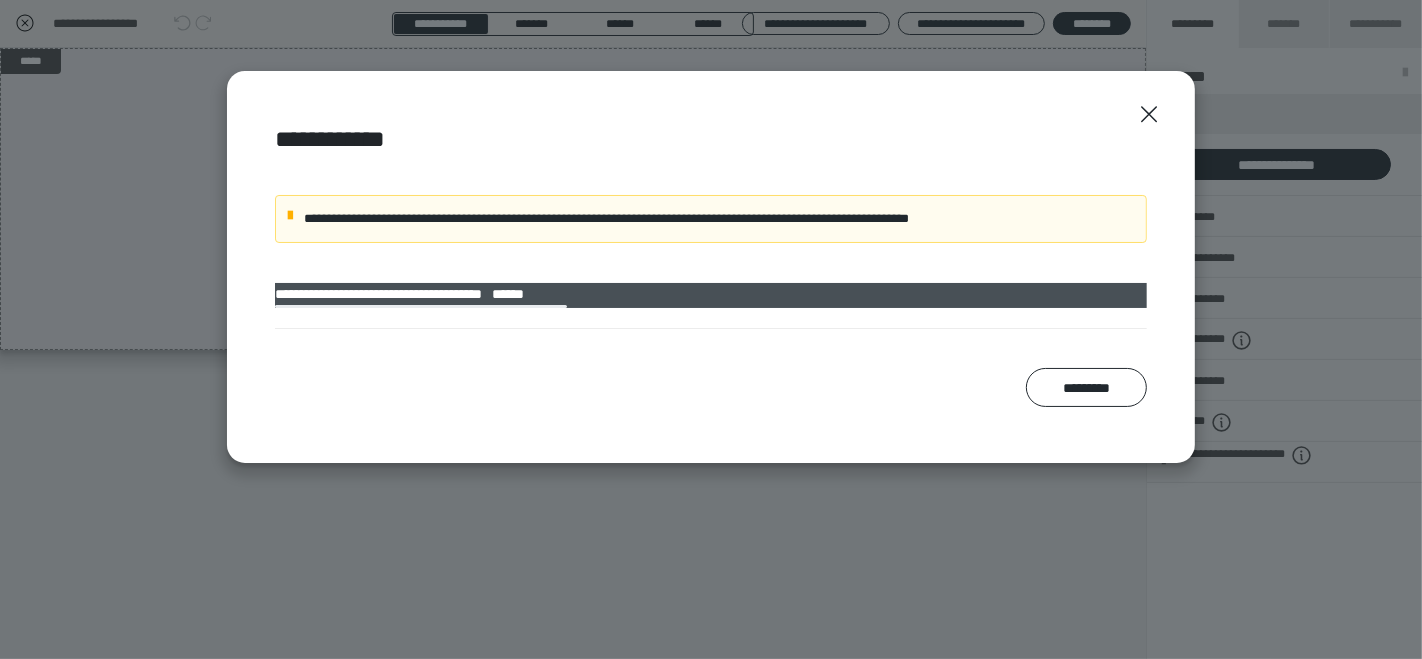 scroll, scrollTop: 0, scrollLeft: 0, axis: both 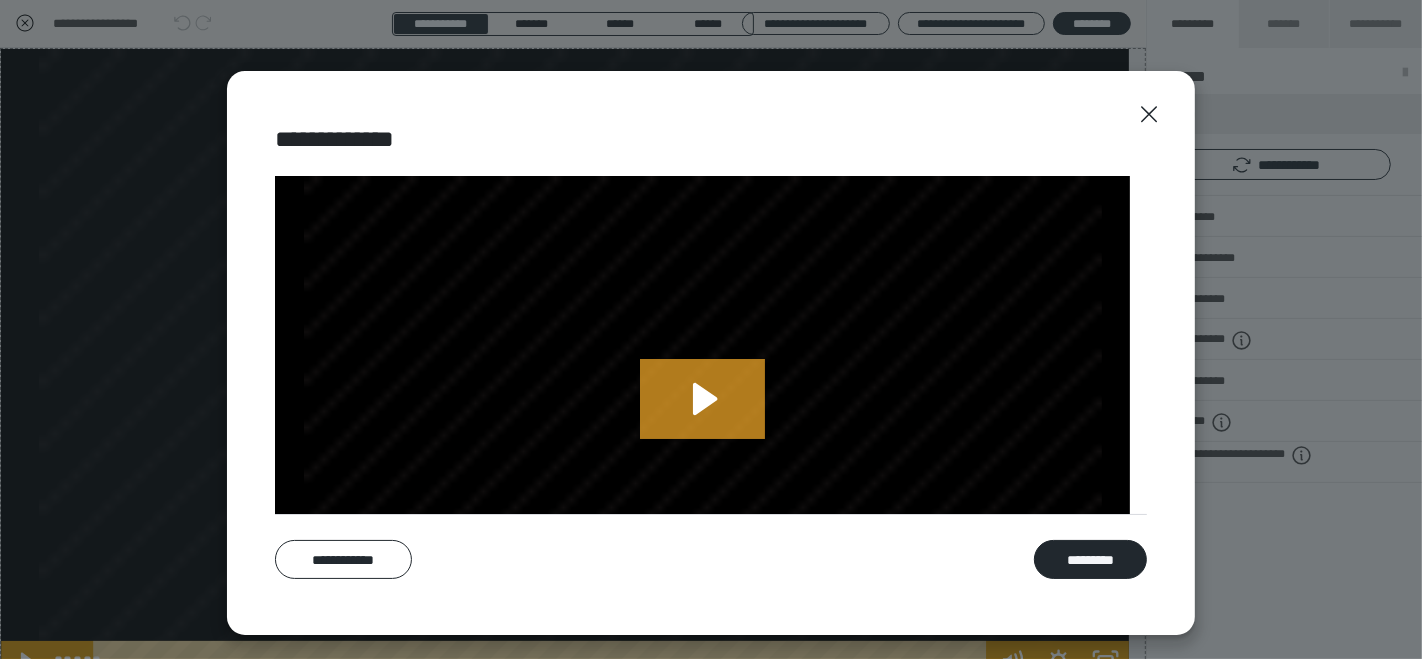 type 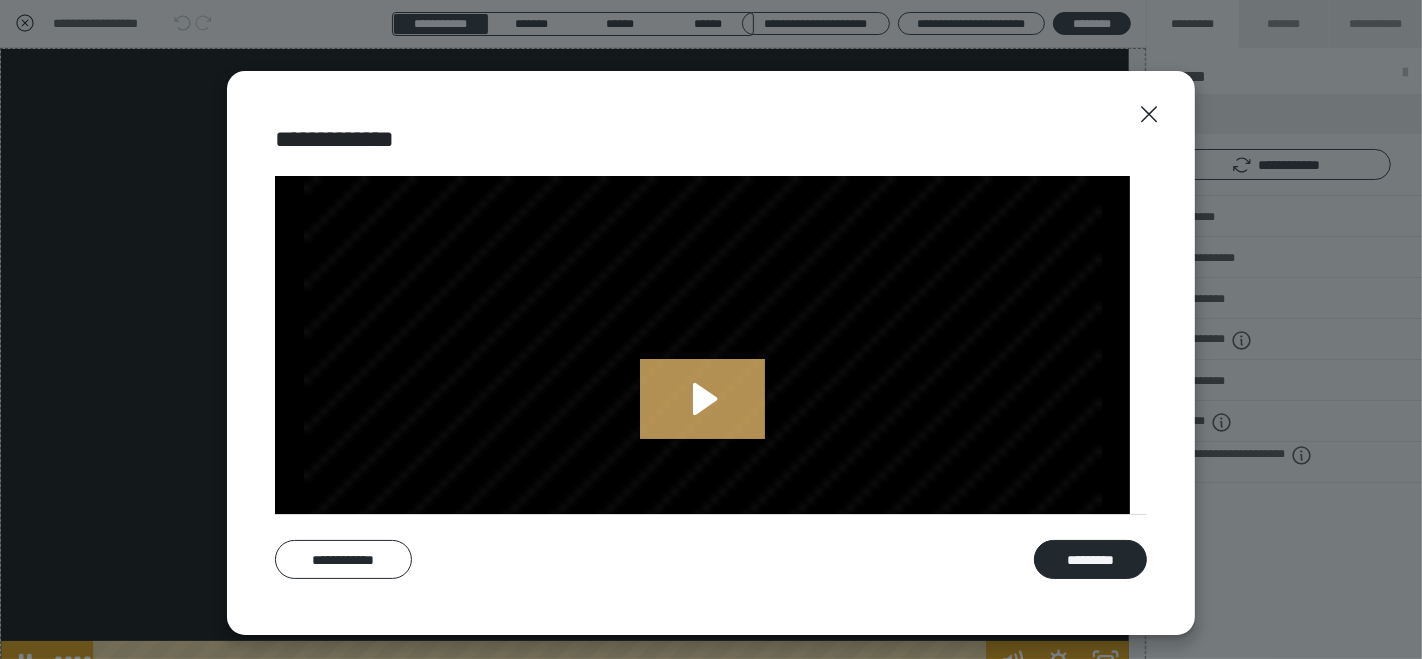 click 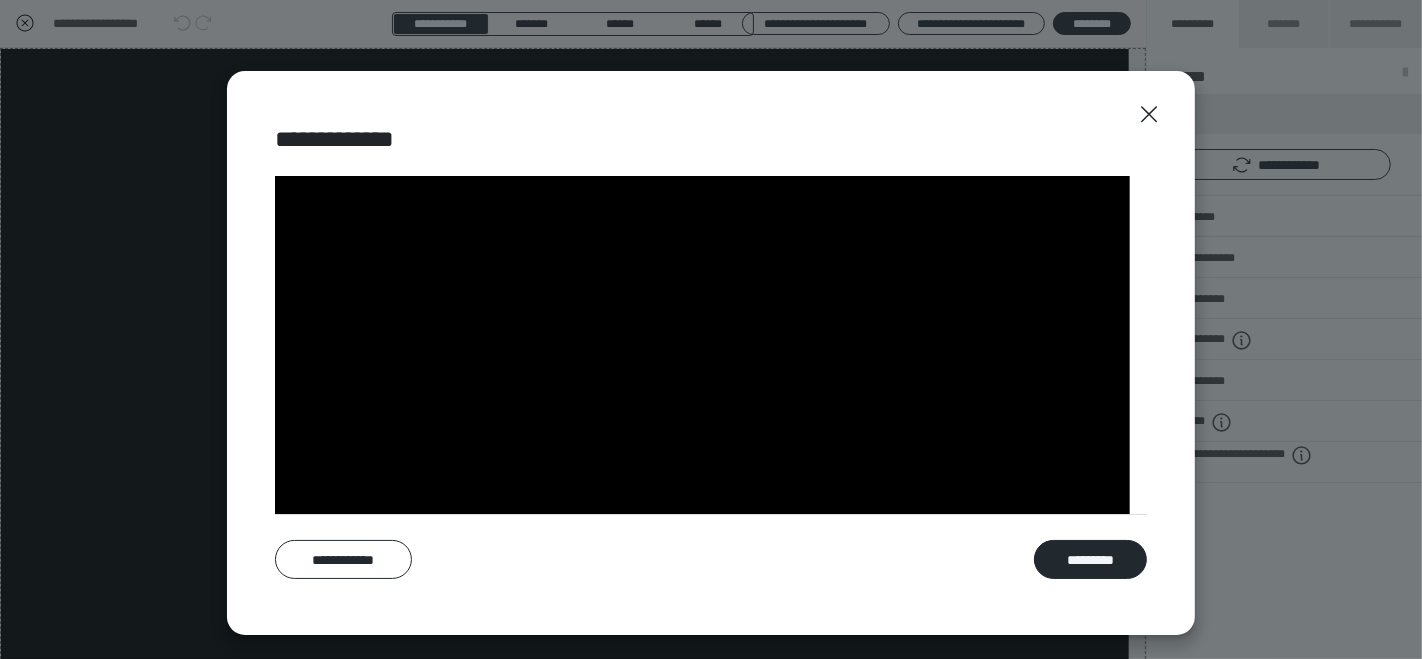 click at bounding box center (702, 415) 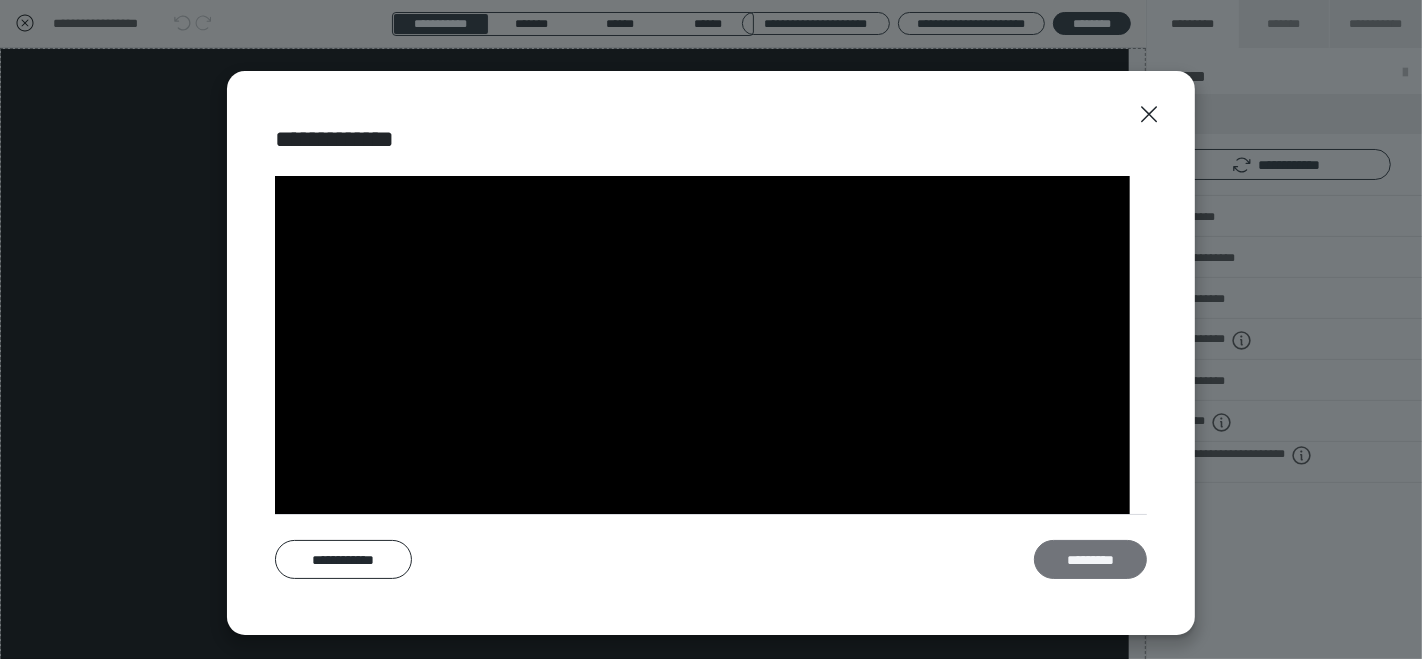 click on "*********" at bounding box center (1090, 559) 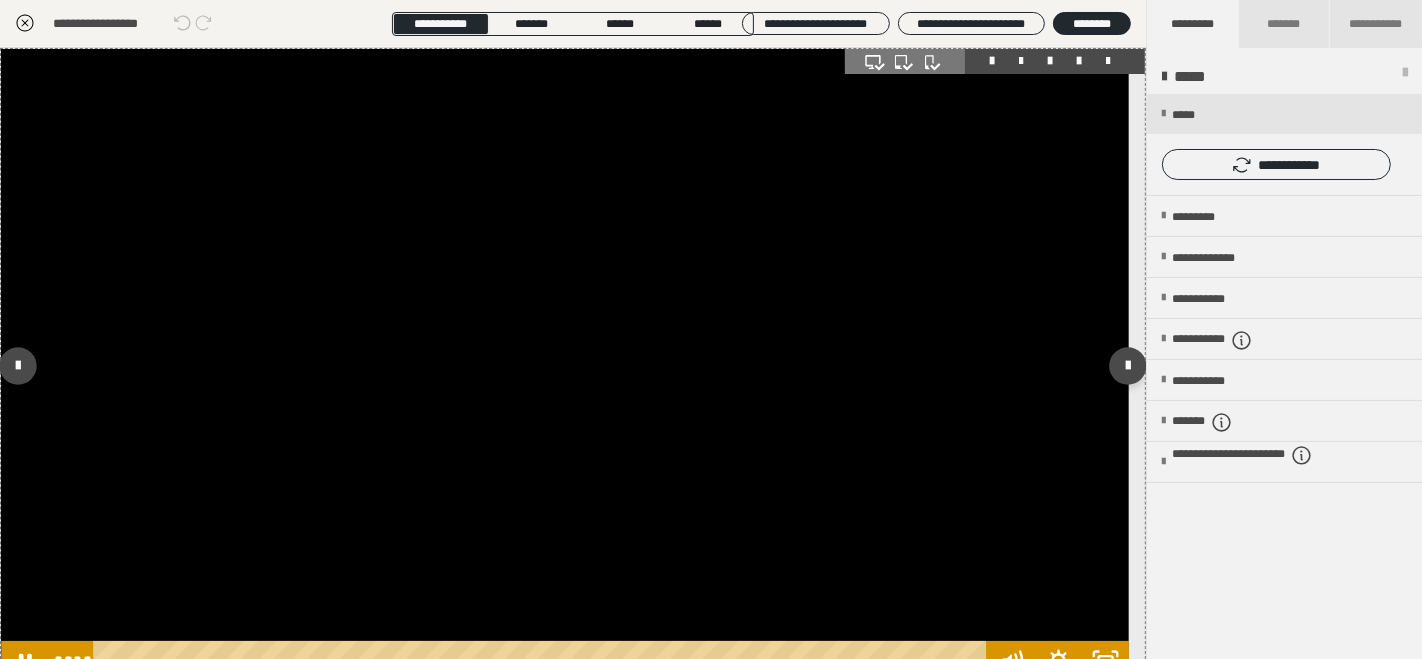 click at bounding box center (565, 365) 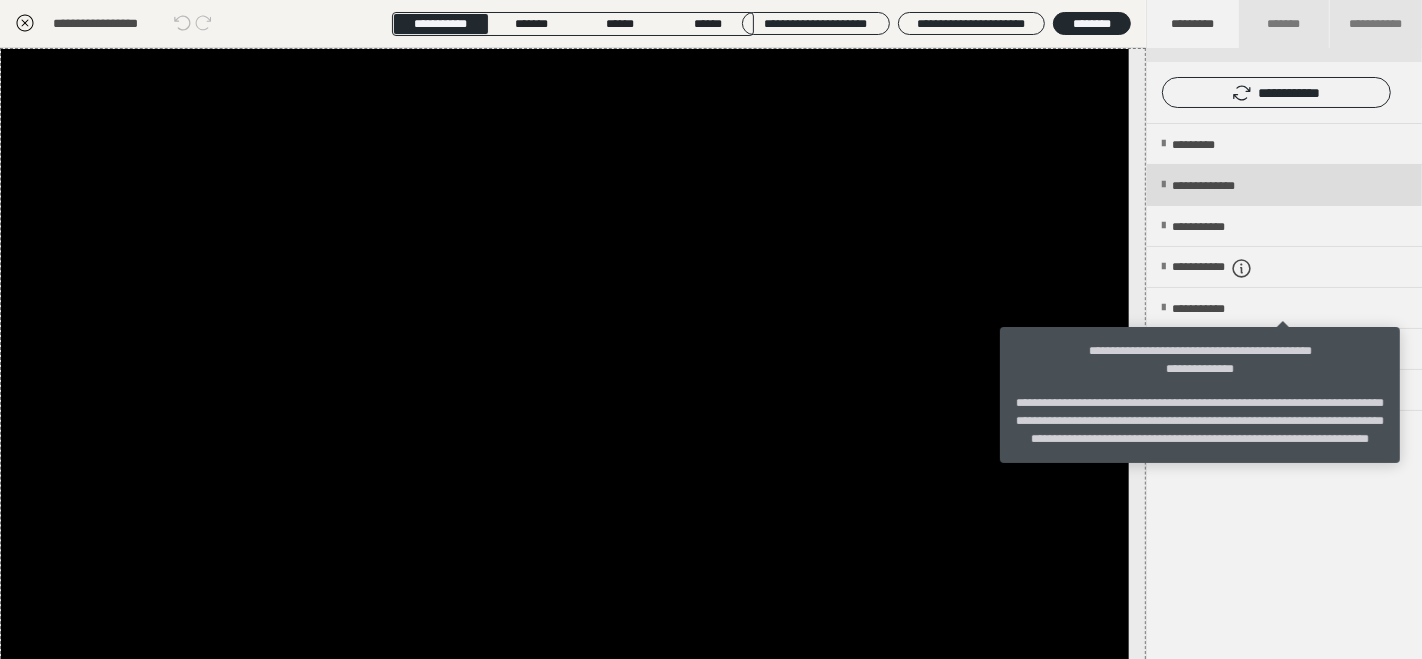 scroll, scrollTop: 0, scrollLeft: 0, axis: both 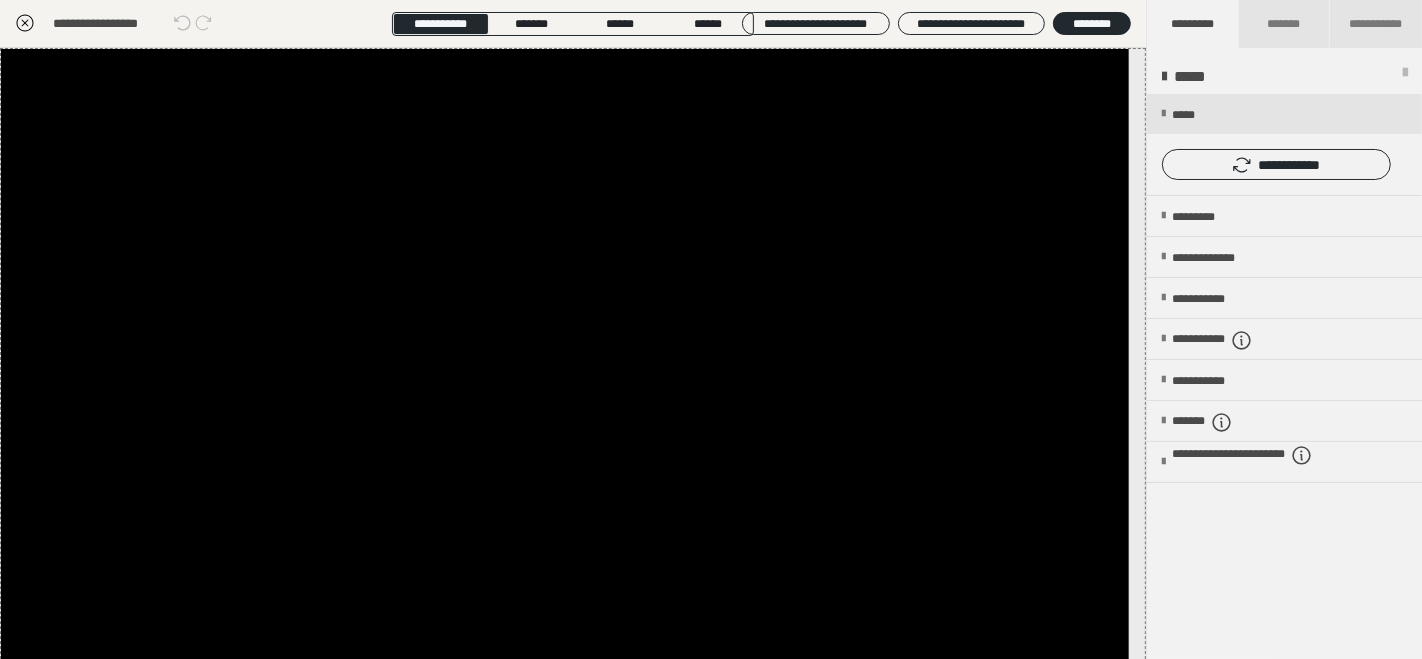 click at bounding box center (1405, 77) 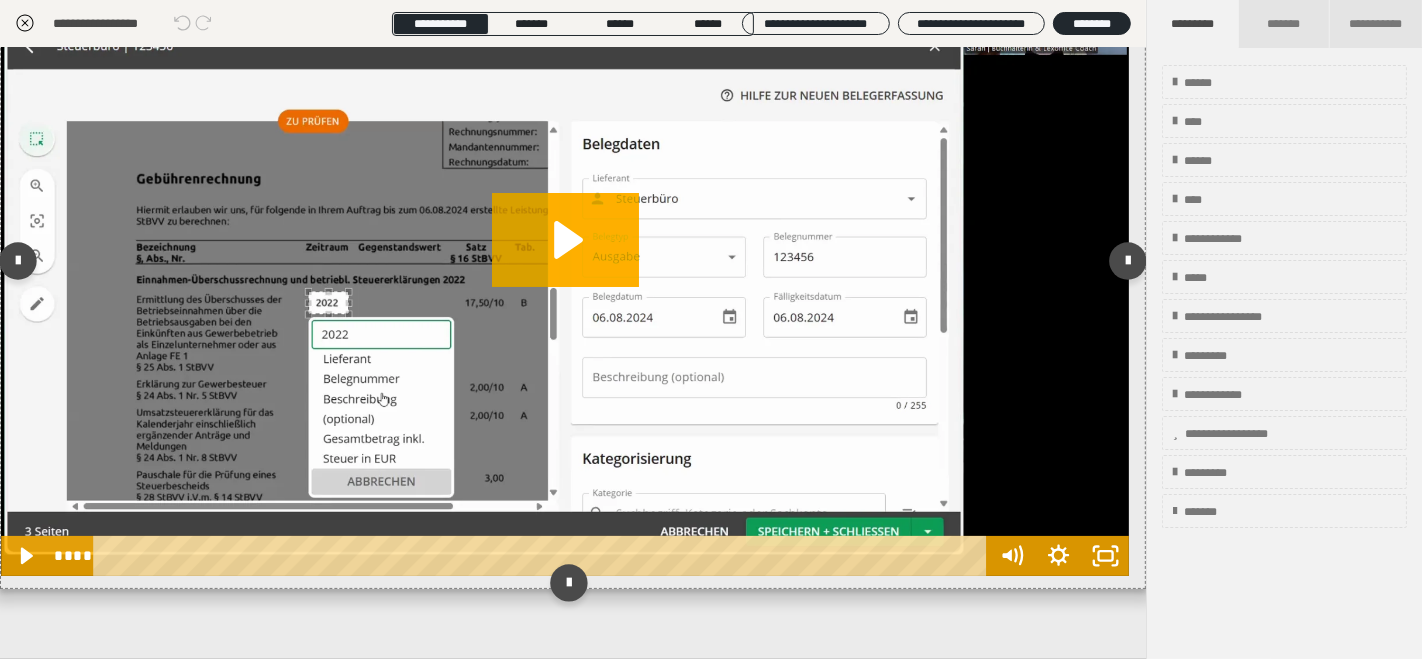 scroll, scrollTop: 111, scrollLeft: 0, axis: vertical 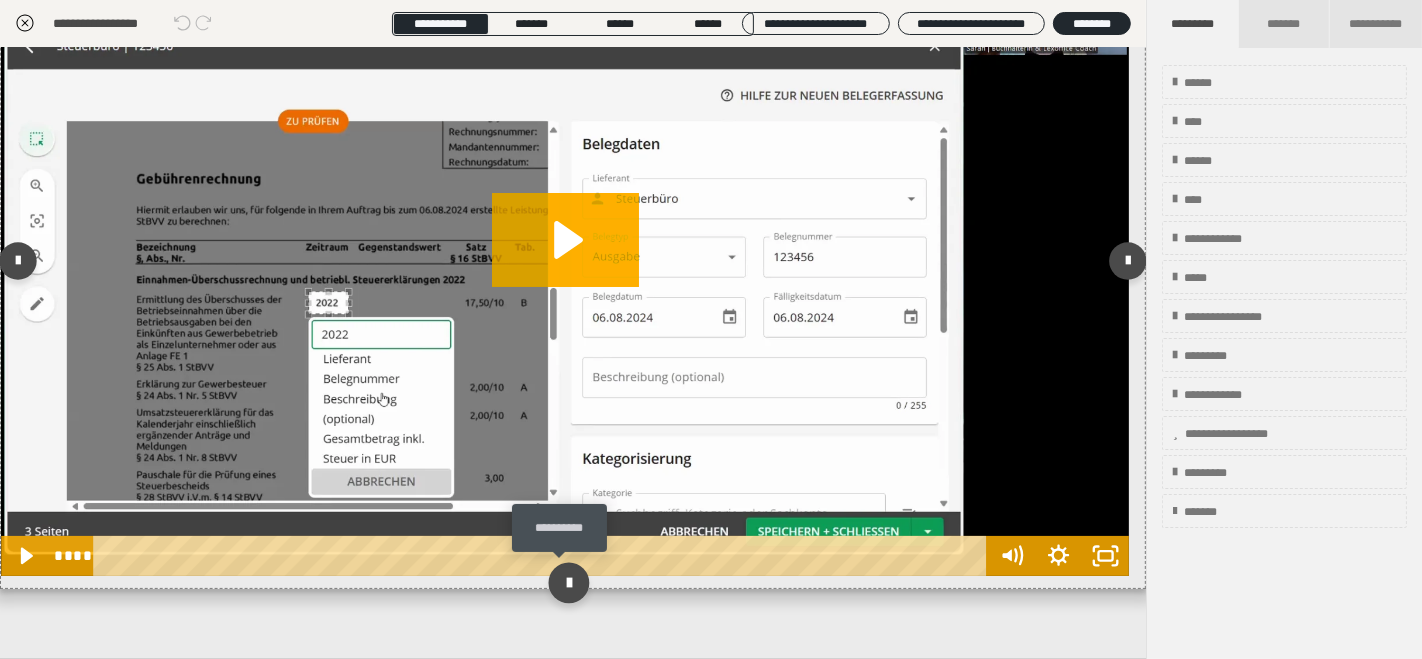 click at bounding box center [568, 583] 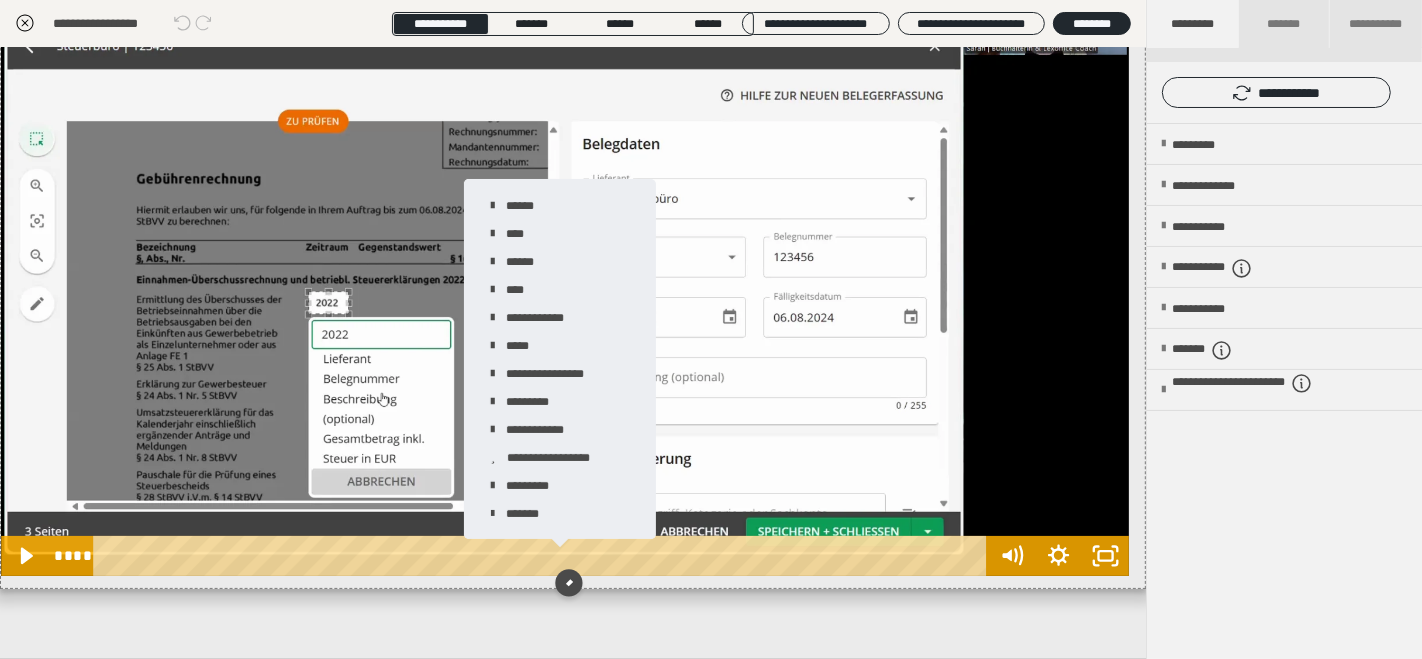 scroll, scrollTop: 0, scrollLeft: 0, axis: both 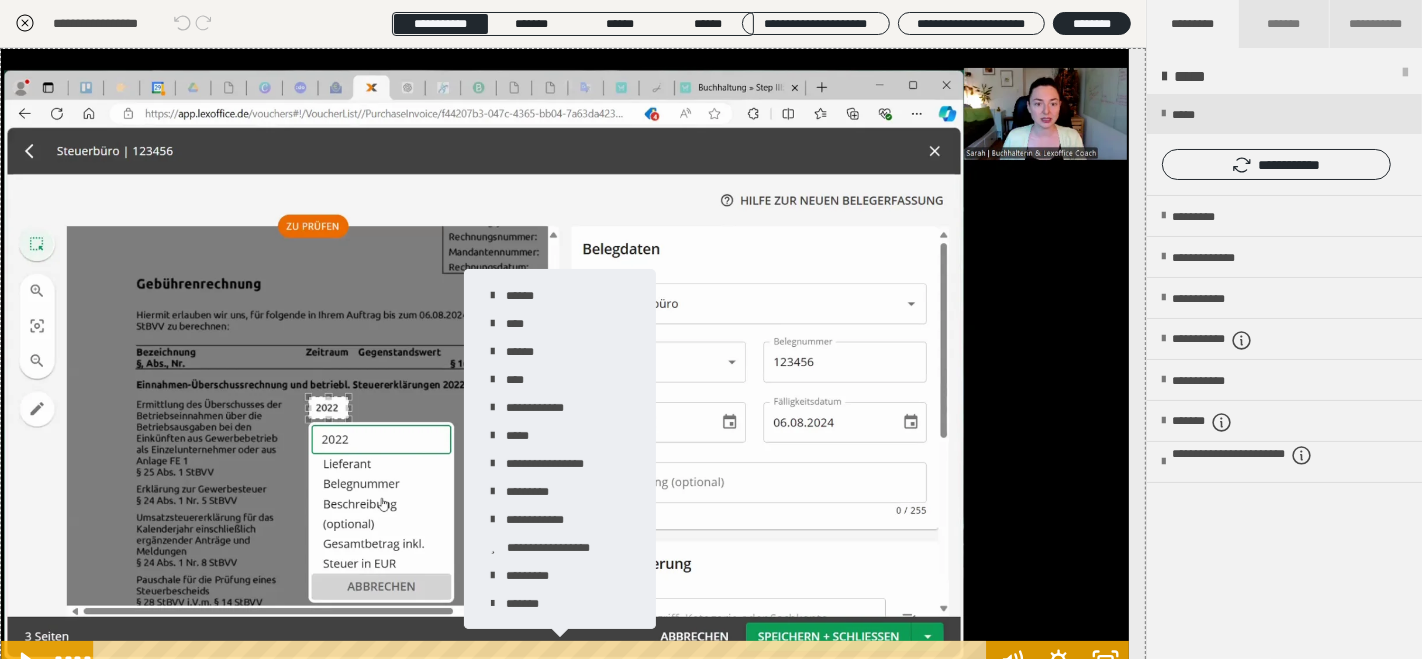 click on "**********" at bounding box center [441, 24] 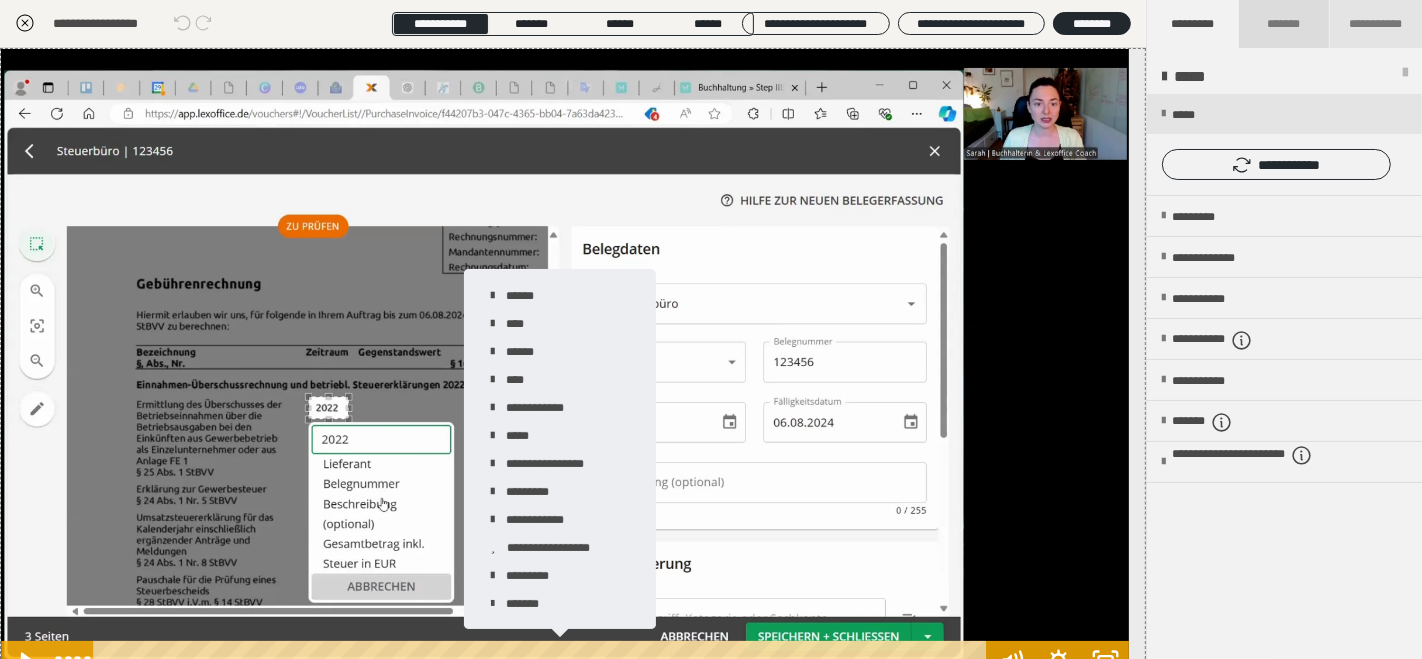 click on "*******" at bounding box center [1283, 24] 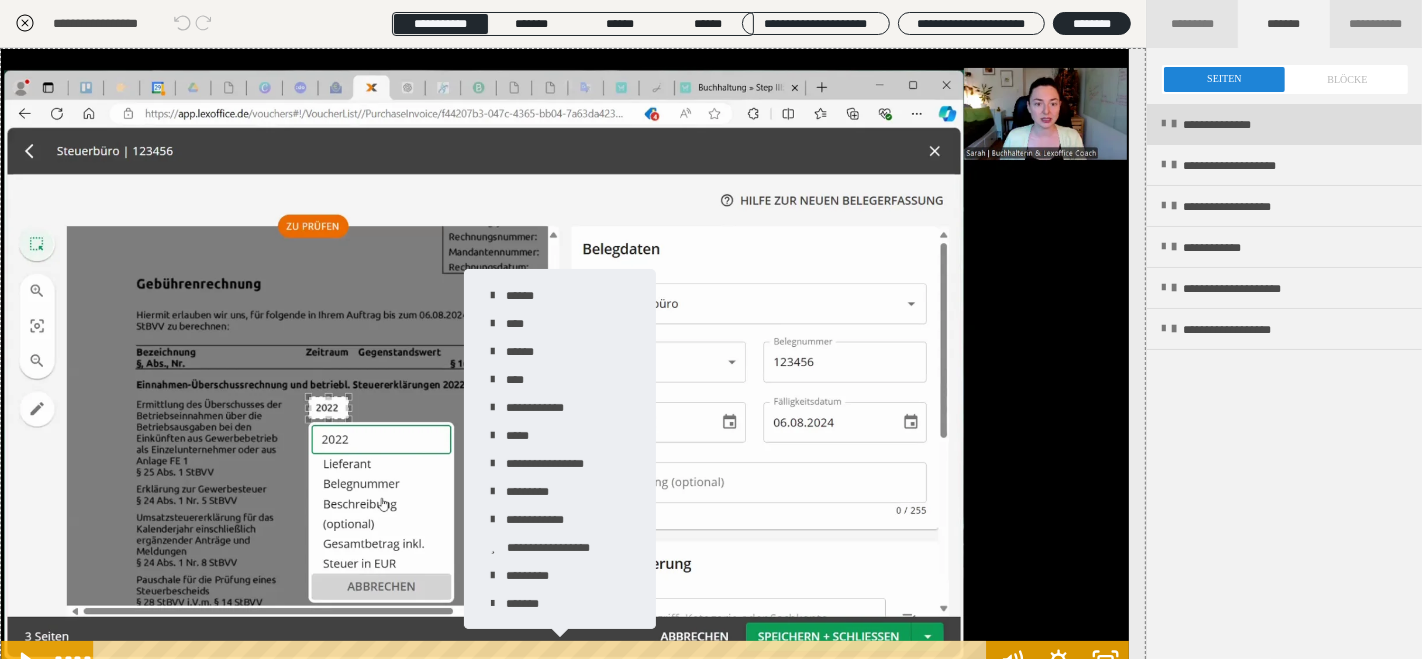 click on "**********" at bounding box center [1233, 125] 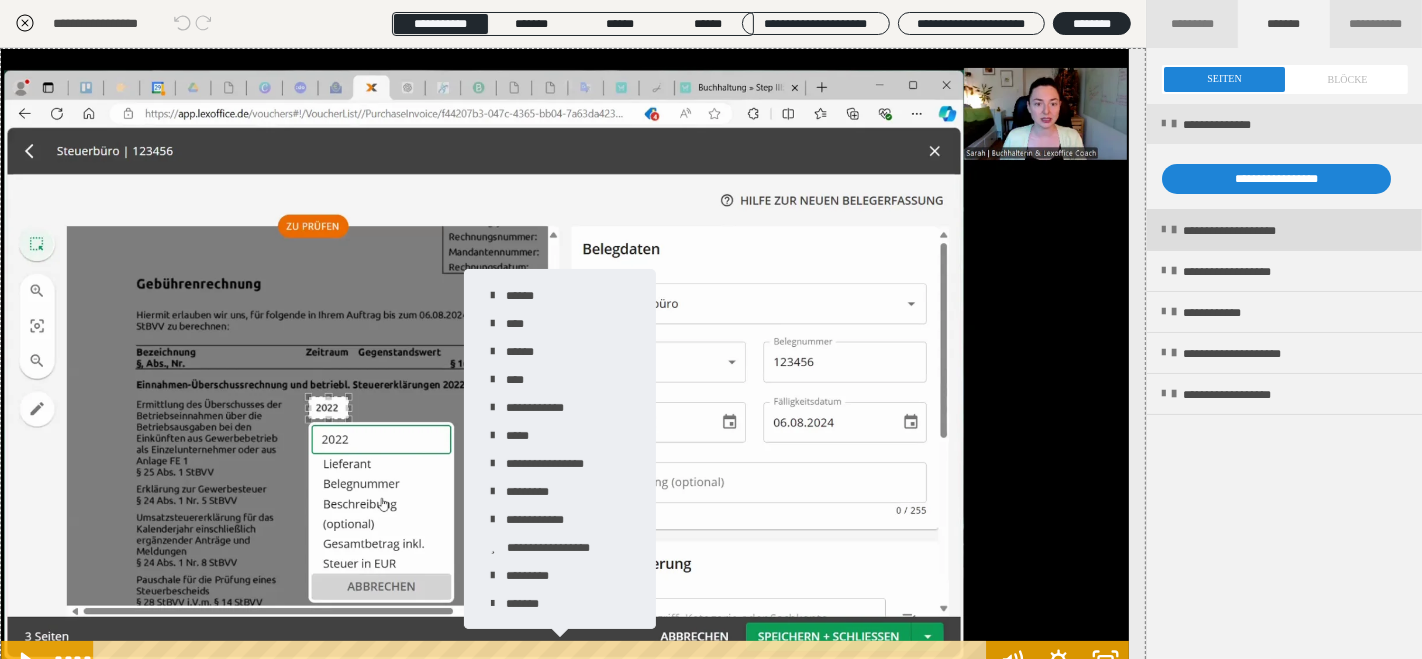 click on "**********" at bounding box center (1255, 231) 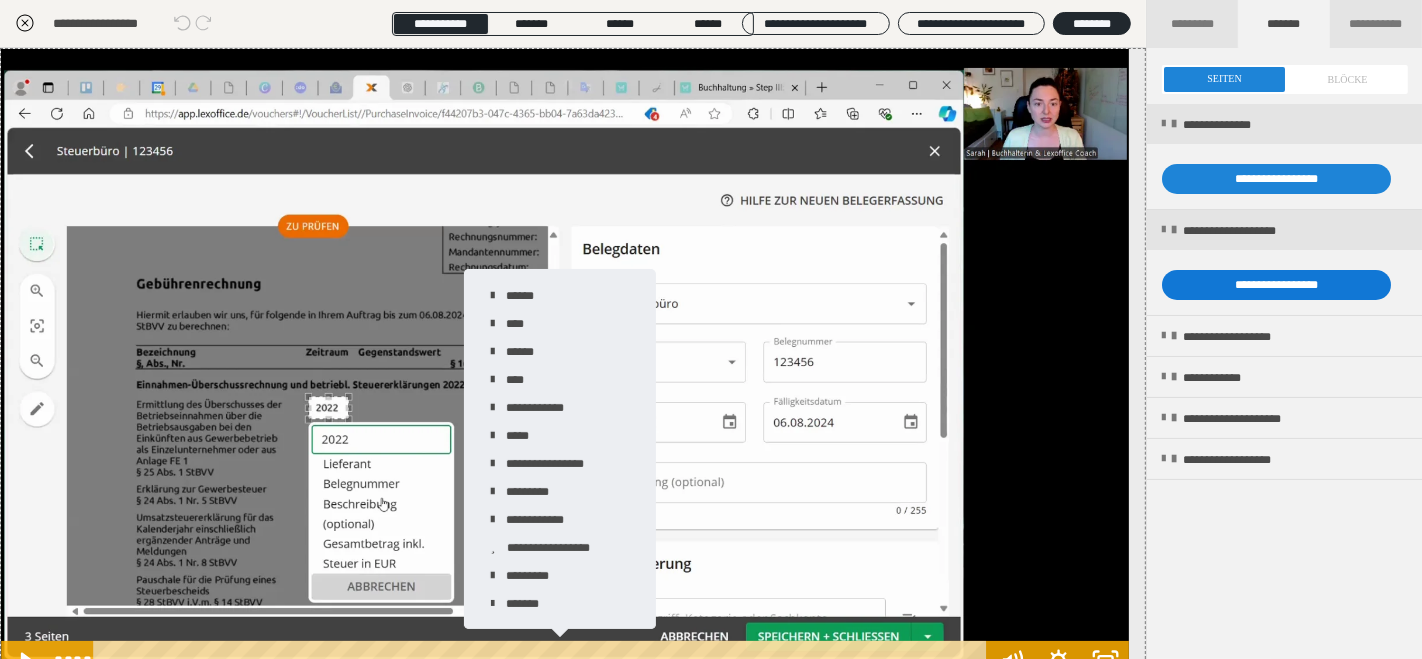 click on "**********" at bounding box center (1276, 285) 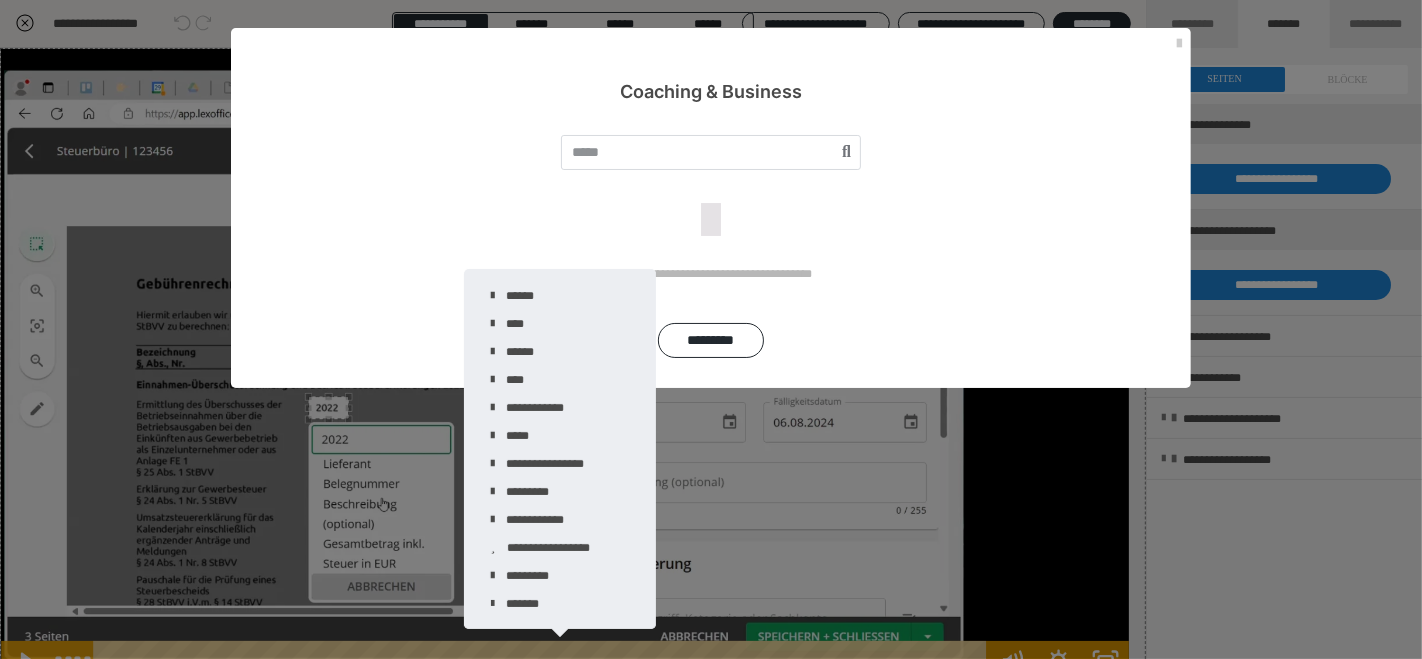 click on "**********" at bounding box center [711, 231] 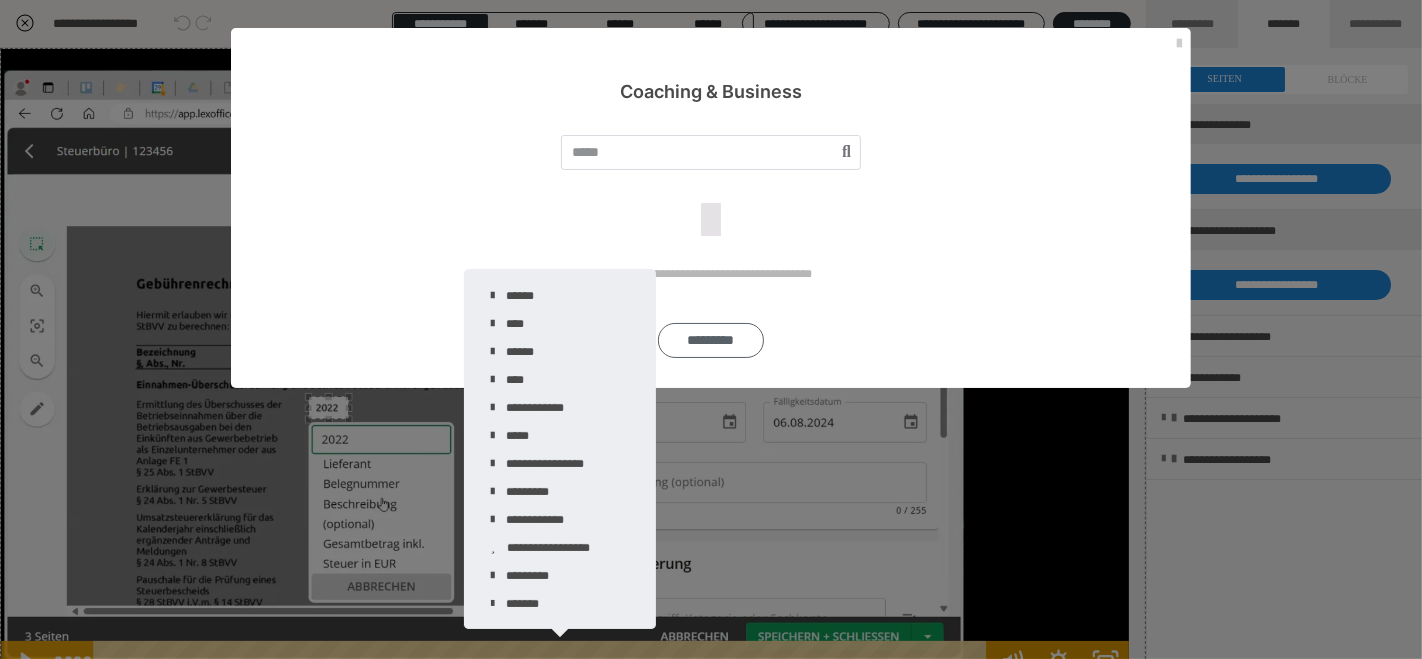 click on "*********" at bounding box center [711, 340] 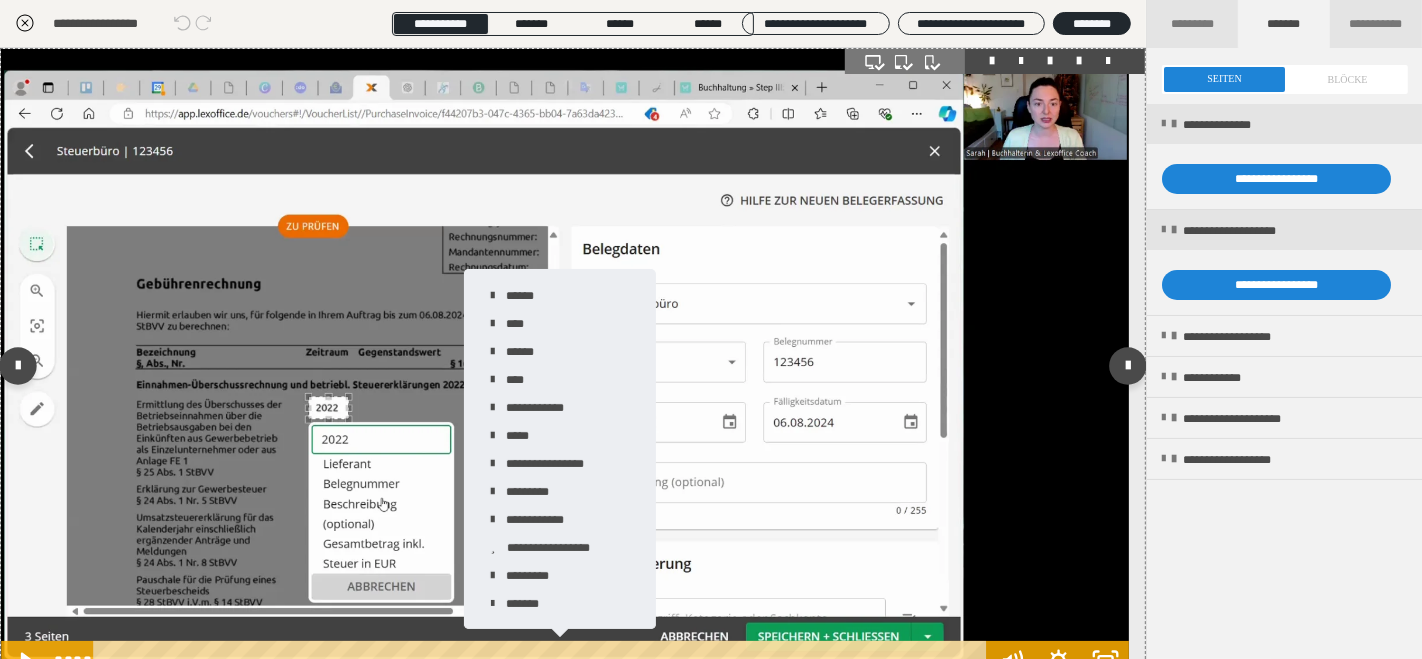 click at bounding box center (565, 365) 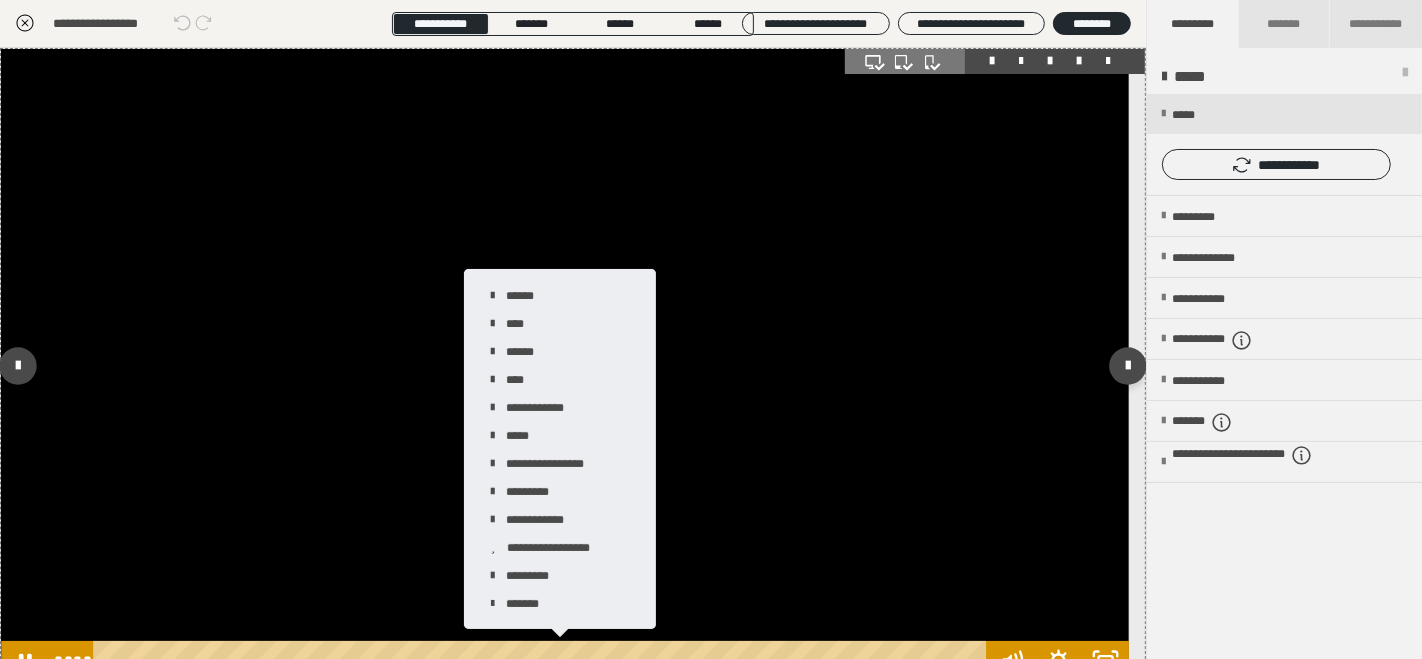 click at bounding box center (565, 365) 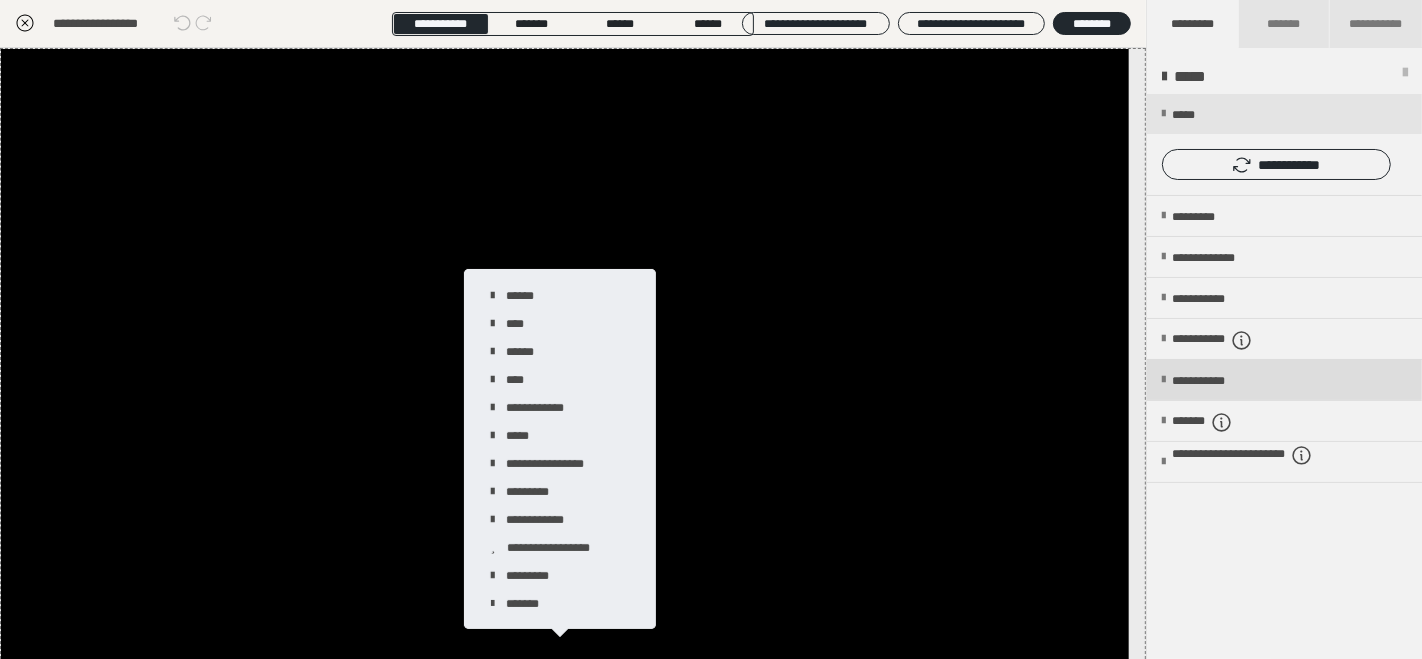 click on "**********" at bounding box center (1218, 381) 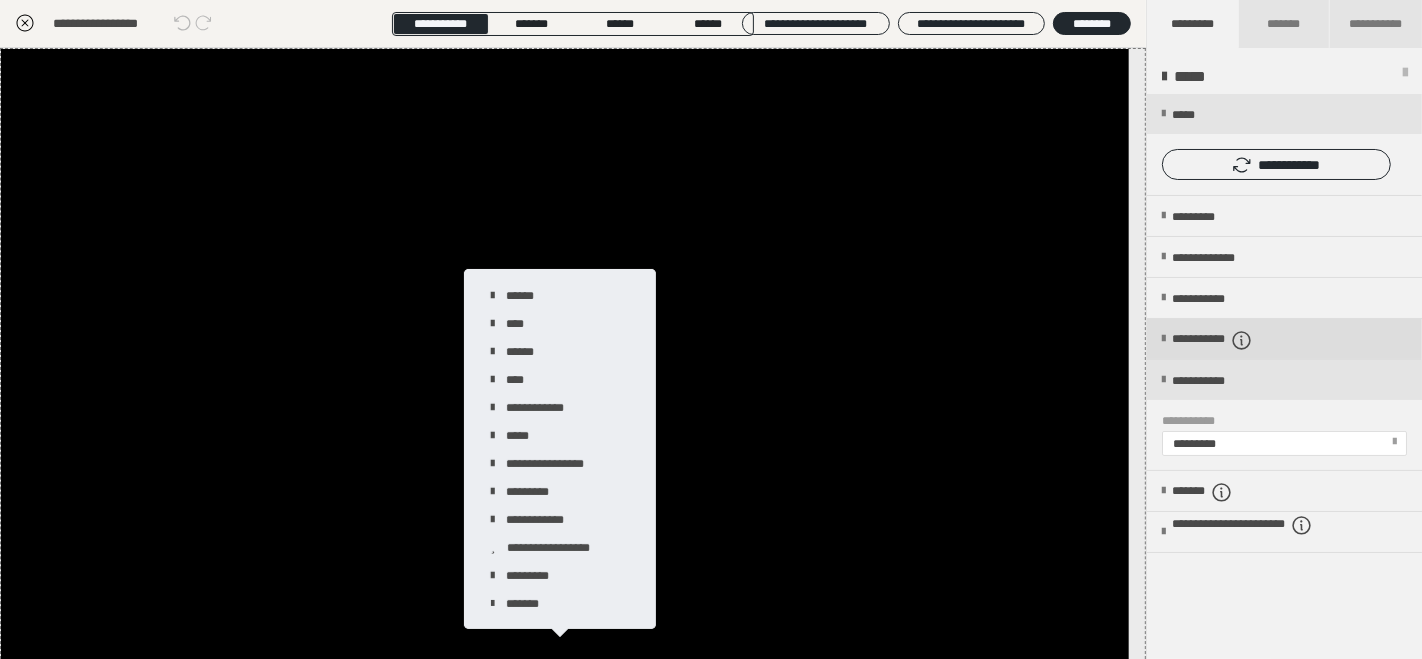 click on "**********" at bounding box center (1236, 340) 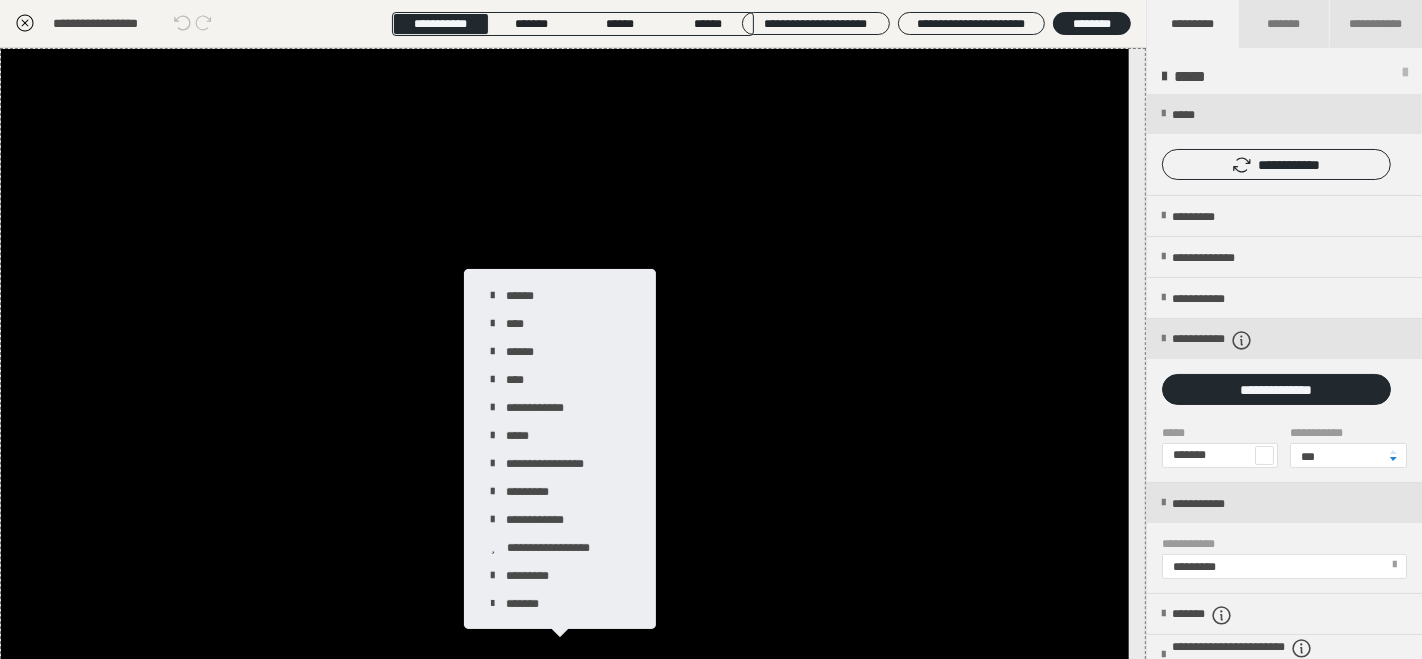 click at bounding box center (1405, 77) 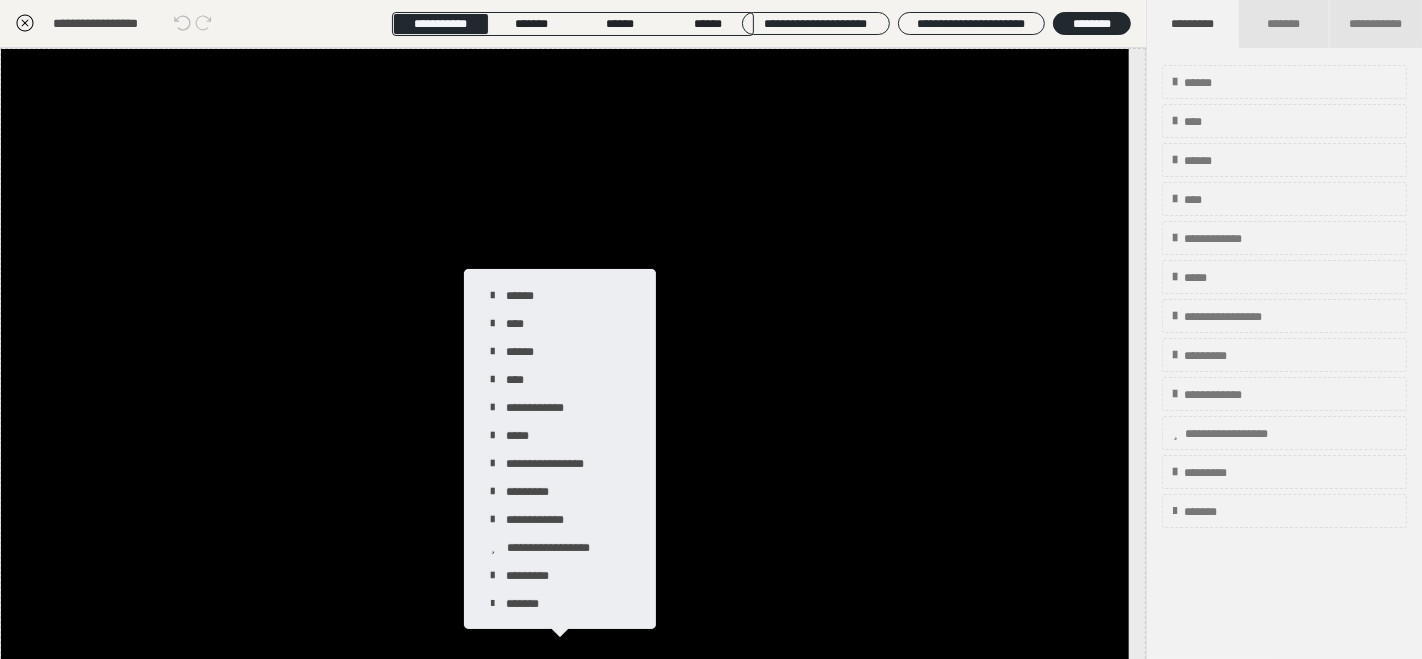 click 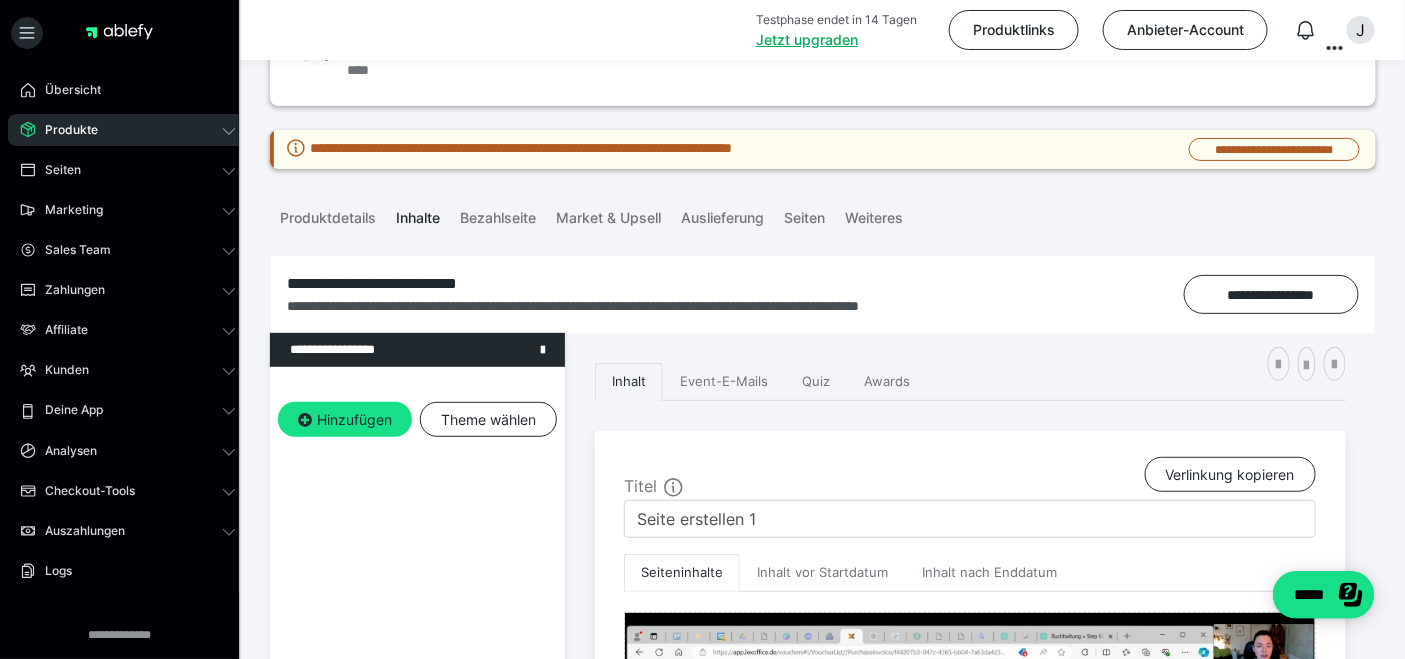 scroll, scrollTop: 222, scrollLeft: 0, axis: vertical 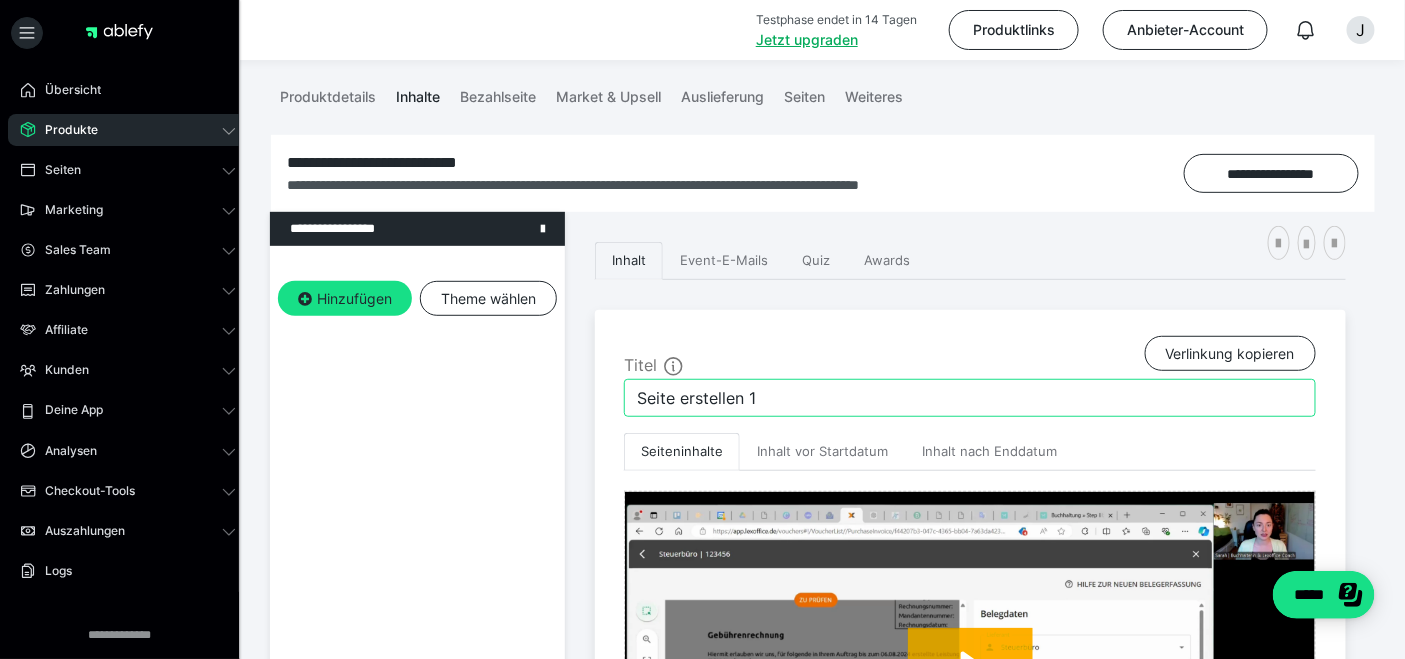 click on "Seite erstellen 1" at bounding box center (970, 398) 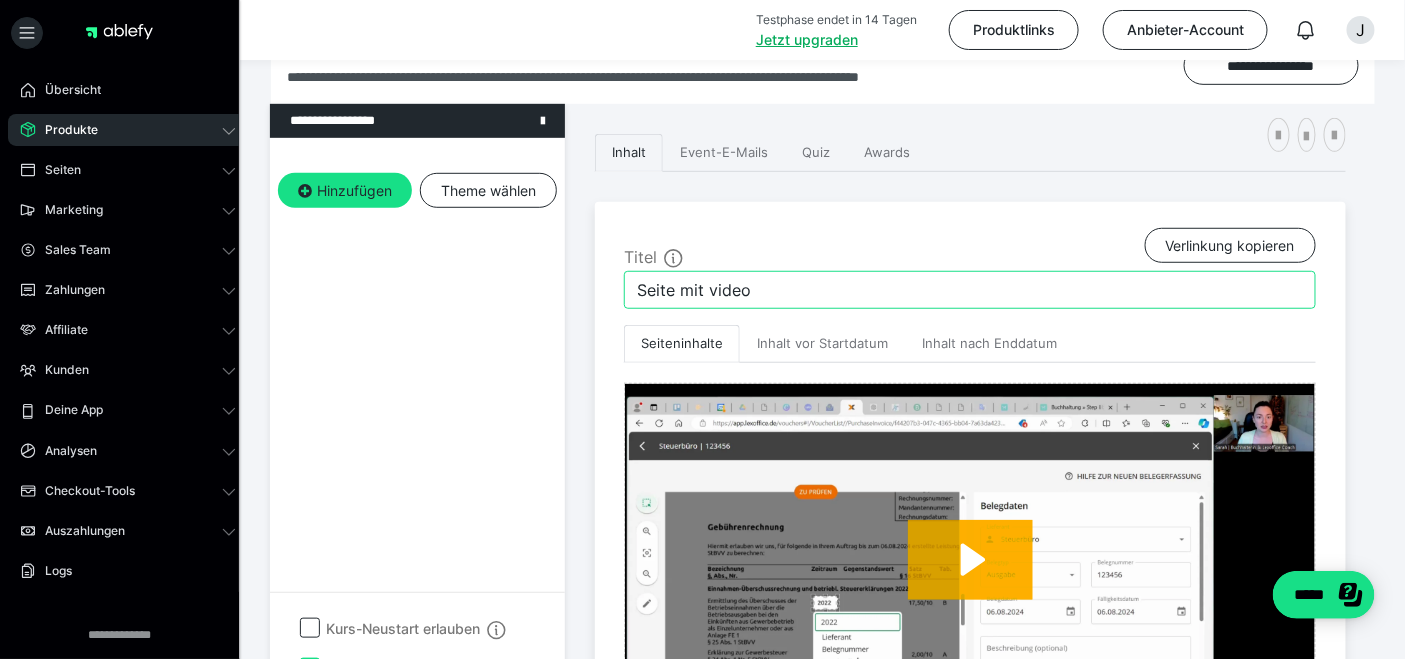 scroll, scrollTop: 303, scrollLeft: 0, axis: vertical 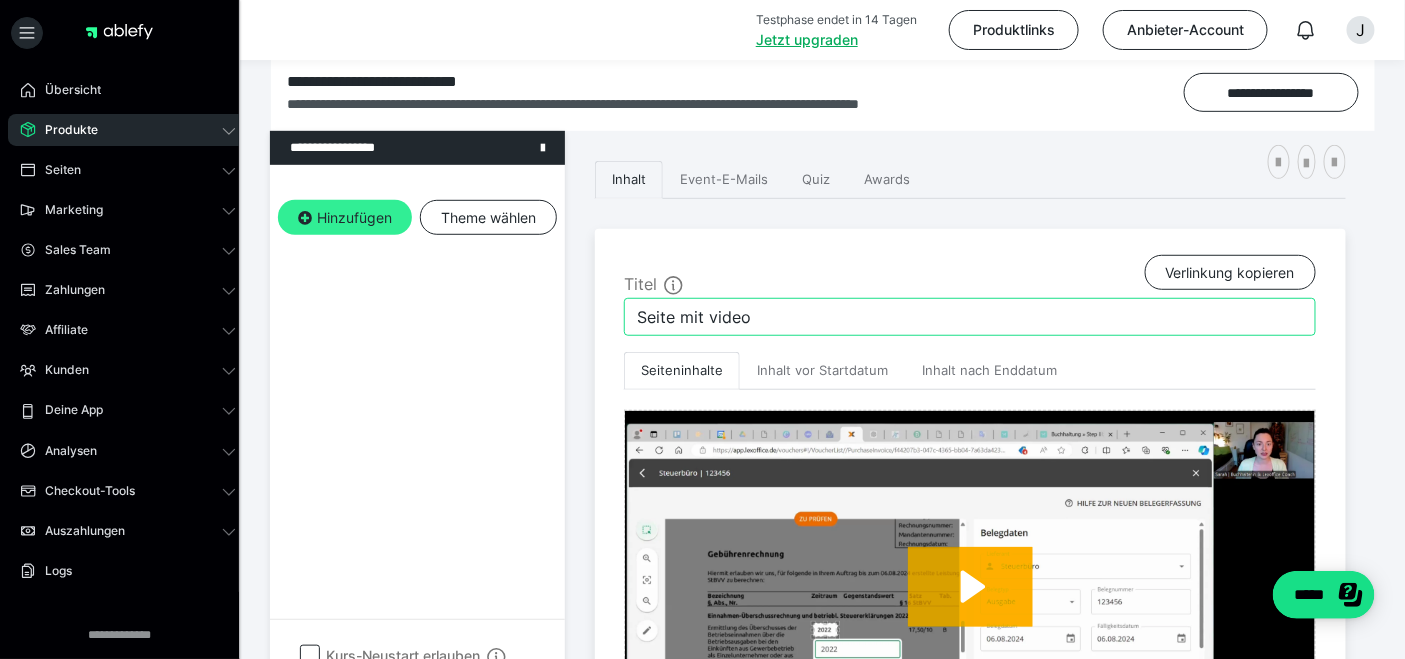 type on "Seite mit video" 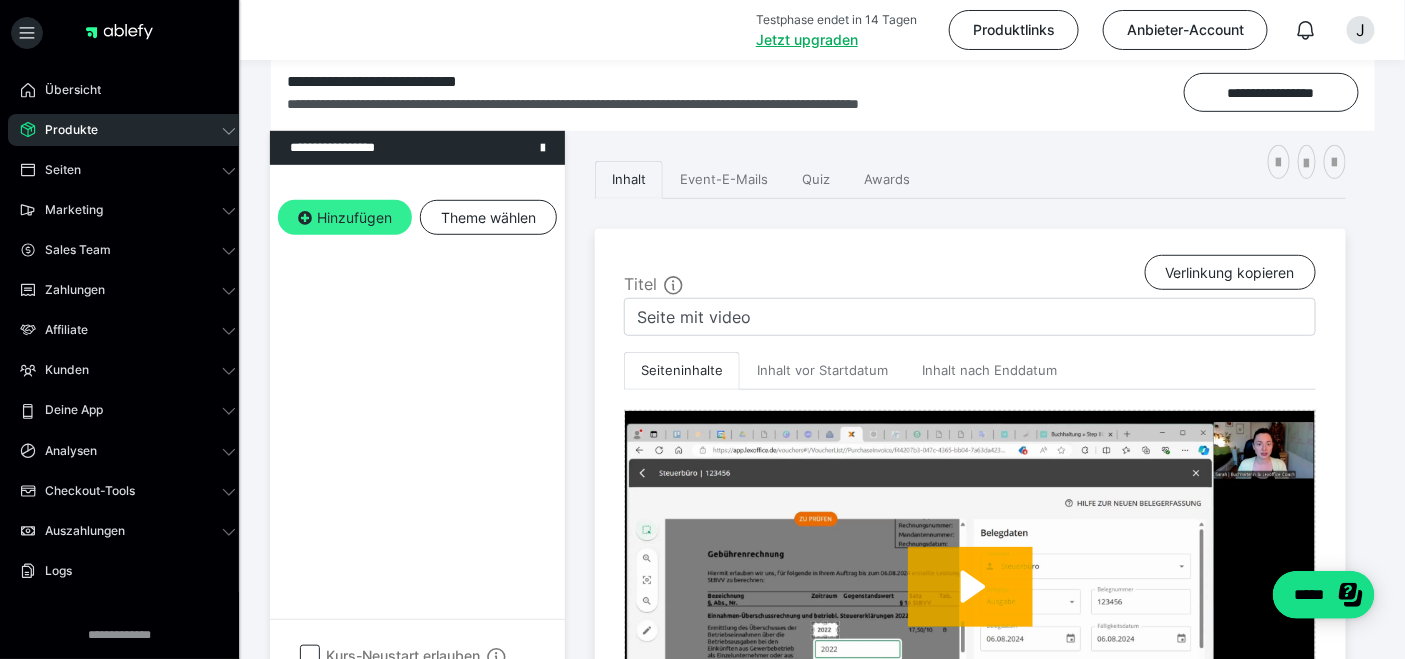 click on "Hinzufügen" at bounding box center (345, 218) 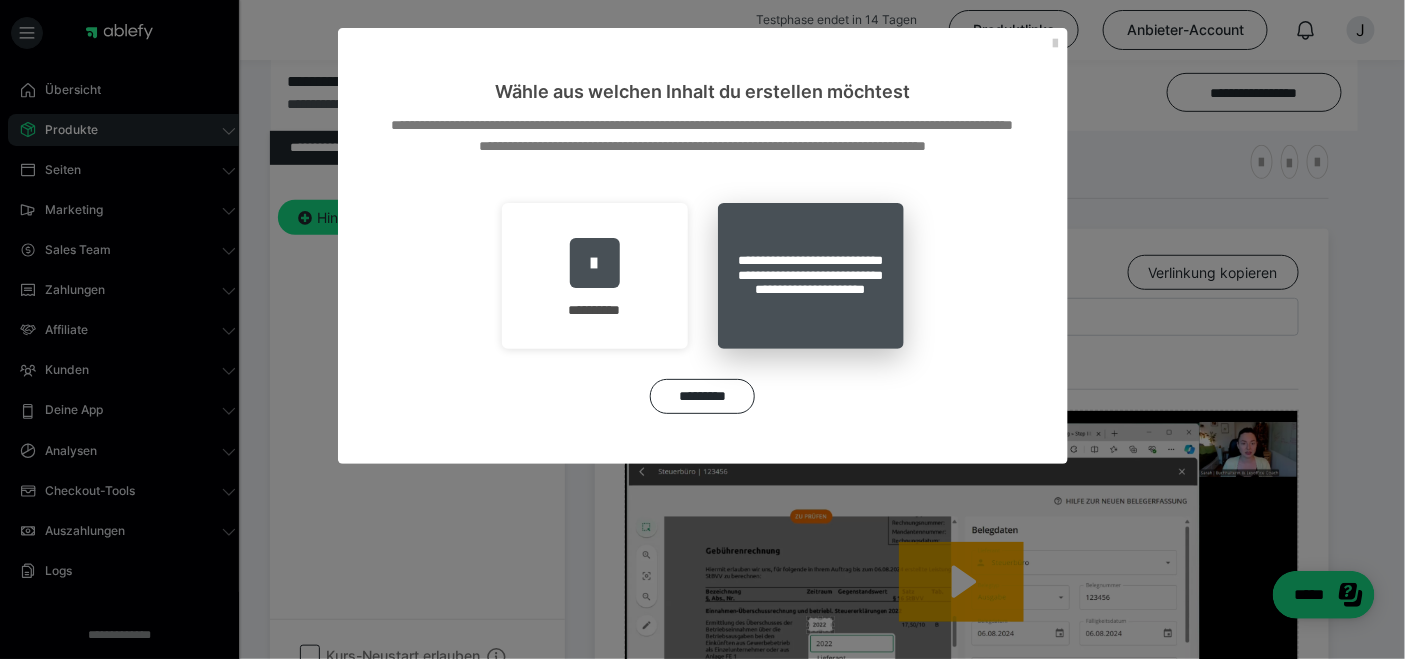 click on "**********" at bounding box center (811, 276) 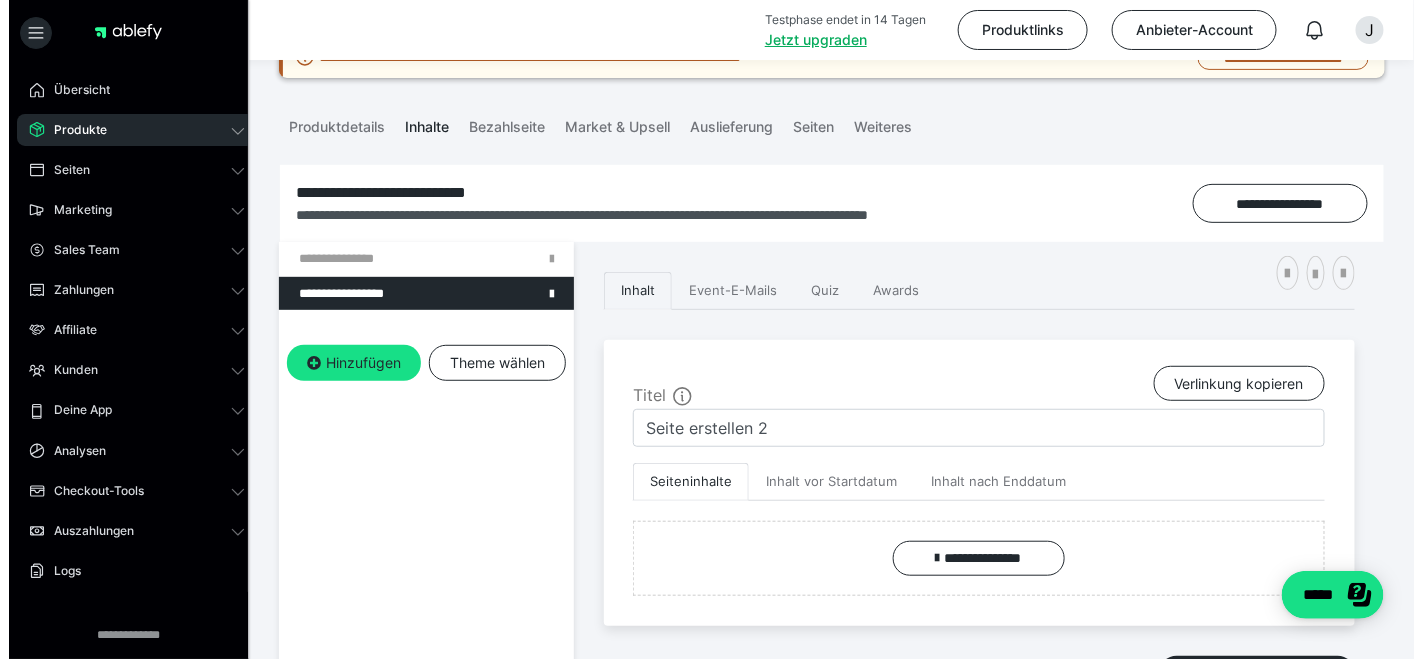 scroll, scrollTop: 373, scrollLeft: 0, axis: vertical 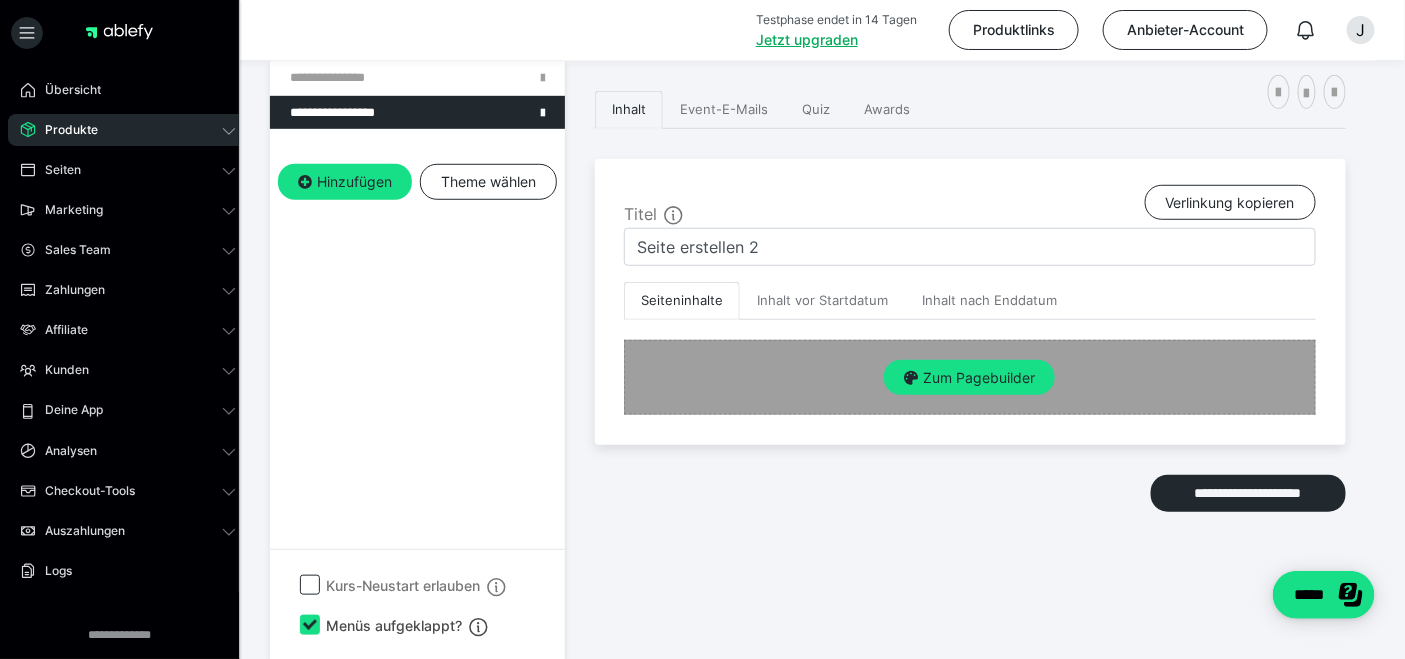 click on "Zum Pagebuilder" at bounding box center (969, 378) 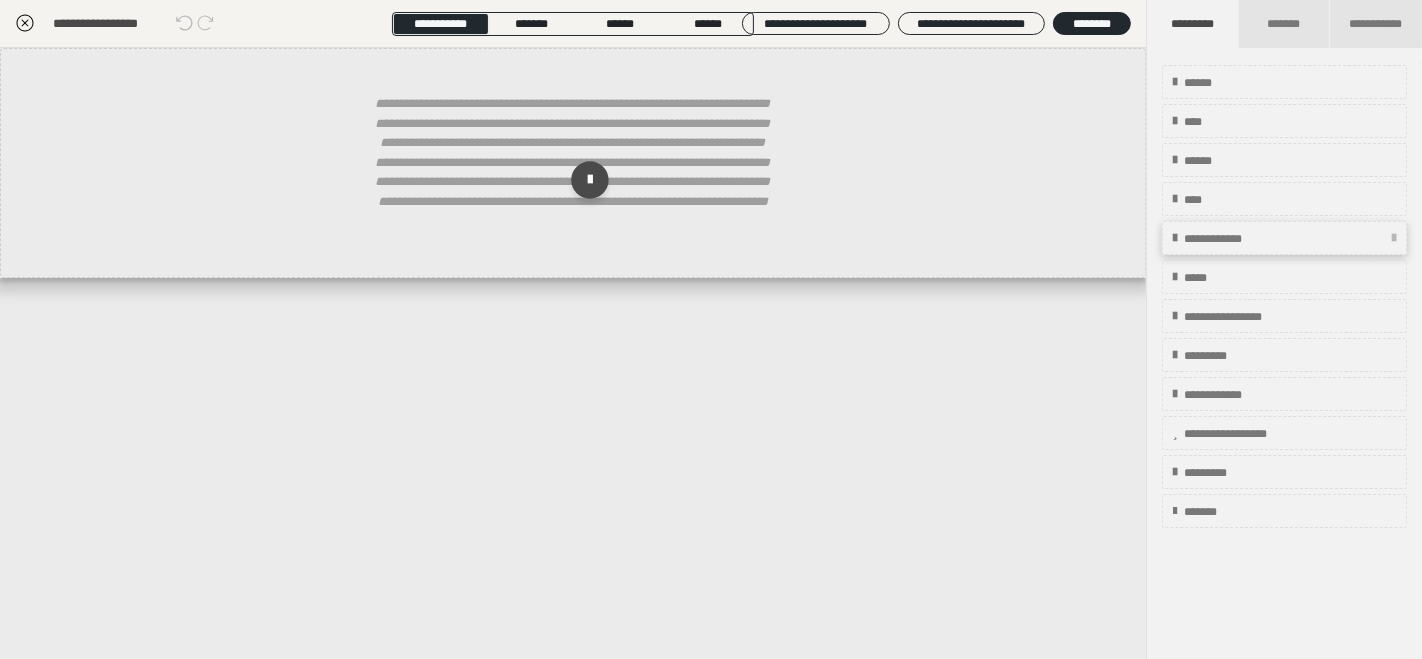 click on "**********" at bounding box center (1231, 239) 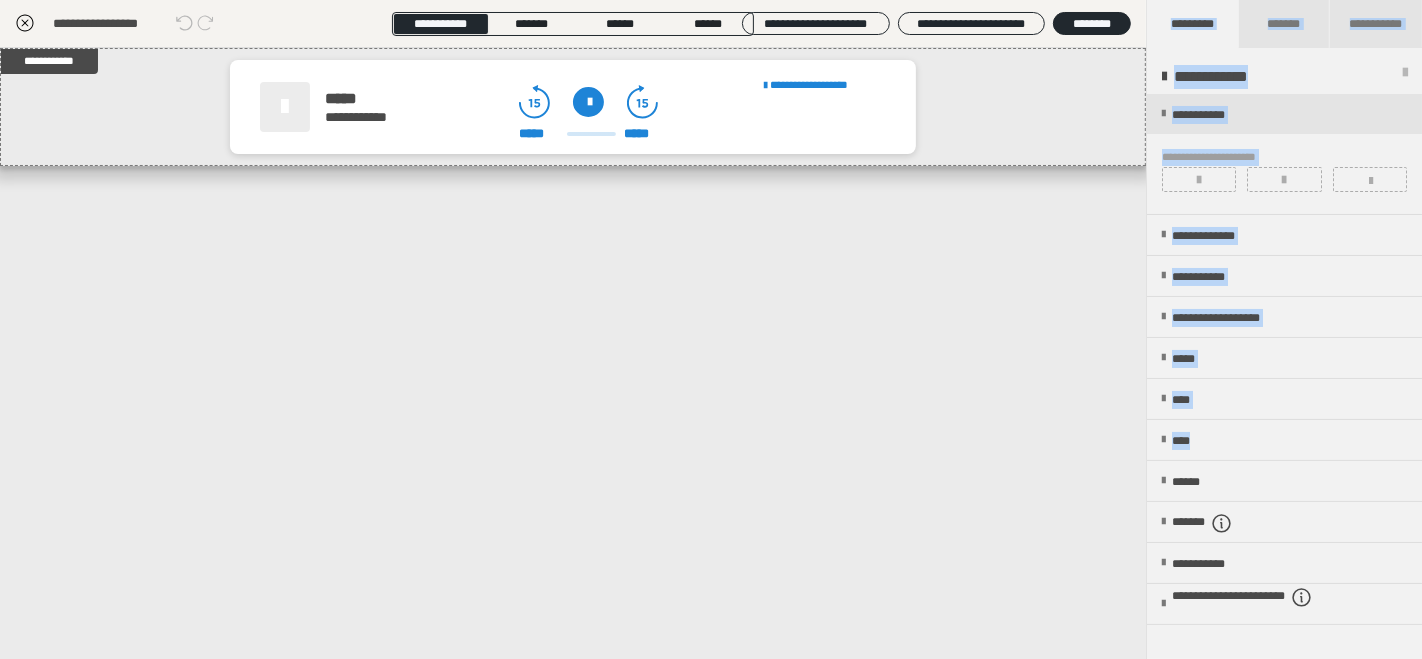 drag, startPoint x: 1266, startPoint y: 433, endPoint x: 718, endPoint y: 287, distance: 567.1155 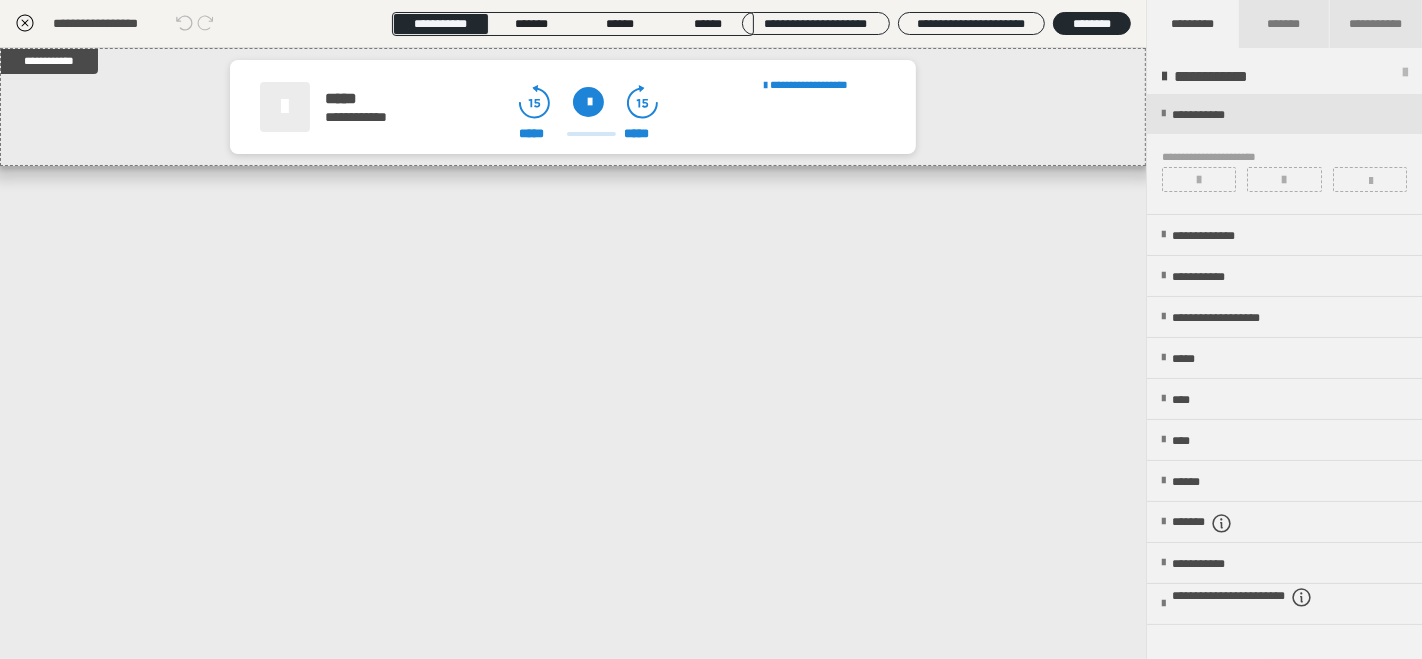 drag, startPoint x: 811, startPoint y: 313, endPoint x: 932, endPoint y: 346, distance: 125.4193 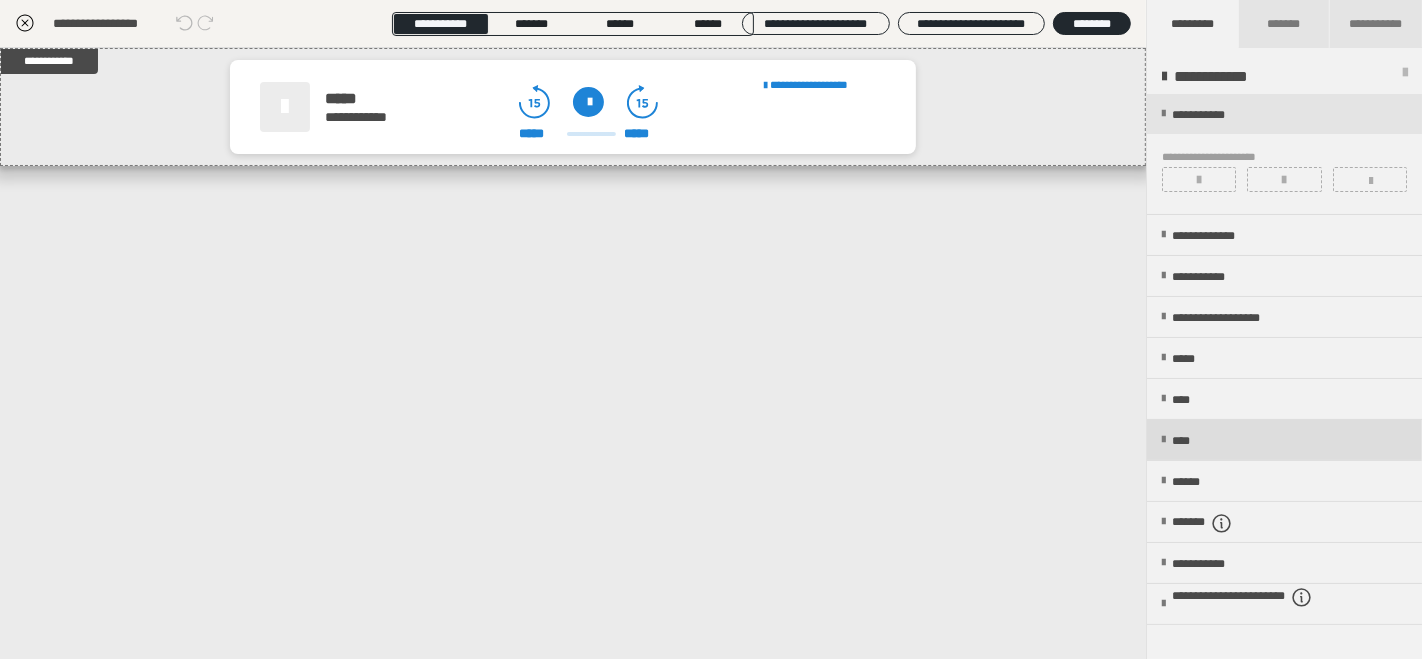 click on "****" at bounding box center (1187, 441) 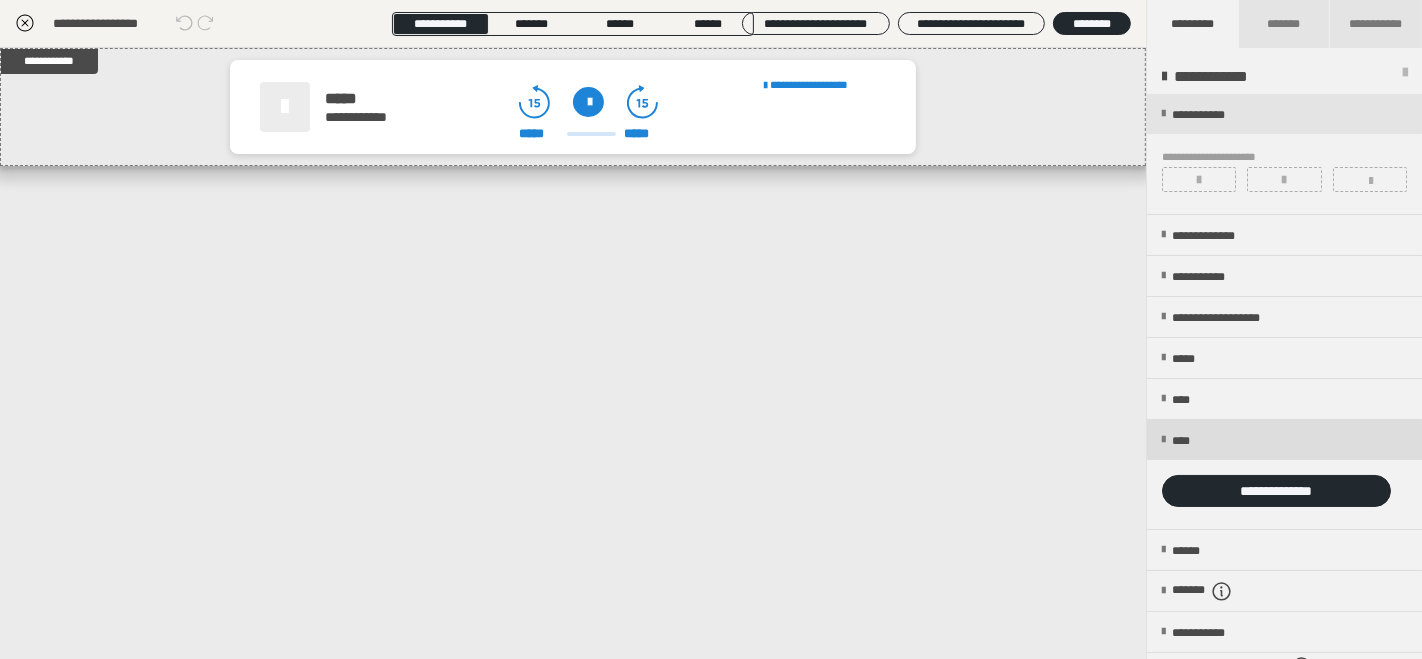 scroll, scrollTop: 111, scrollLeft: 0, axis: vertical 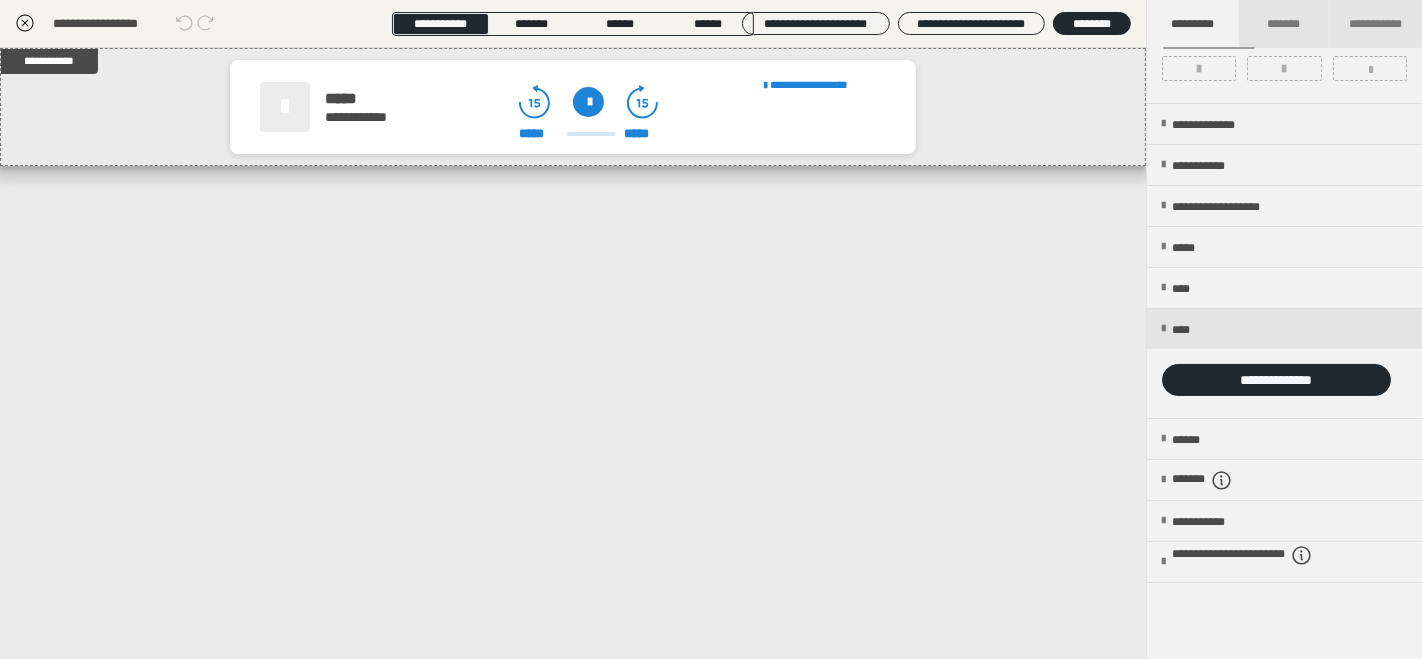 drag, startPoint x: 1206, startPoint y: 378, endPoint x: 1045, endPoint y: 364, distance: 161.60754 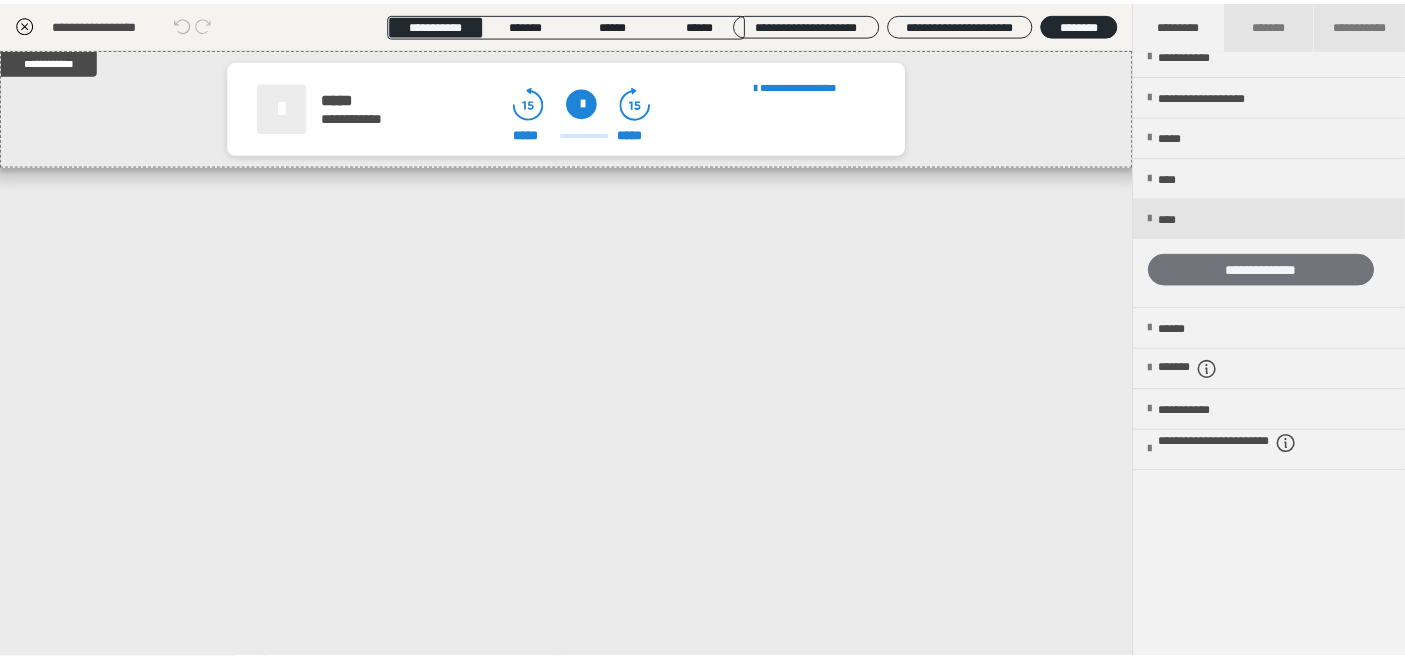 scroll, scrollTop: 0, scrollLeft: 0, axis: both 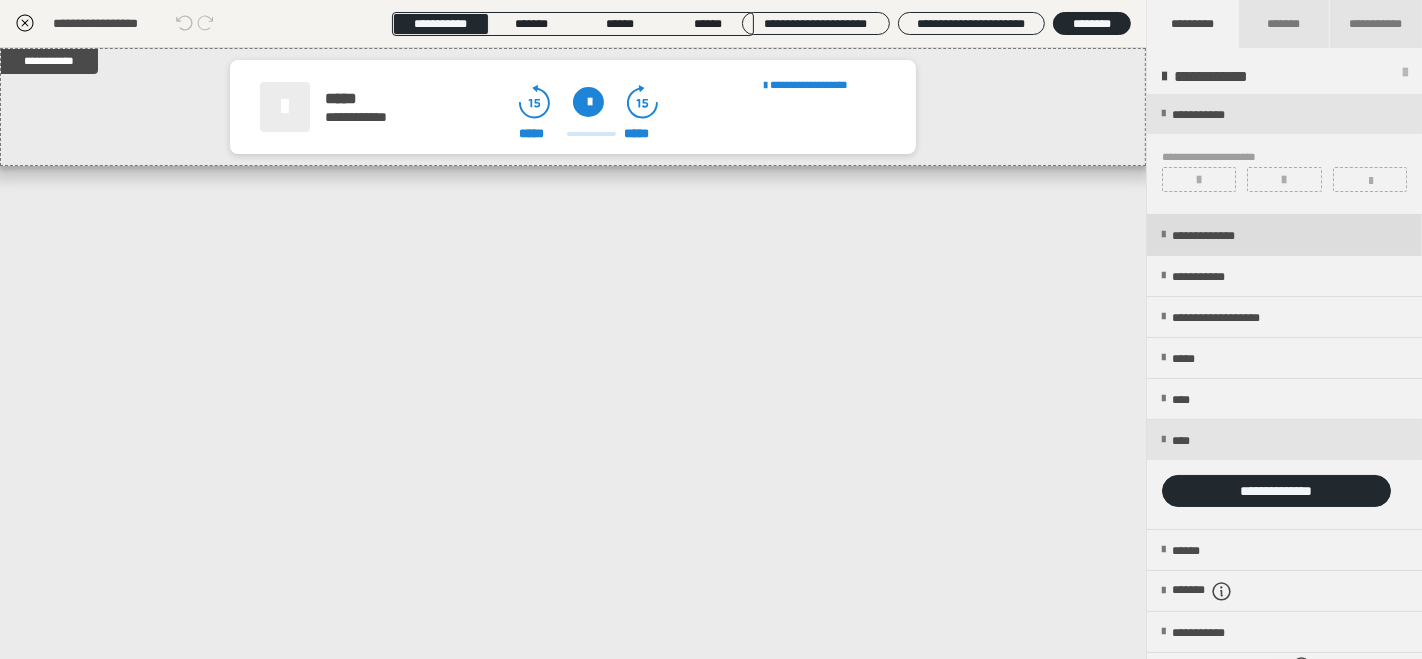 click on "**********" at bounding box center [1222, 236] 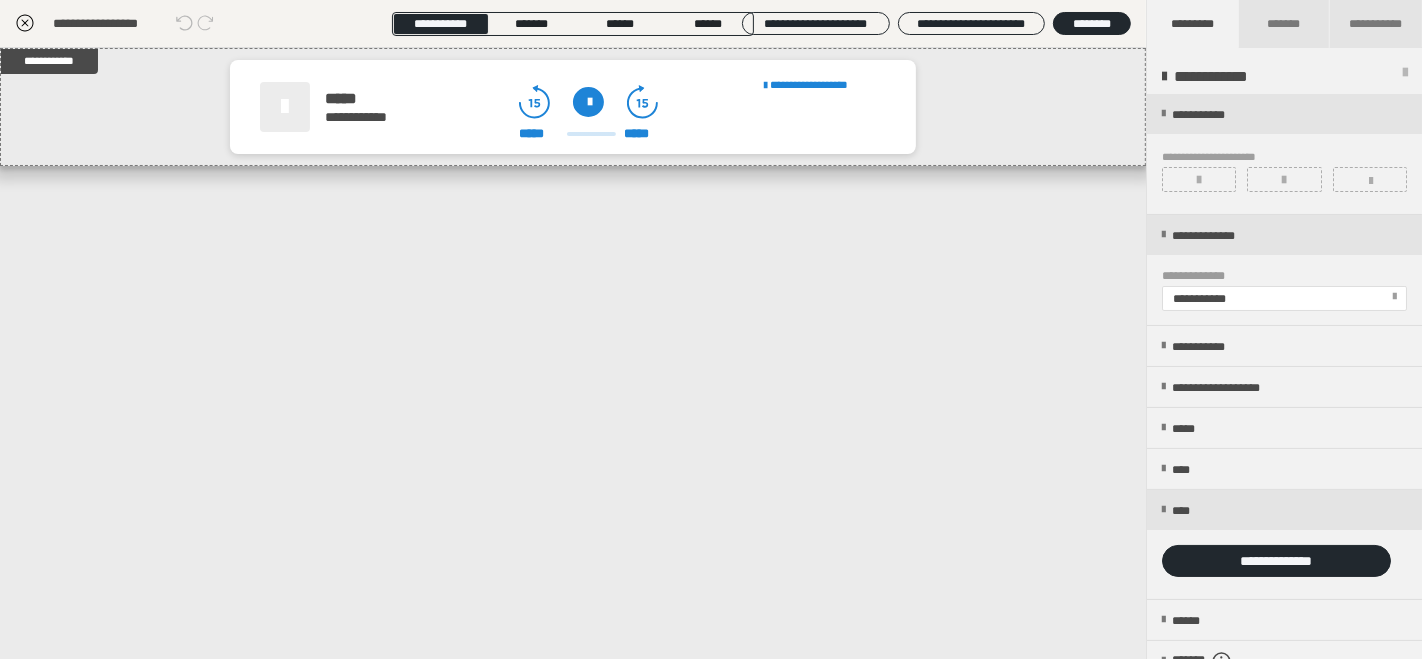 click on "**********" at bounding box center (1204, 299) 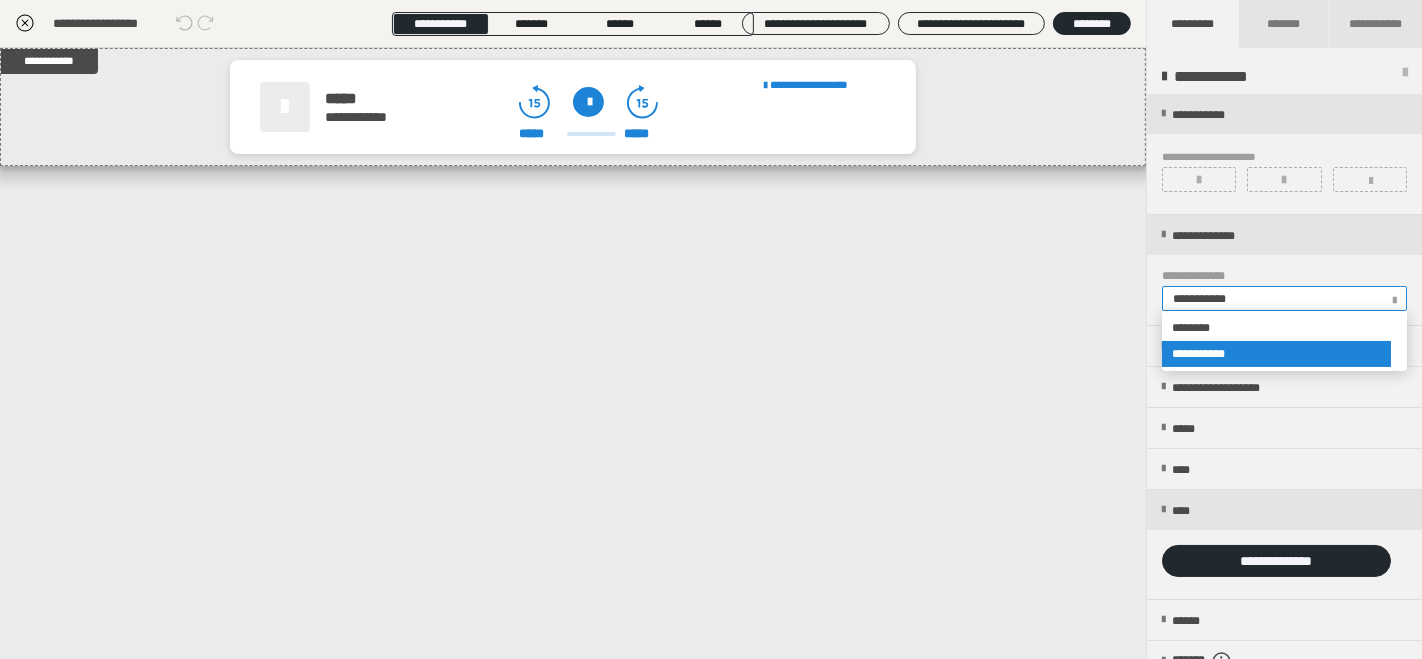 click on "**********" at bounding box center (1204, 299) 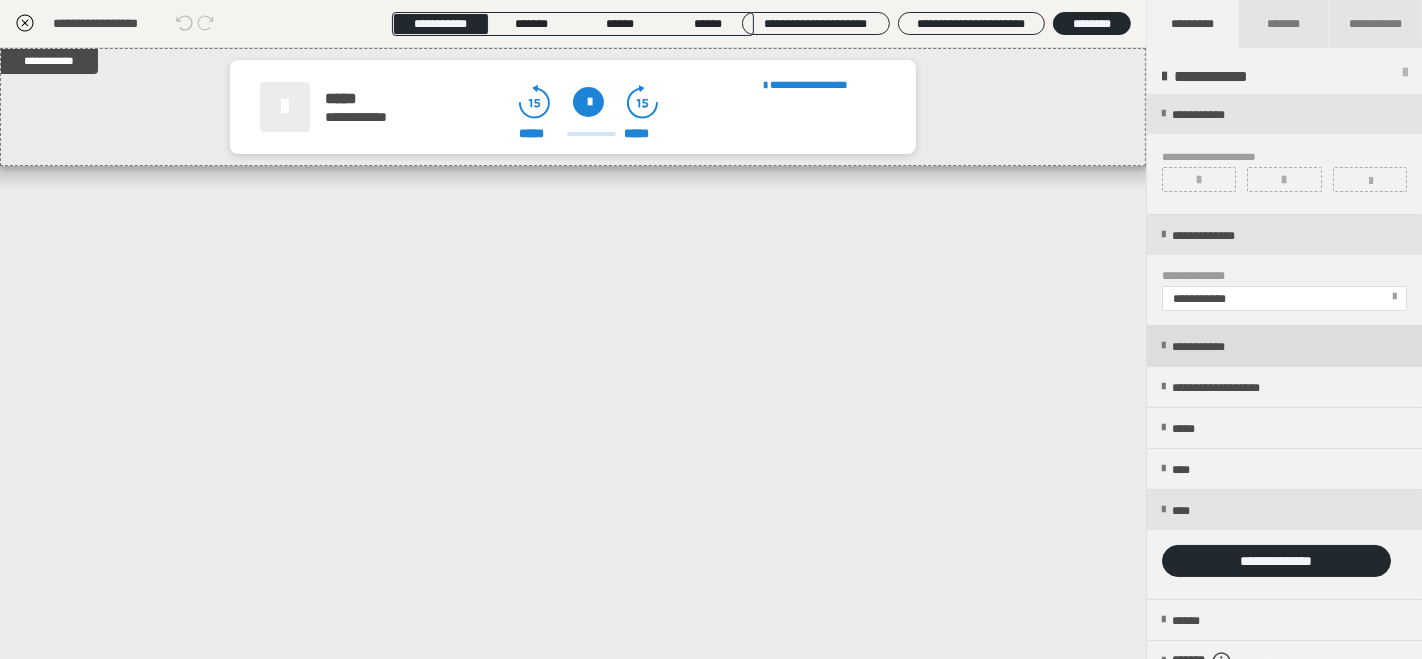 click on "**********" at bounding box center (1219, 347) 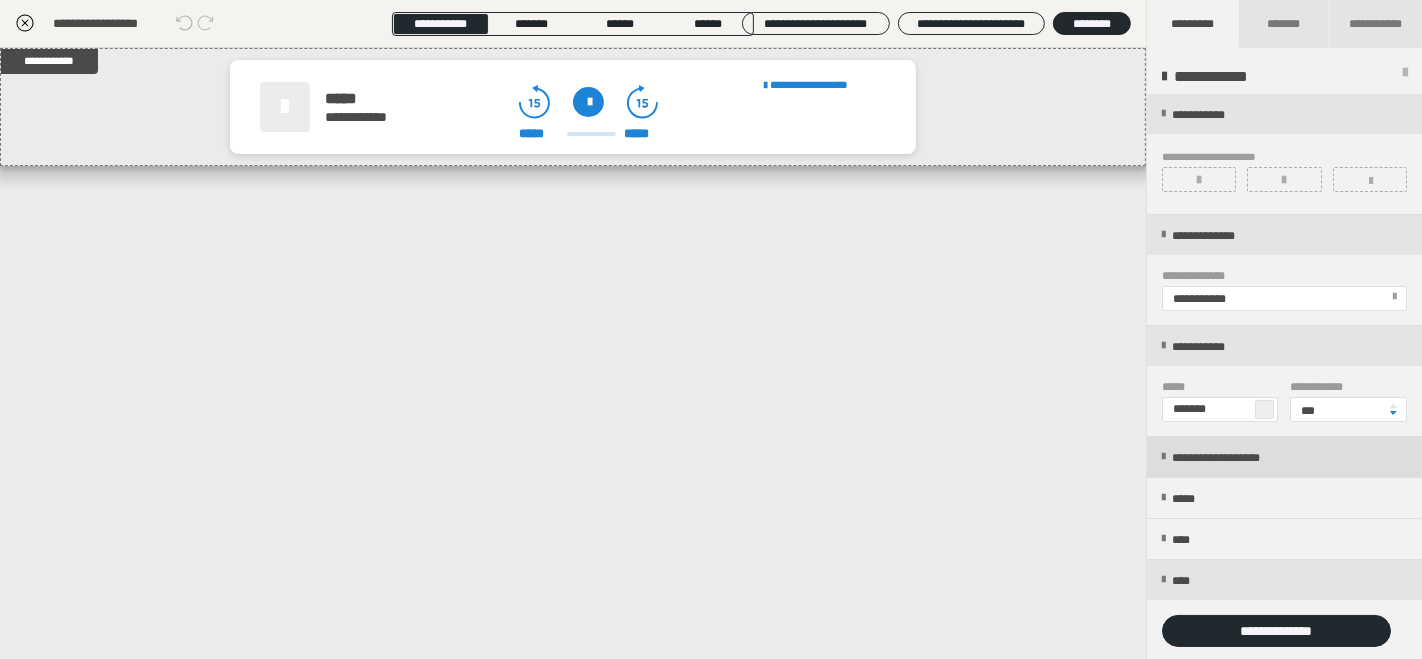 click on "**********" at bounding box center (1245, 458) 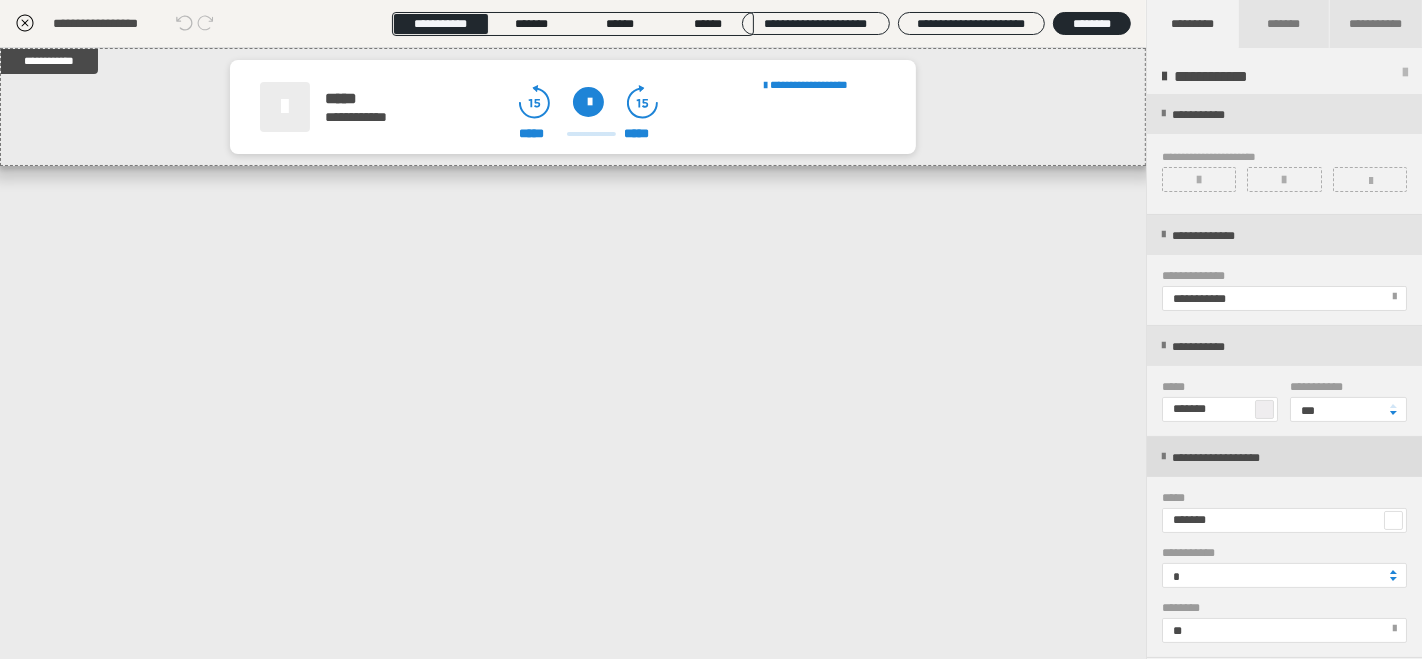 click on "**********" at bounding box center (1245, 458) 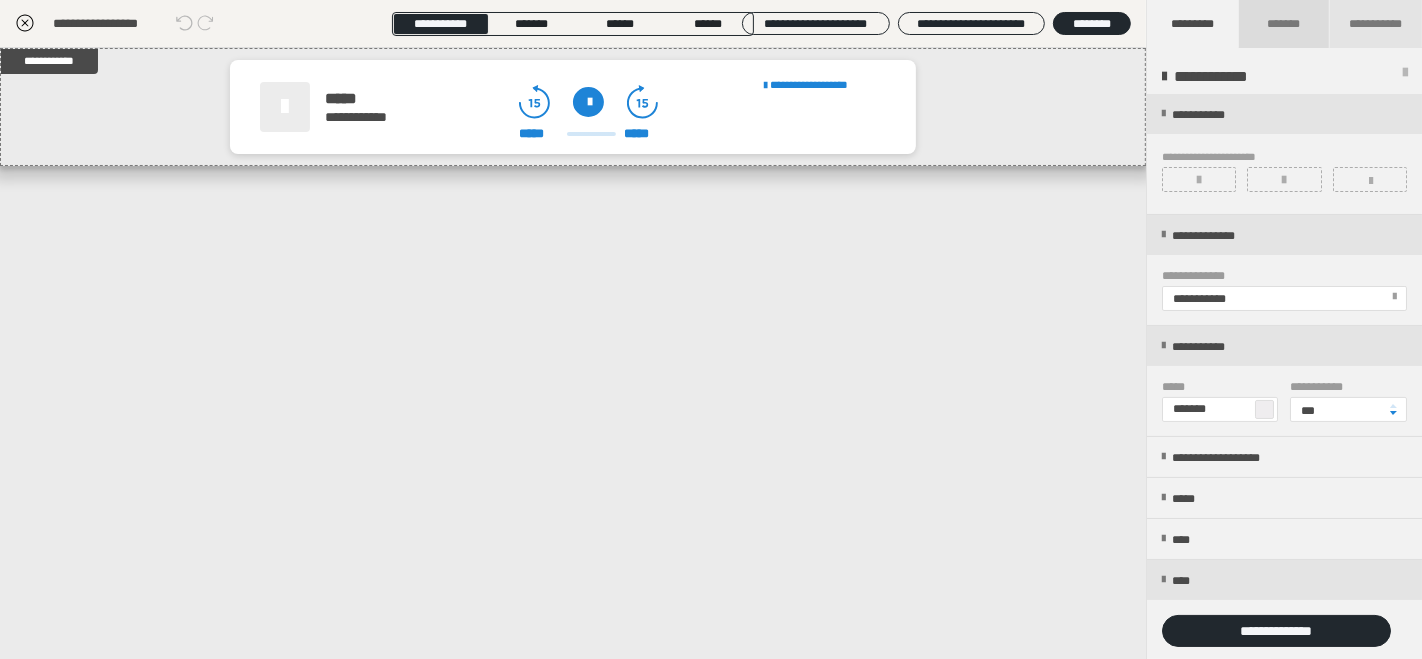 click on "*******" at bounding box center [1283, 24] 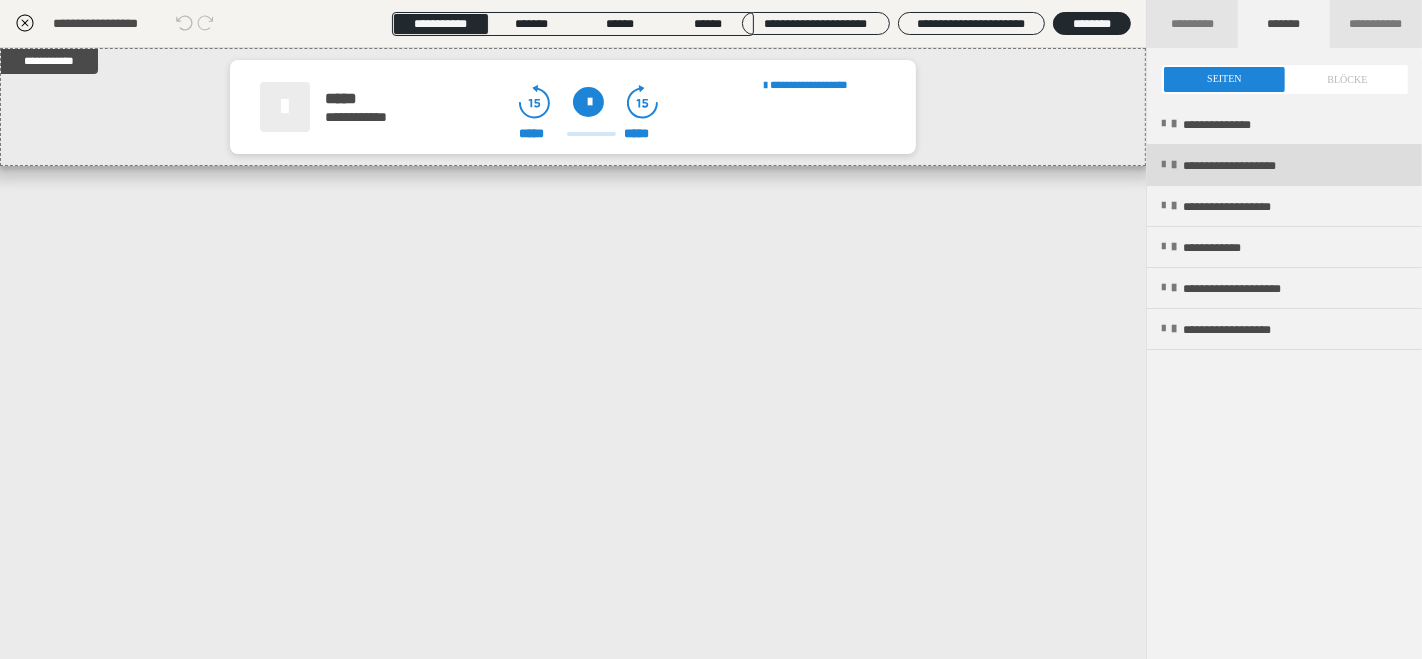 click on "**********" at bounding box center (1255, 166) 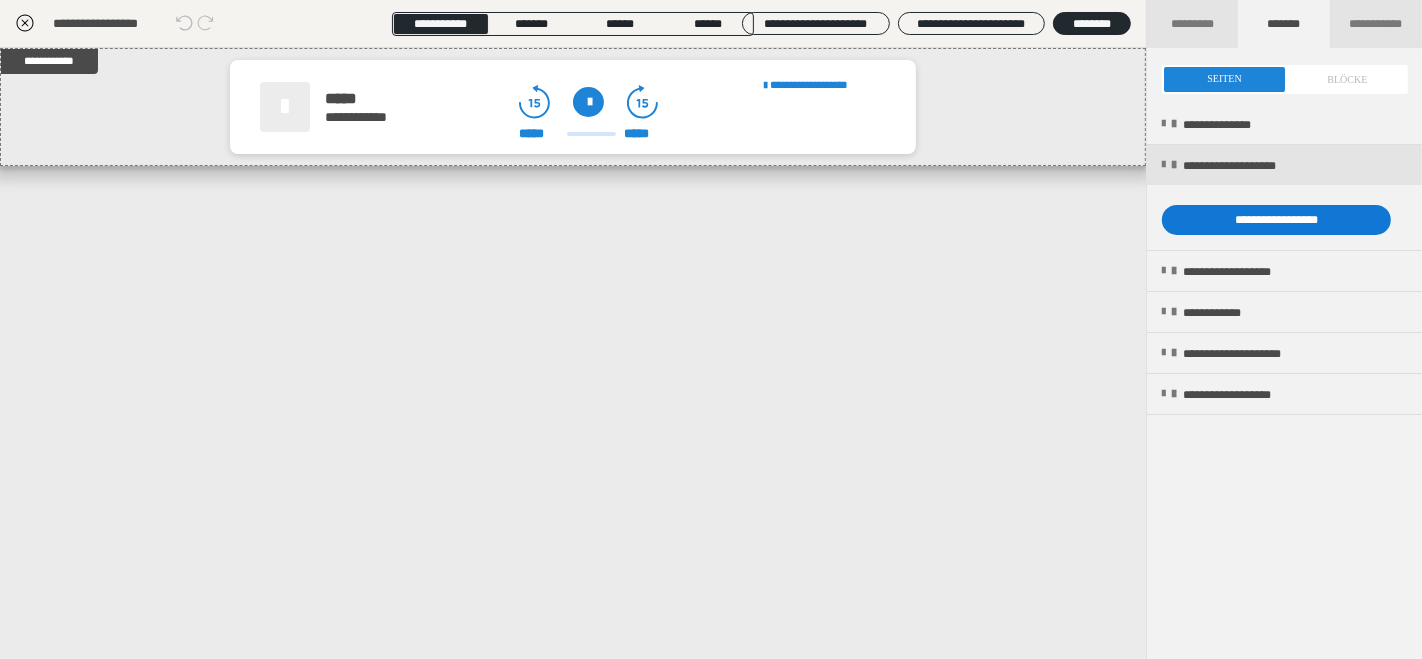 click on "**********" at bounding box center (1276, 220) 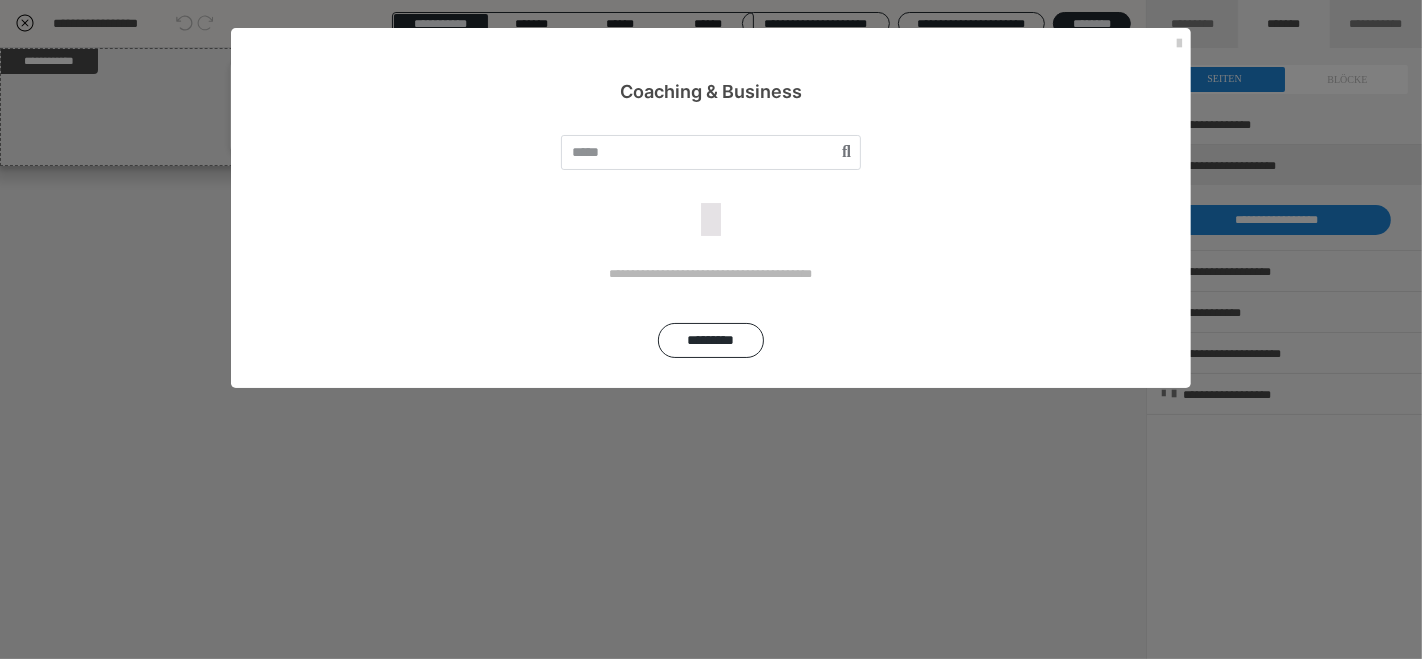 click on "*********" at bounding box center (711, 340) 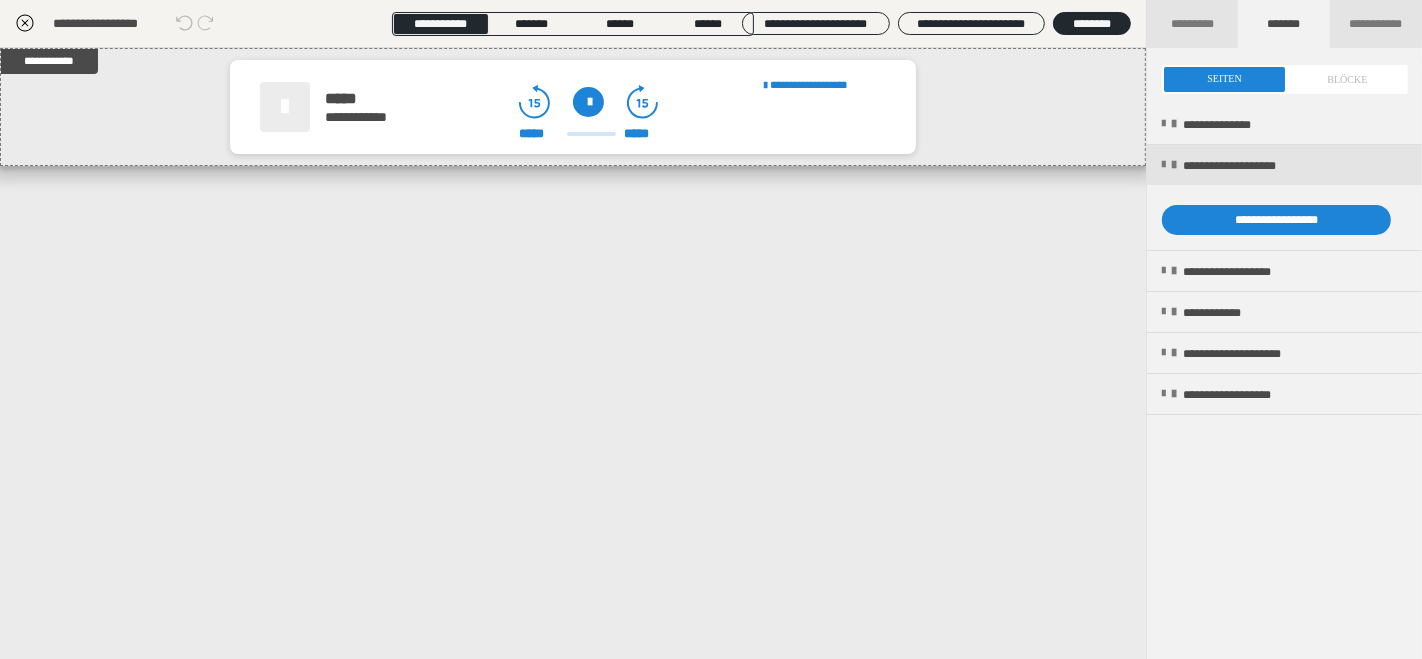 click 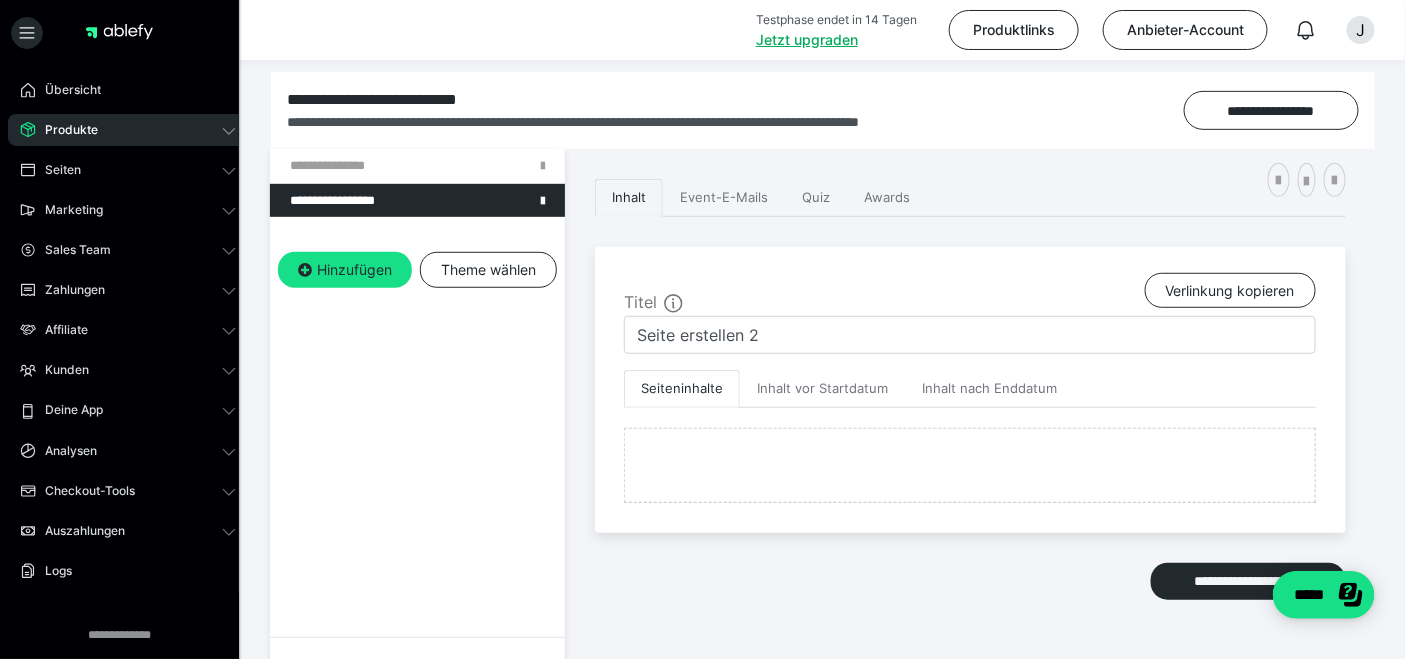 scroll, scrollTop: 262, scrollLeft: 0, axis: vertical 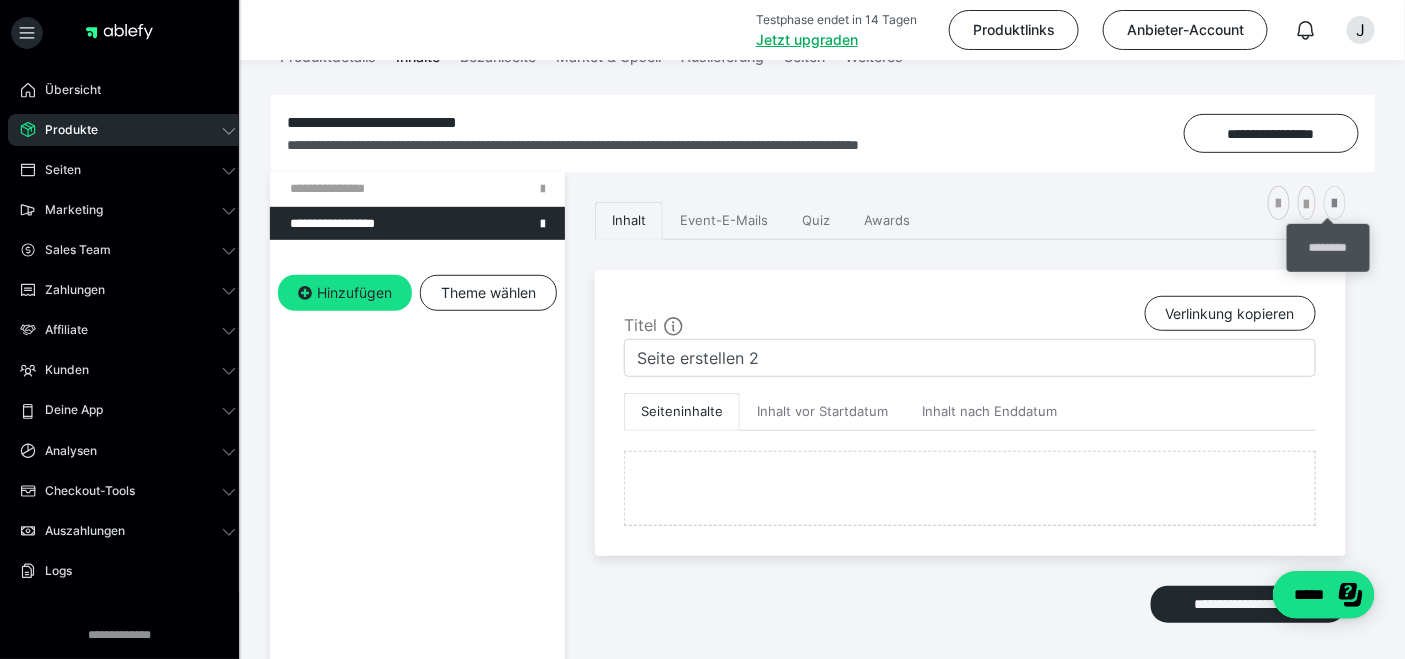 click at bounding box center (1335, 204) 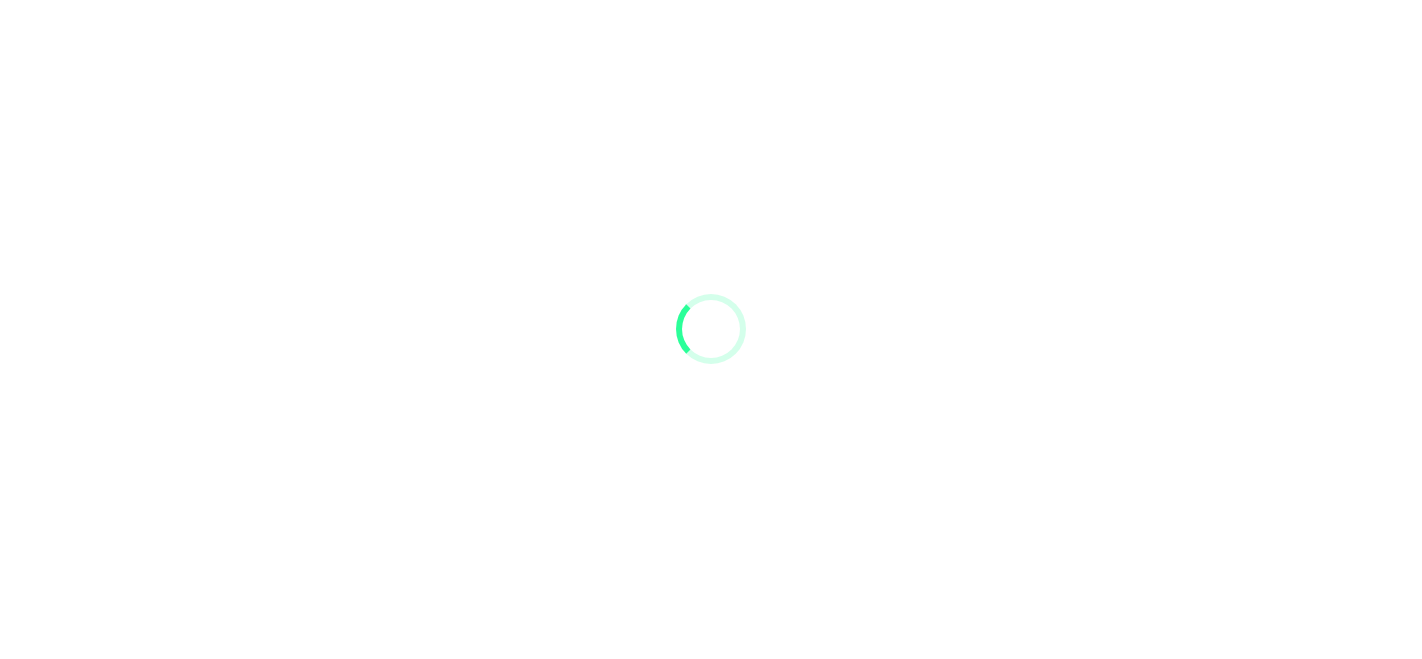 scroll, scrollTop: 0, scrollLeft: 0, axis: both 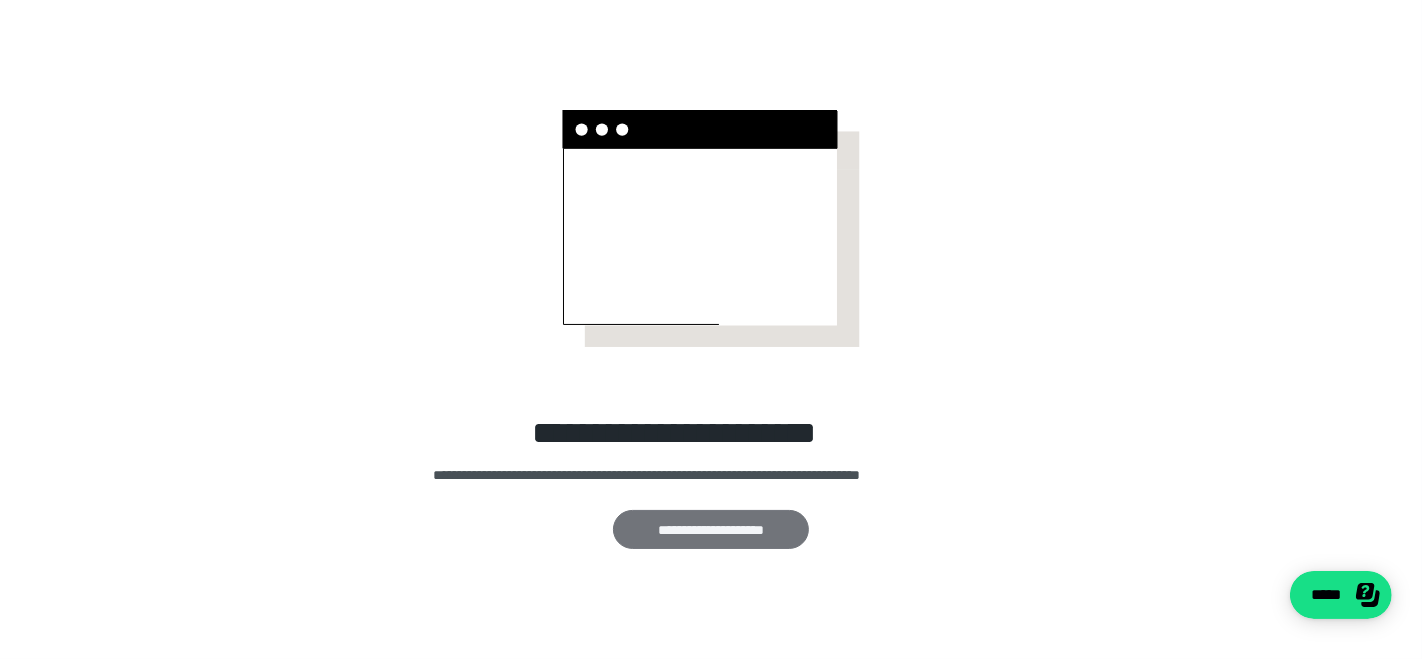 click on "**********" at bounding box center (711, 529) 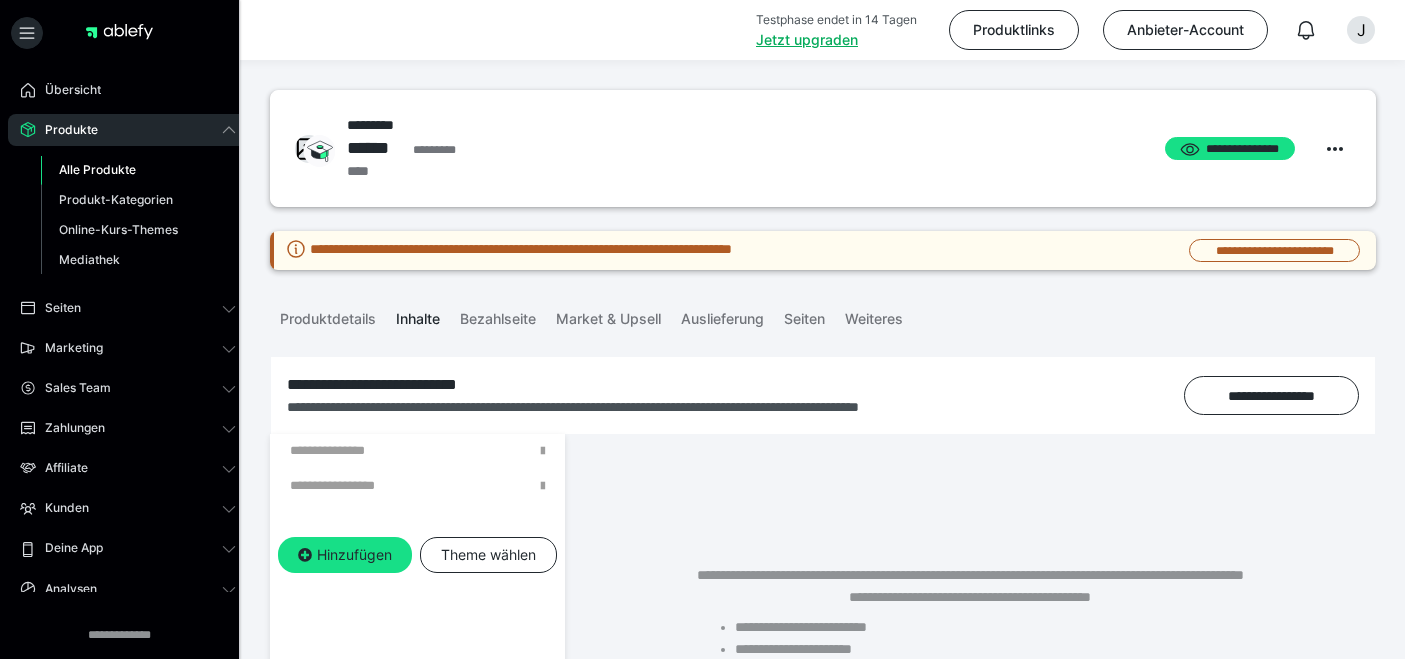 scroll, scrollTop: 0, scrollLeft: 0, axis: both 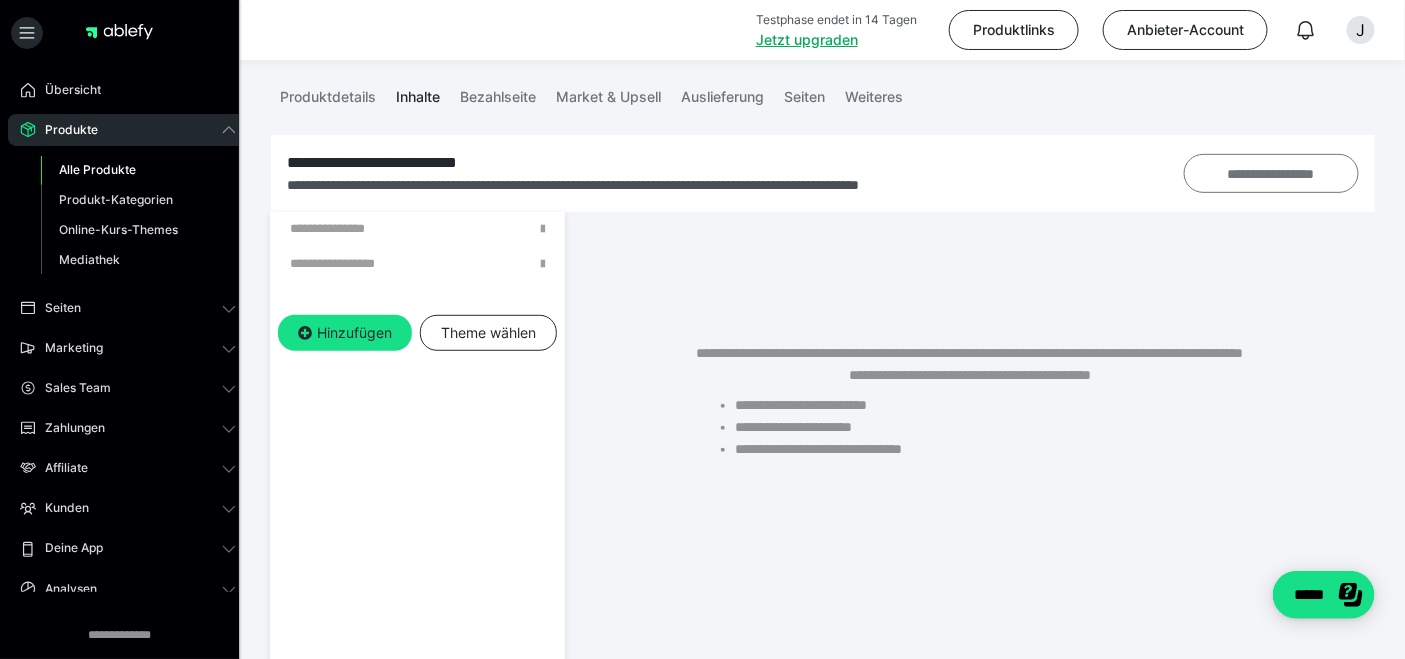 click on "**********" at bounding box center (1271, 173) 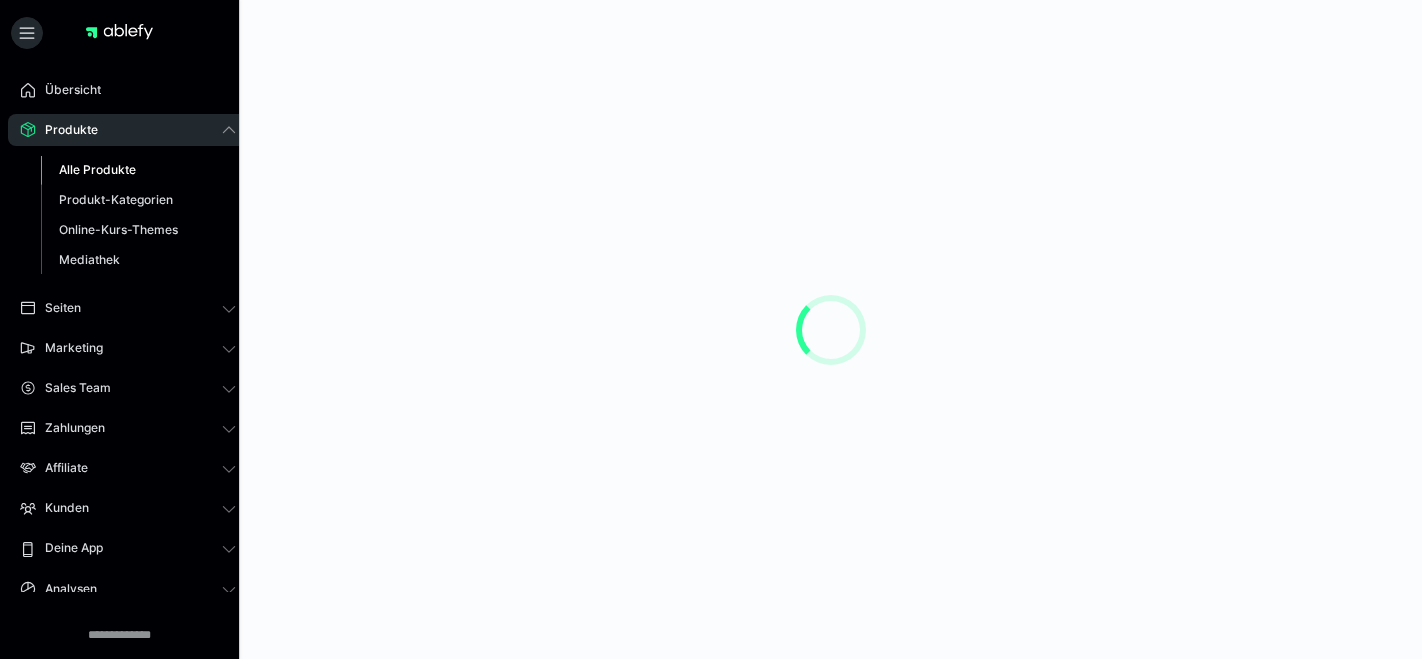 scroll, scrollTop: 0, scrollLeft: 0, axis: both 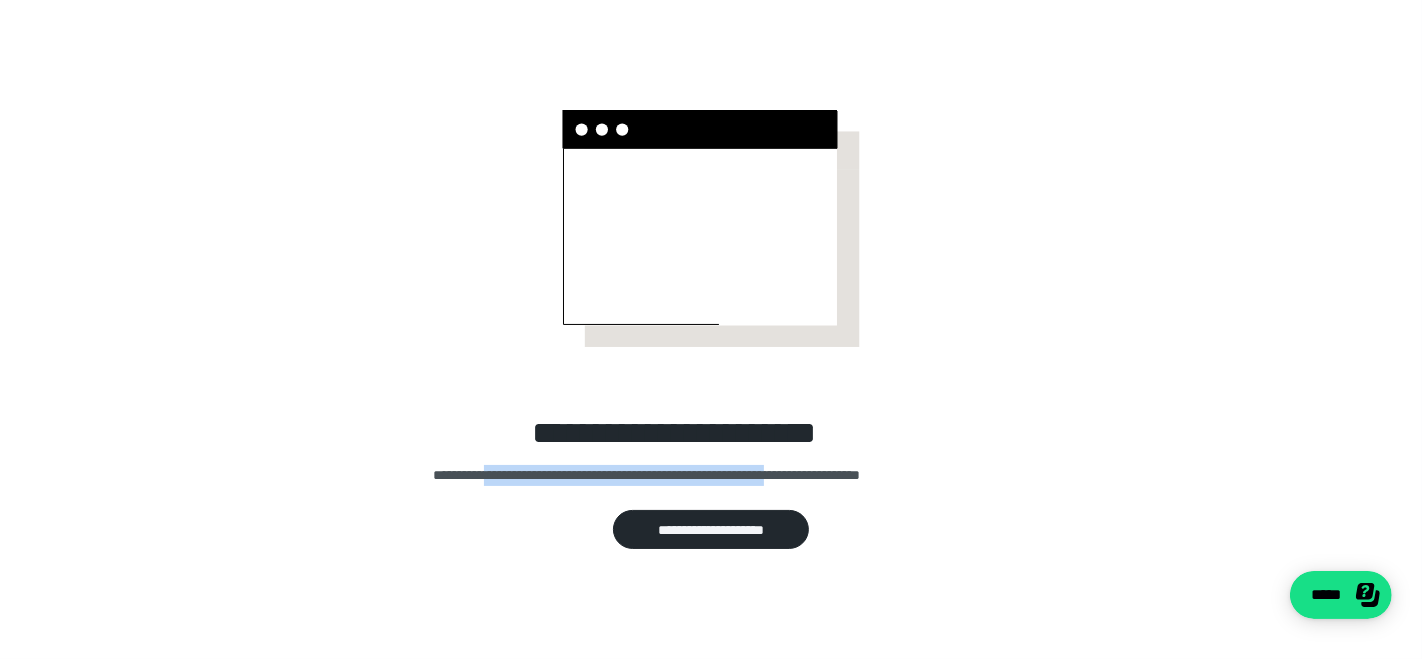 drag, startPoint x: 490, startPoint y: 479, endPoint x: 851, endPoint y: 487, distance: 361.08862 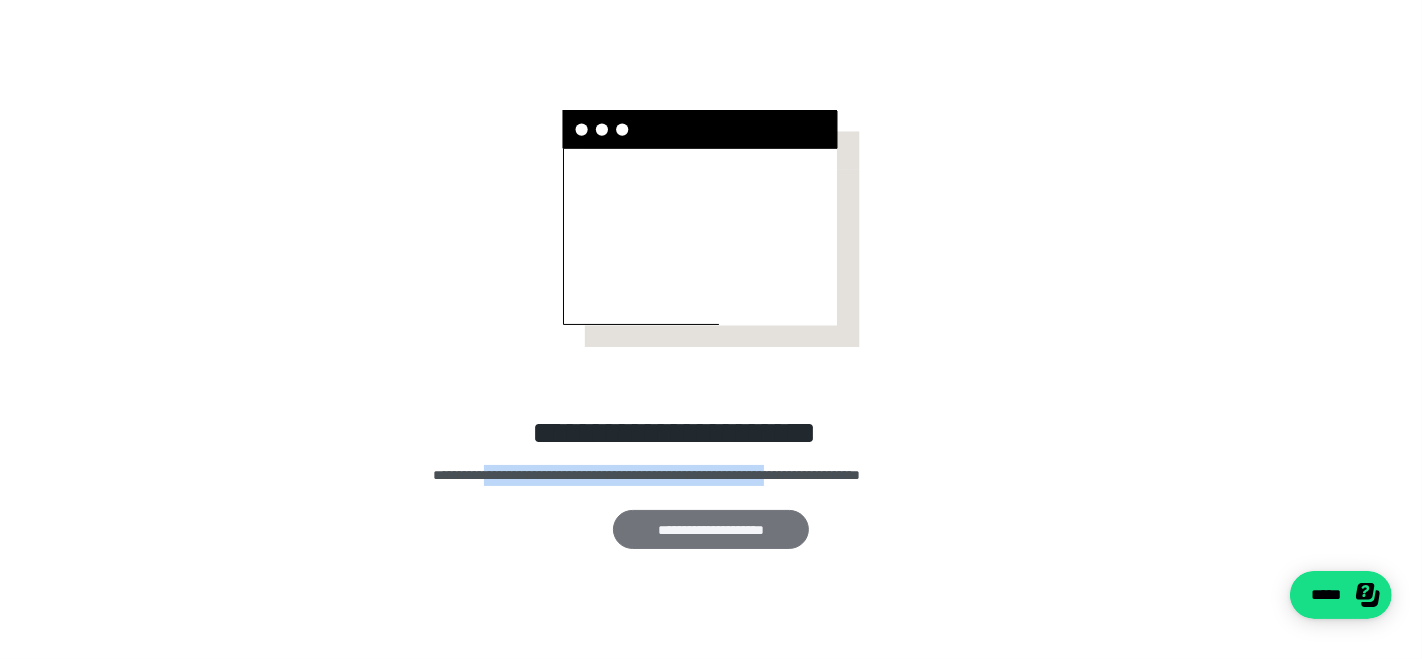 click on "**********" at bounding box center (711, 529) 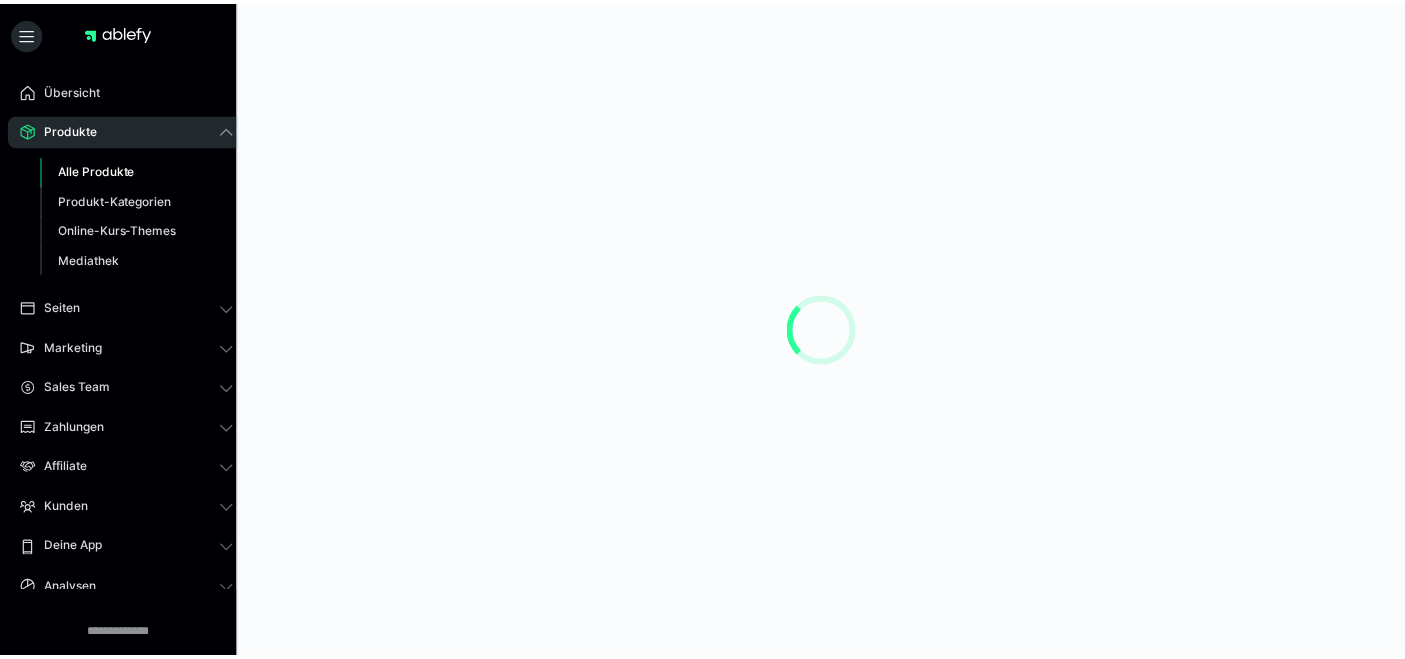 scroll, scrollTop: 0, scrollLeft: 0, axis: both 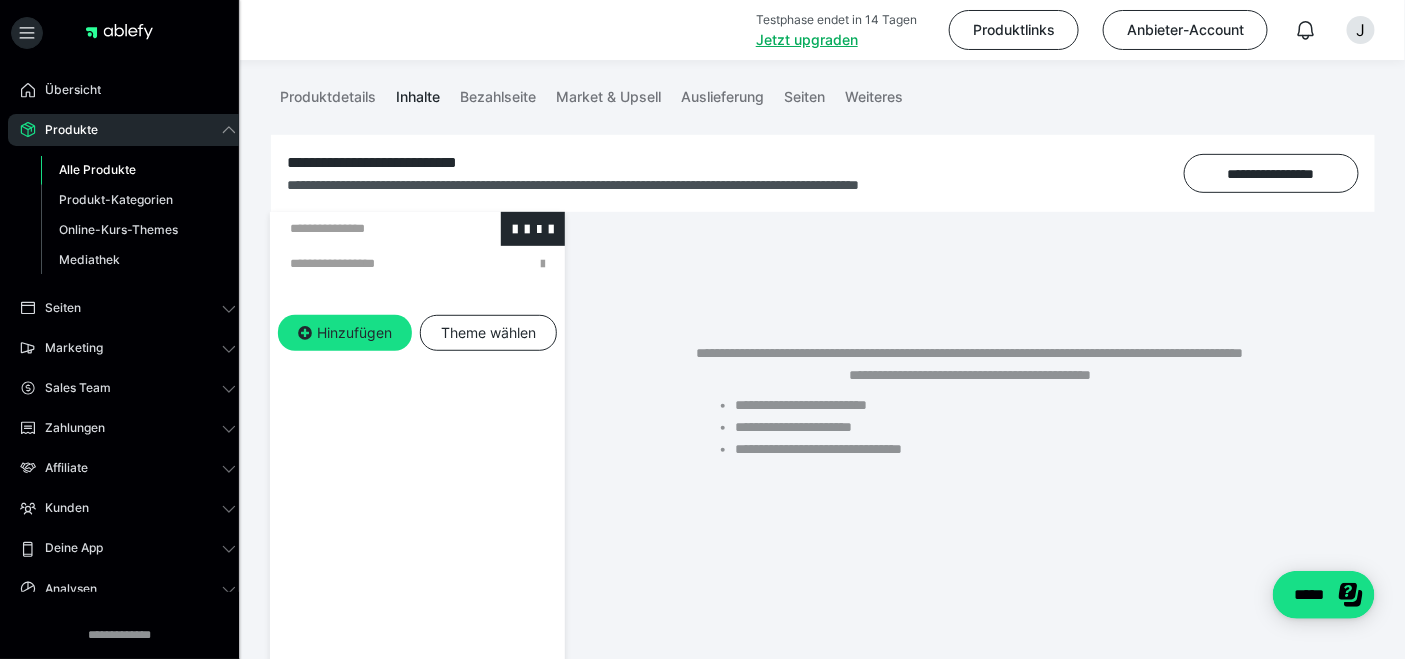 click at bounding box center [365, 228] 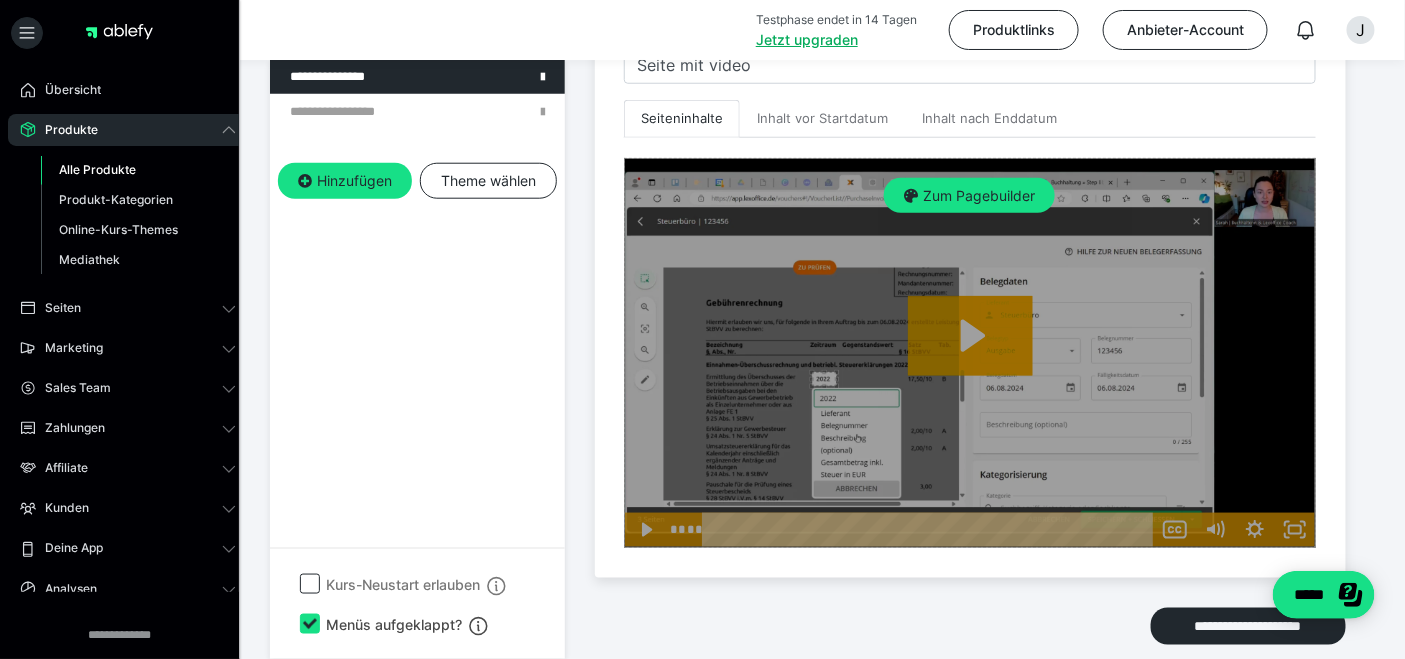 scroll, scrollTop: 333, scrollLeft: 0, axis: vertical 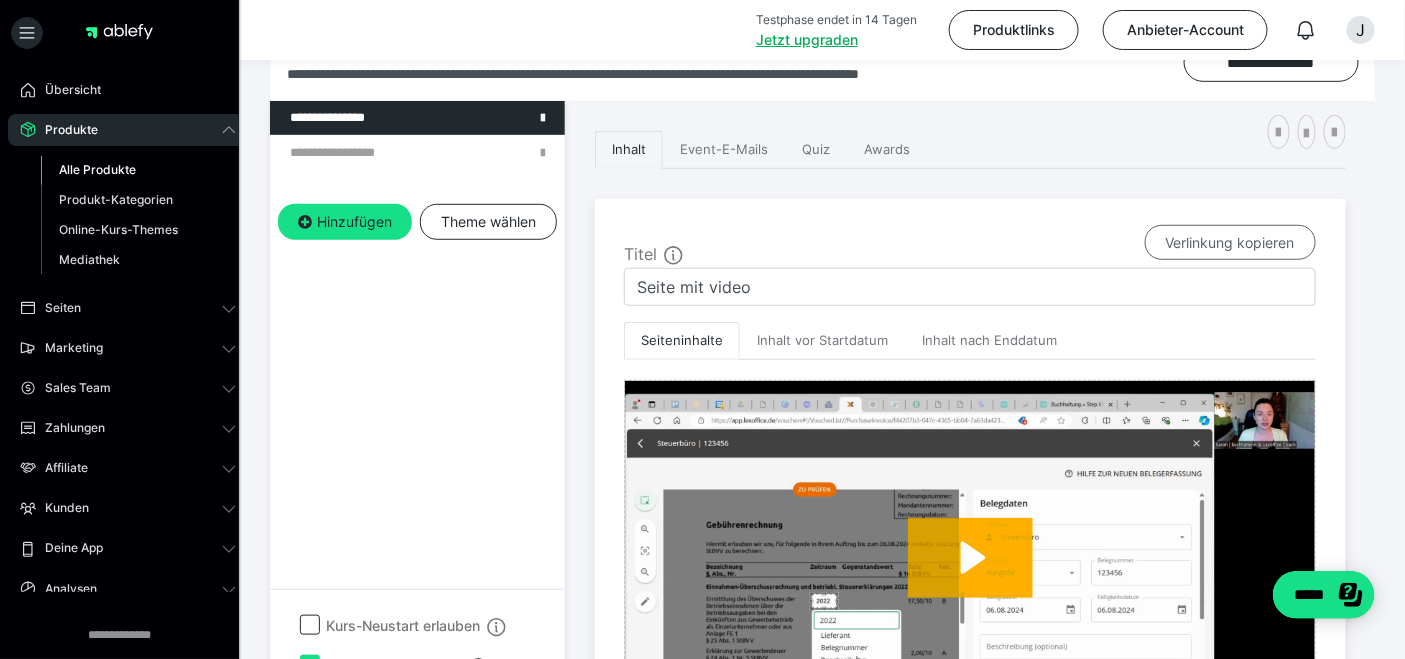 click on "Verlinkung kopieren" at bounding box center [1230, 243] 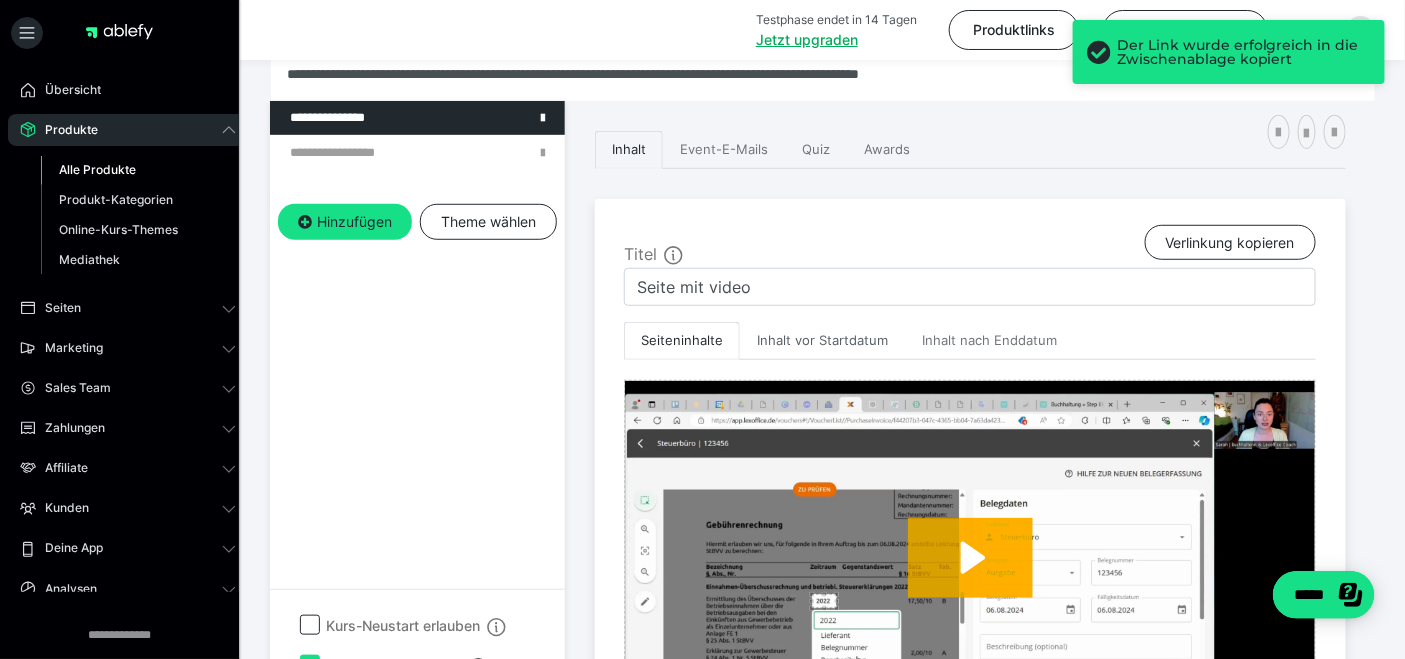 click on "Inhalt vor Startdatum" at bounding box center (822, 341) 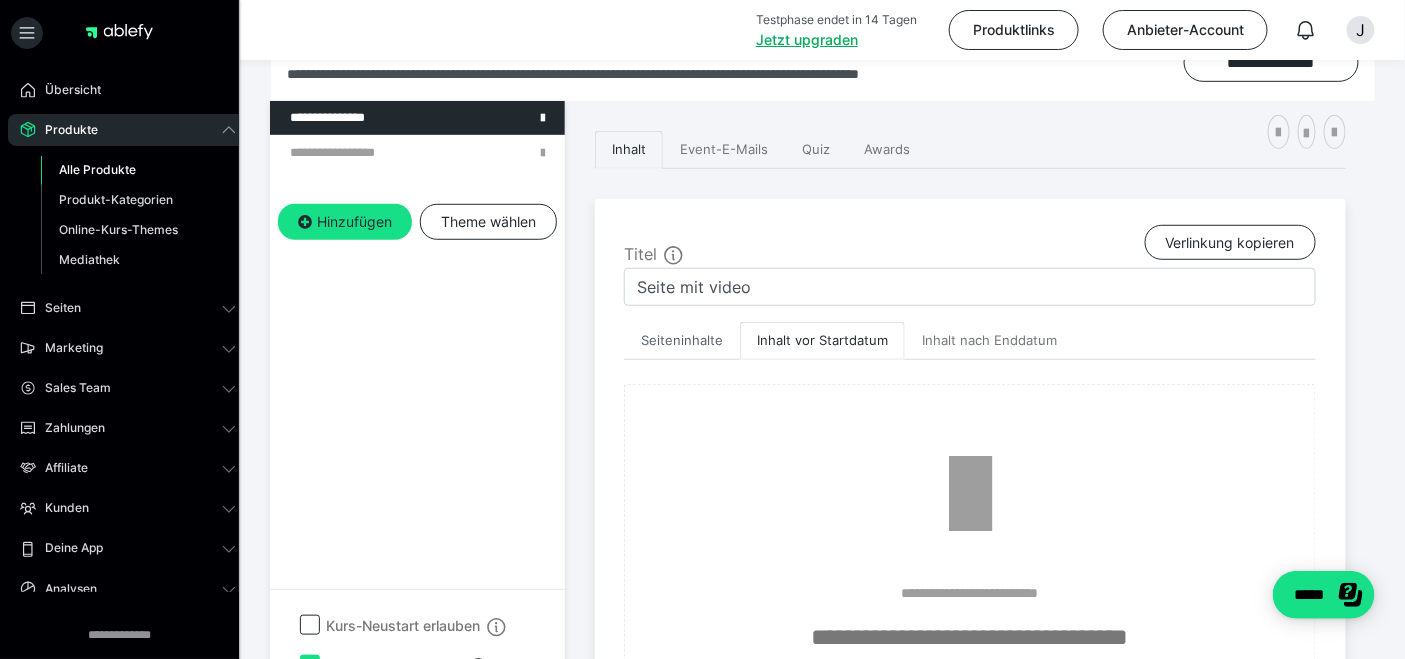 click on "Seiteninhalte" at bounding box center (682, 341) 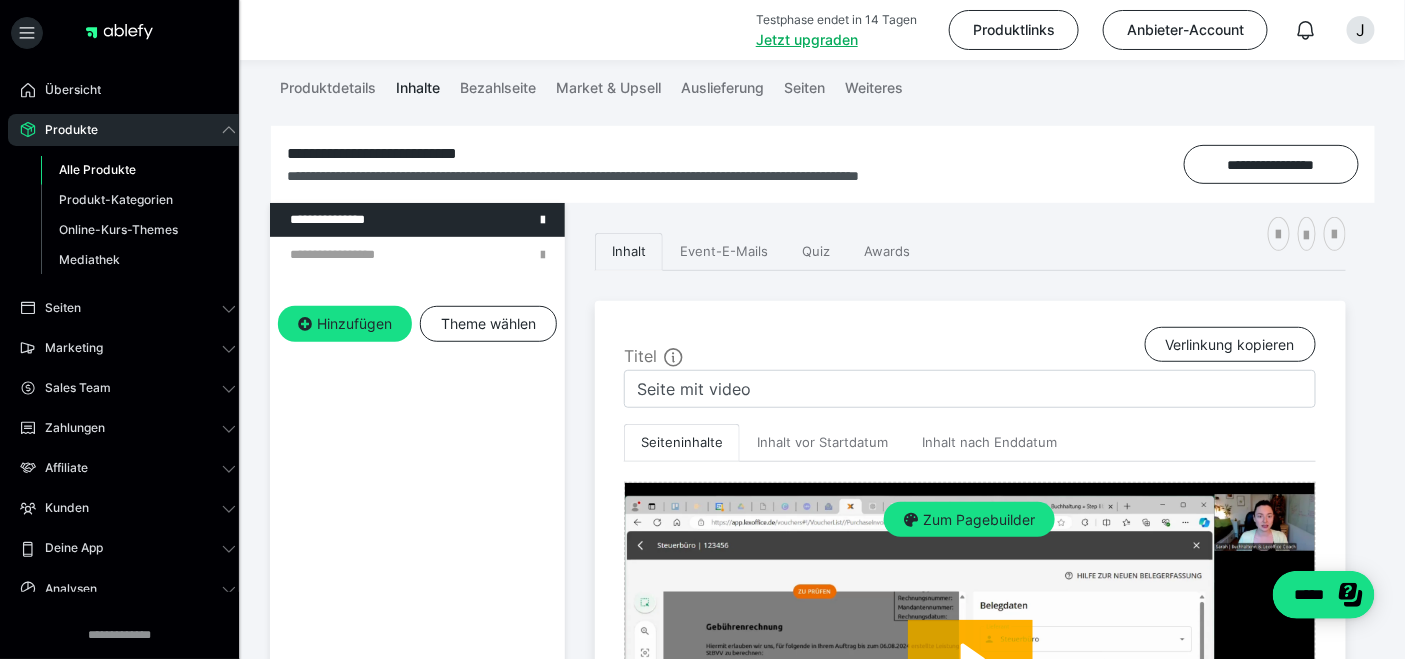 scroll, scrollTop: 192, scrollLeft: 0, axis: vertical 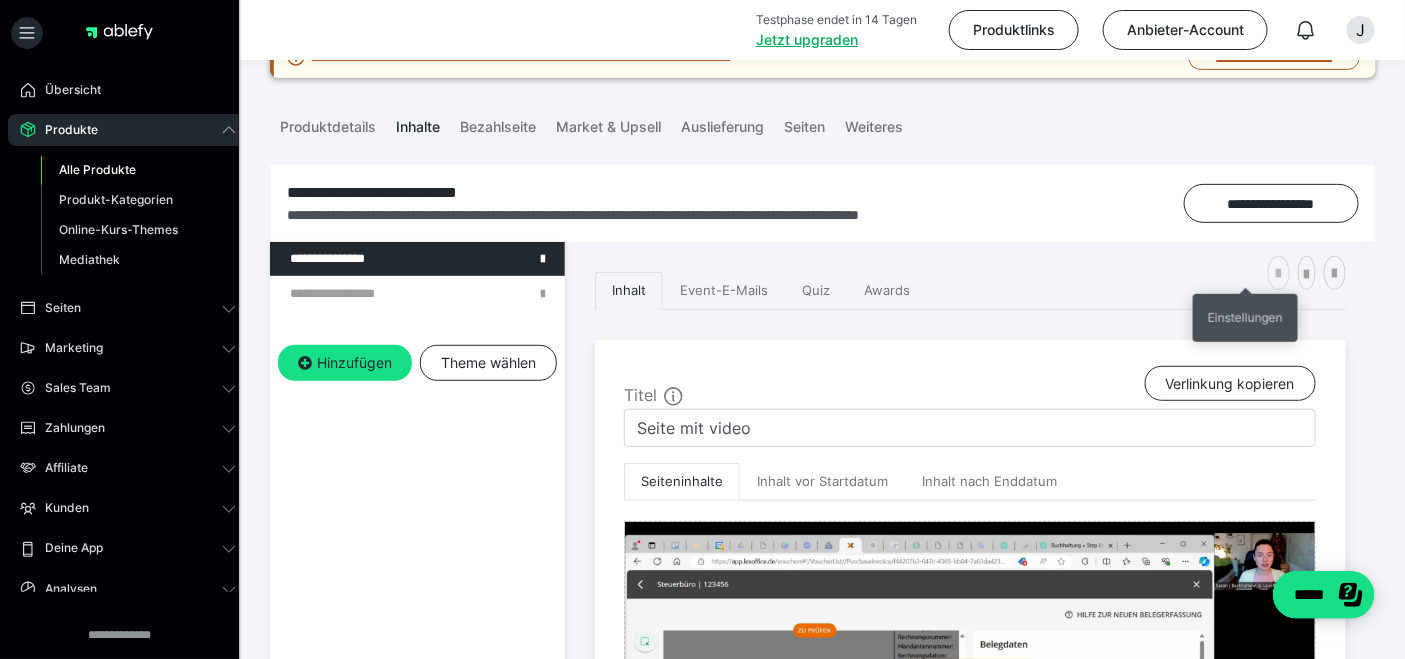 click at bounding box center [1279, 273] 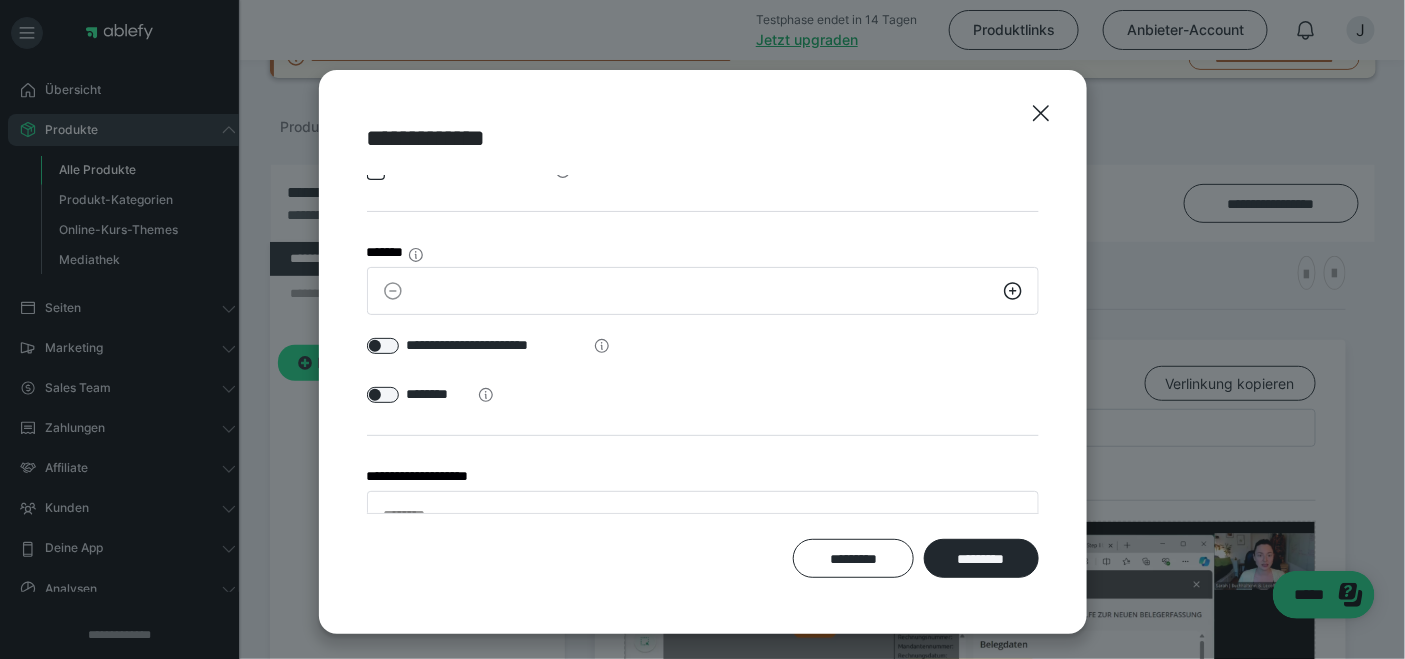 scroll, scrollTop: 98, scrollLeft: 0, axis: vertical 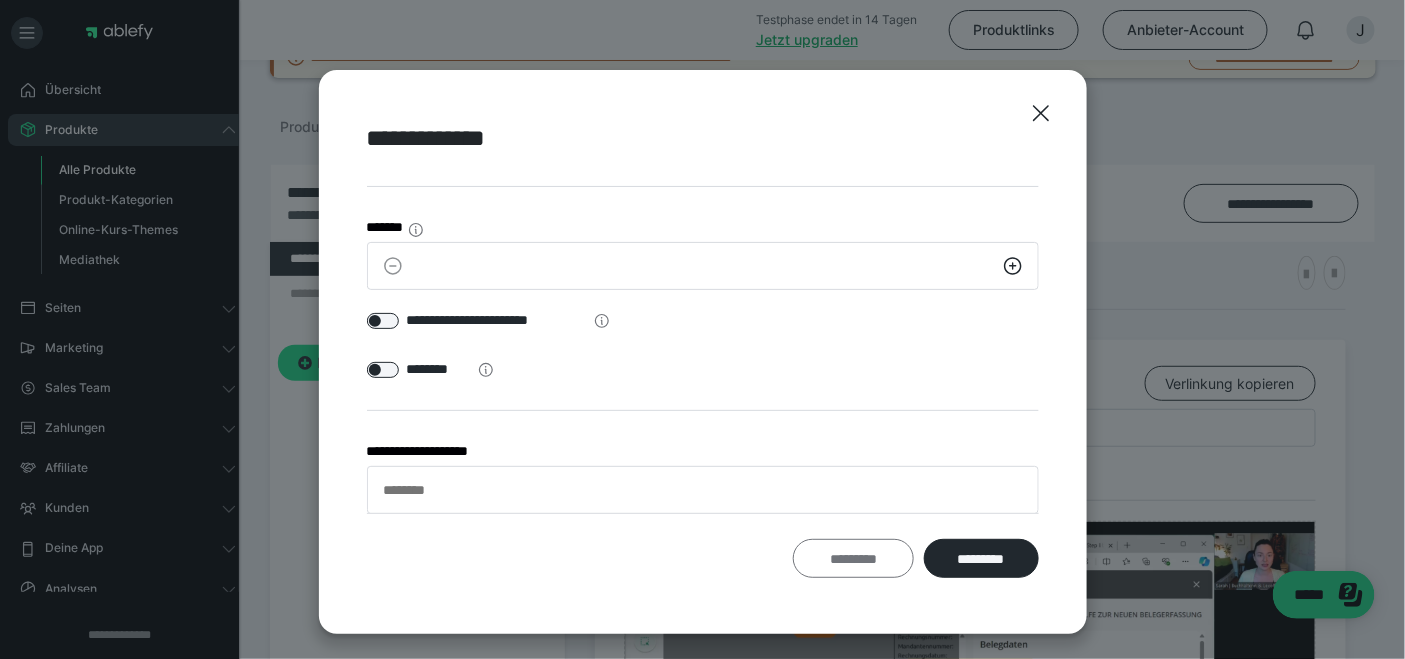 click on "*********" at bounding box center [853, 558] 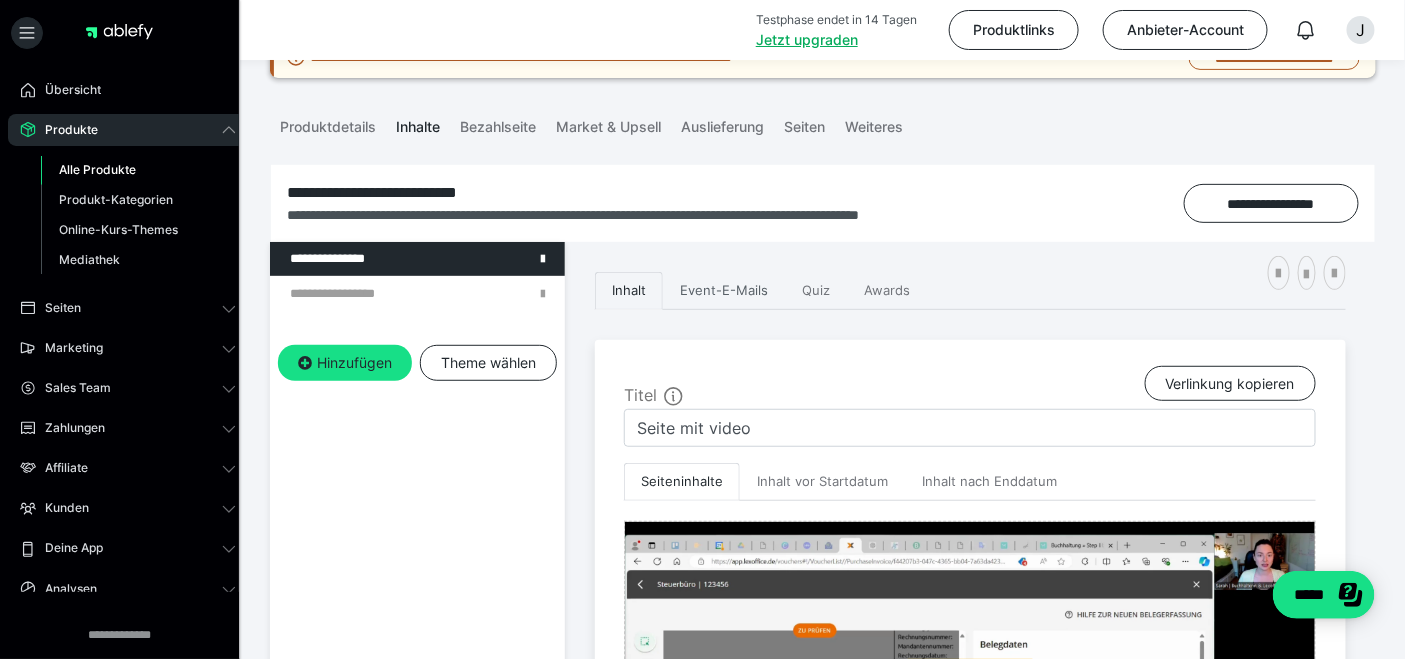 click on "Event-E-Mails" at bounding box center [724, 291] 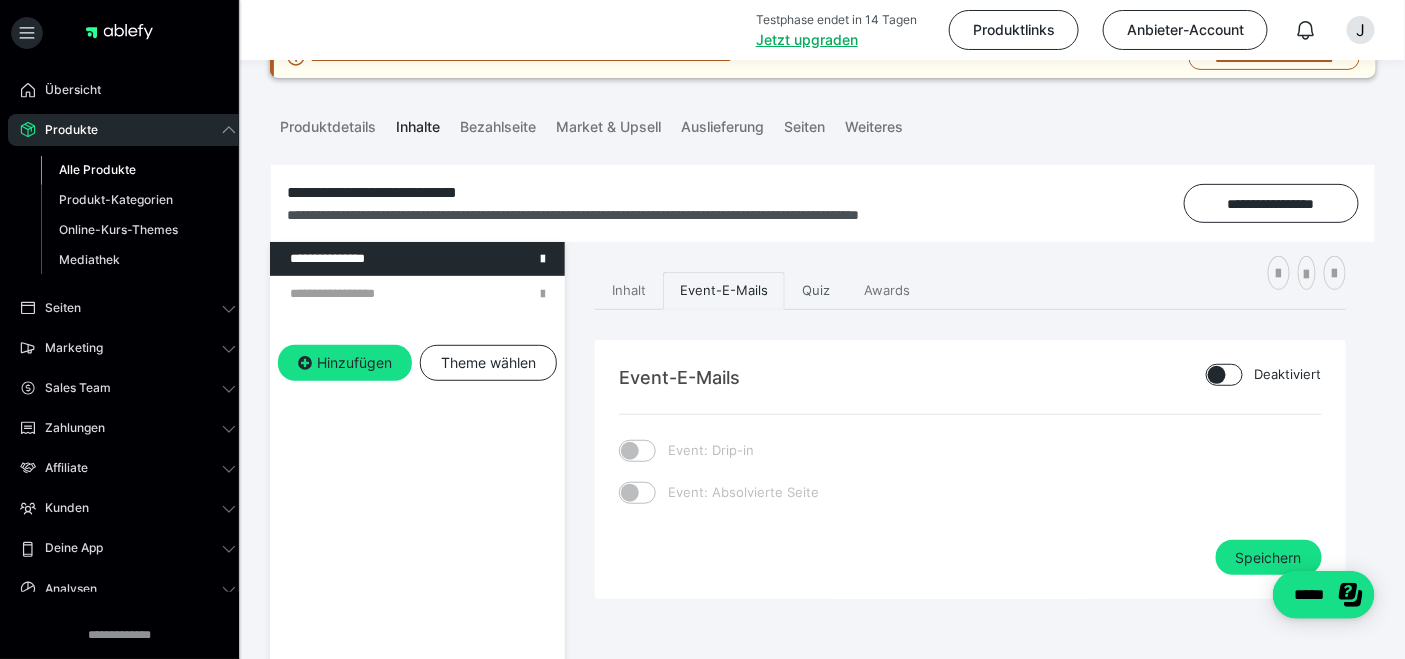 click on "Quiz" at bounding box center [816, 291] 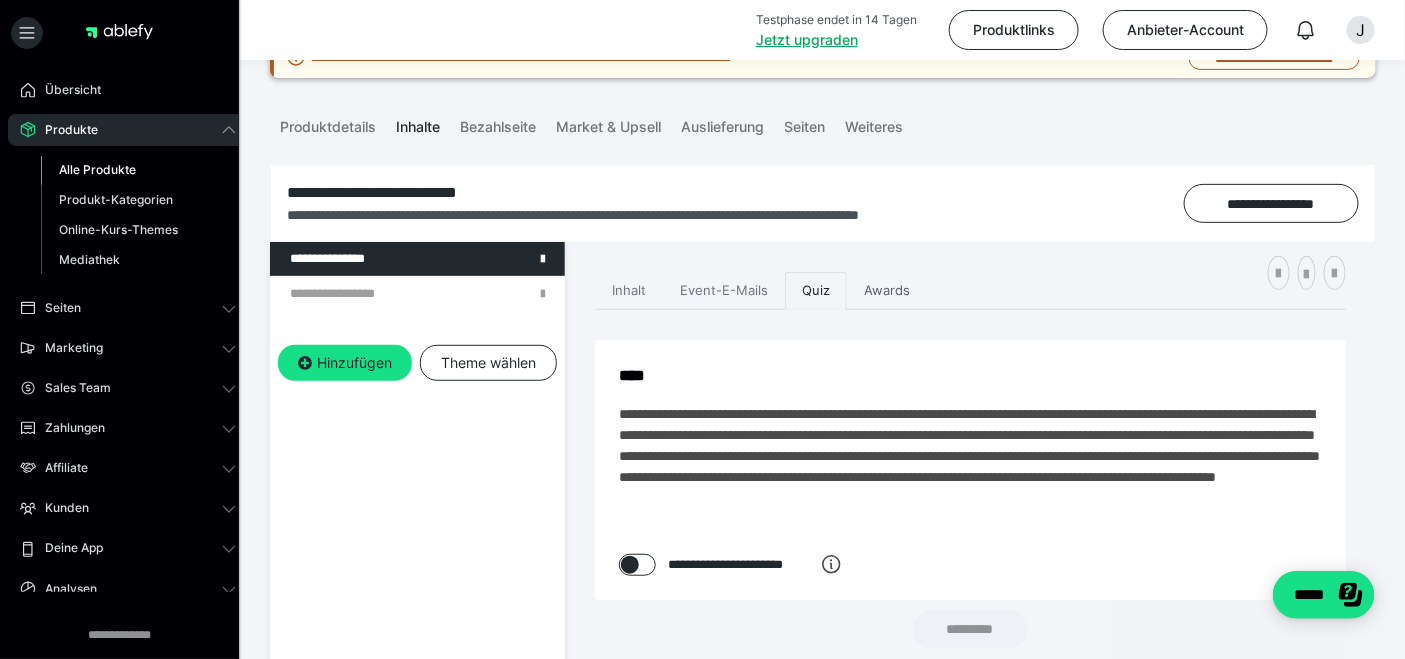 click on "Awards" at bounding box center (887, 291) 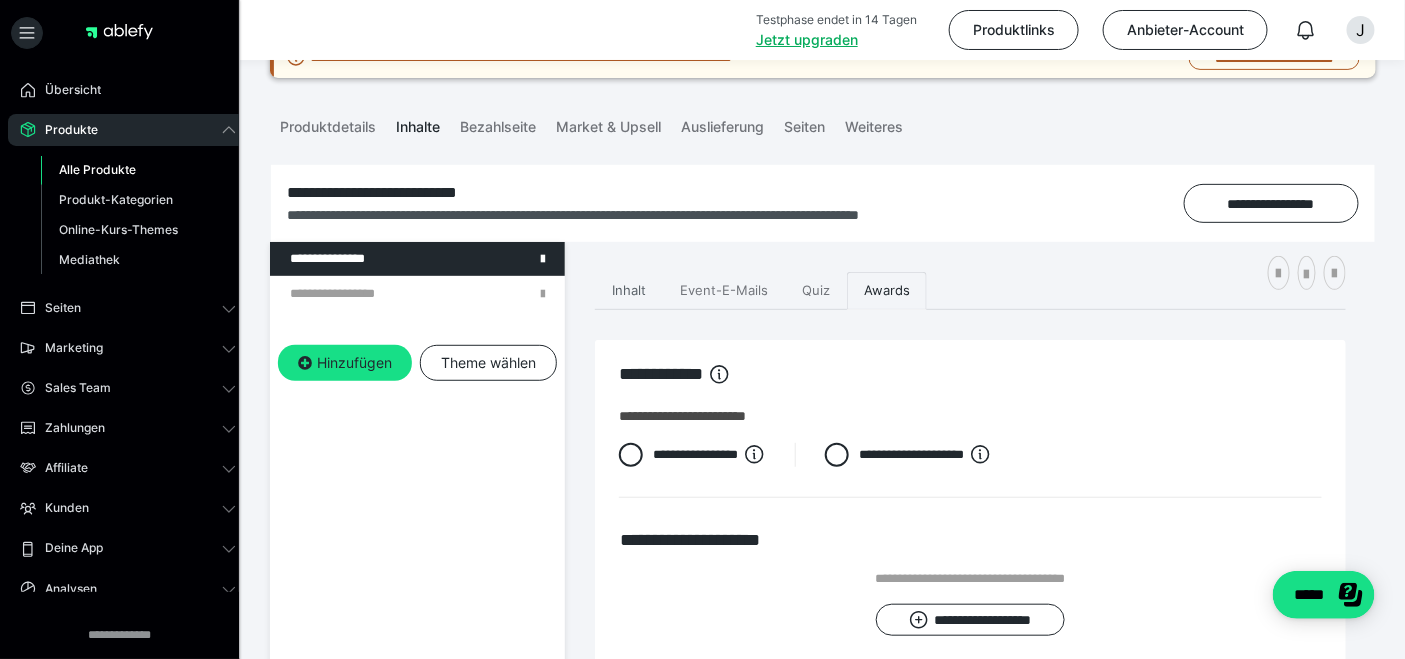 click on "Inhalt" at bounding box center [629, 291] 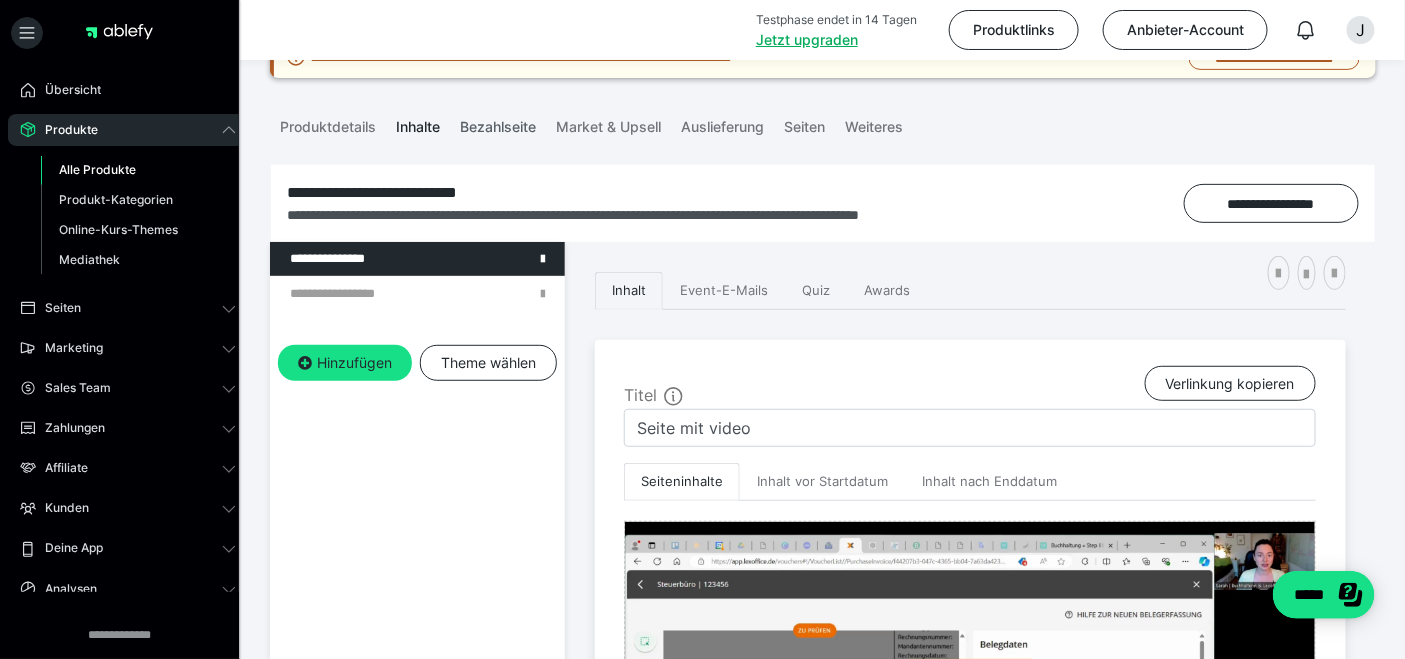 click on "Bezahlseite" at bounding box center (498, 123) 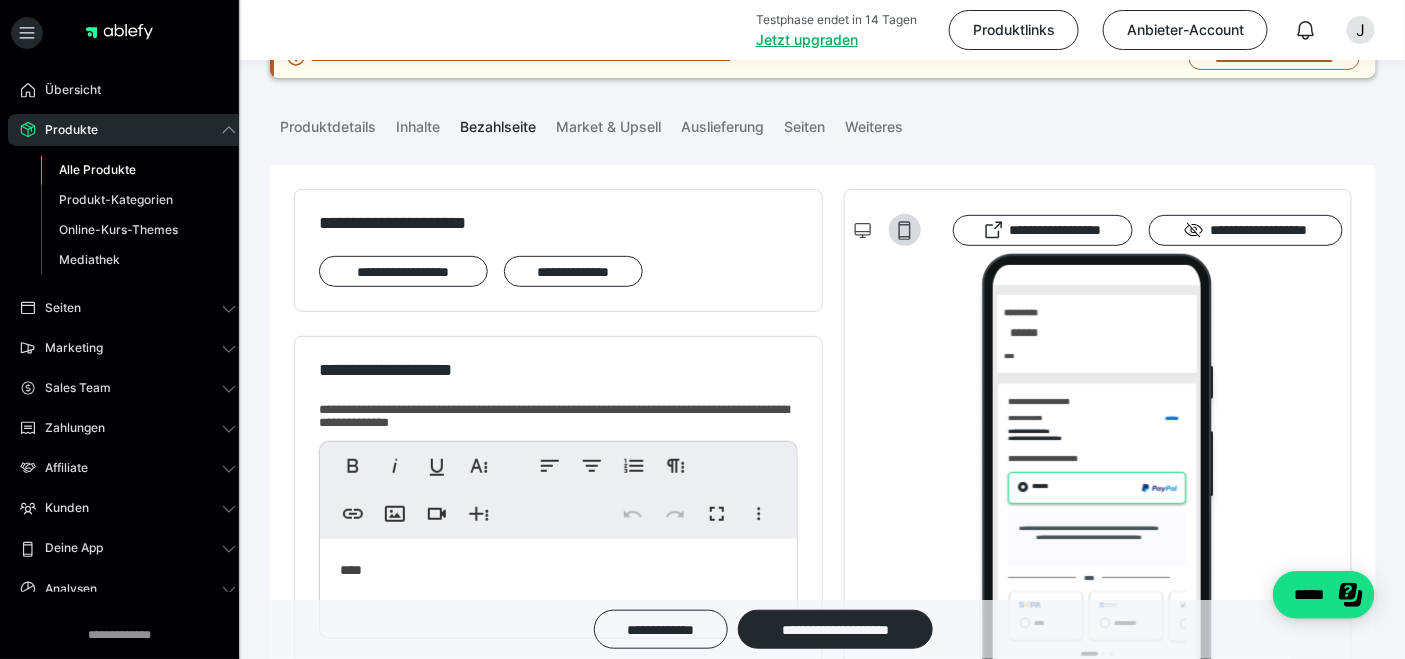 scroll, scrollTop: 0, scrollLeft: 0, axis: both 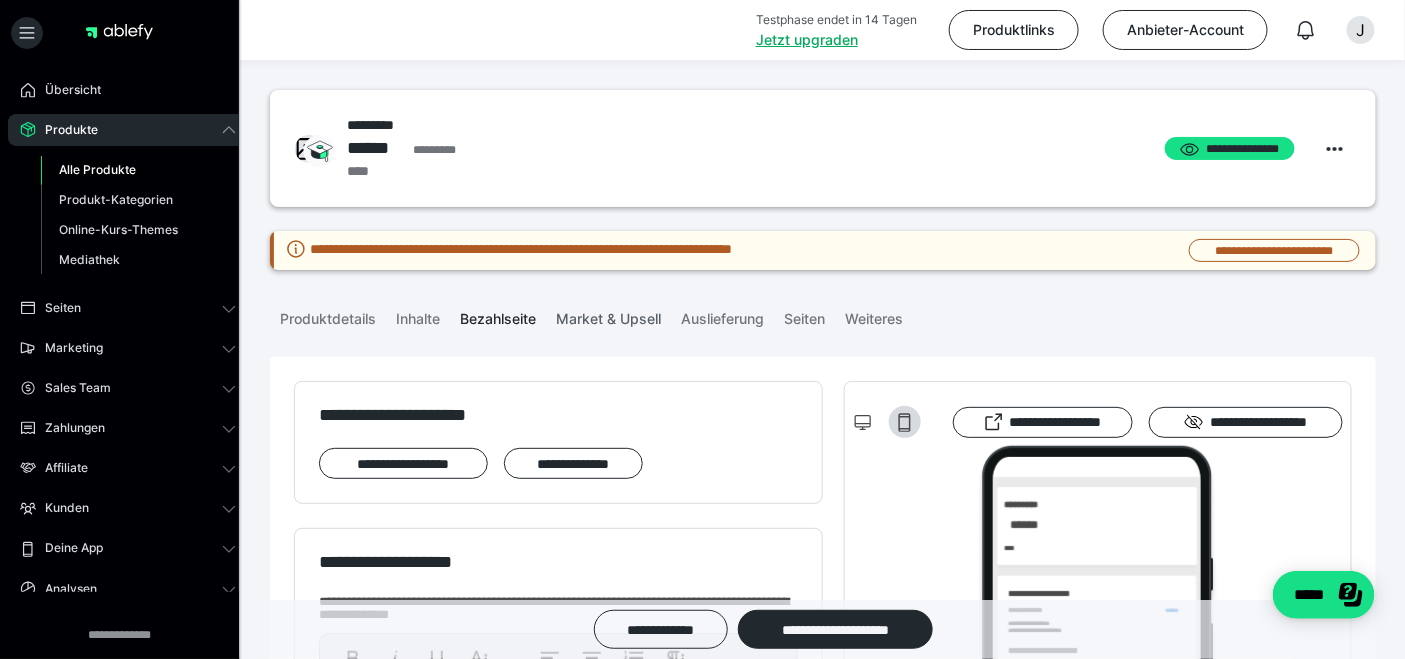 click on "Market & Upsell" at bounding box center [608, 315] 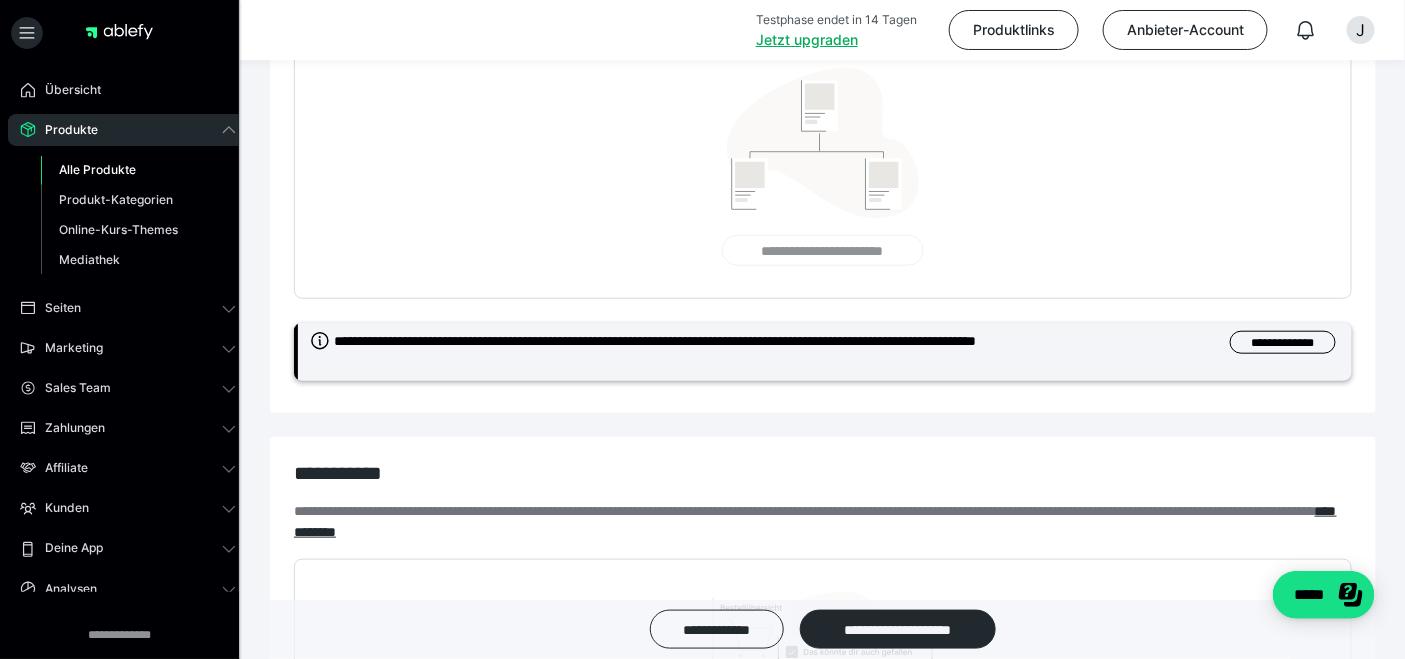 scroll, scrollTop: 0, scrollLeft: 0, axis: both 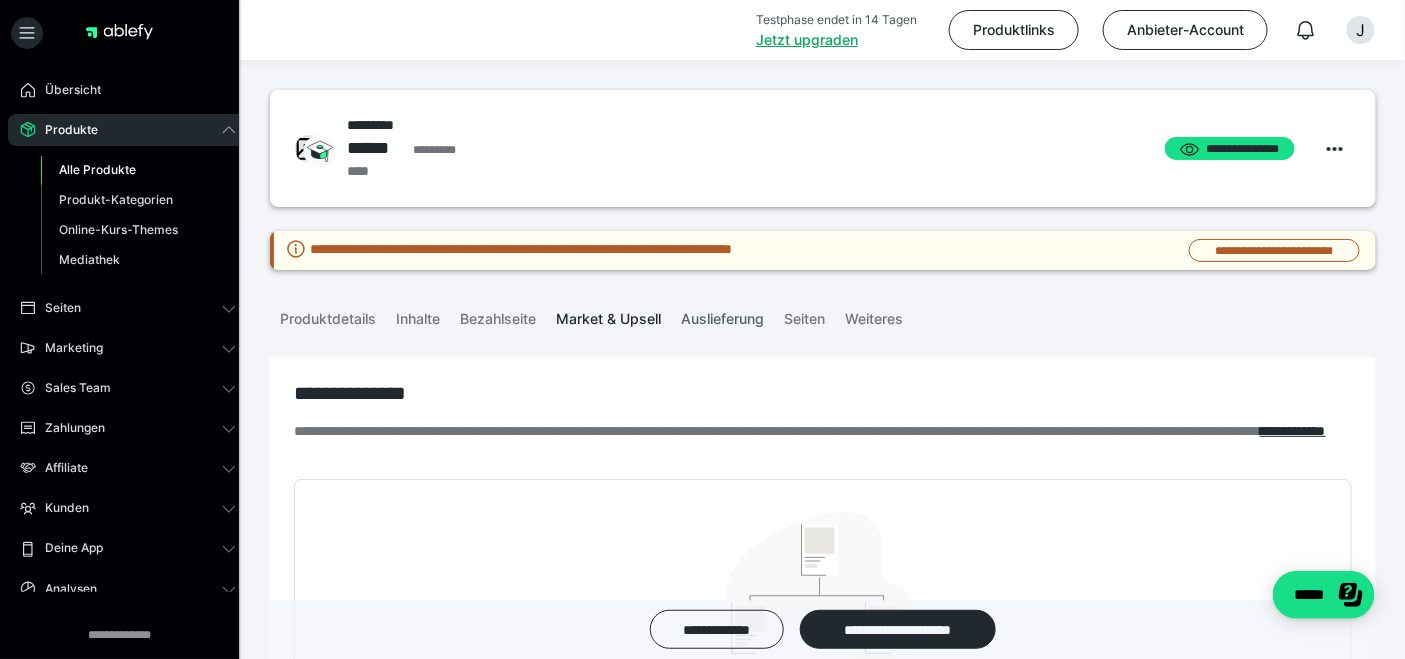 click on "Auslieferung" at bounding box center (722, 315) 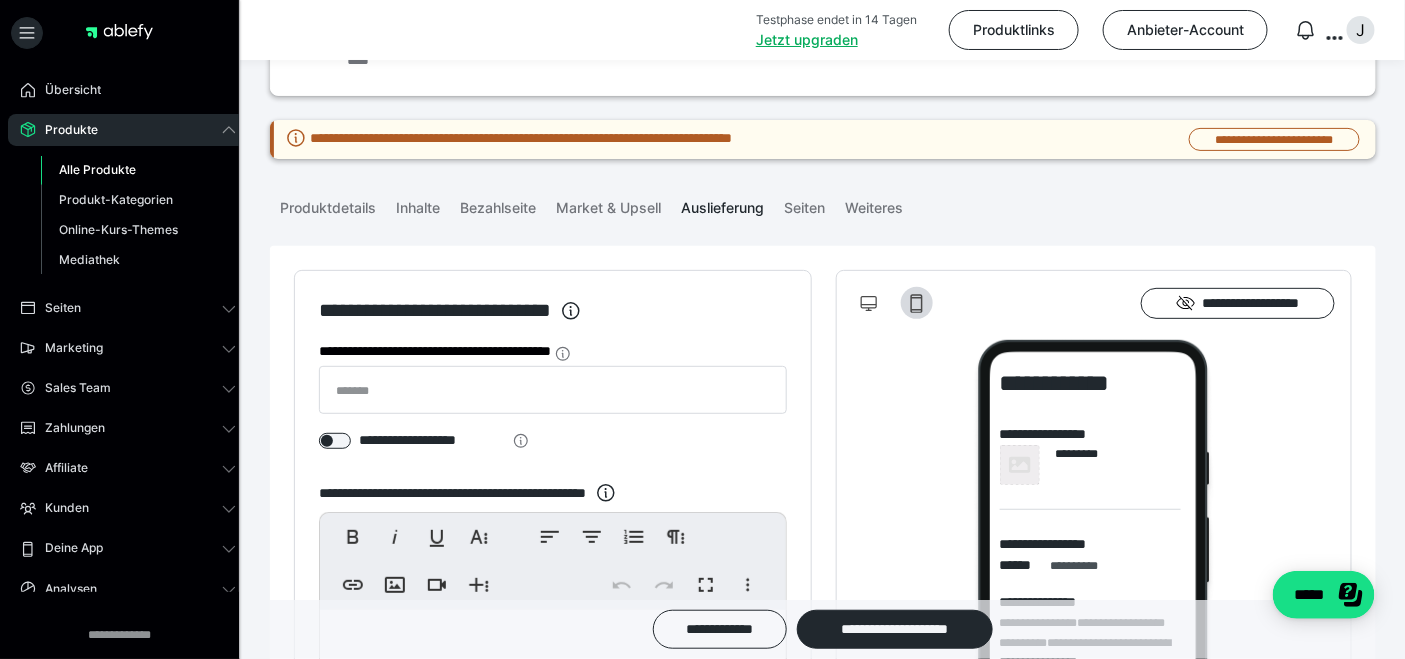 scroll, scrollTop: 0, scrollLeft: 0, axis: both 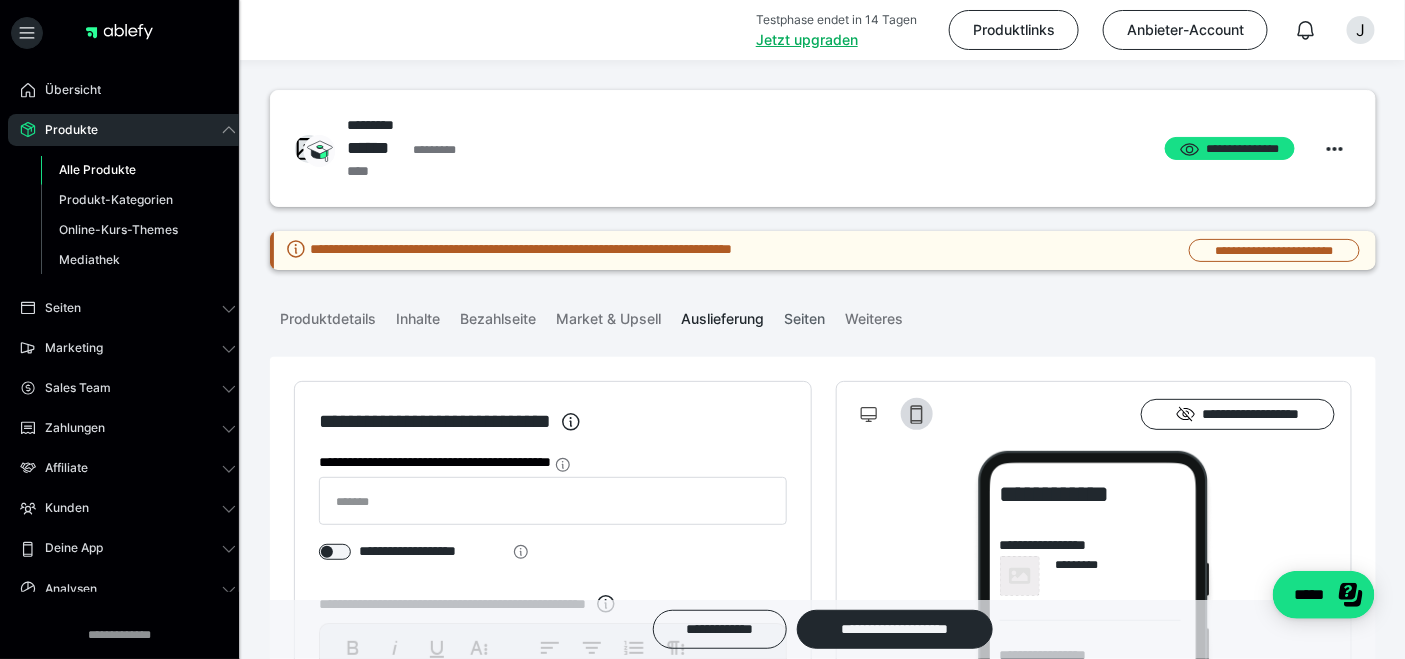 click on "Seiten" at bounding box center [804, 315] 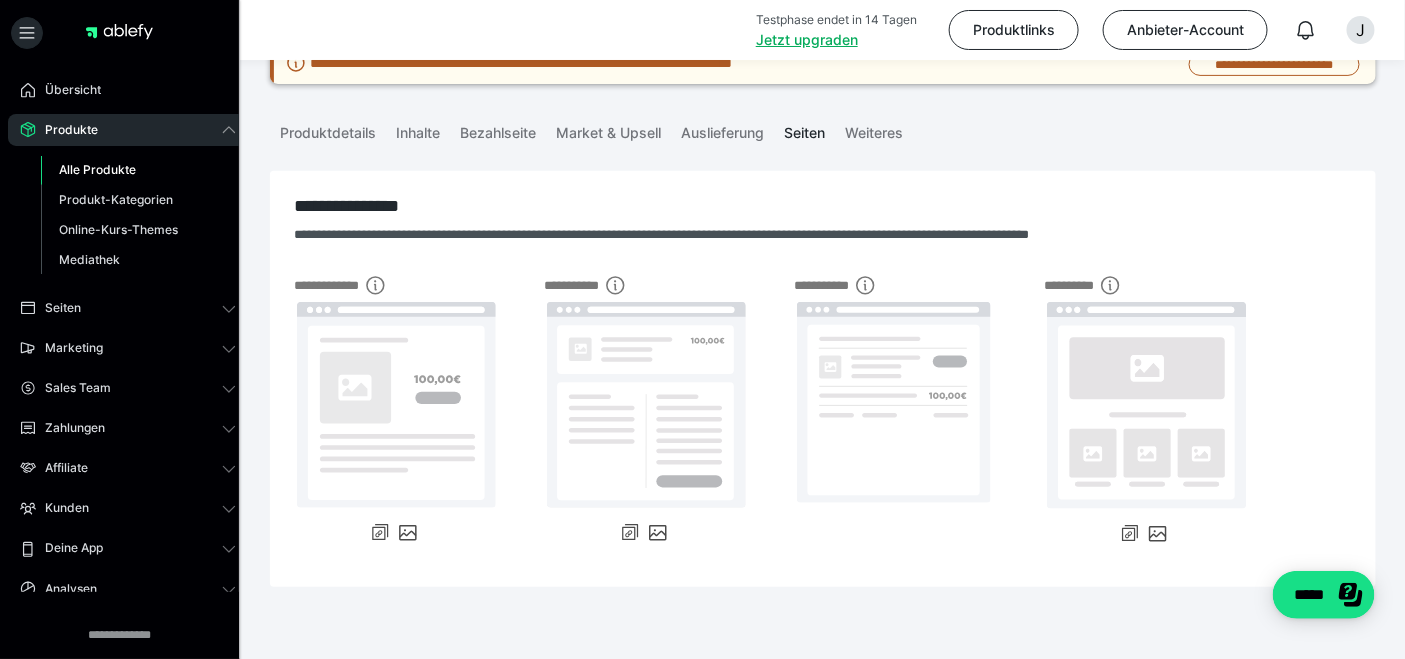 scroll, scrollTop: 213, scrollLeft: 0, axis: vertical 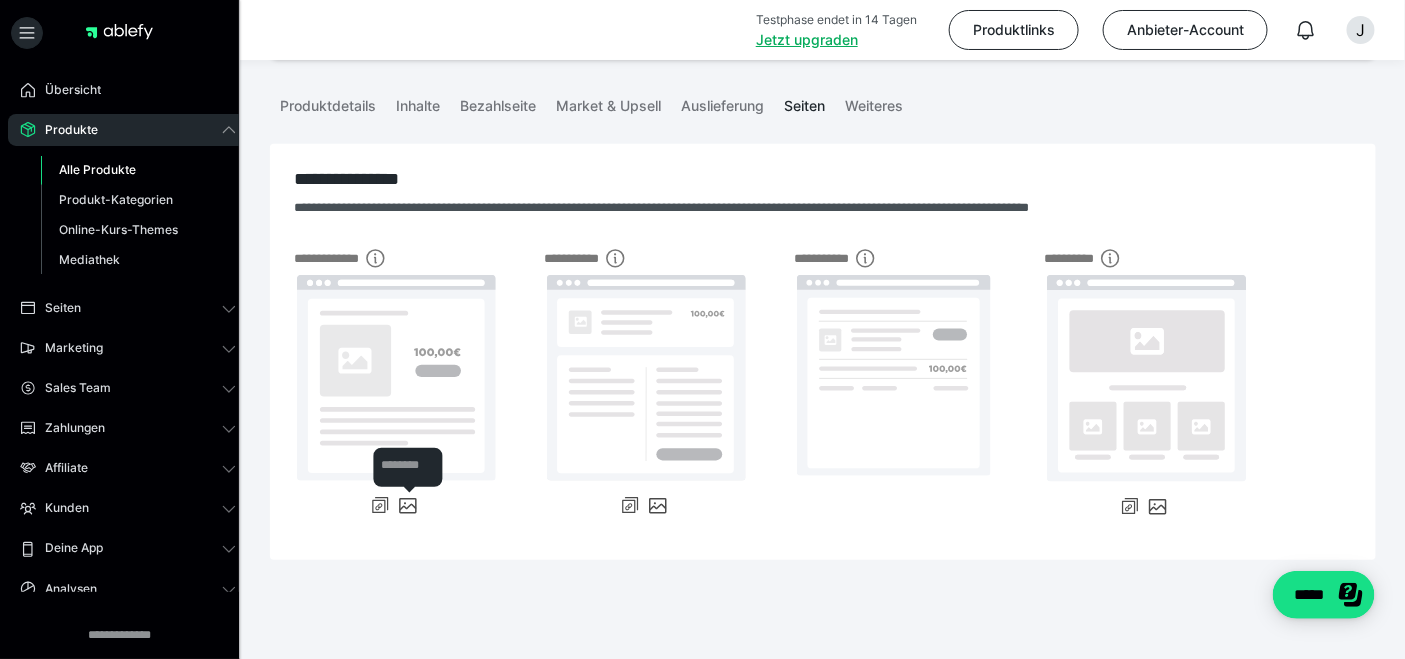 click 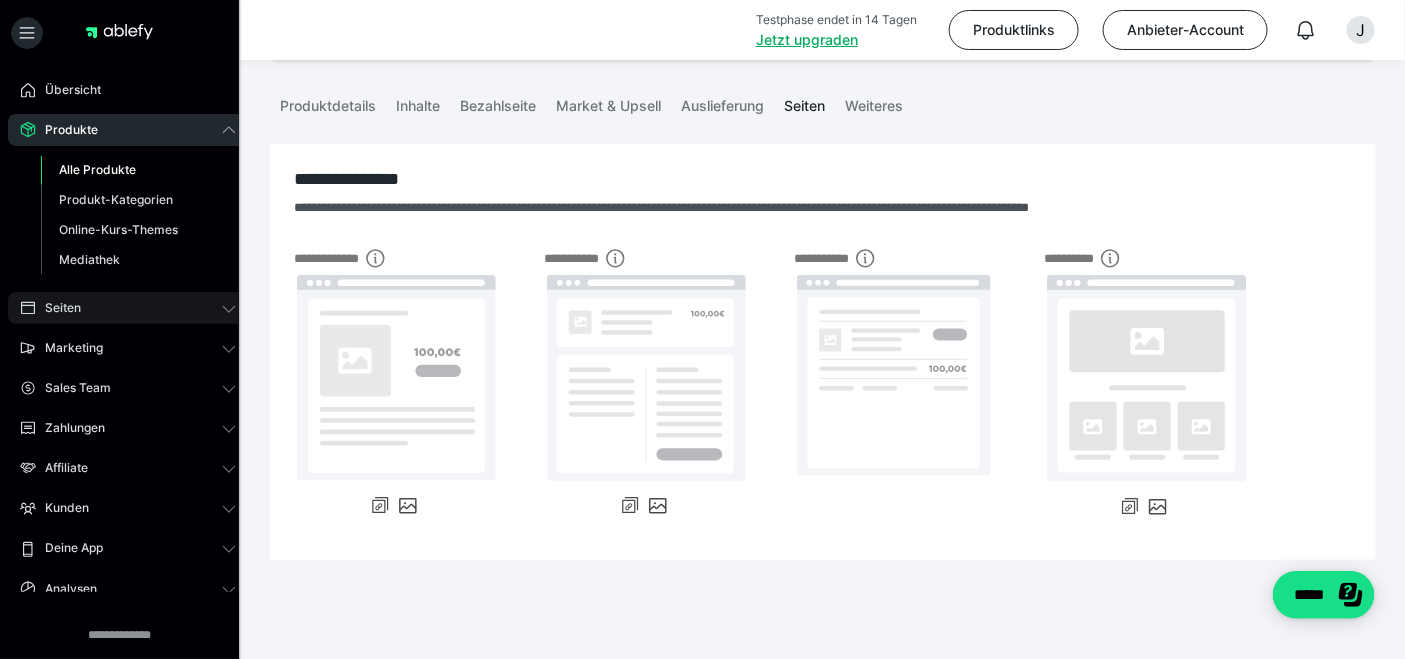 click on "Seiten" at bounding box center (128, 308) 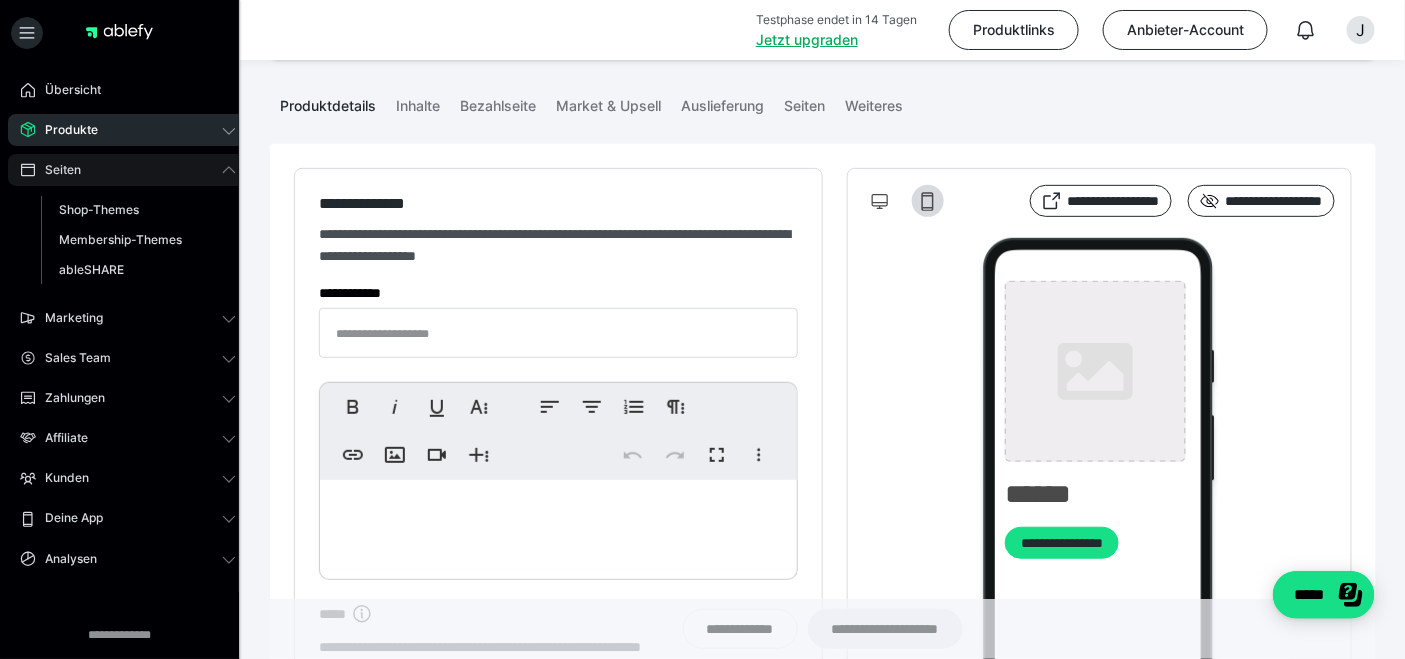 type on "*********" 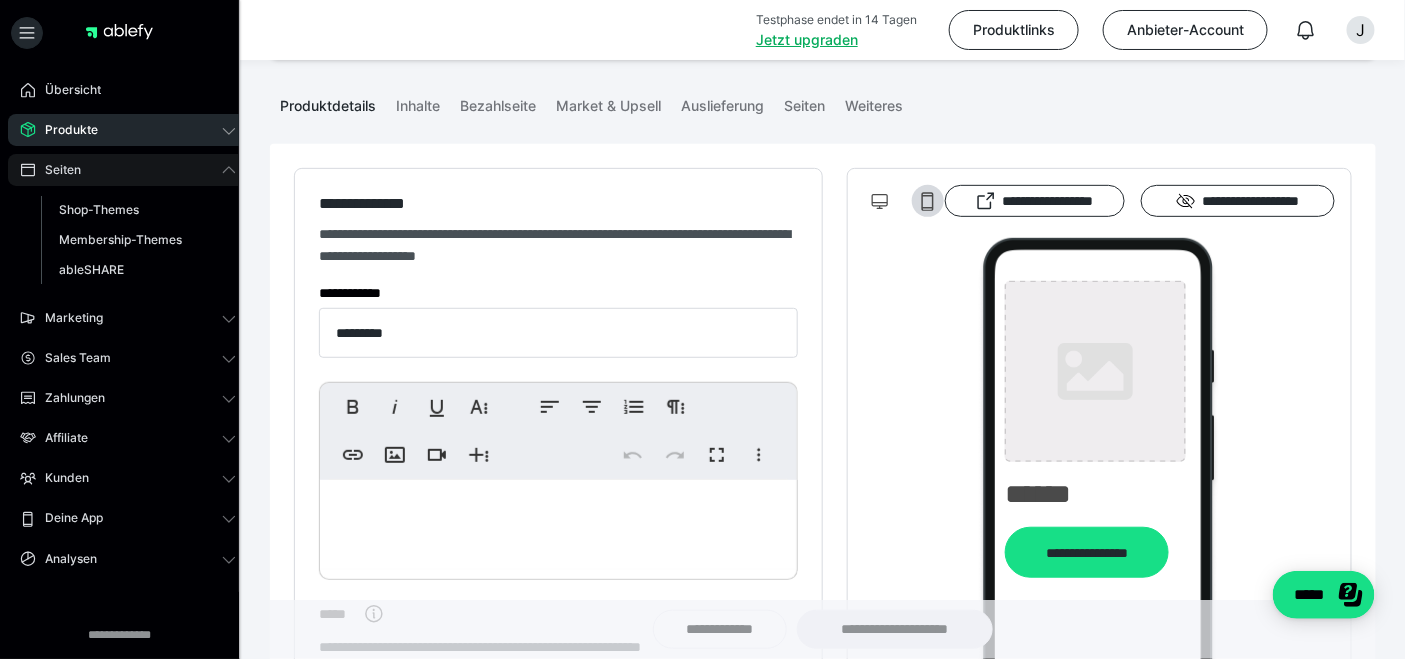type on "**********" 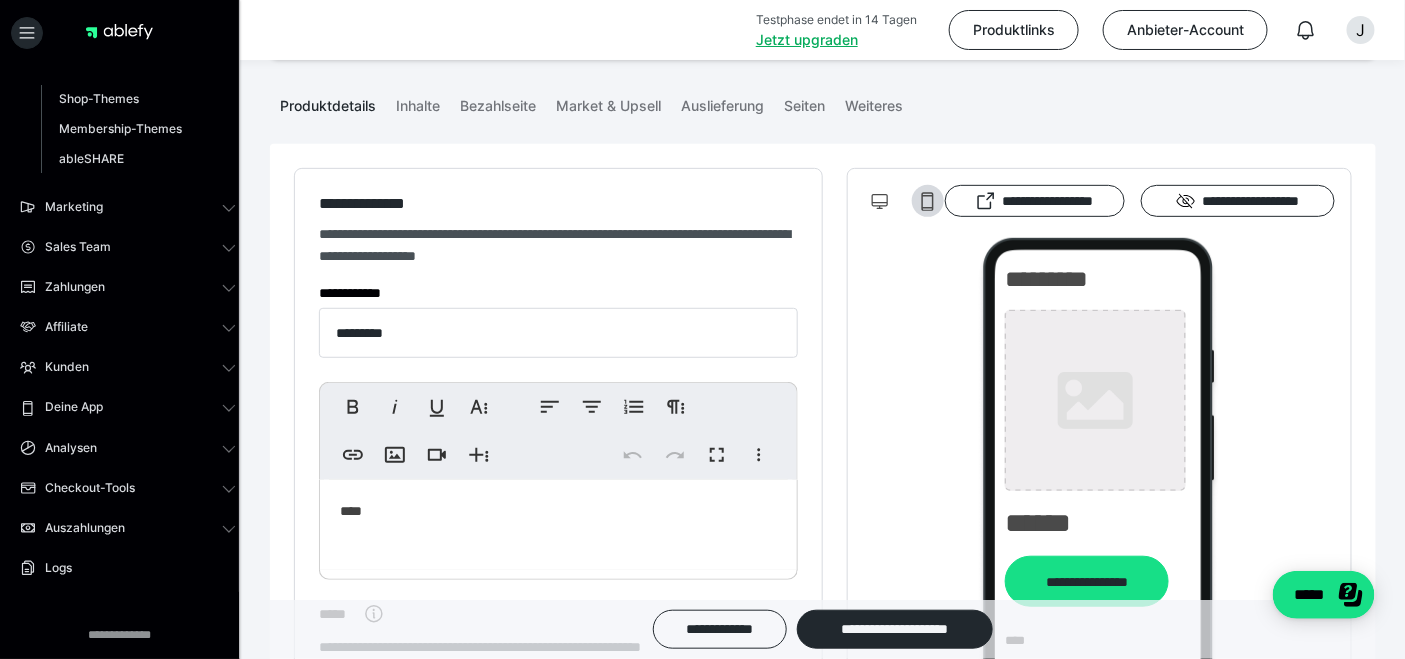 scroll, scrollTop: 188, scrollLeft: 0, axis: vertical 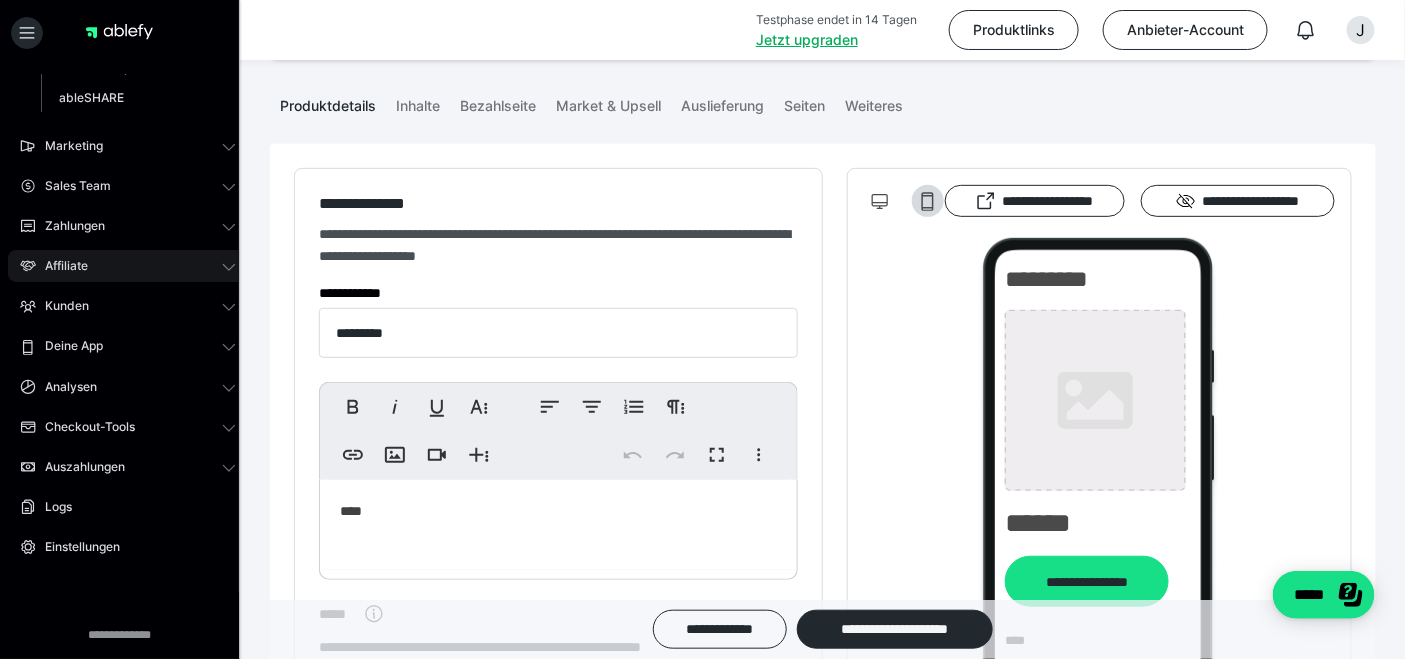 click on "Affiliate" at bounding box center (128, 266) 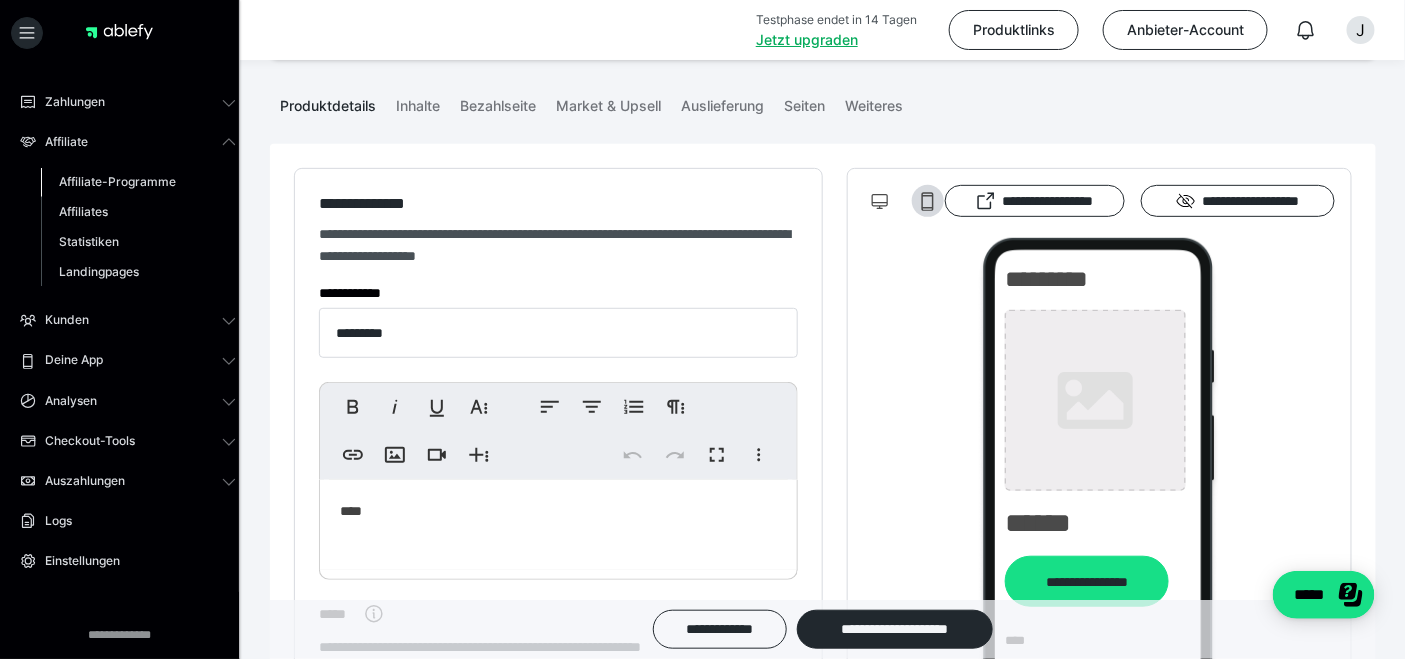 click on "Affiliate-Programme" at bounding box center [117, 181] 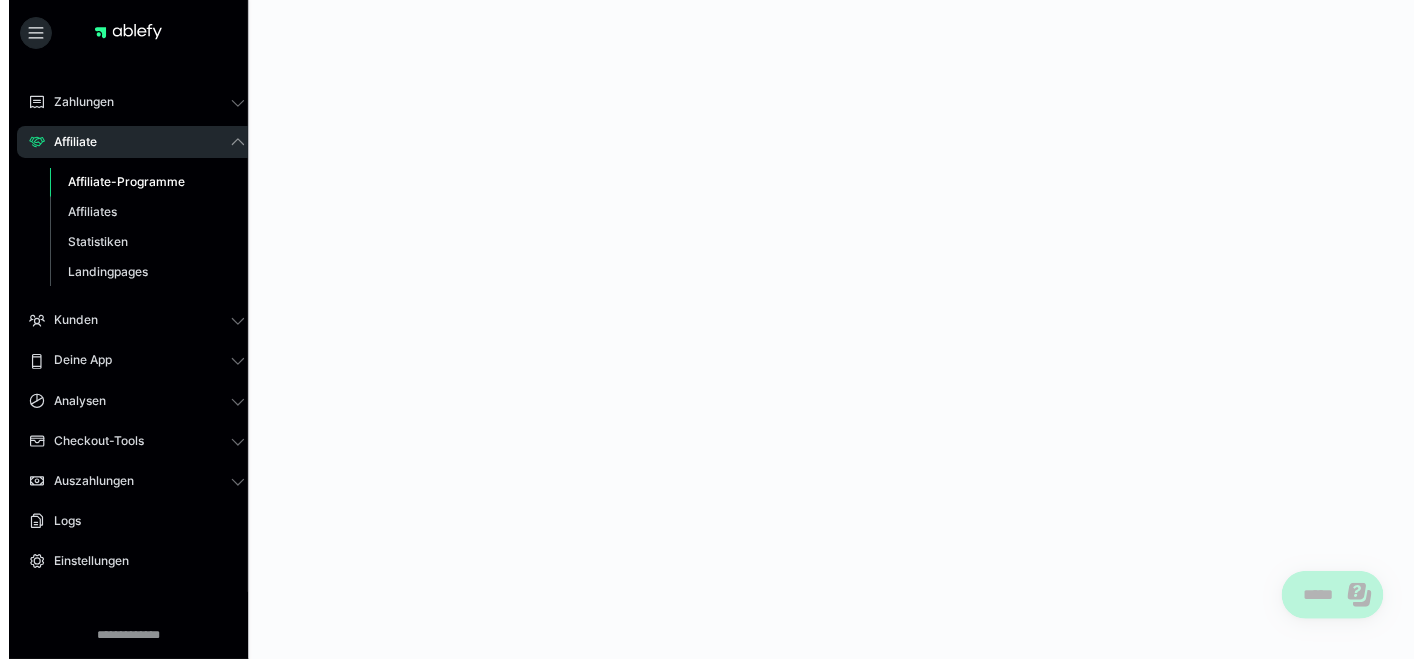 scroll, scrollTop: 0, scrollLeft: 0, axis: both 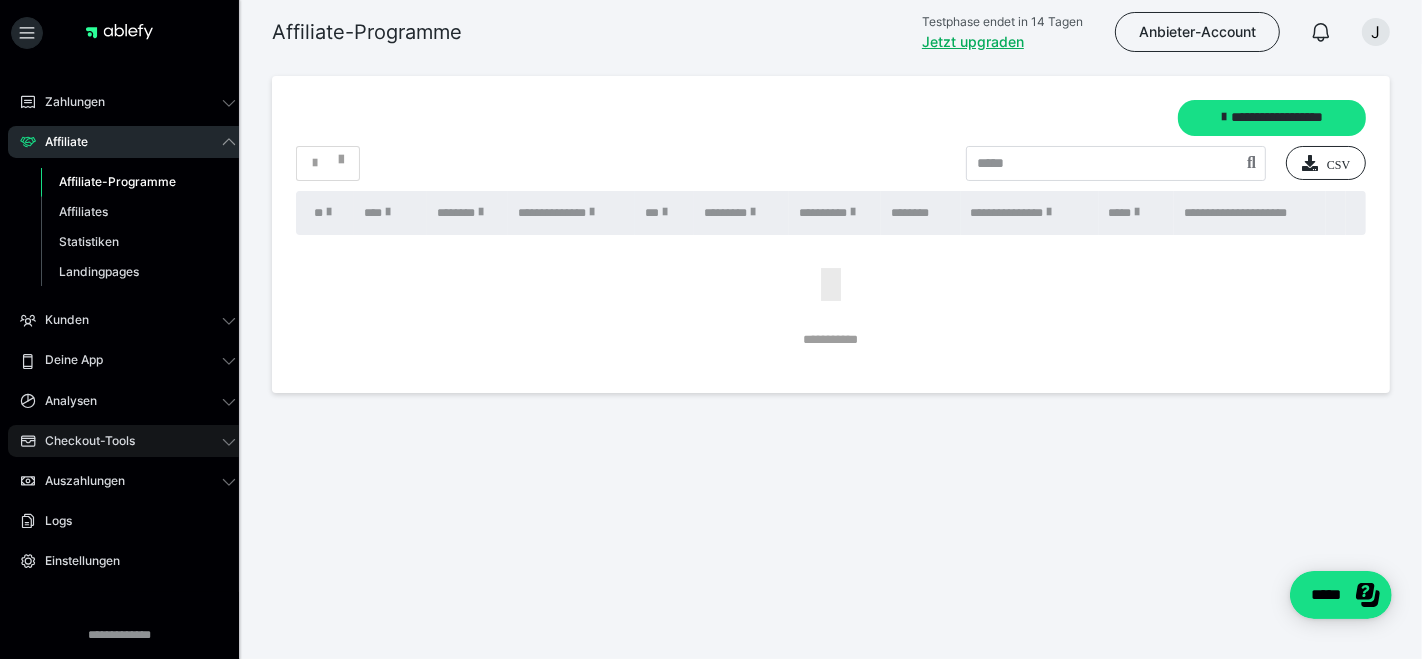 click on "Checkout-Tools" at bounding box center (128, 441) 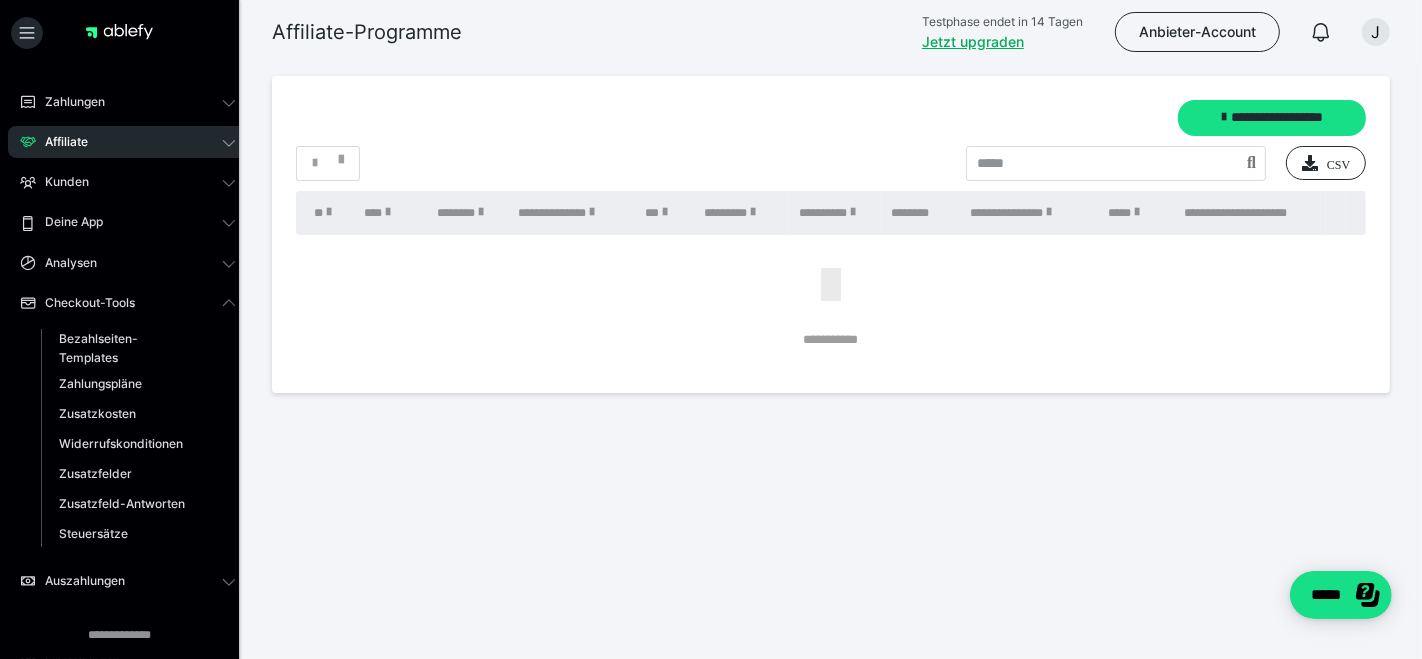 scroll, scrollTop: 318, scrollLeft: 0, axis: vertical 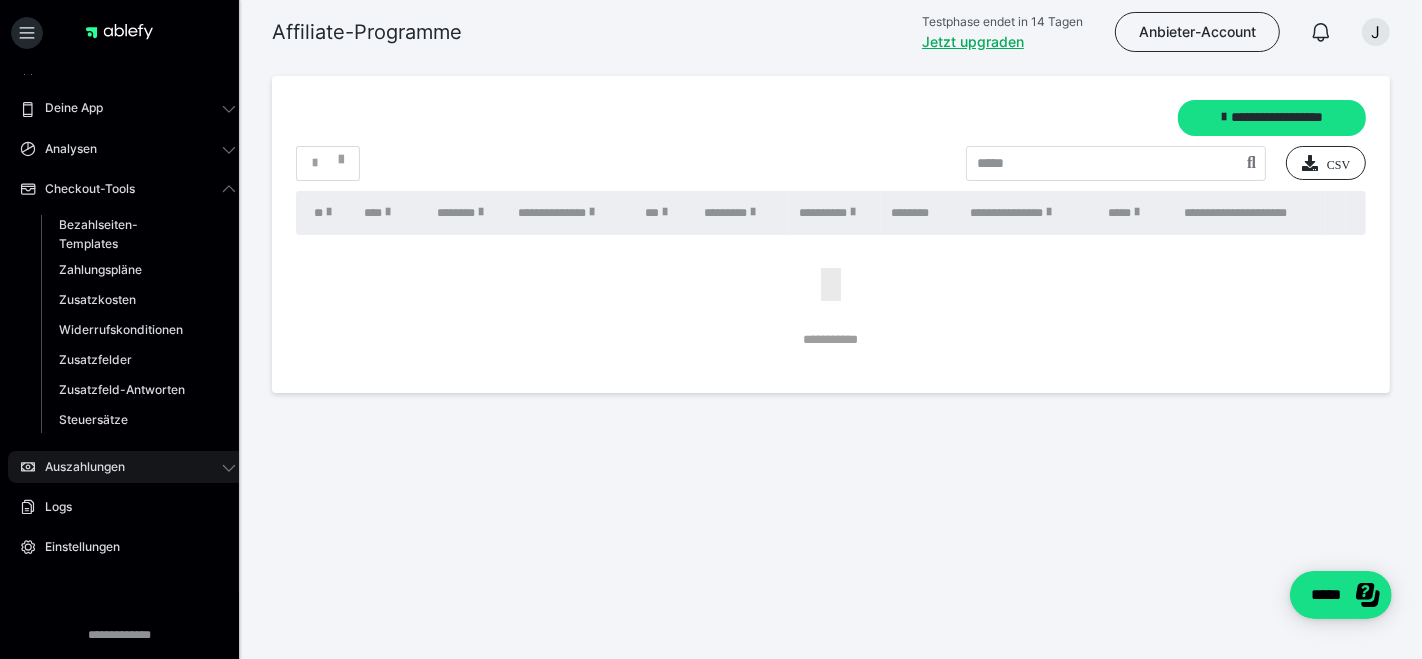 click on "Auszahlungen" at bounding box center (78, 467) 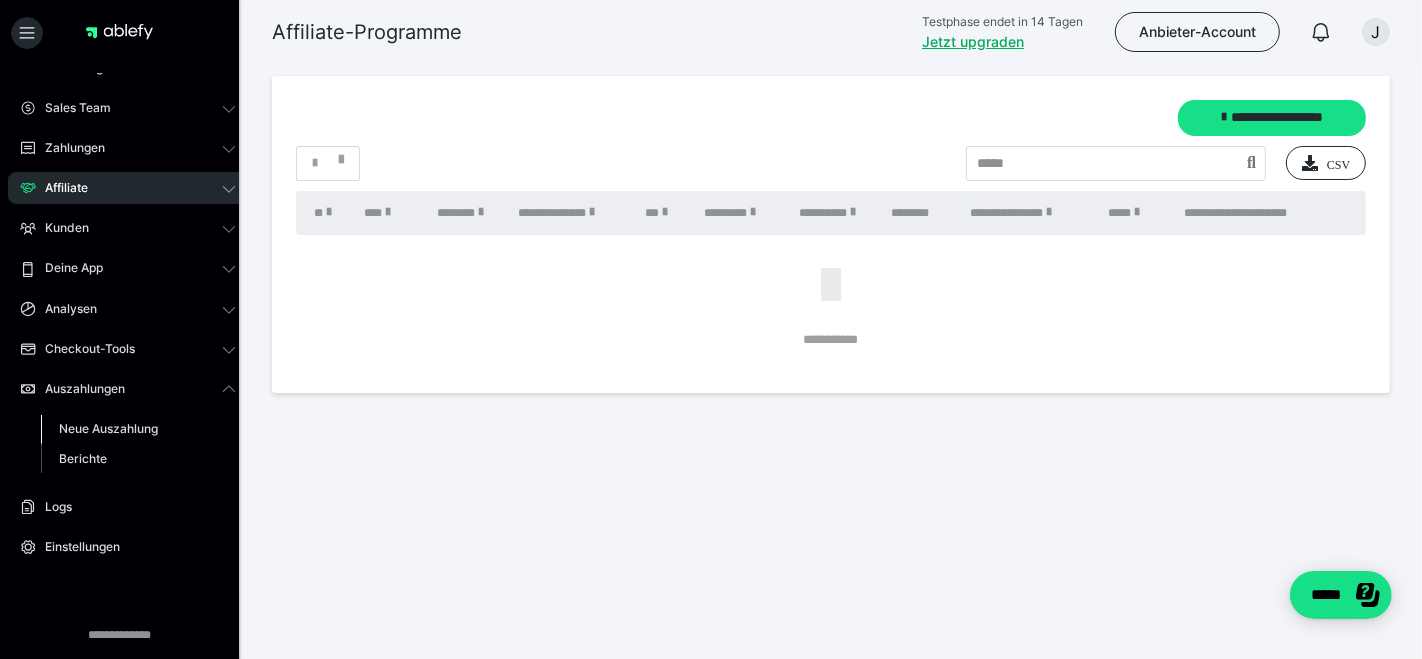 click on "Neue Auszahlung" at bounding box center [108, 428] 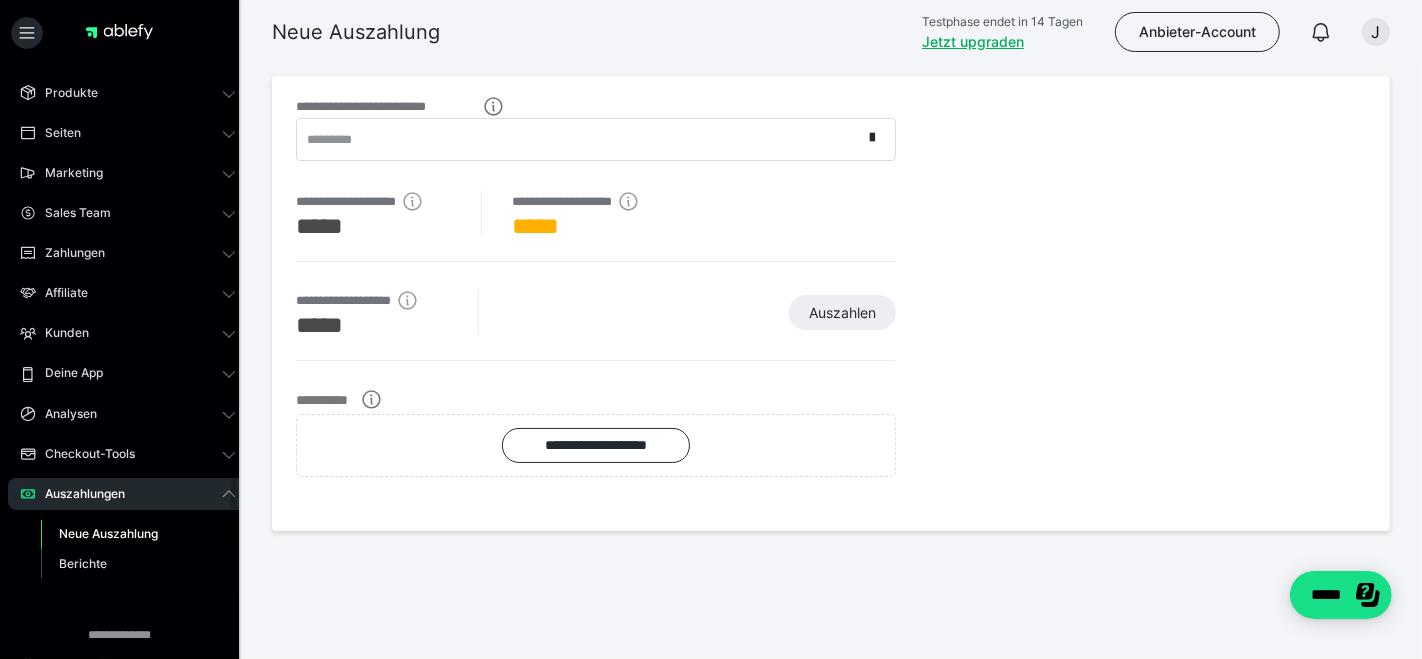 scroll, scrollTop: 0, scrollLeft: 0, axis: both 